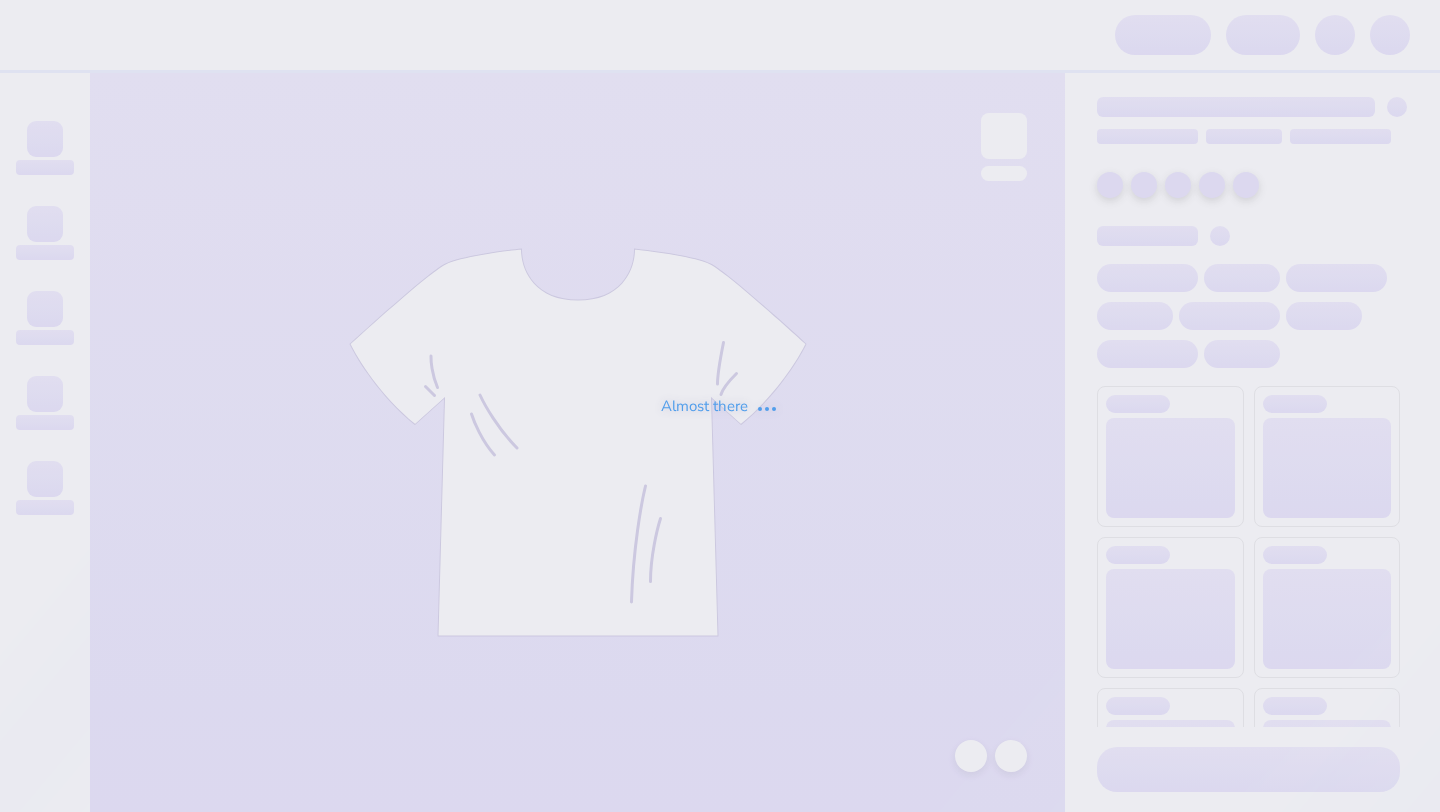 scroll, scrollTop: 0, scrollLeft: 0, axis: both 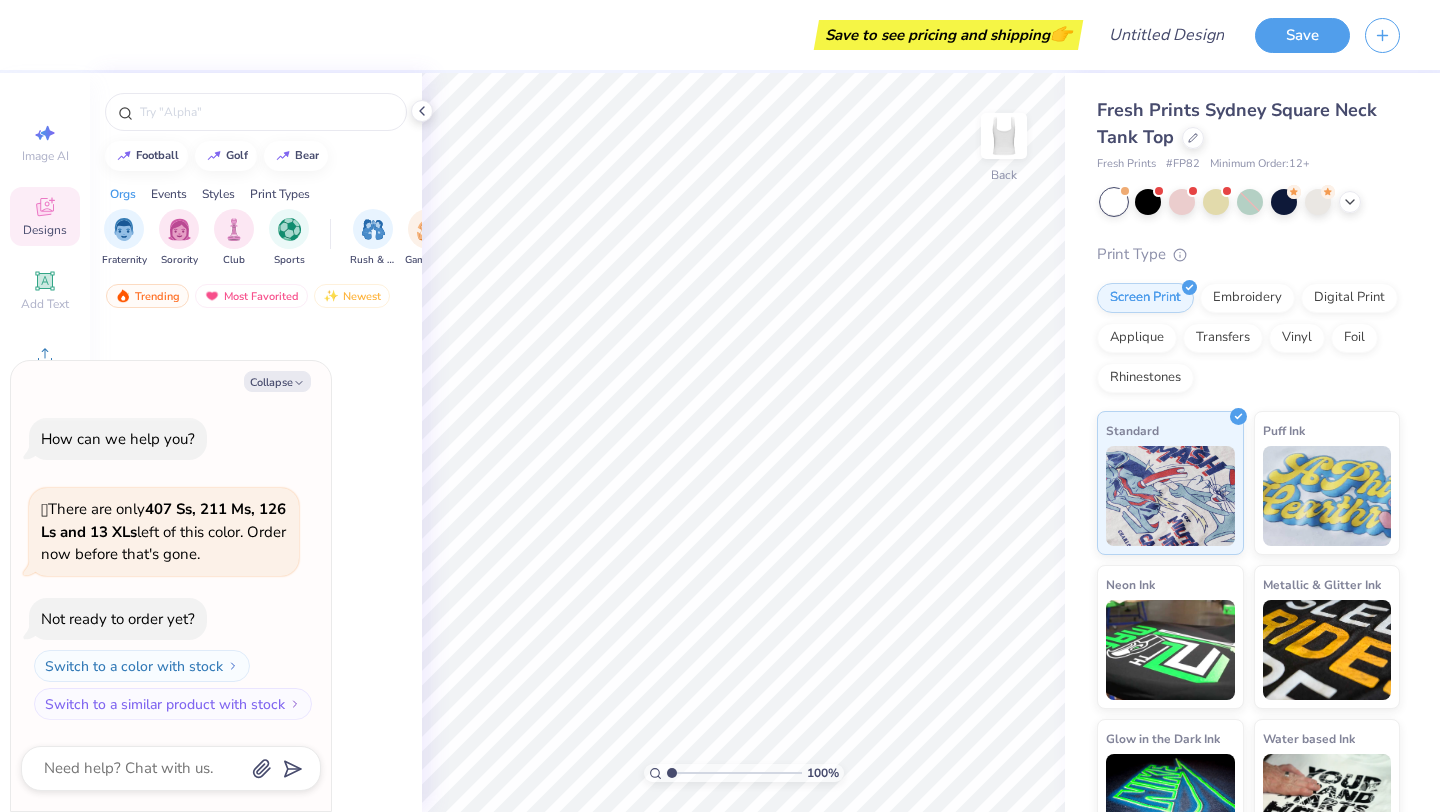 type on "x" 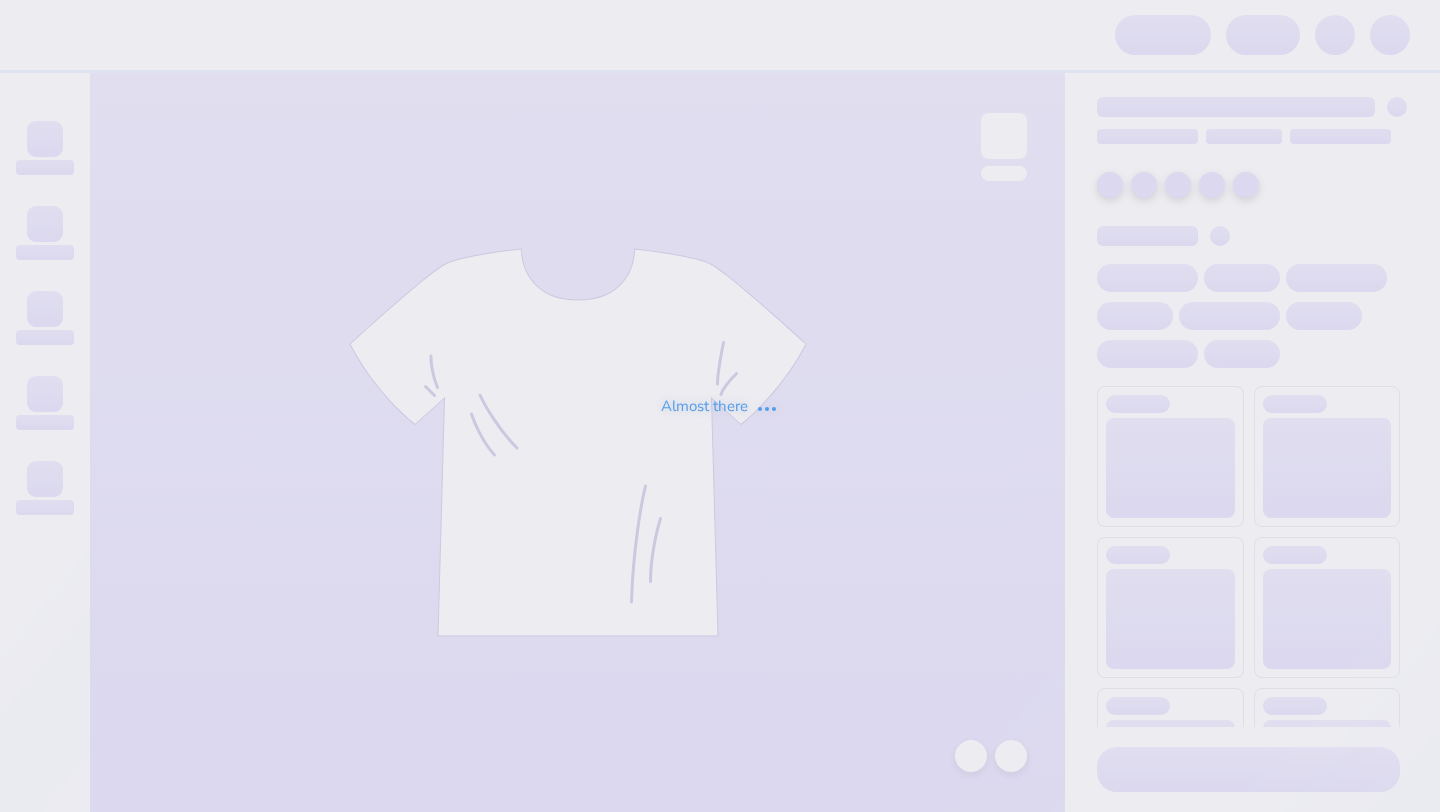 scroll, scrollTop: 0, scrollLeft: 0, axis: both 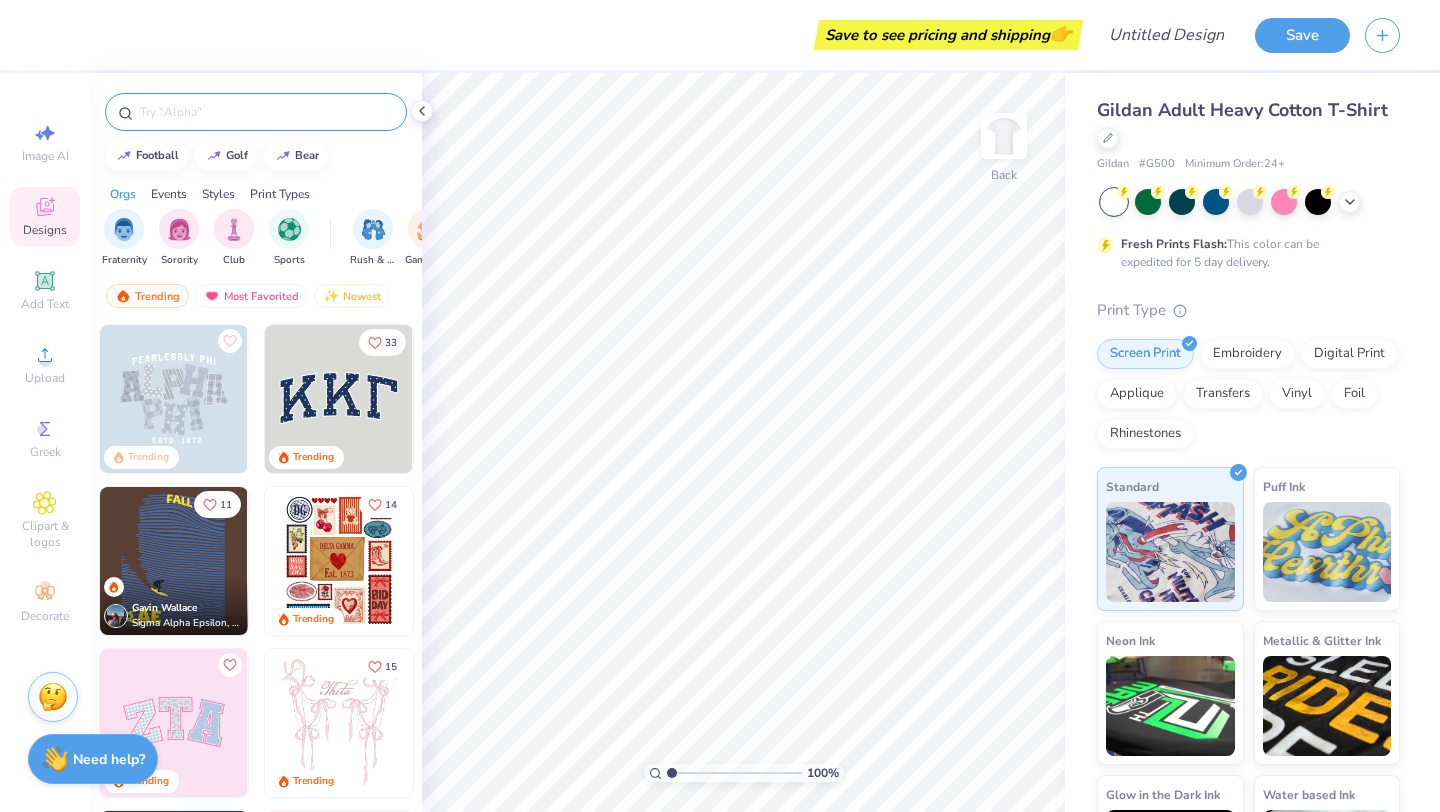 click at bounding box center (266, 112) 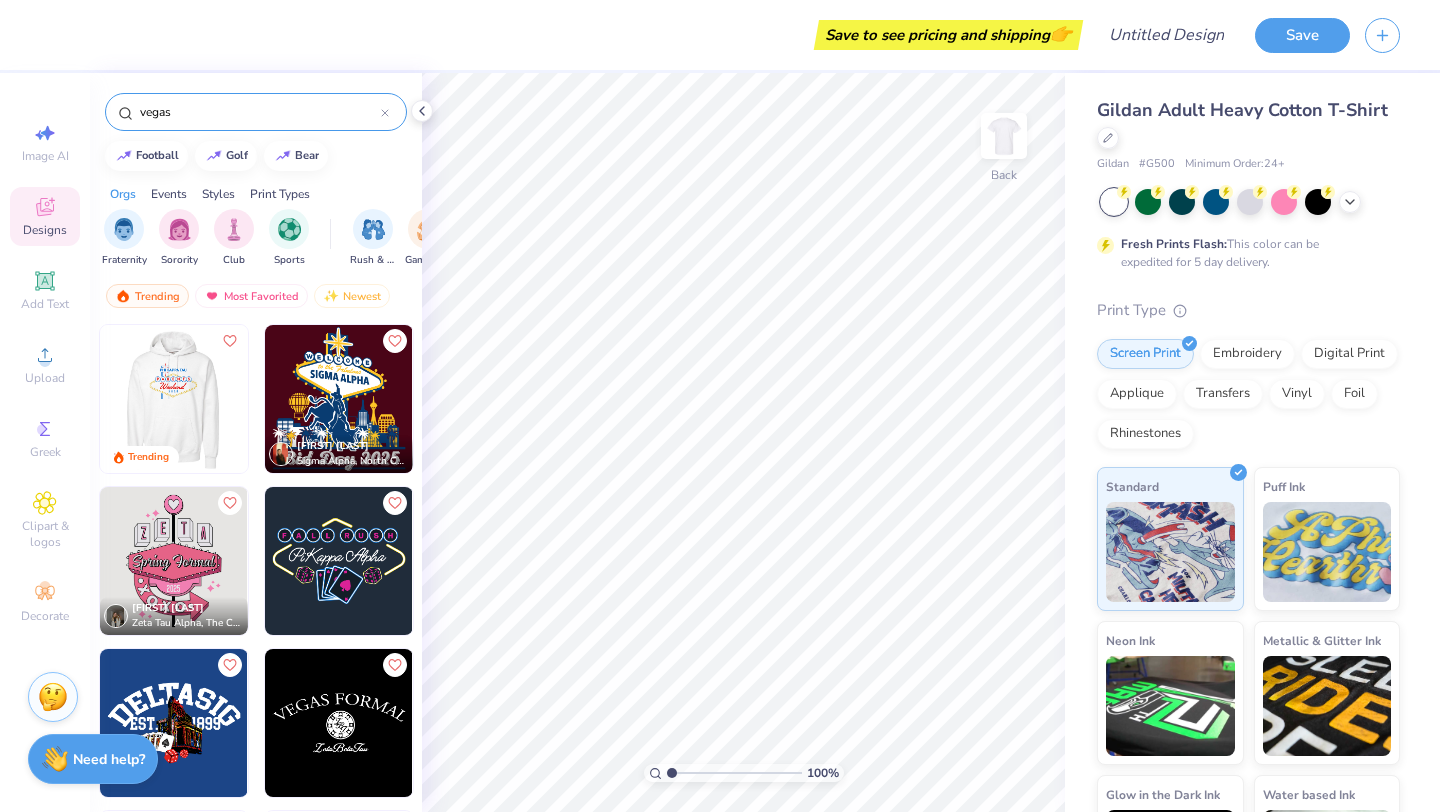 type on "vegas" 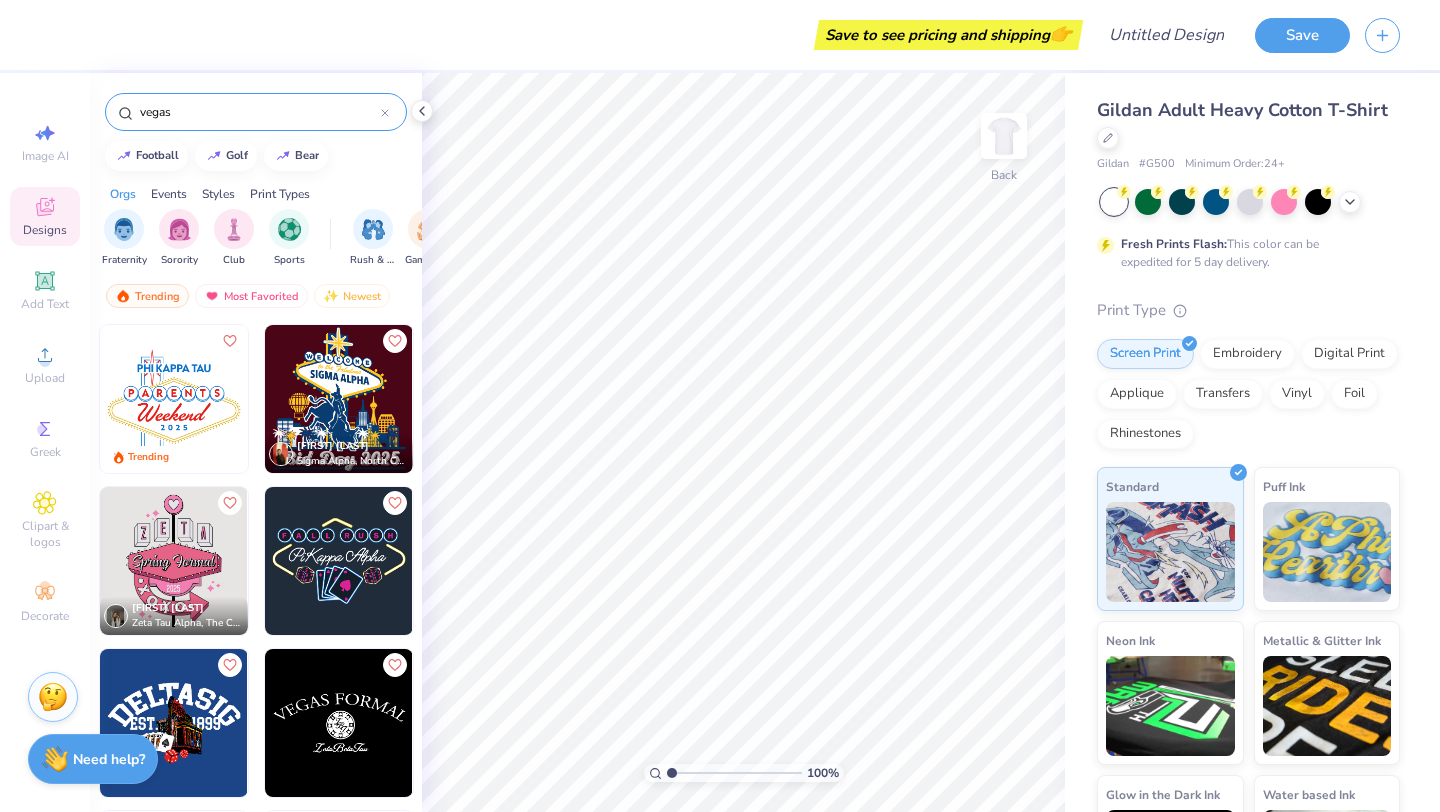 click at bounding box center [174, 399] 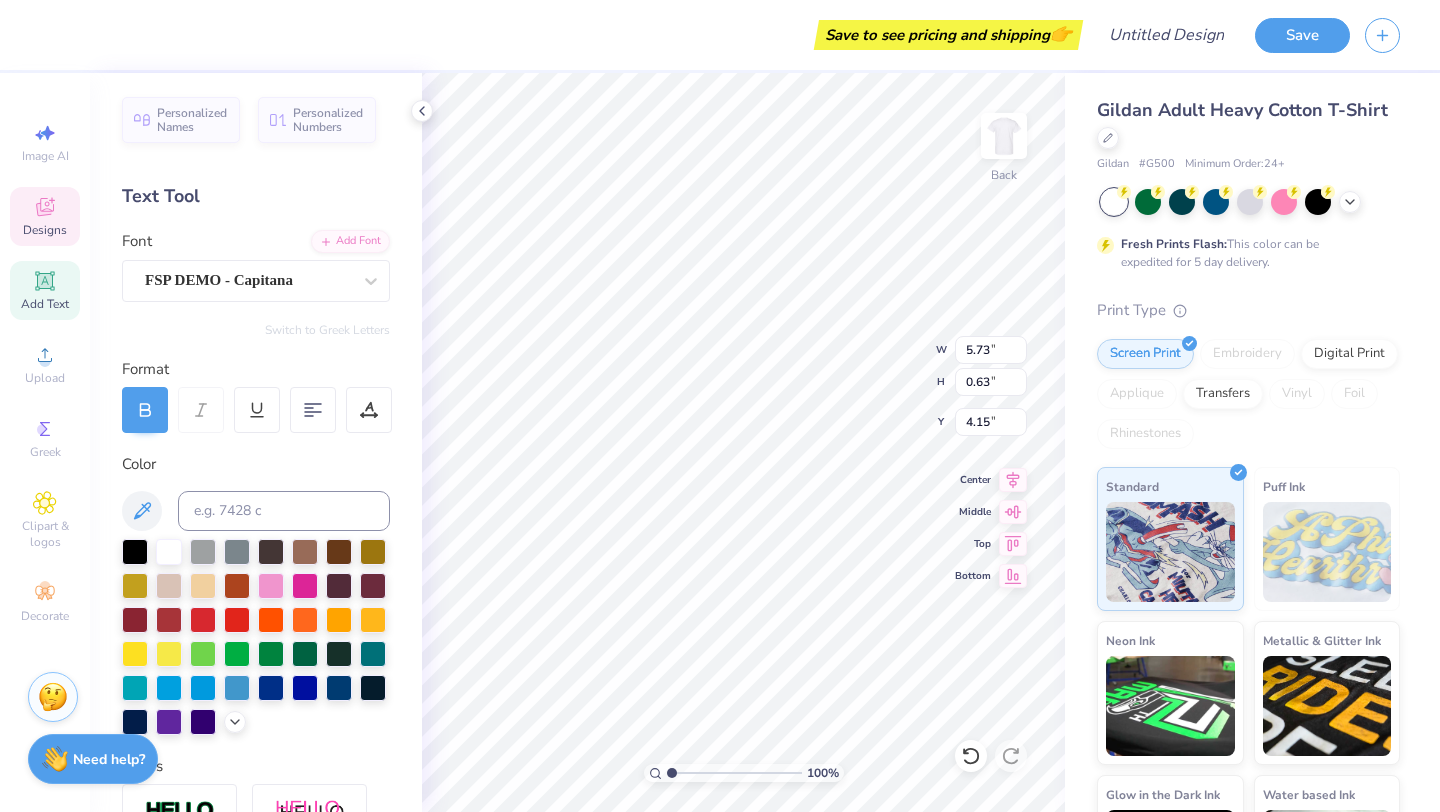 scroll, scrollTop: 0, scrollLeft: 5, axis: horizontal 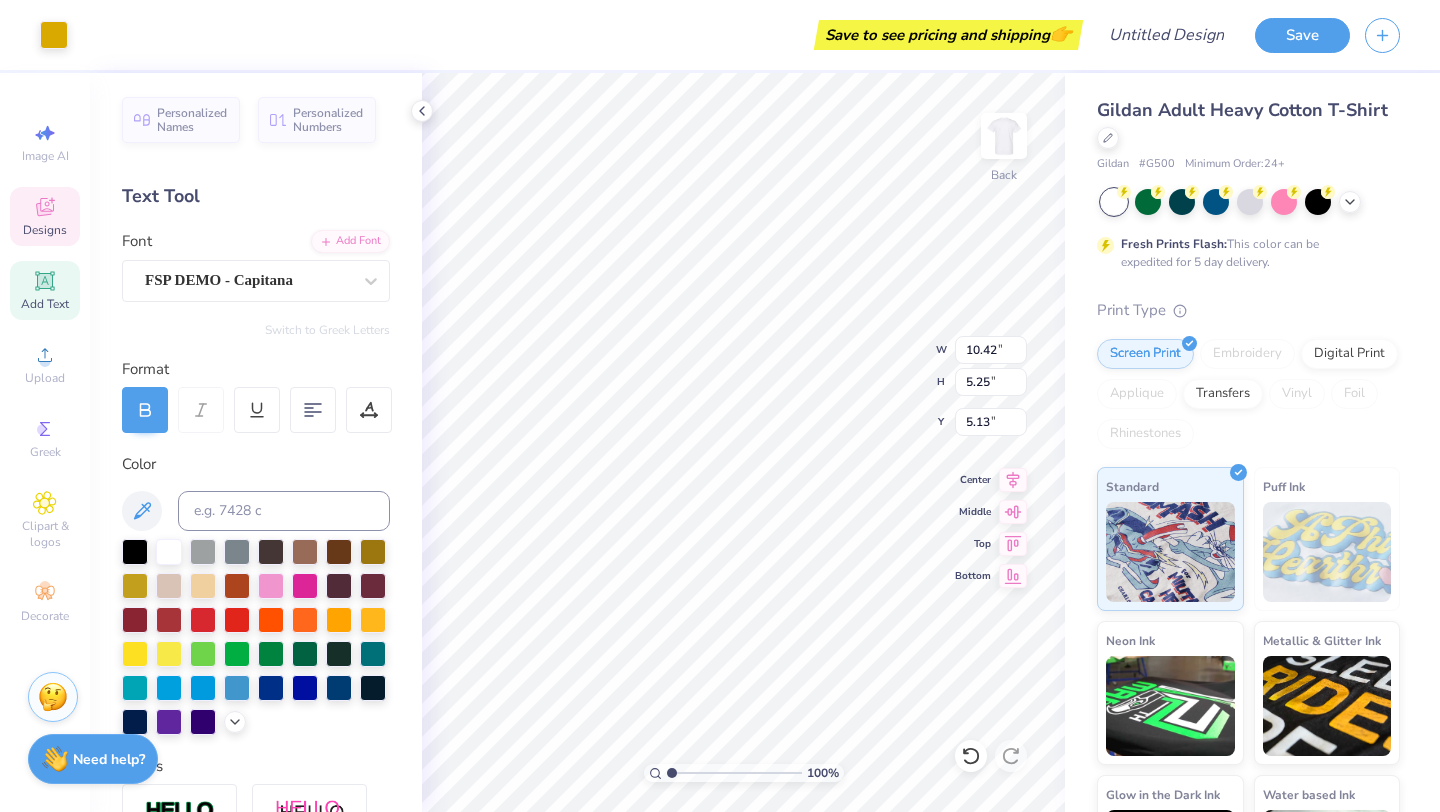 type on "10.42" 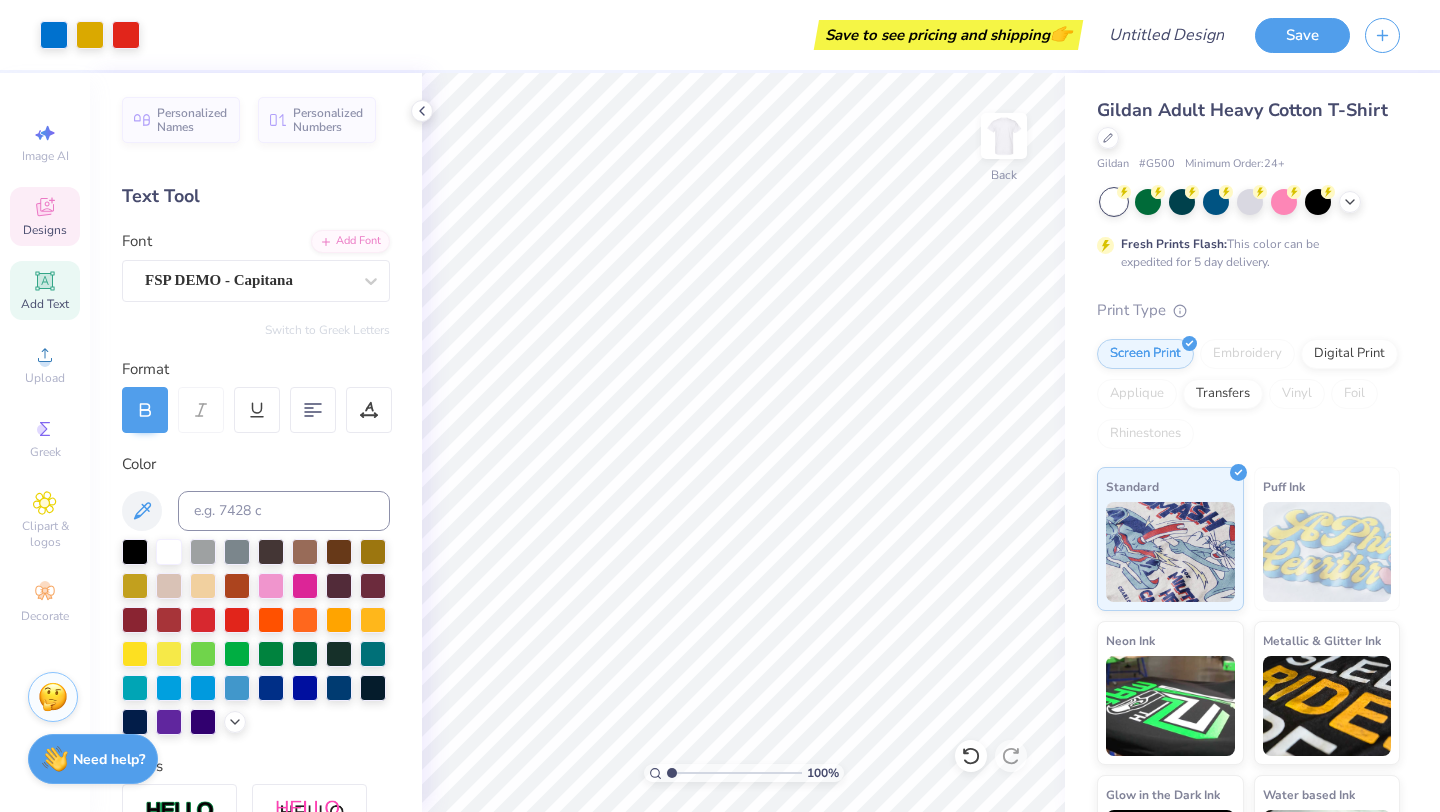 click 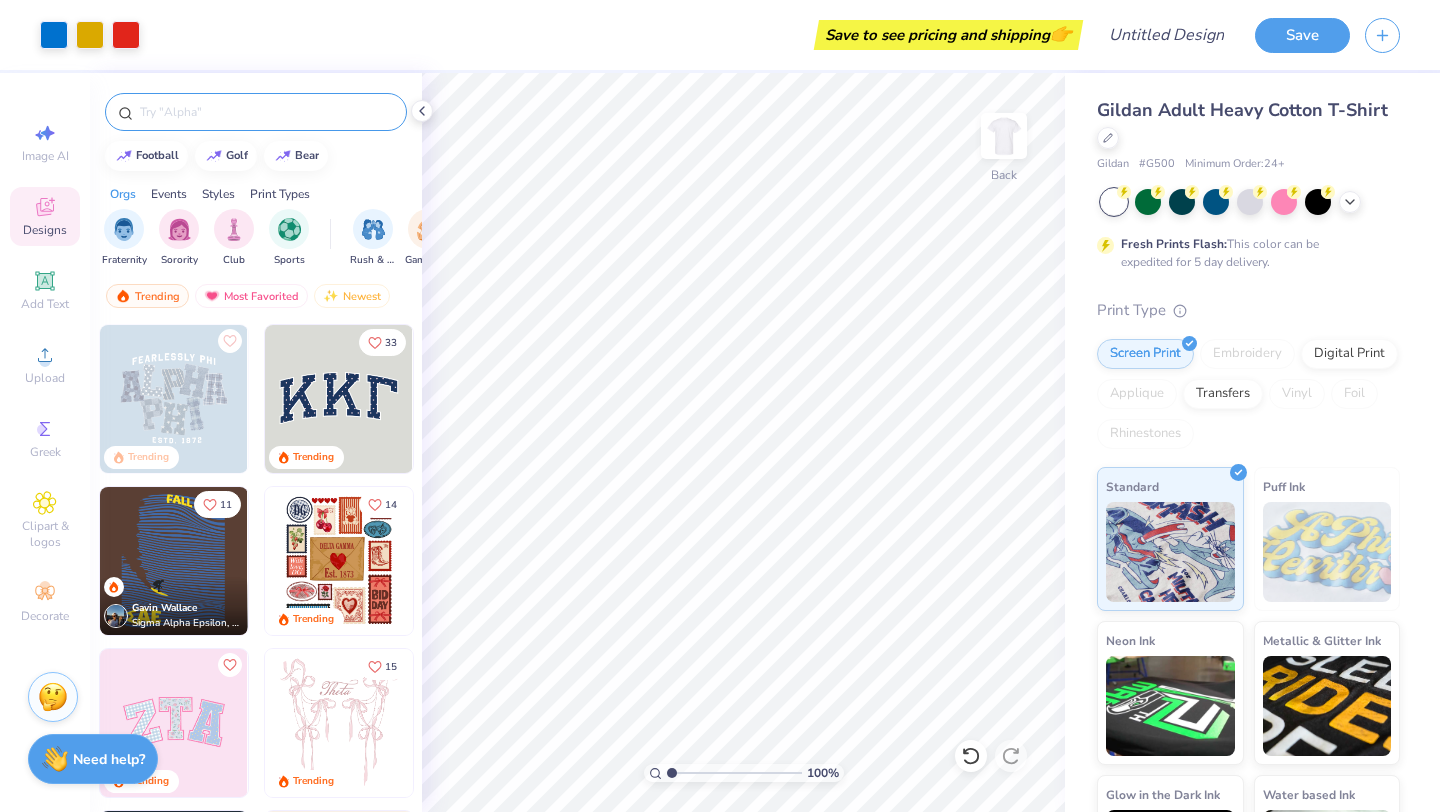 click at bounding box center [266, 112] 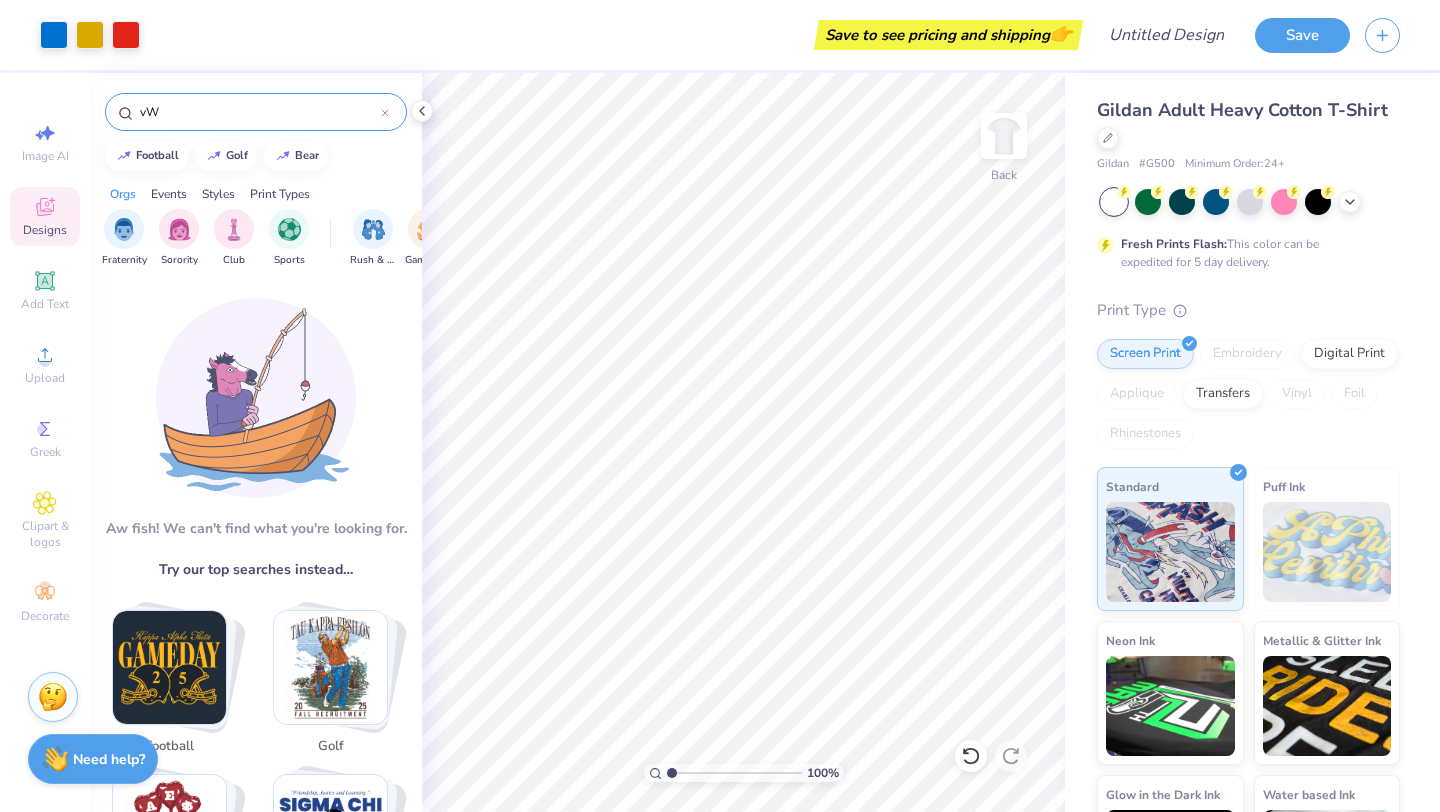 type on "v" 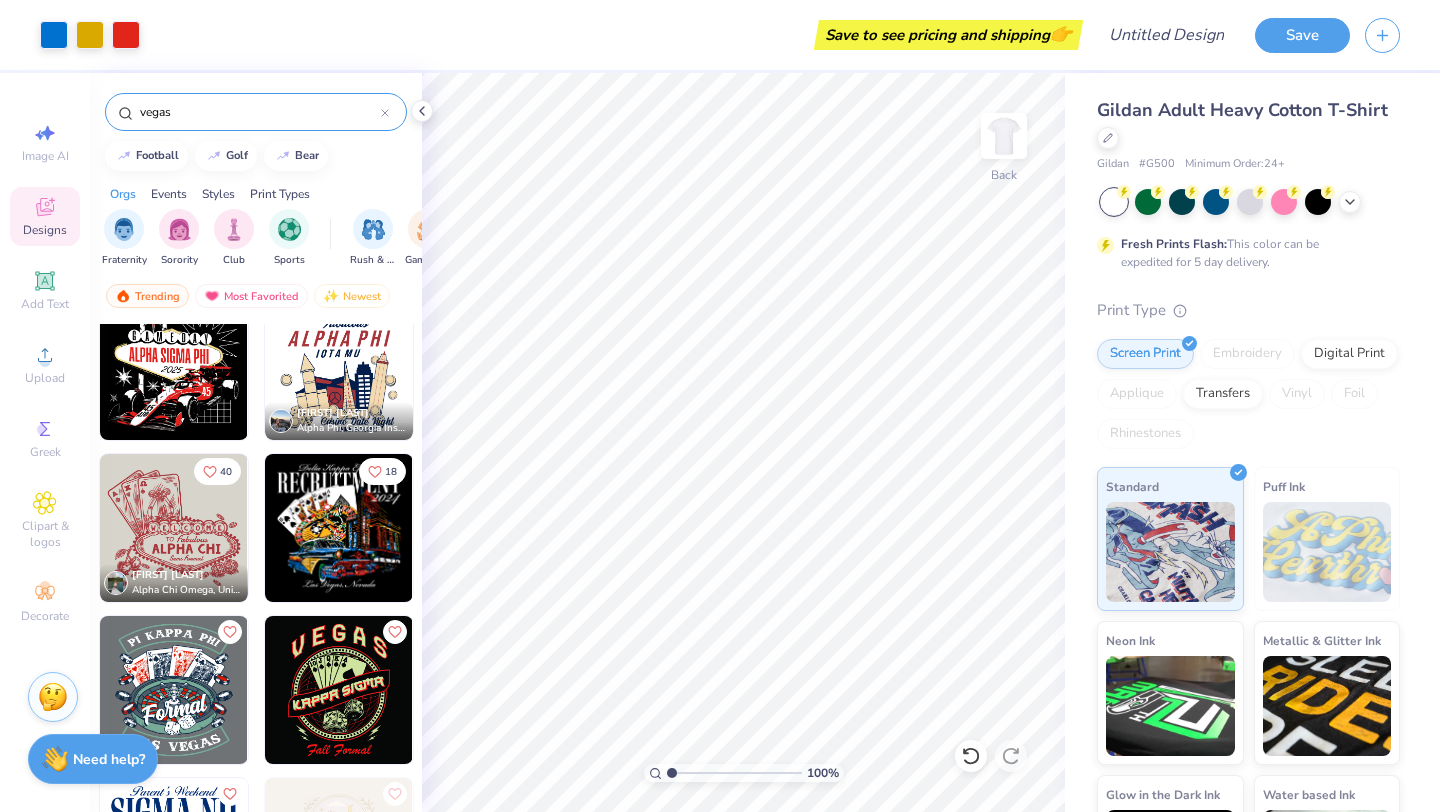 scroll, scrollTop: 861, scrollLeft: 0, axis: vertical 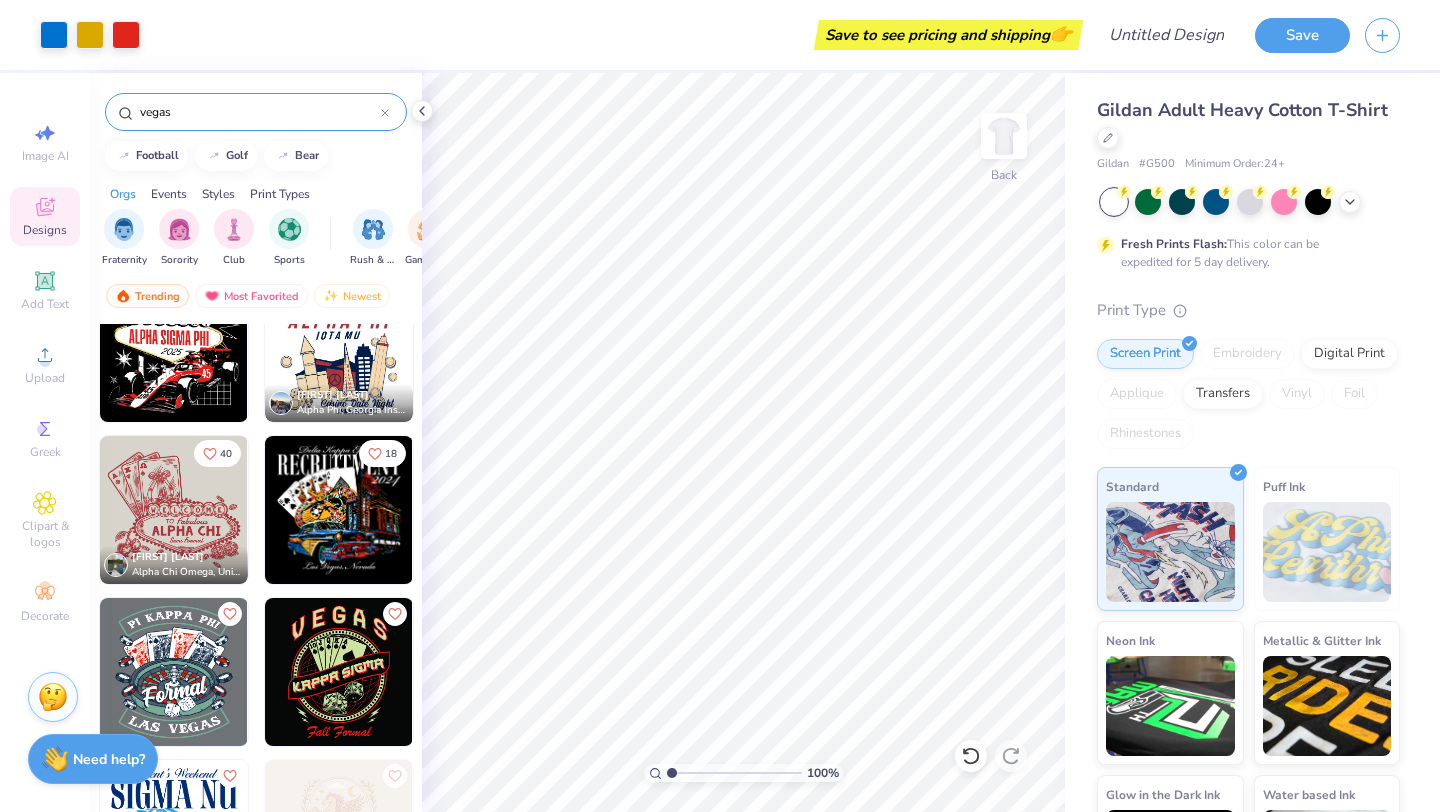 type on "vegas" 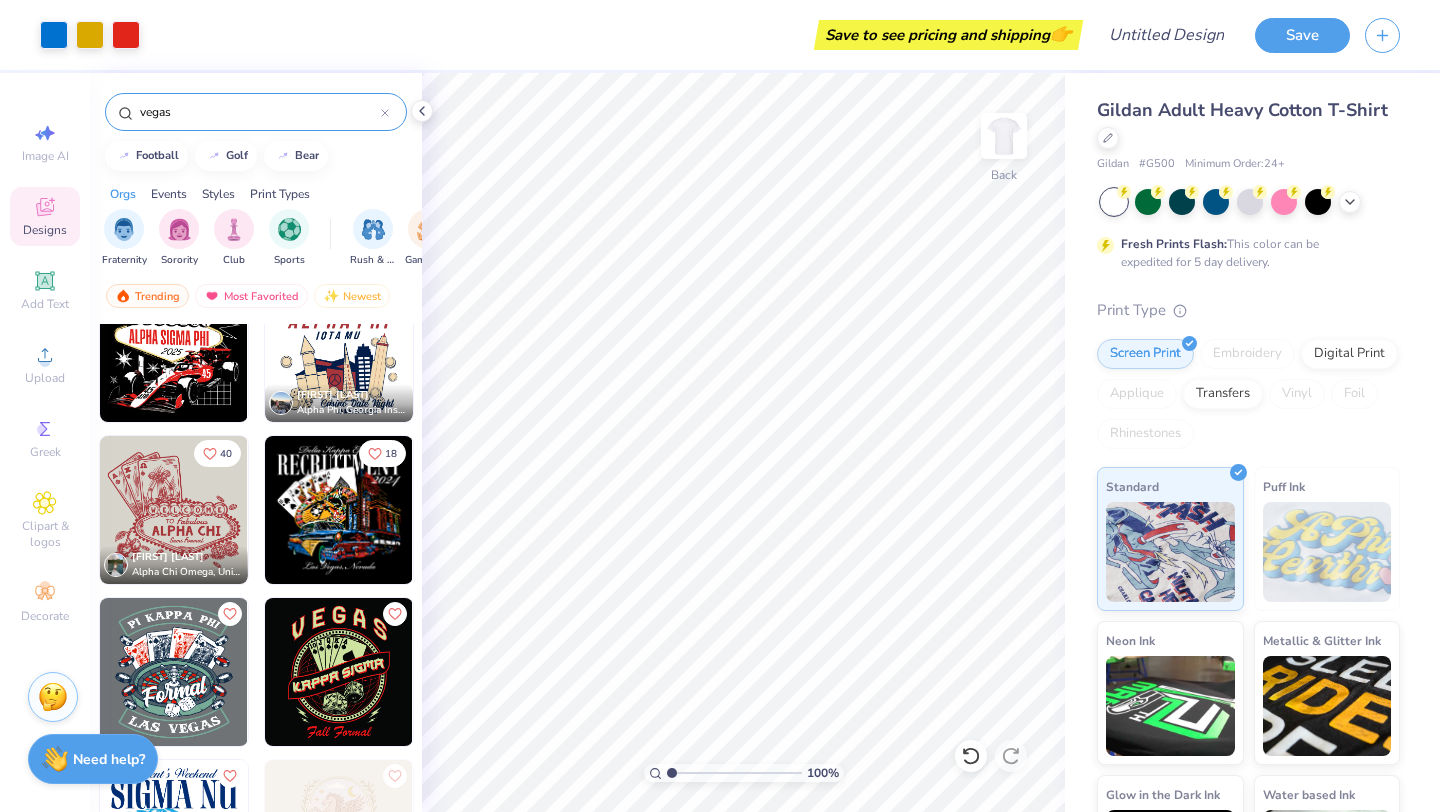 click at bounding box center (174, 510) 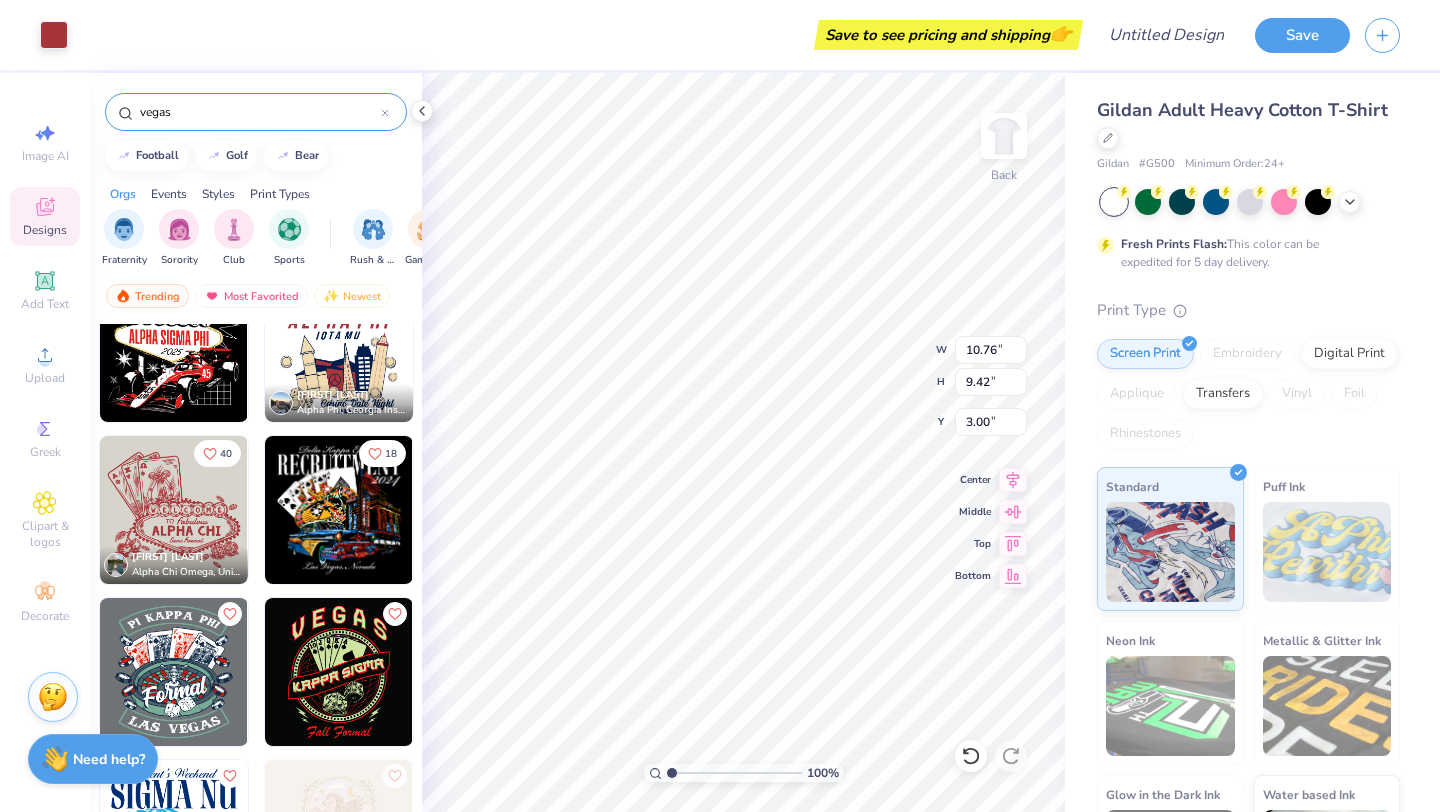 scroll, scrollTop: 1057, scrollLeft: 0, axis: vertical 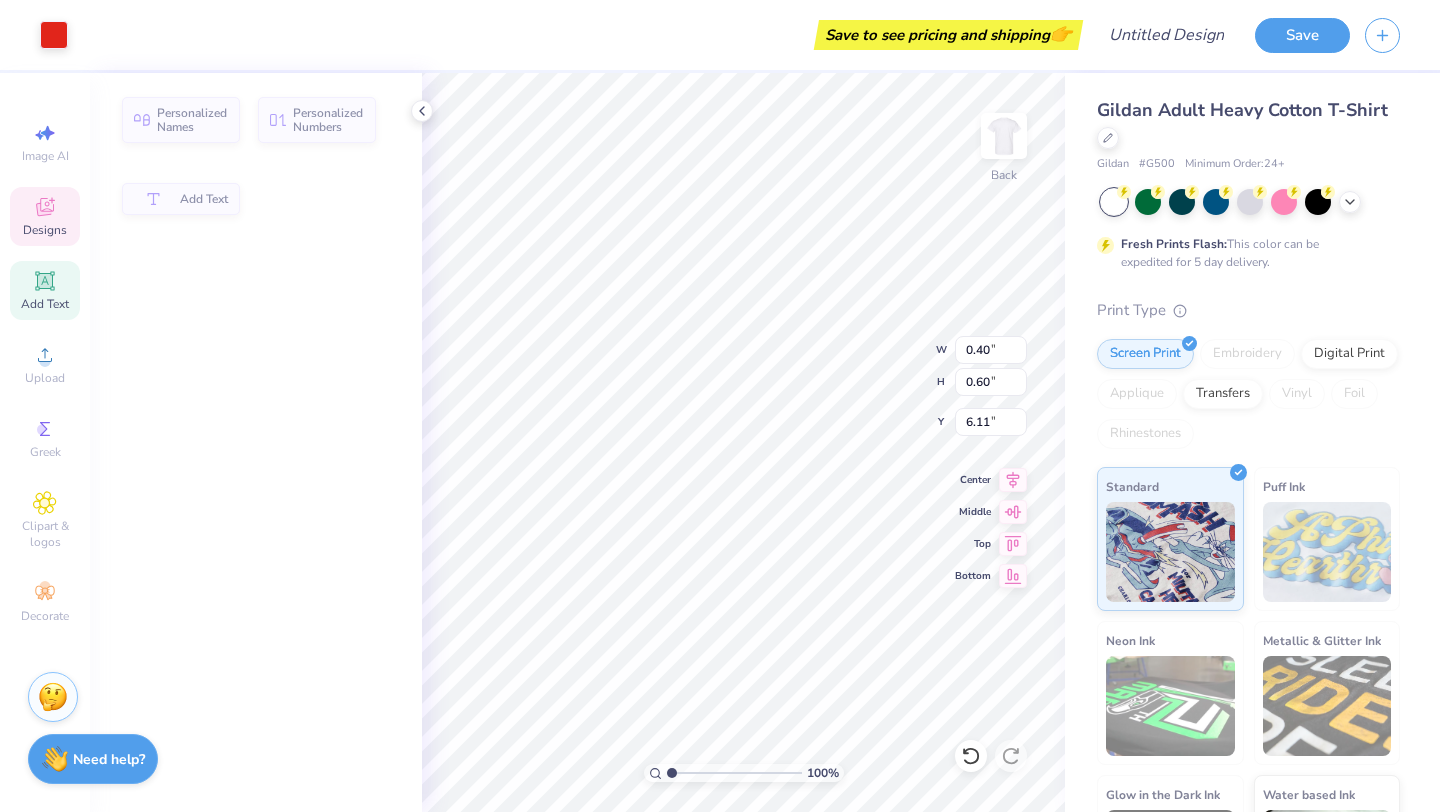 type on "0.40" 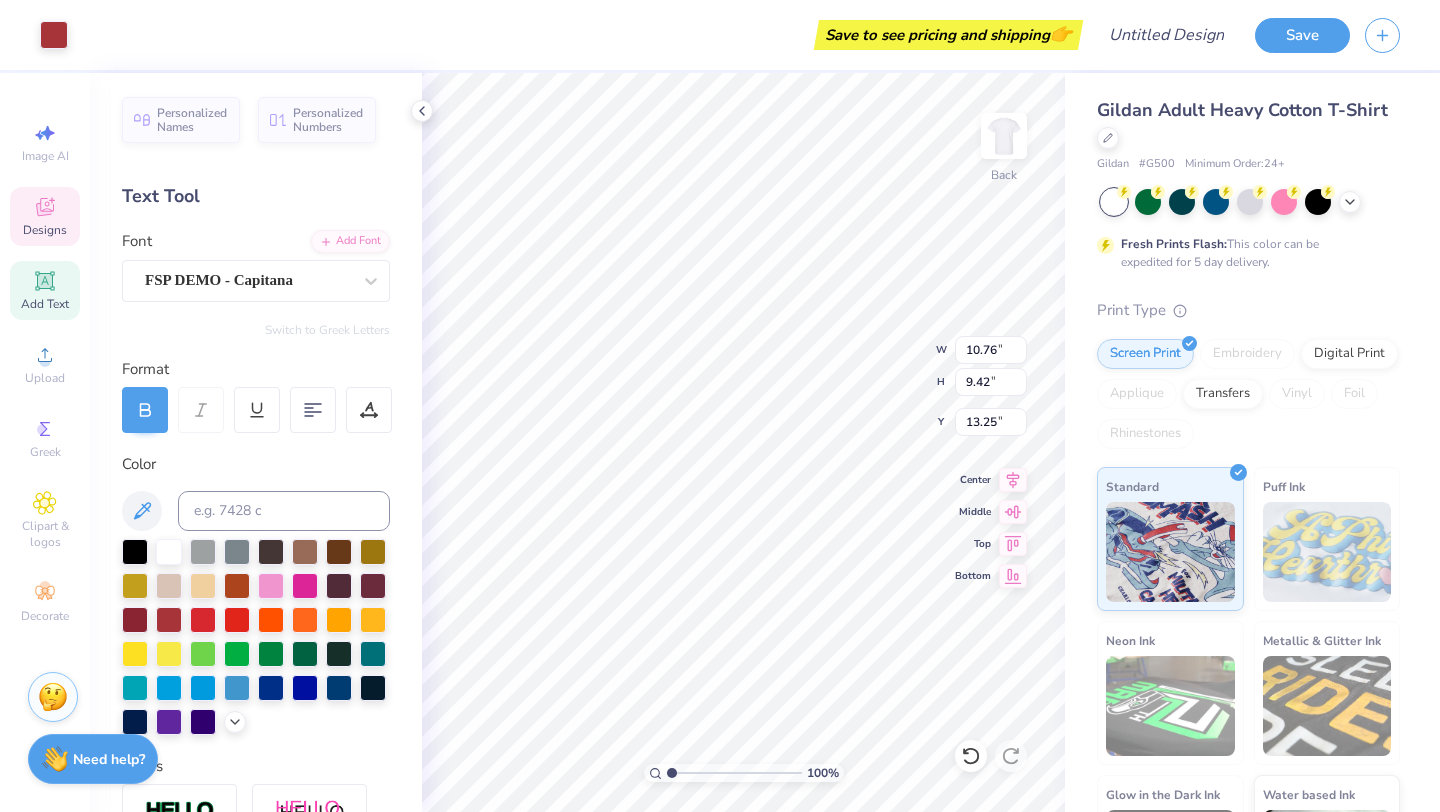type on "13.25" 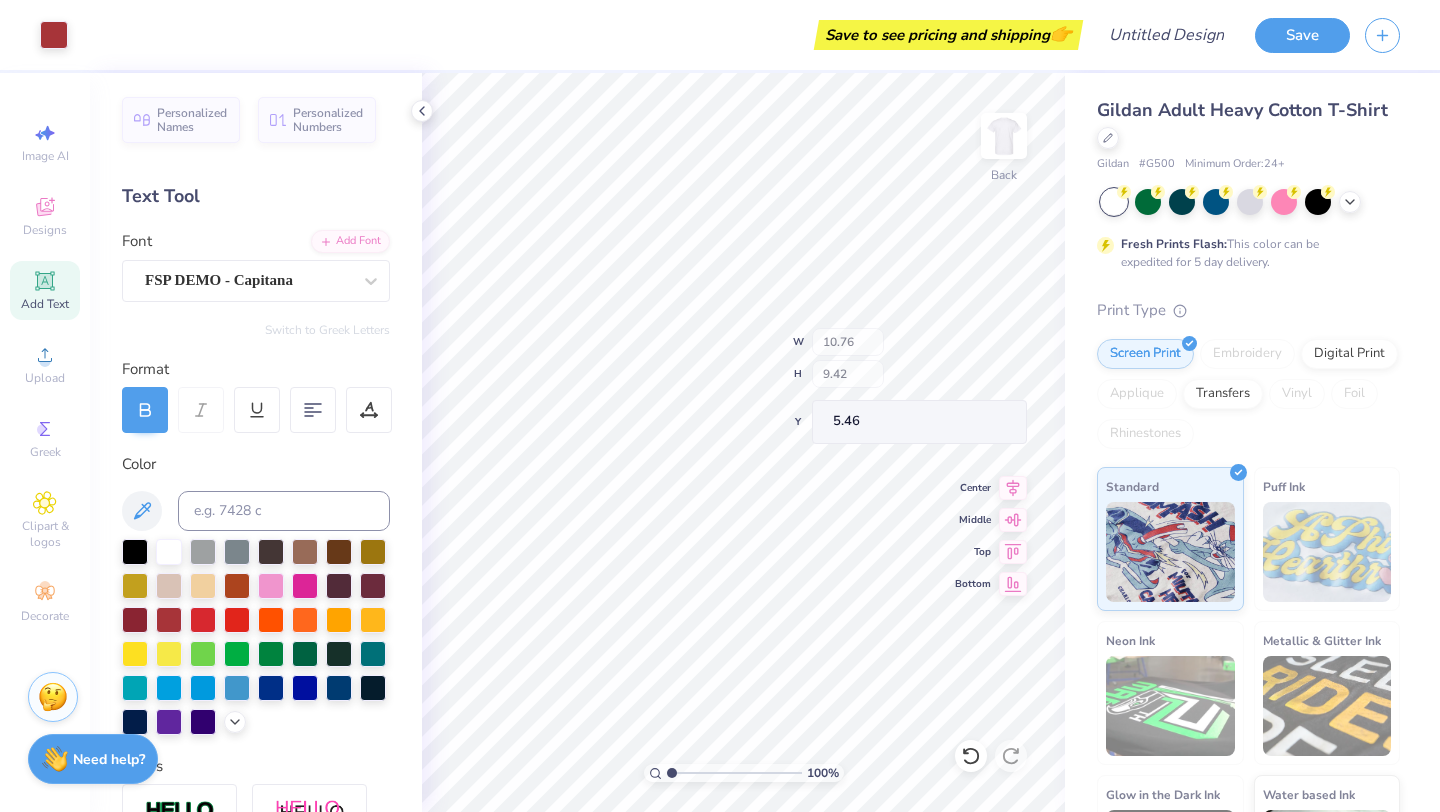 type on "5.46" 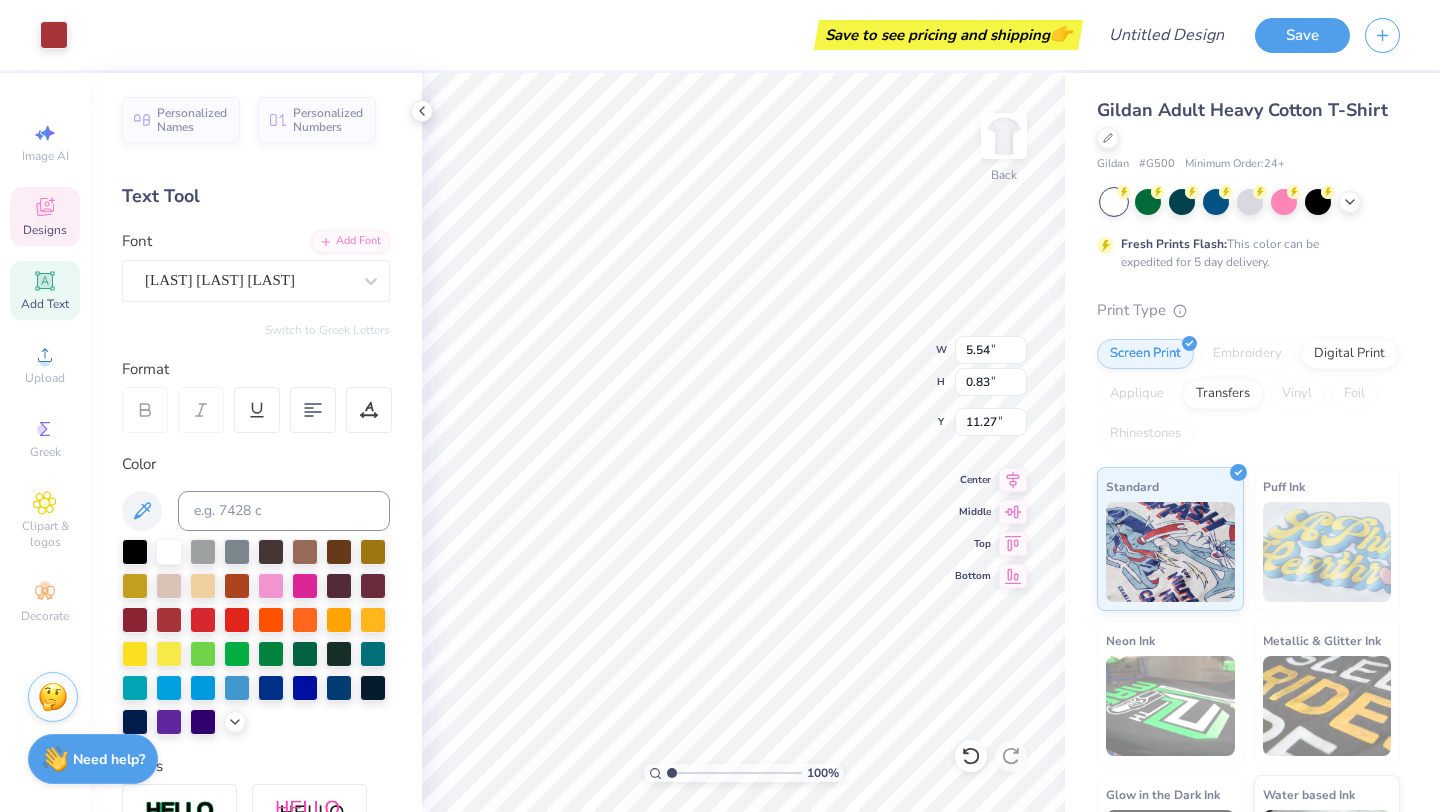 type on "5.54" 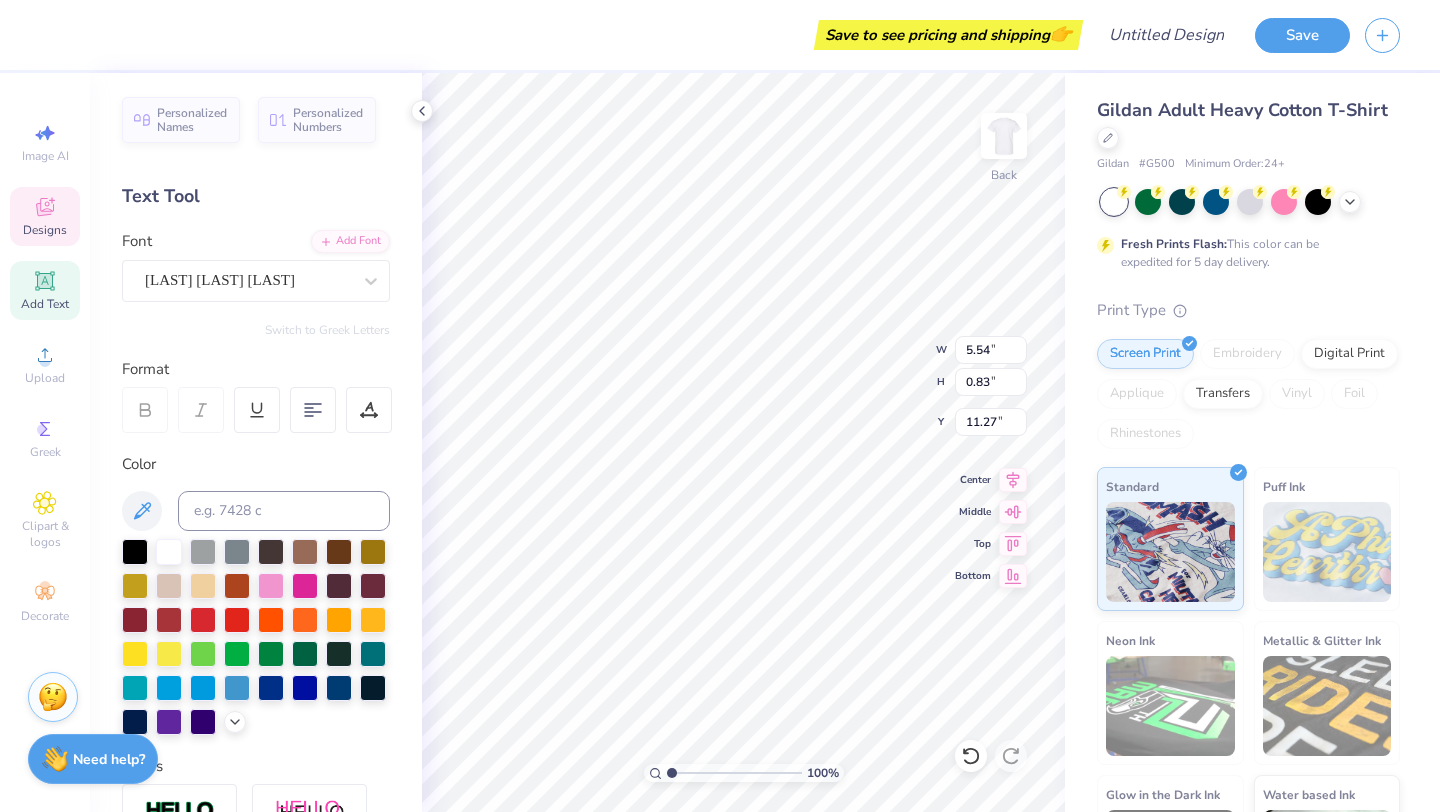 scroll, scrollTop: 0, scrollLeft: 0, axis: both 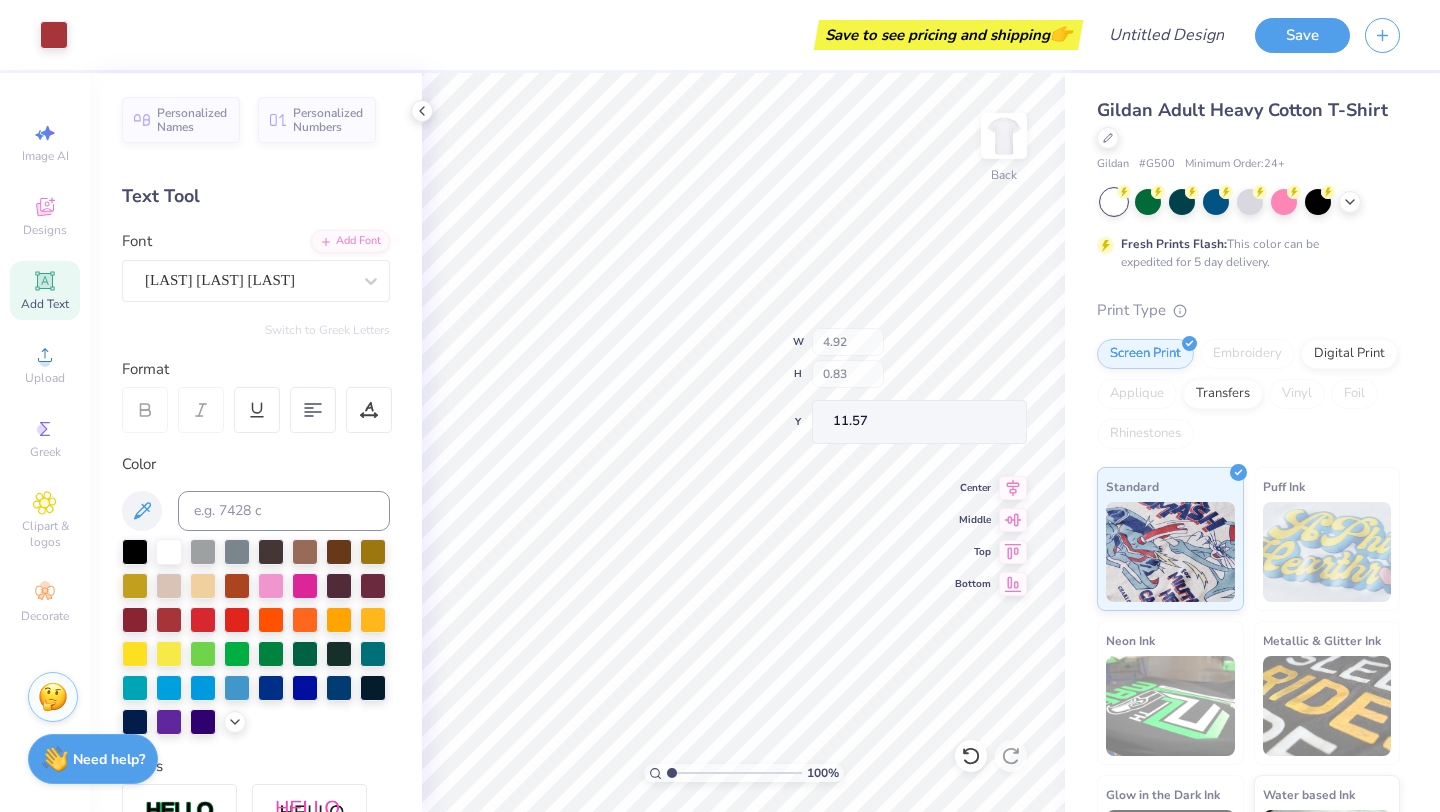 type on "11.57" 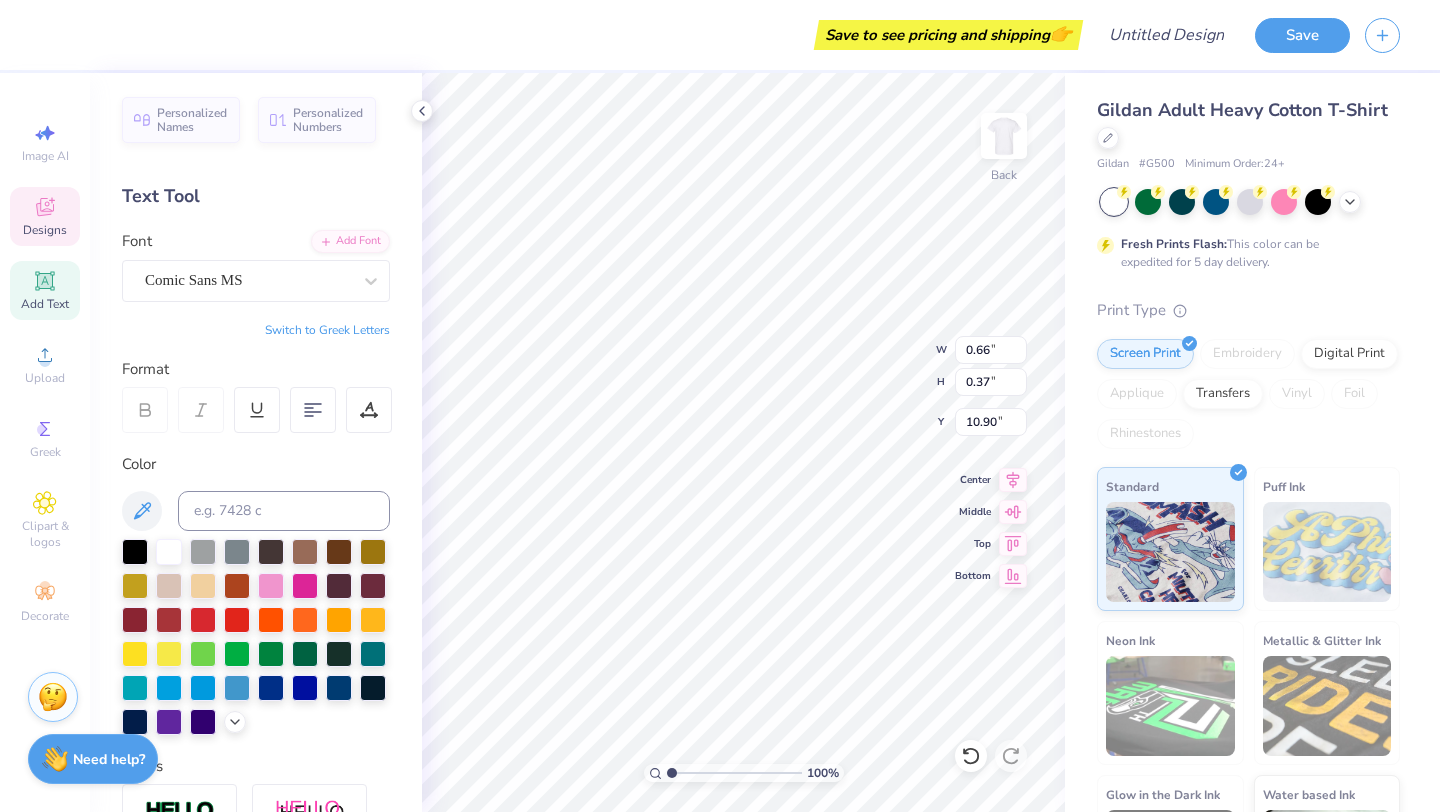 type on "t" 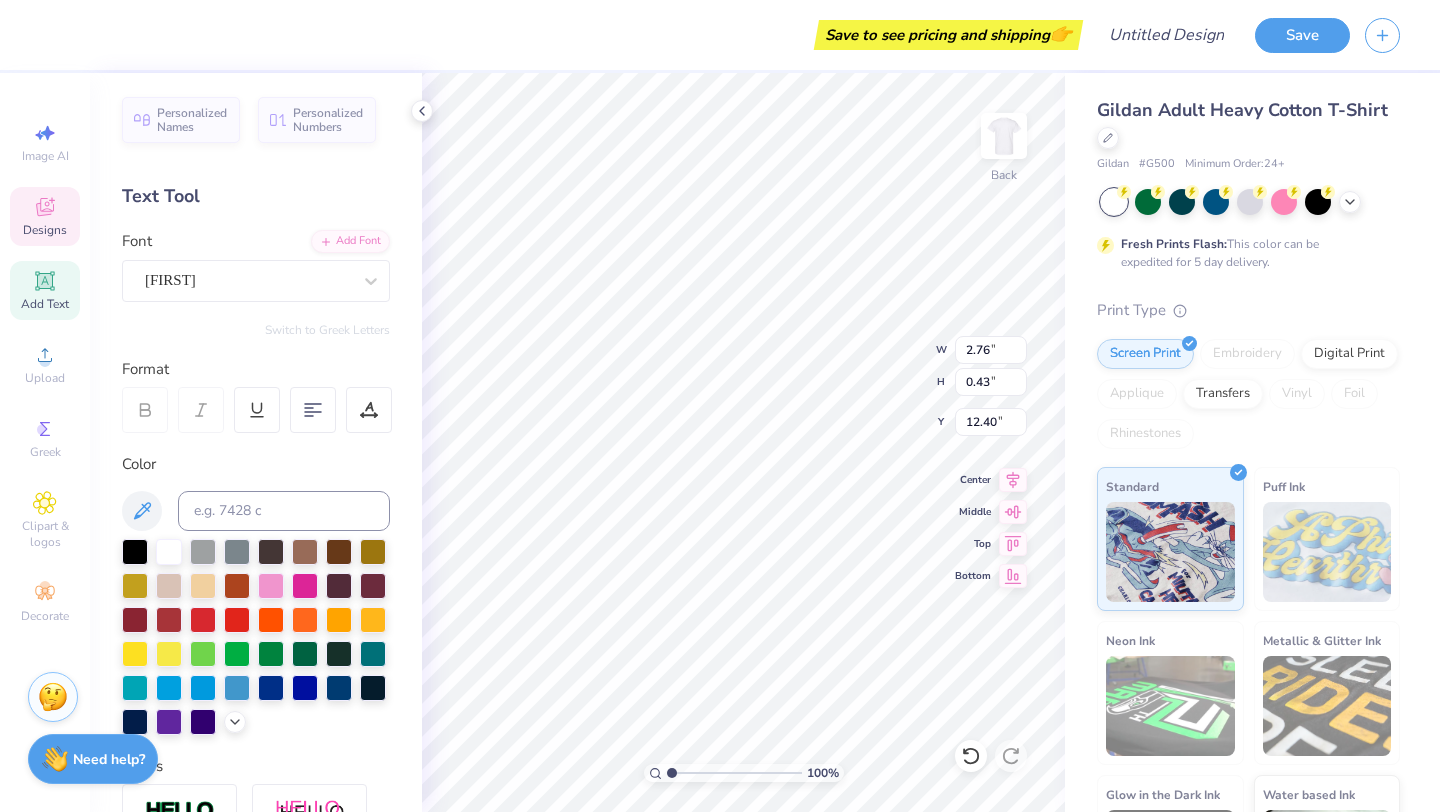 scroll, scrollTop: 0, scrollLeft: 0, axis: both 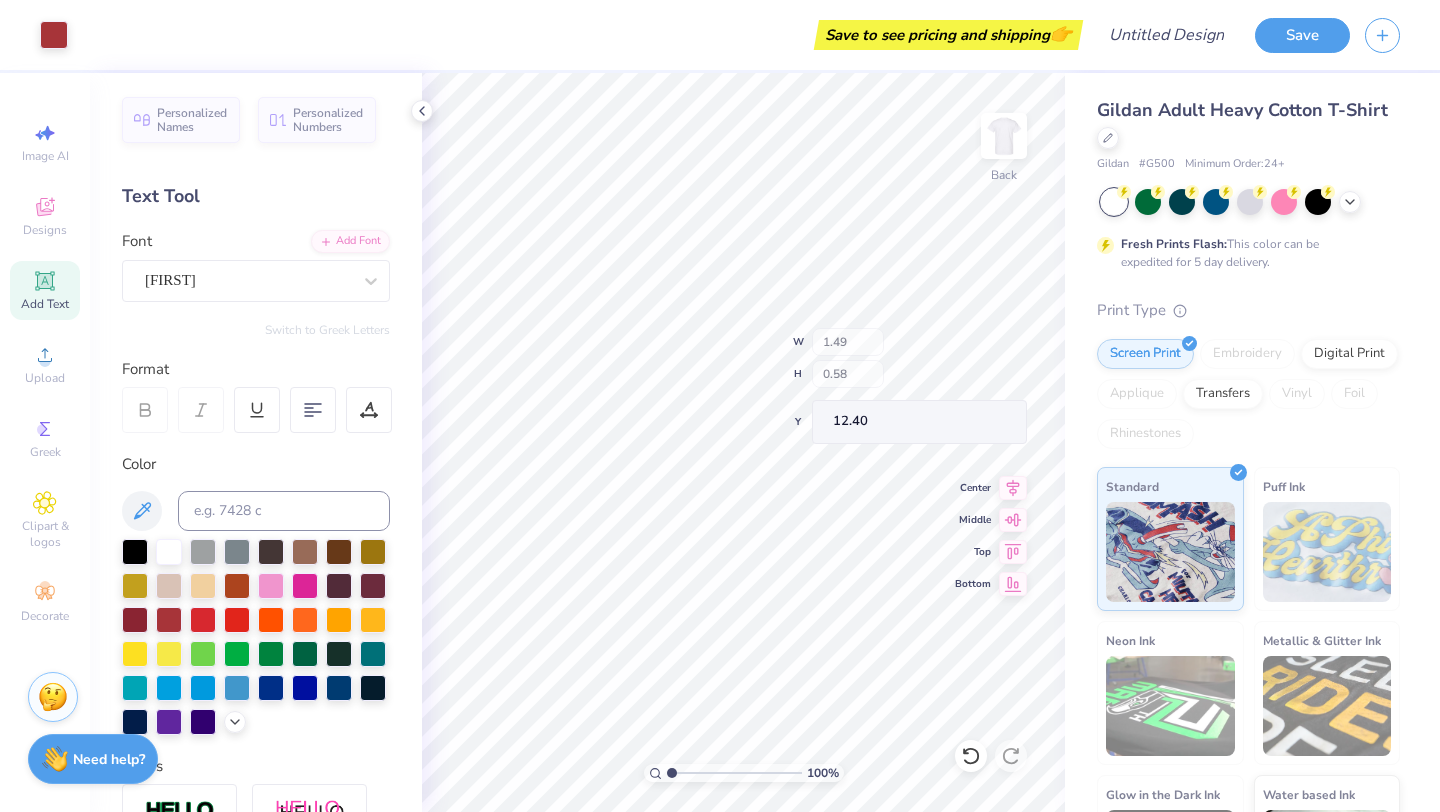 type on "12.40" 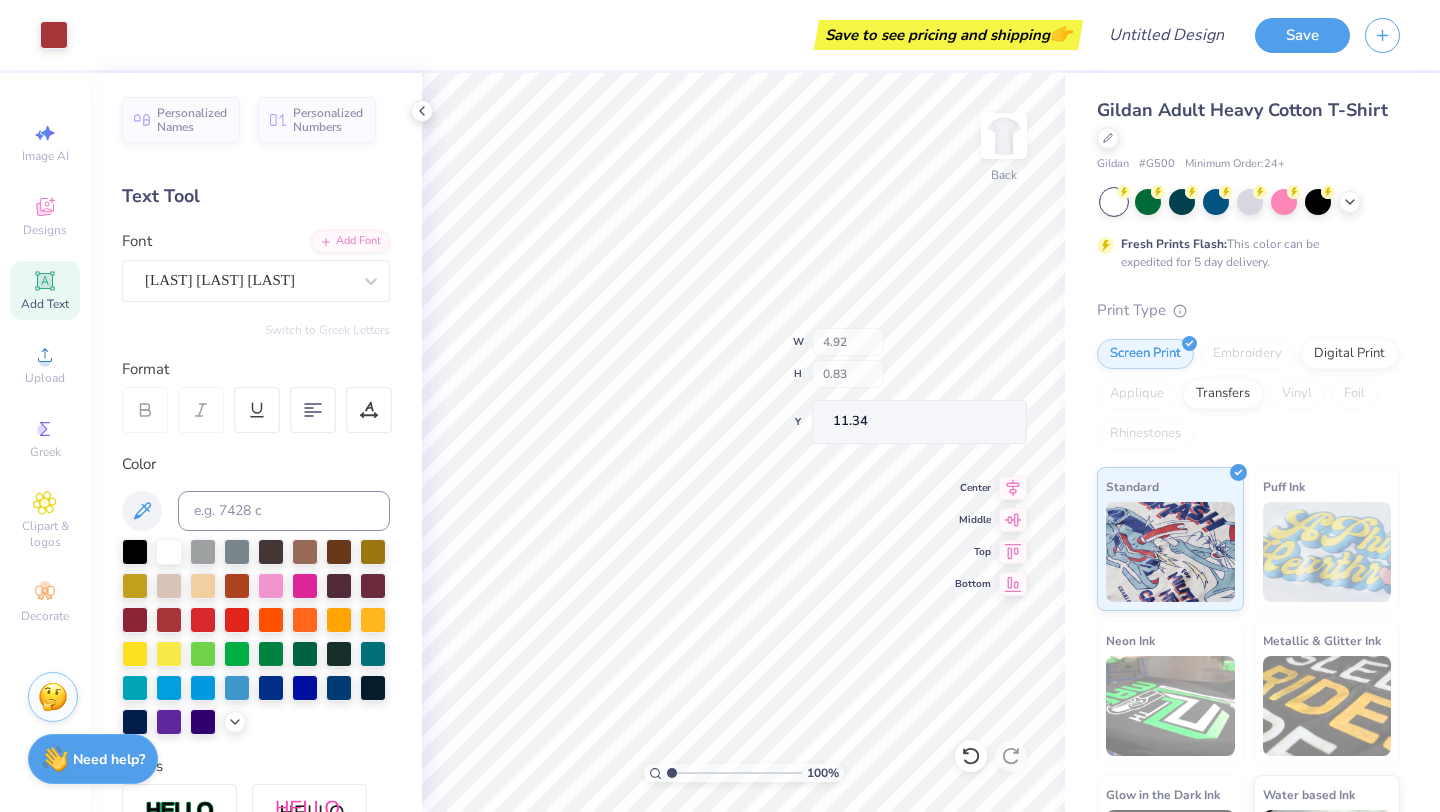 type on "11.34" 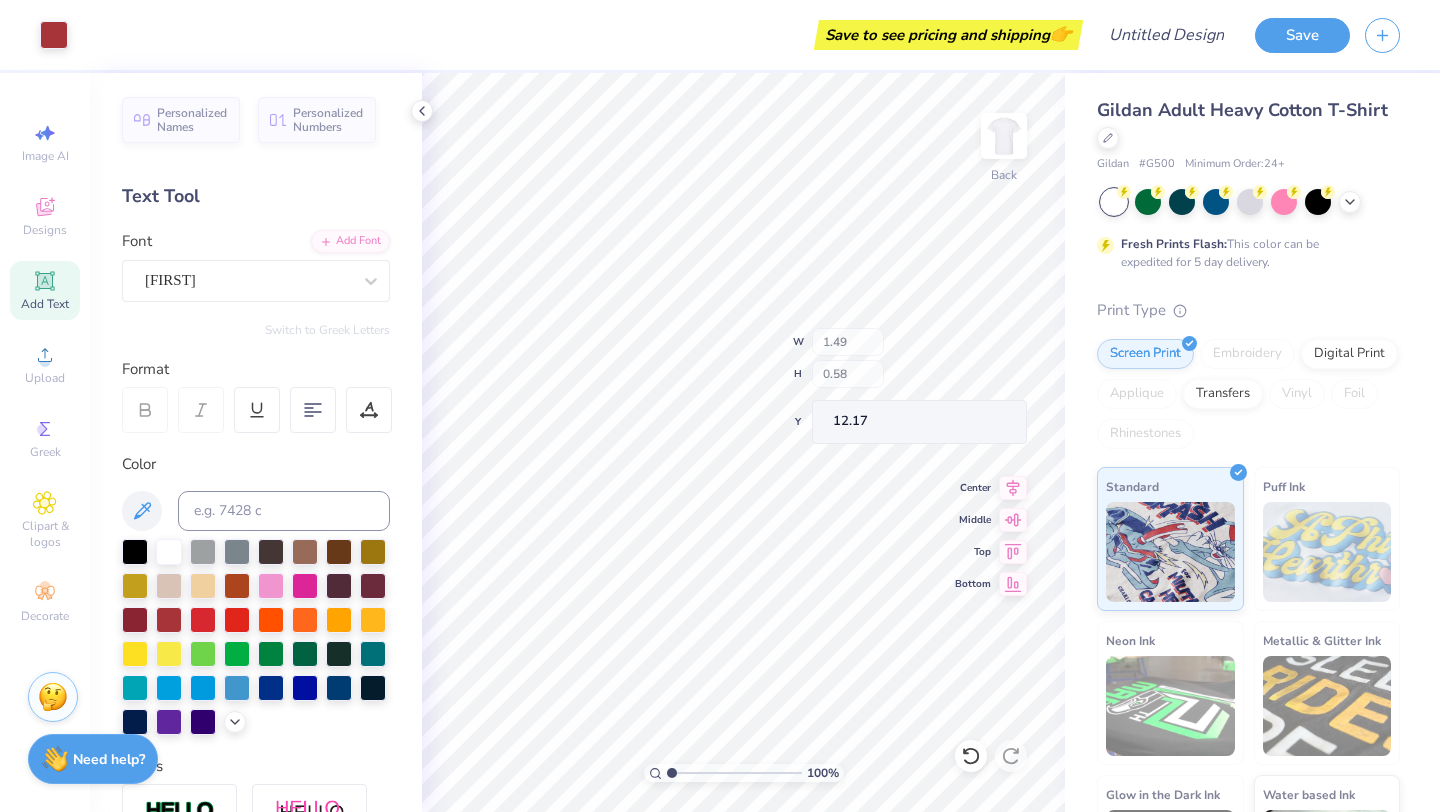 type on "12.17" 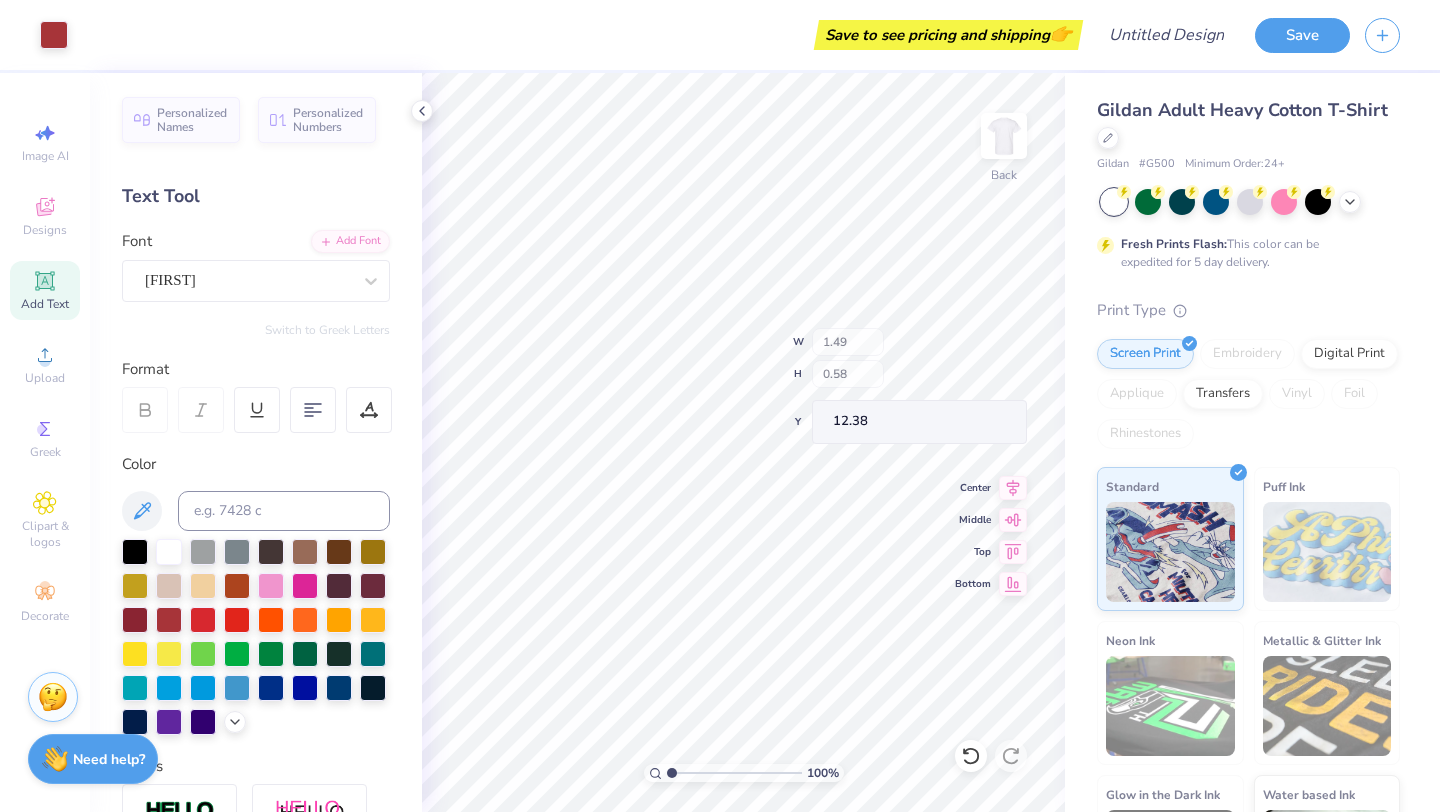 type on "12.38" 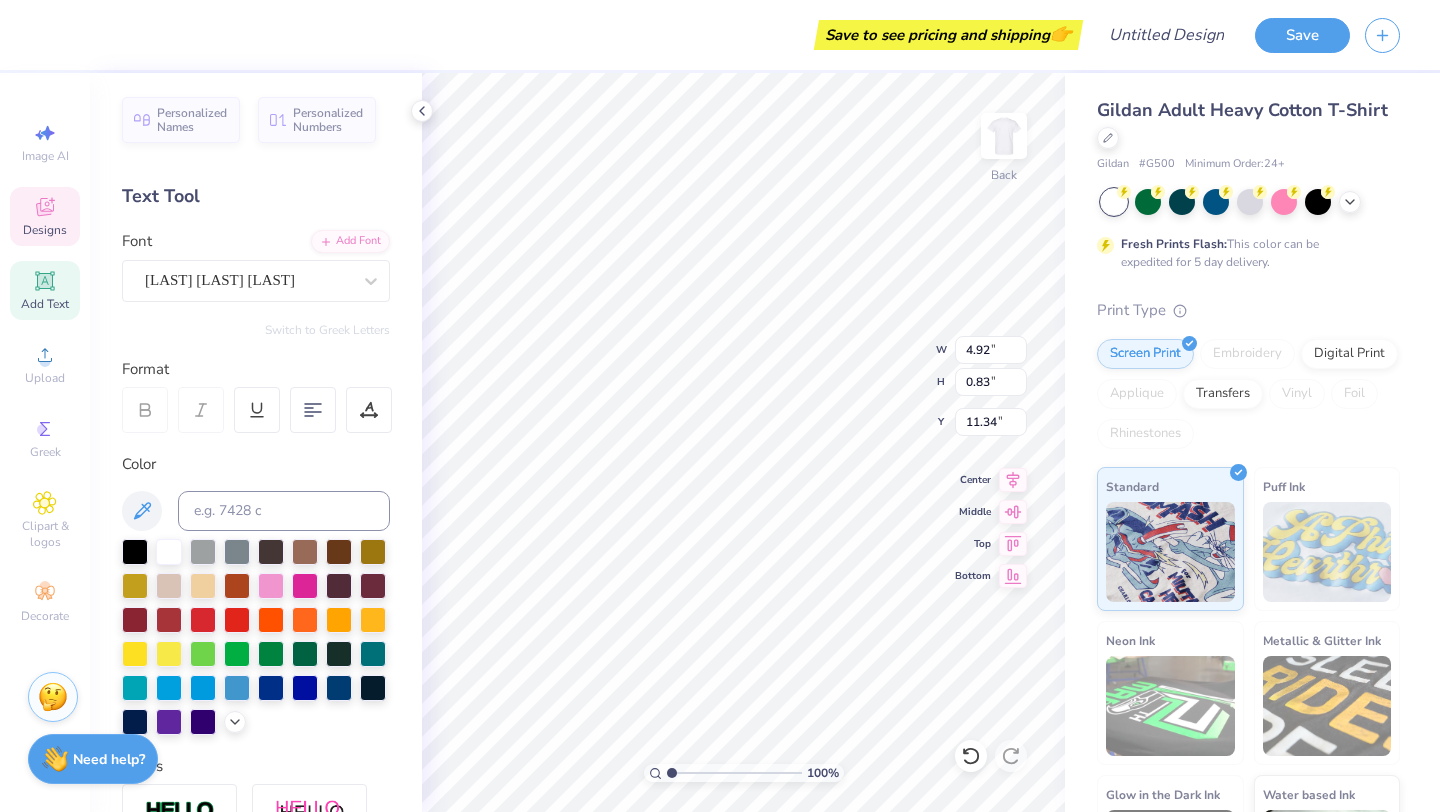 type on "11.55" 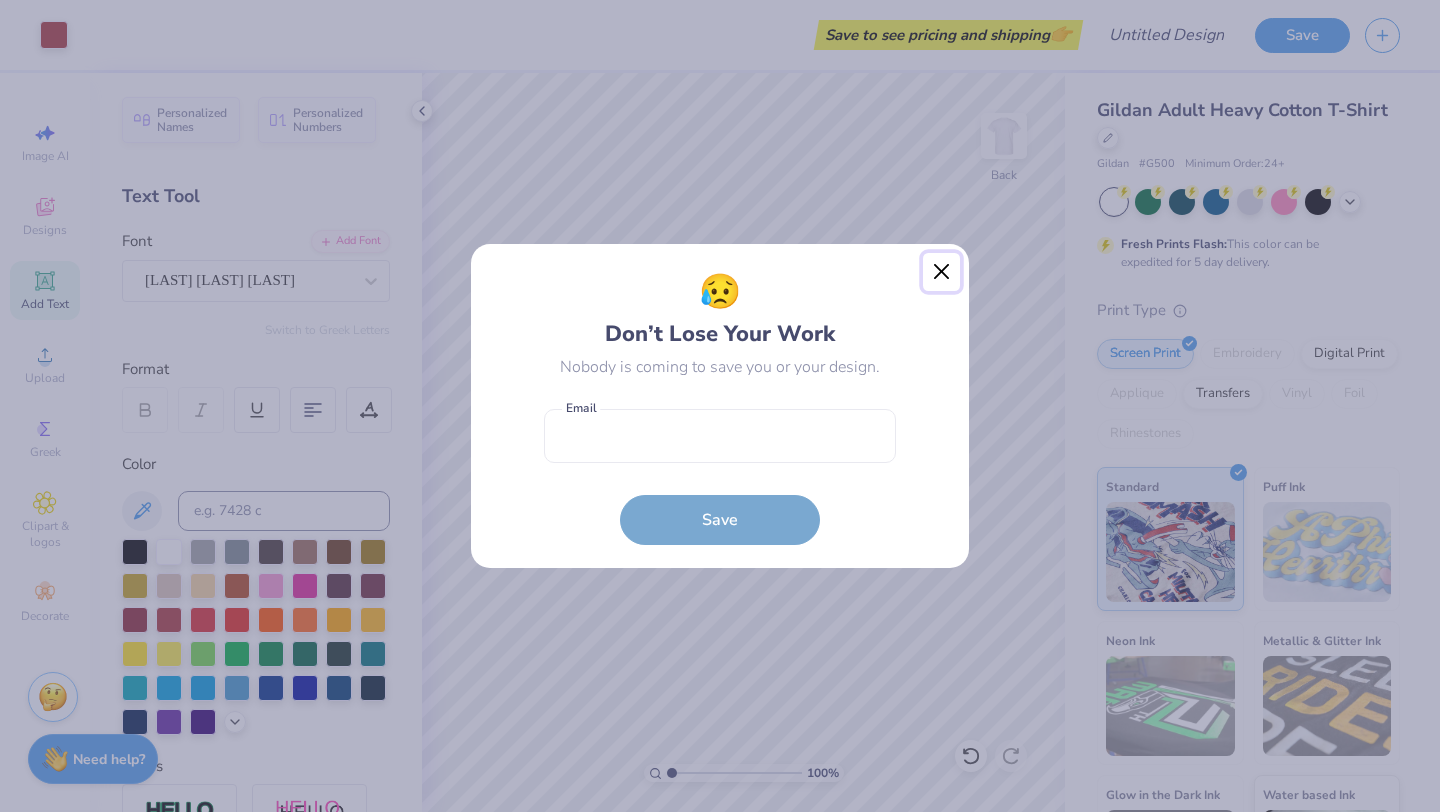 click at bounding box center [942, 272] 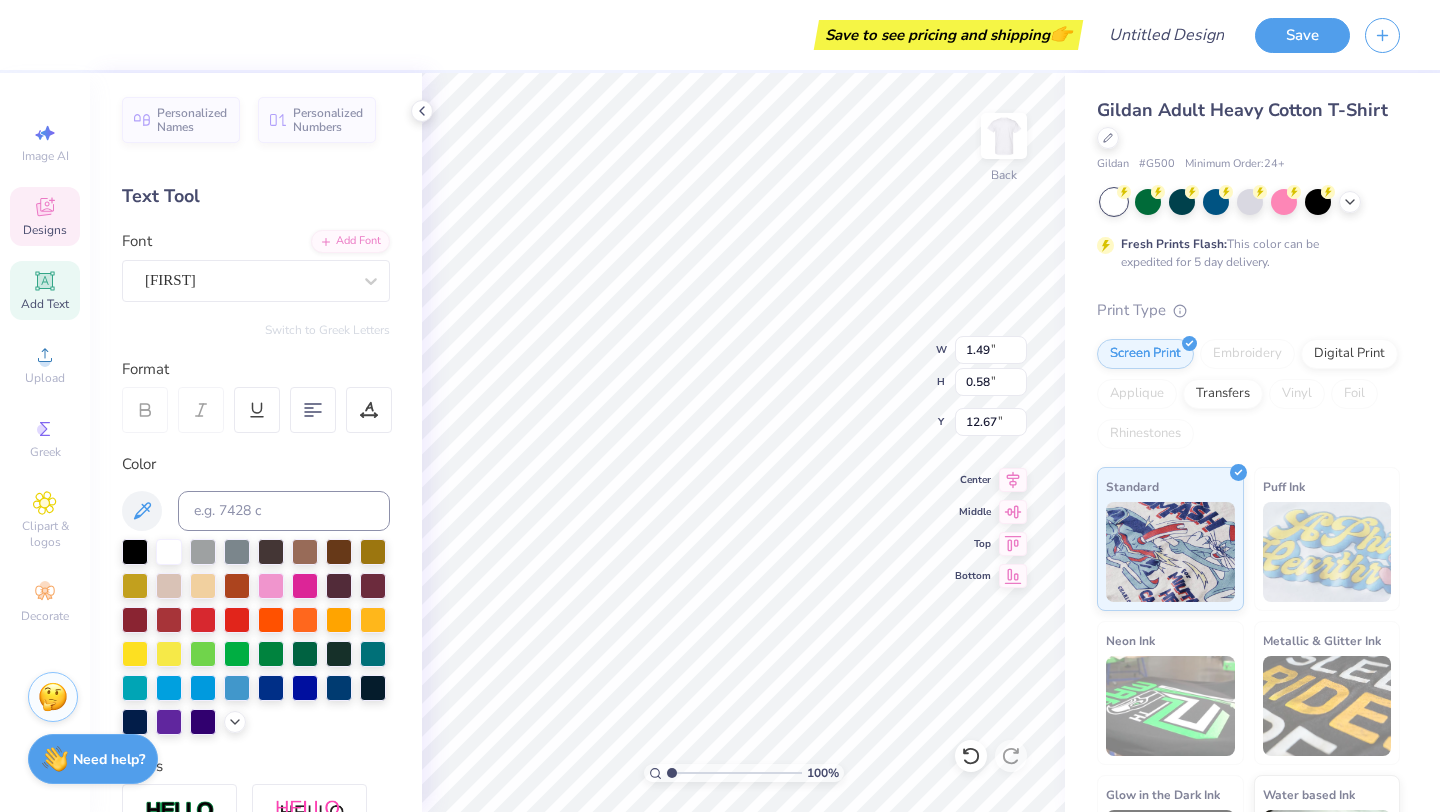 type on "12.38" 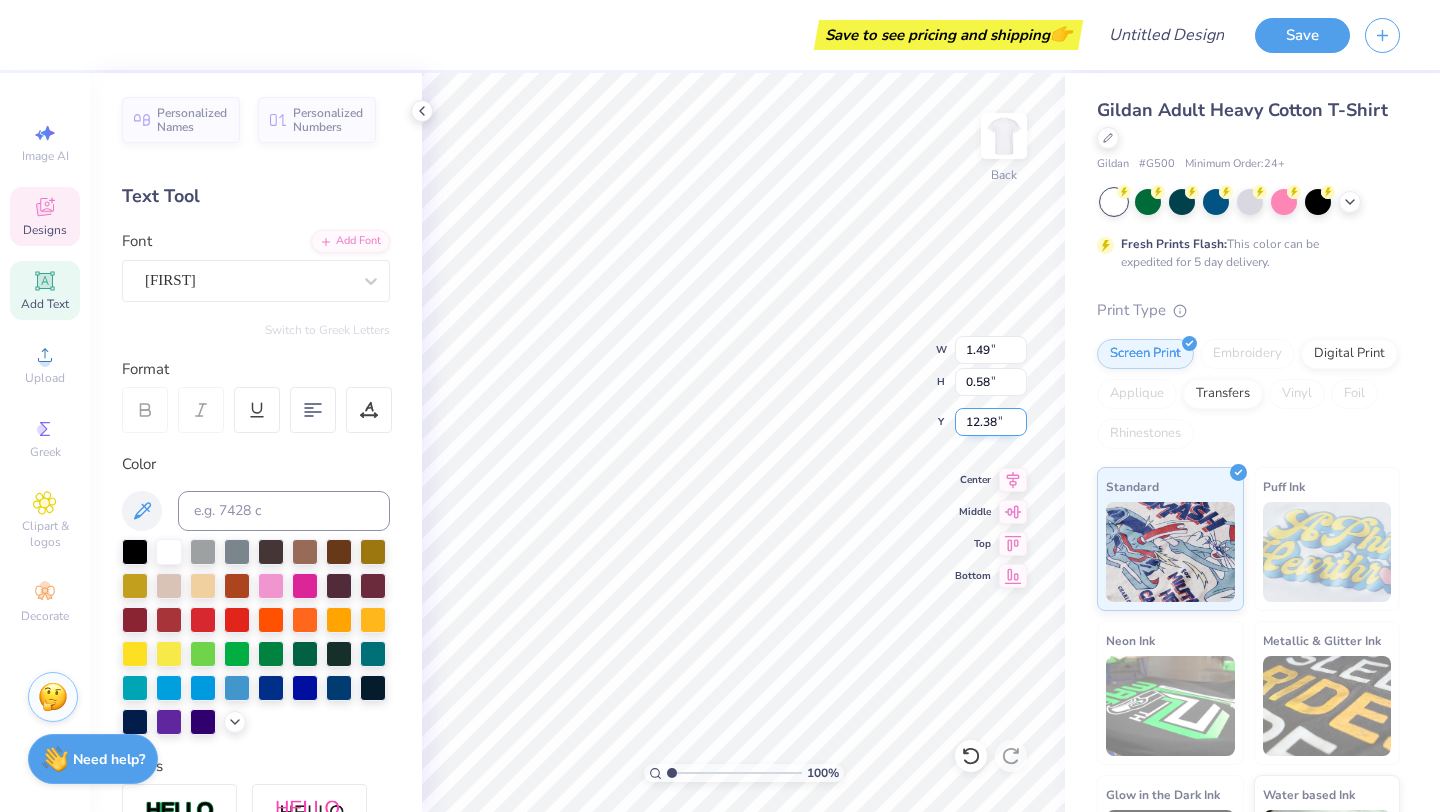 click on "12.38" at bounding box center [991, 422] 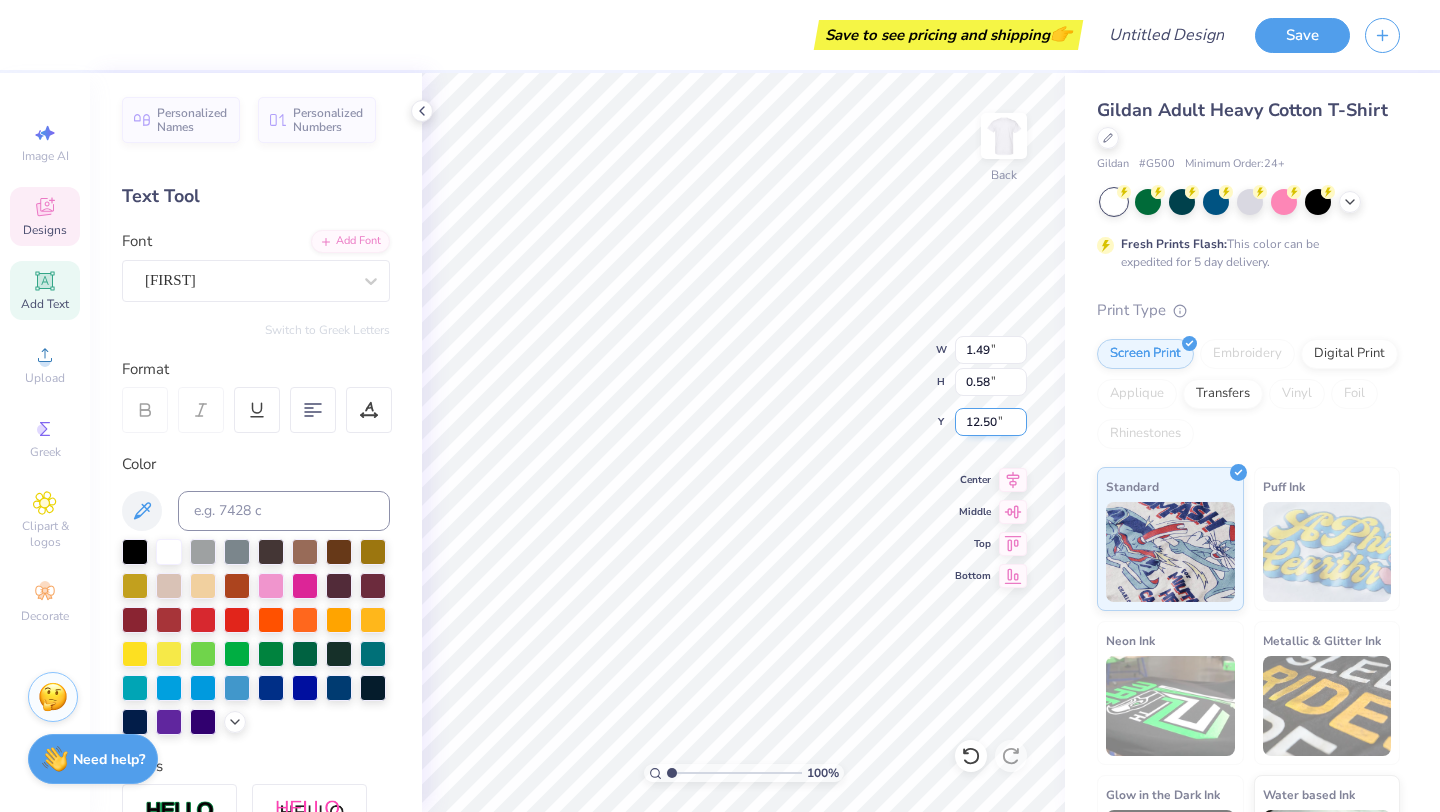 type on "12.50" 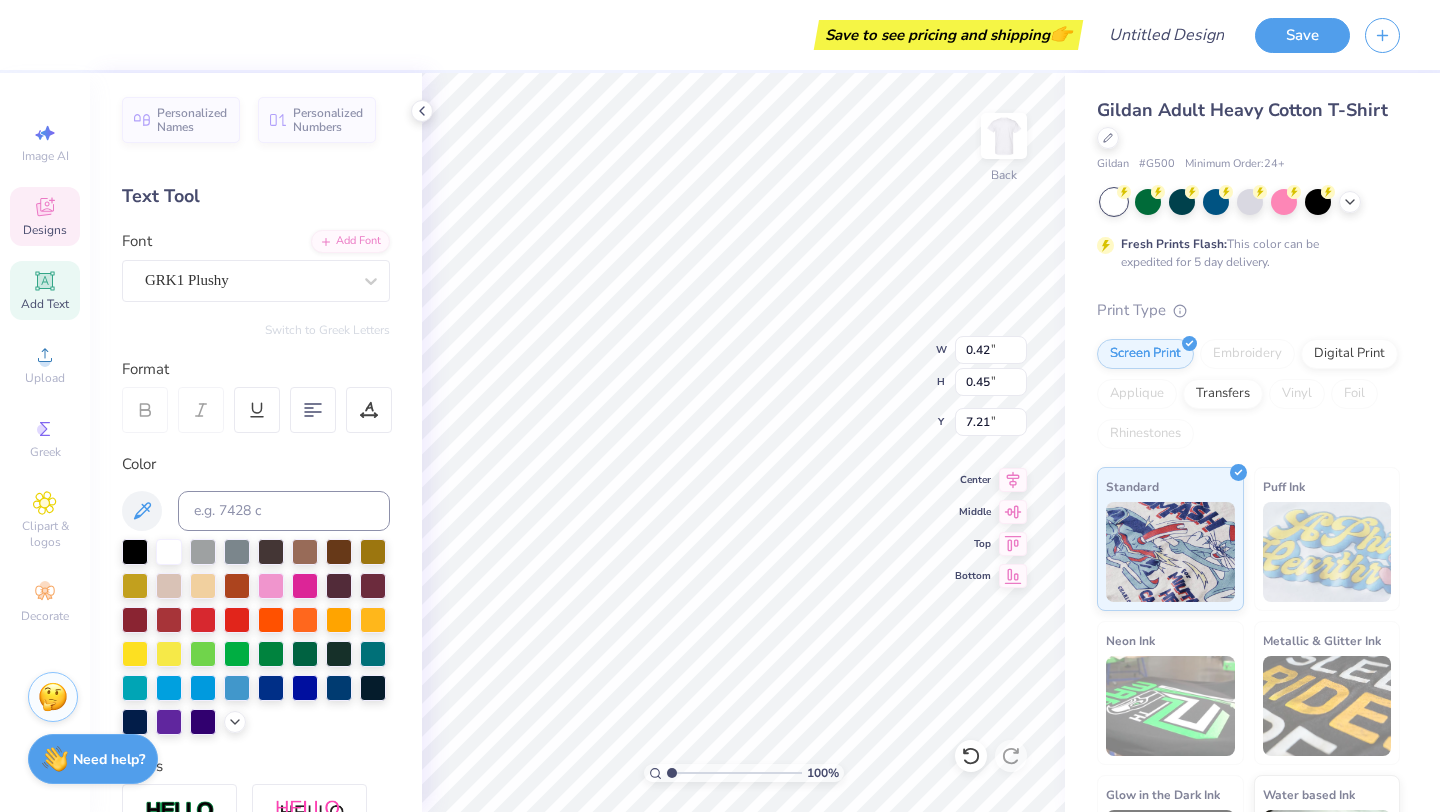 type on "0.28" 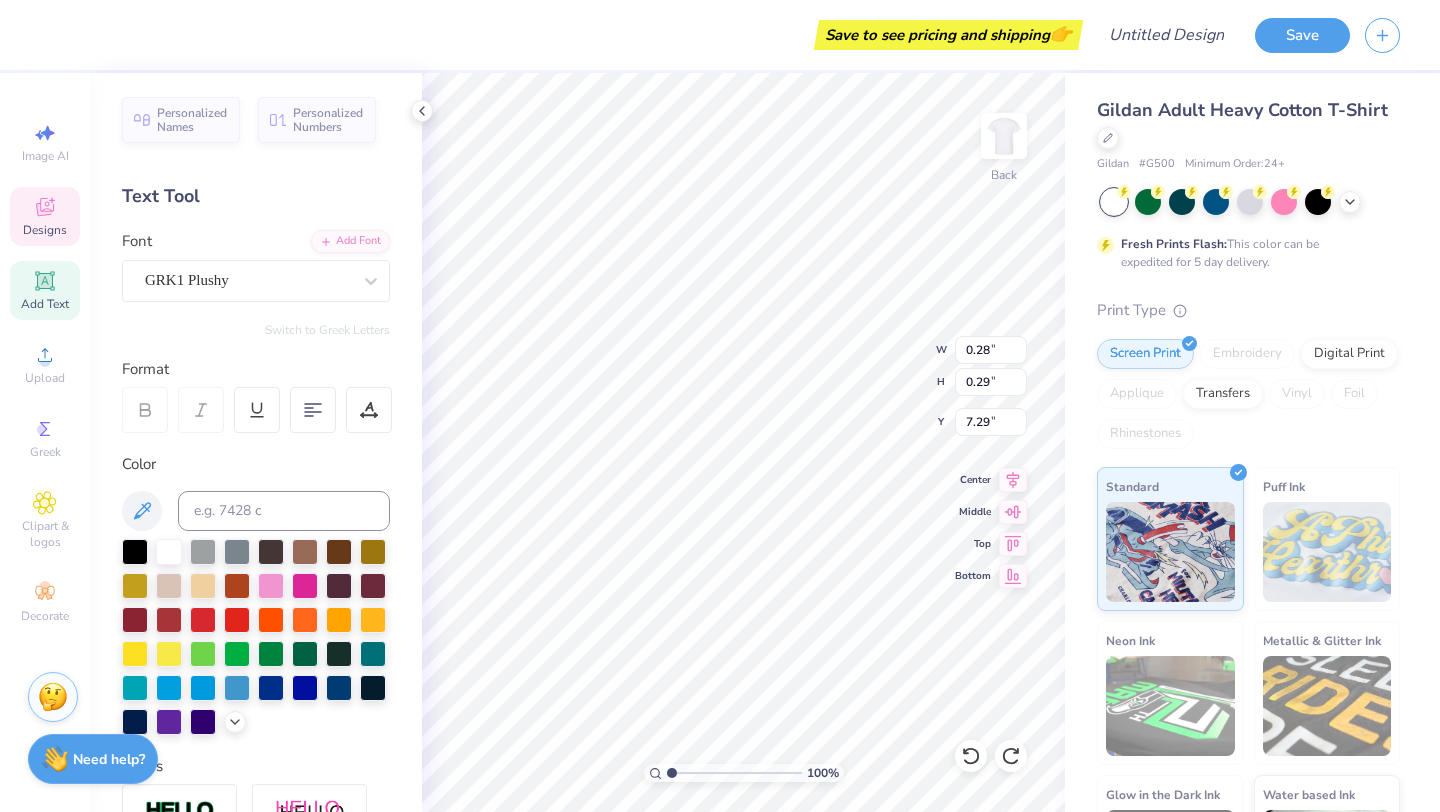 type on "7.29" 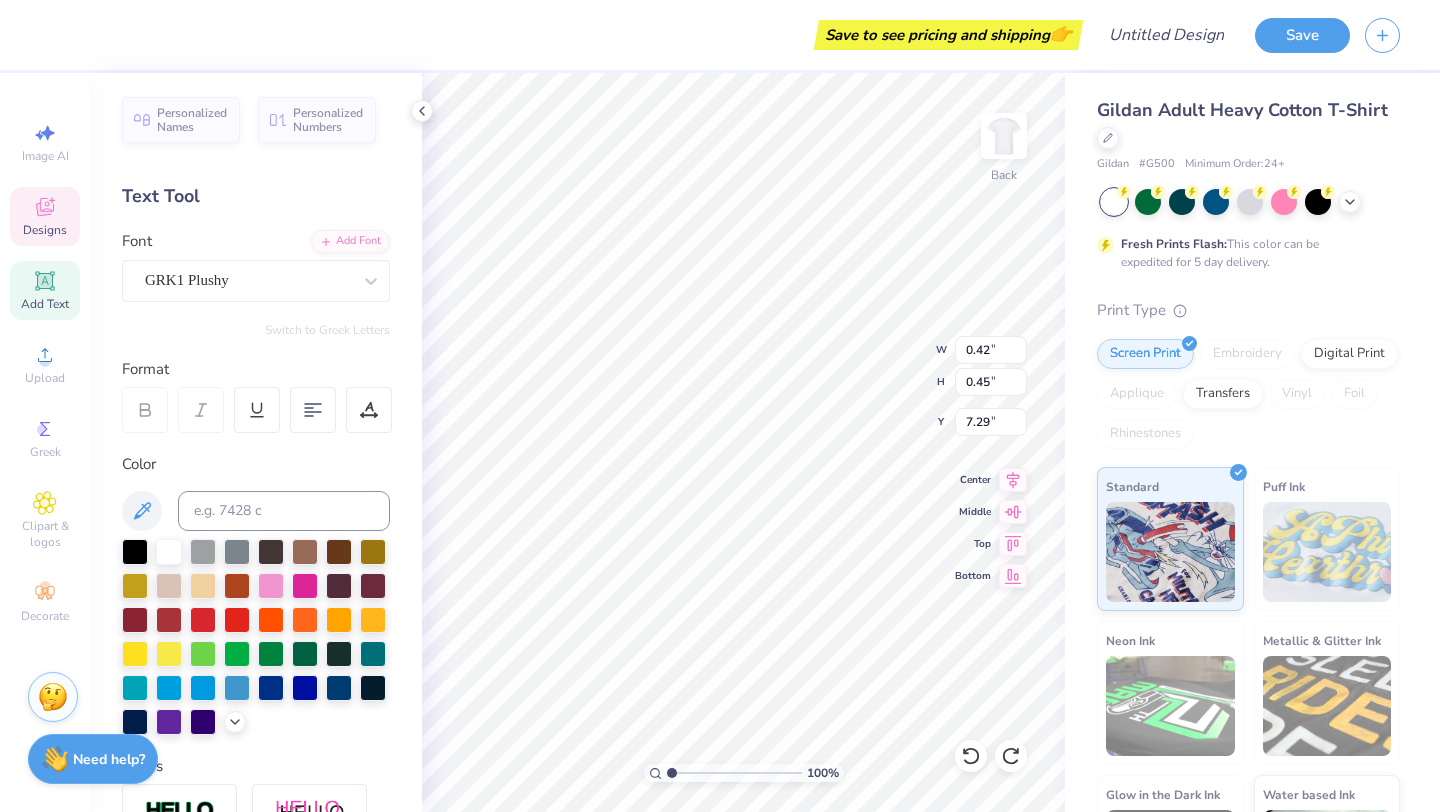 type on "0.42" 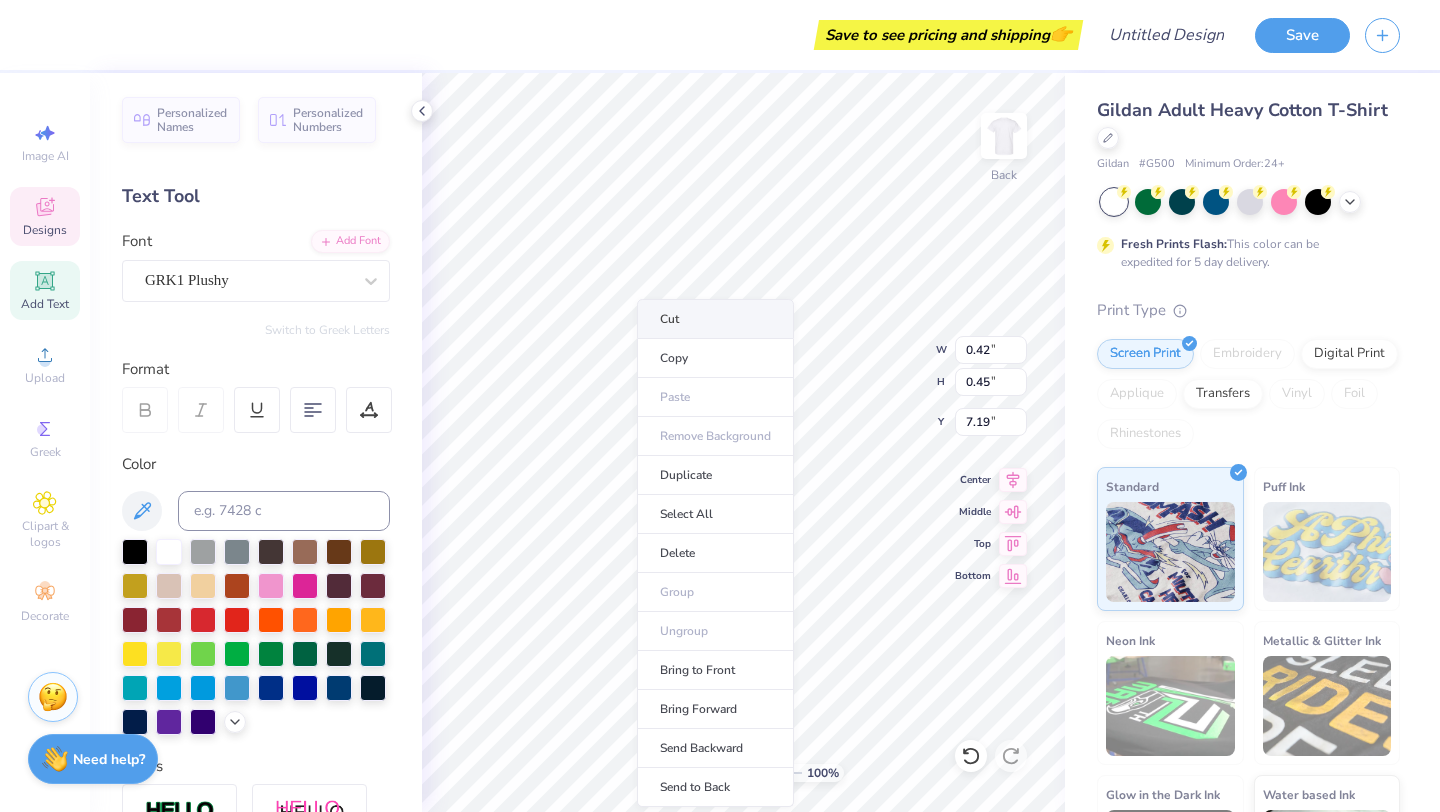 click on "Cut" at bounding box center (715, 319) 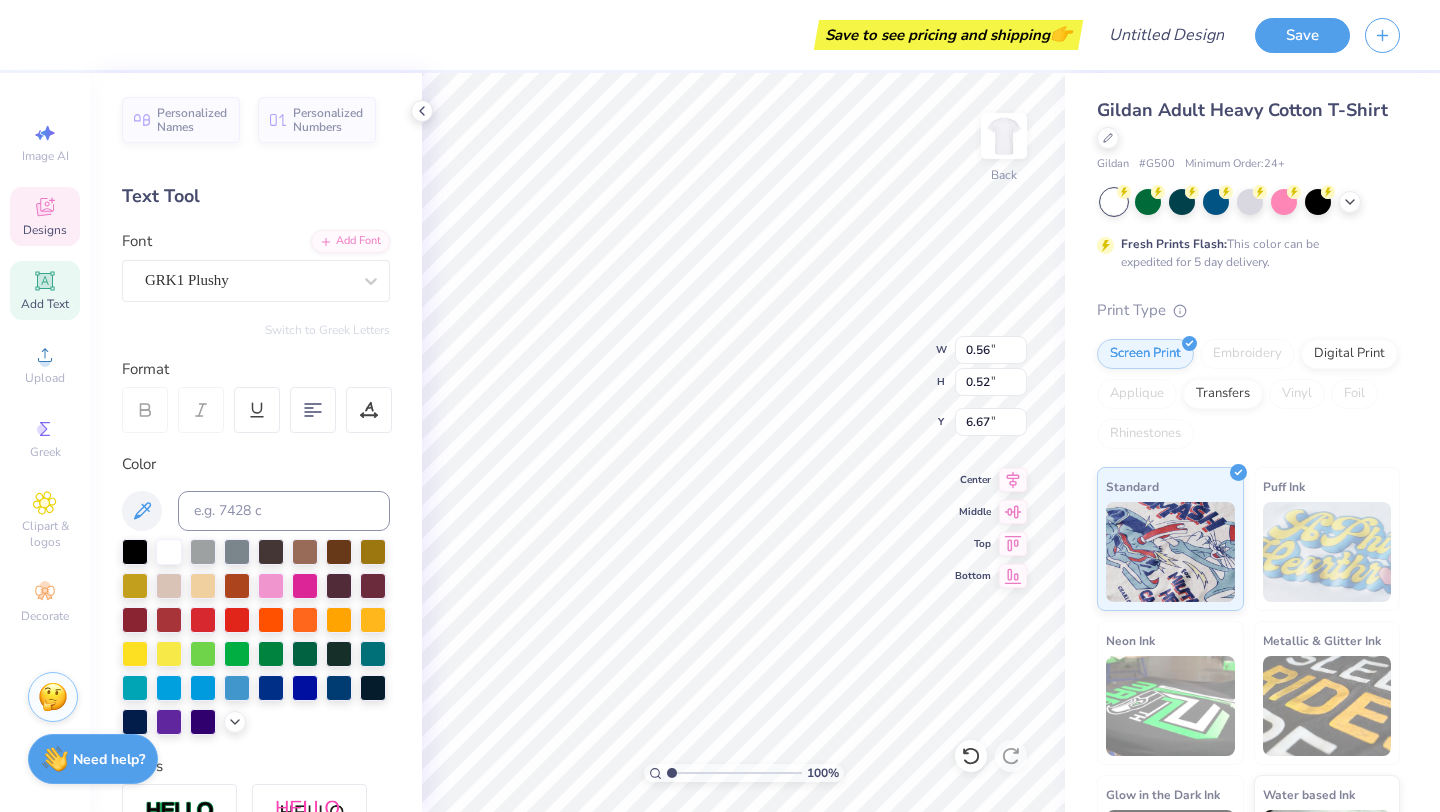 type on "0.57" 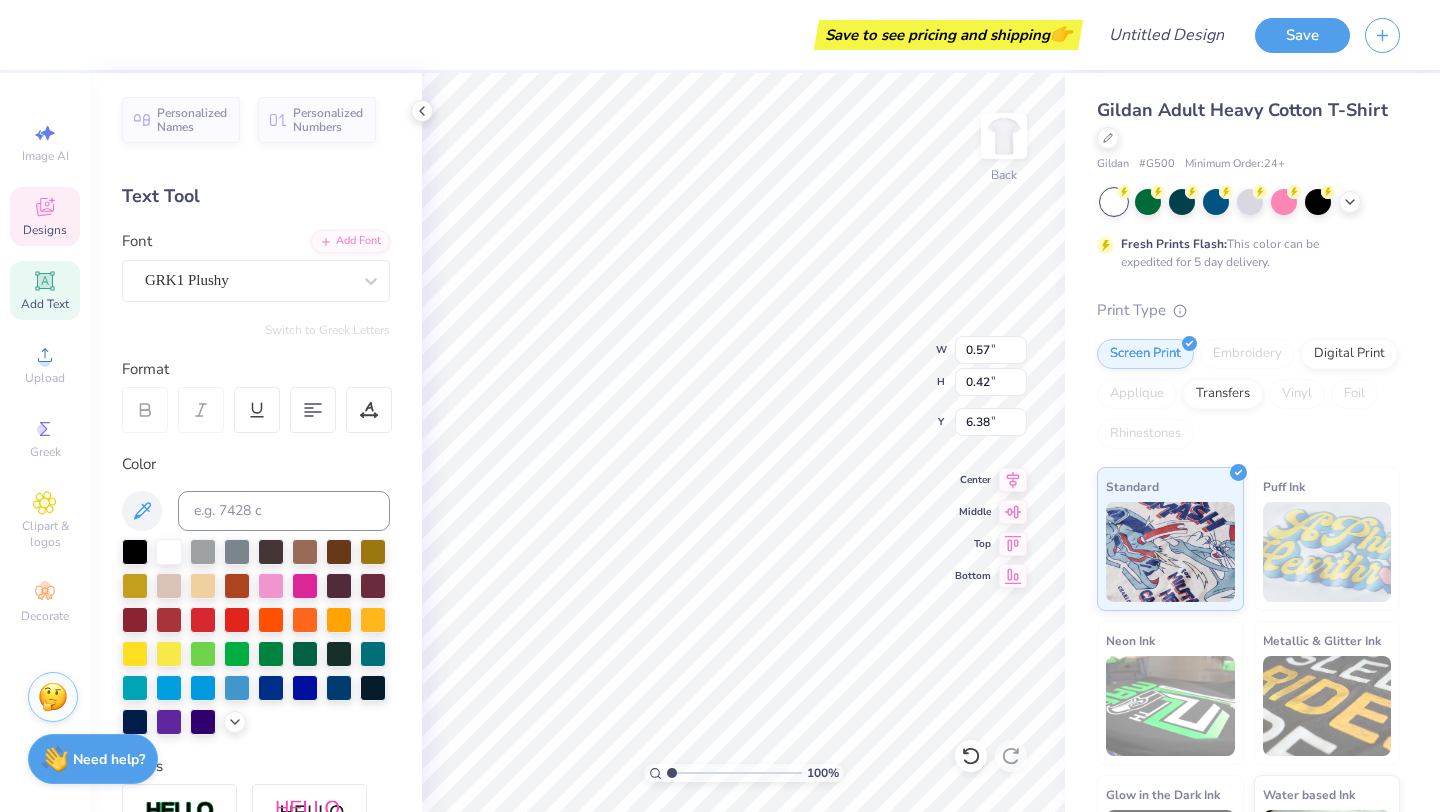 type on "C" 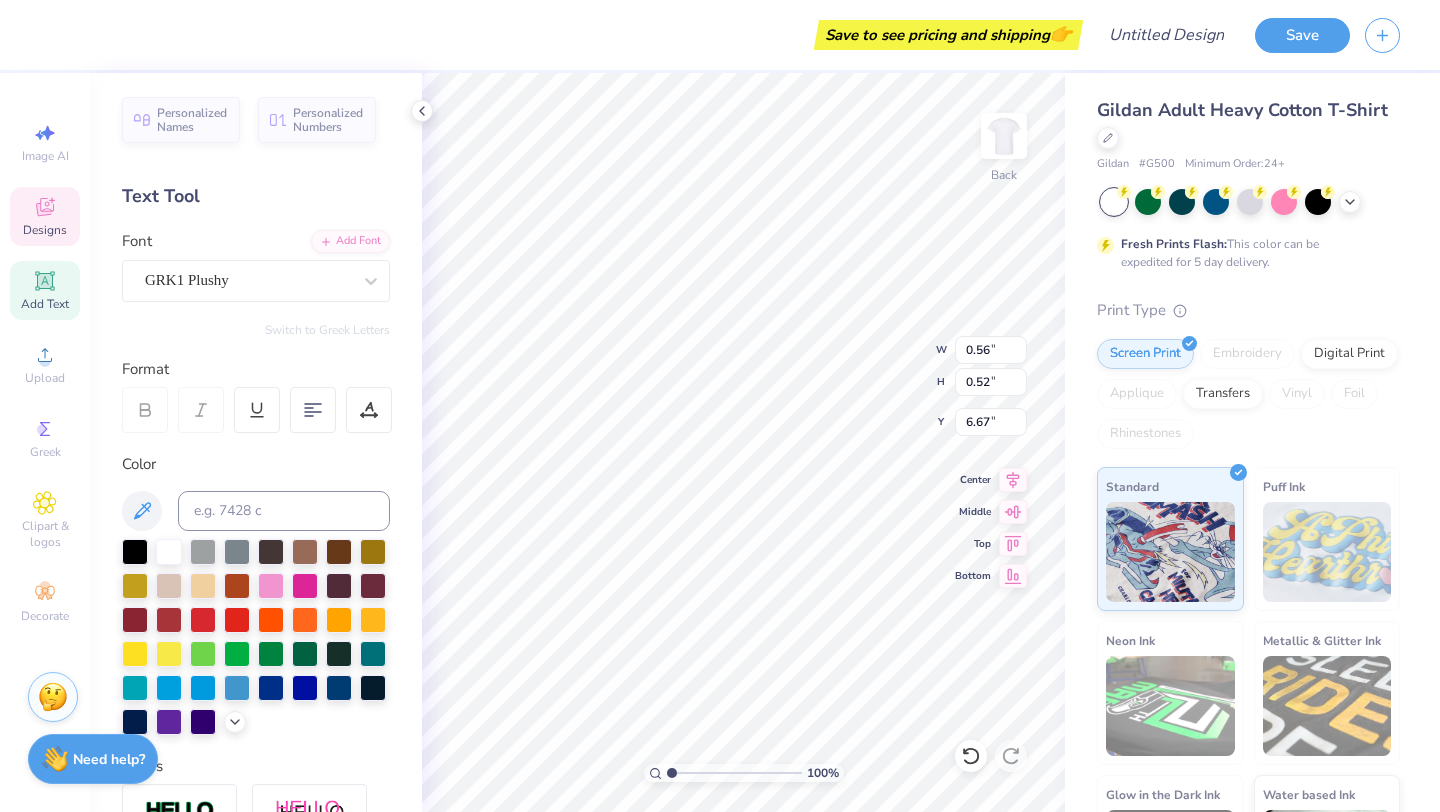 type on "0.42" 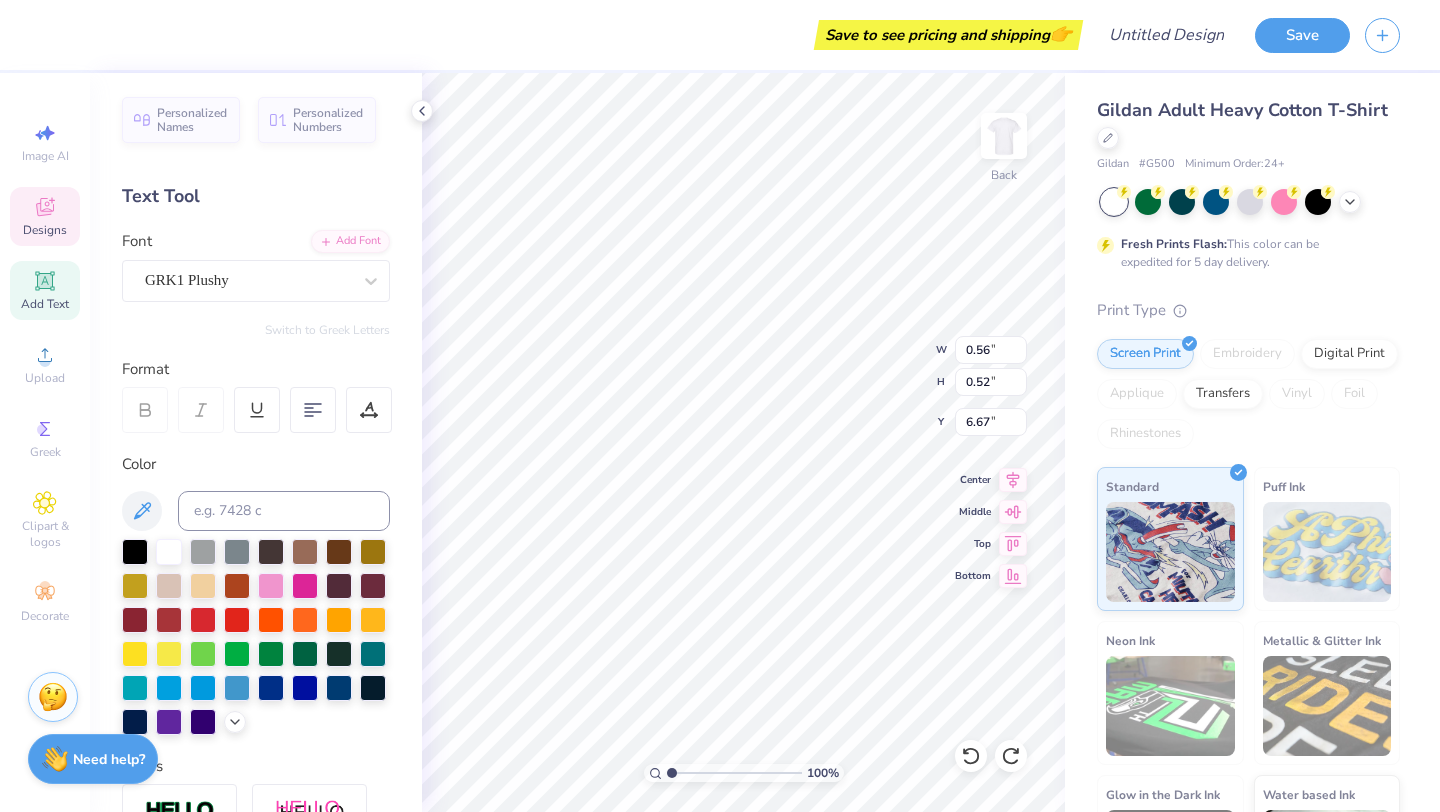 type on "T" 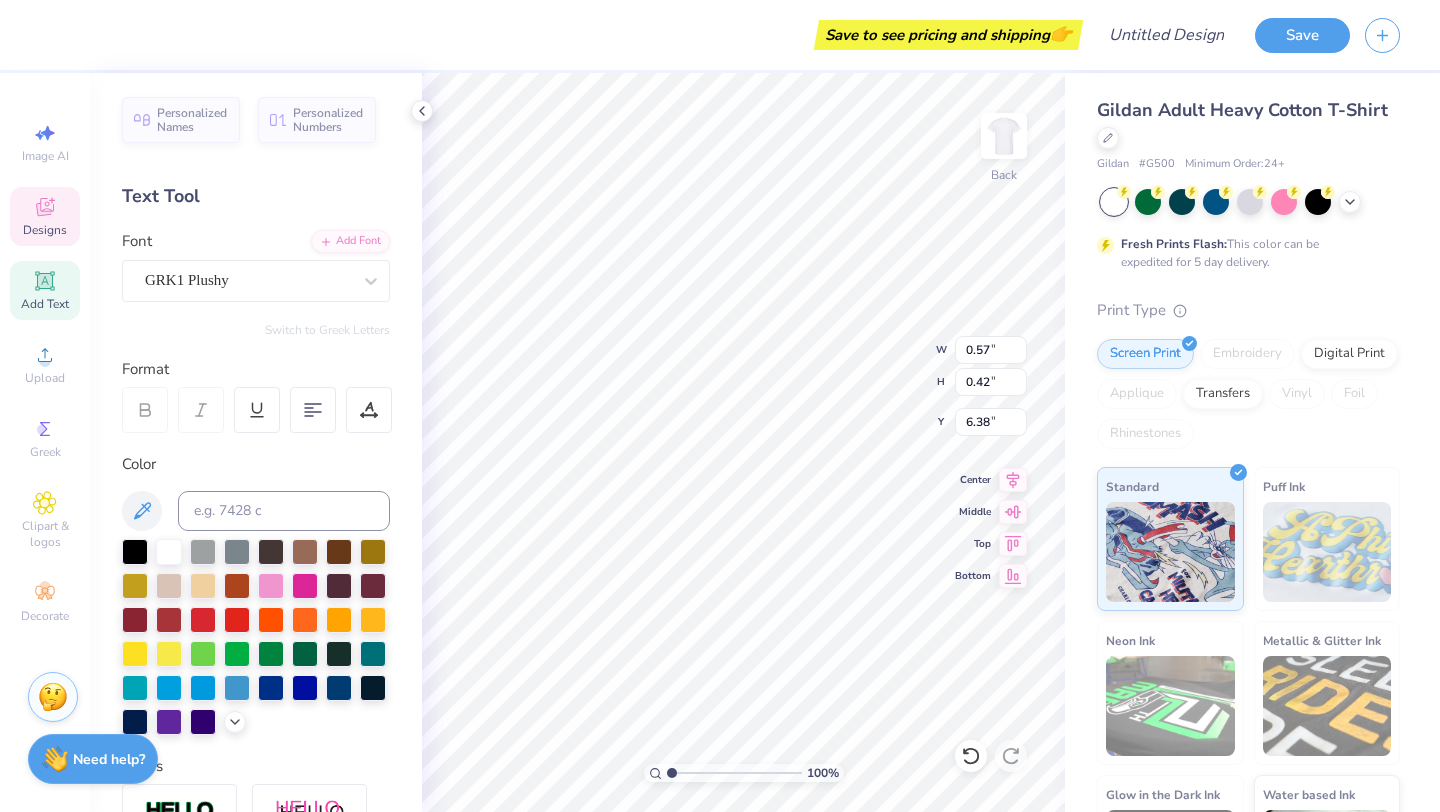 type on "0.57" 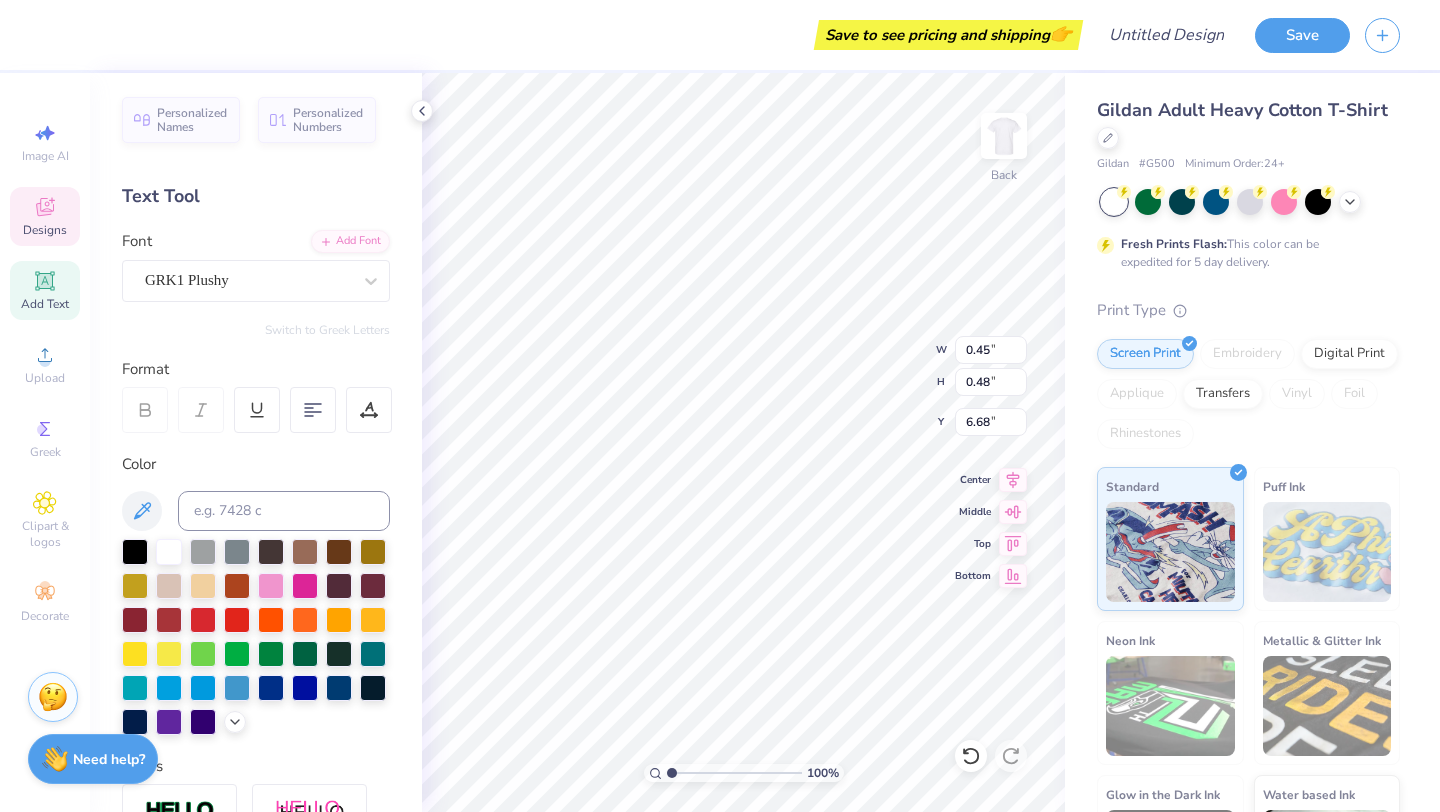 type on "0.42" 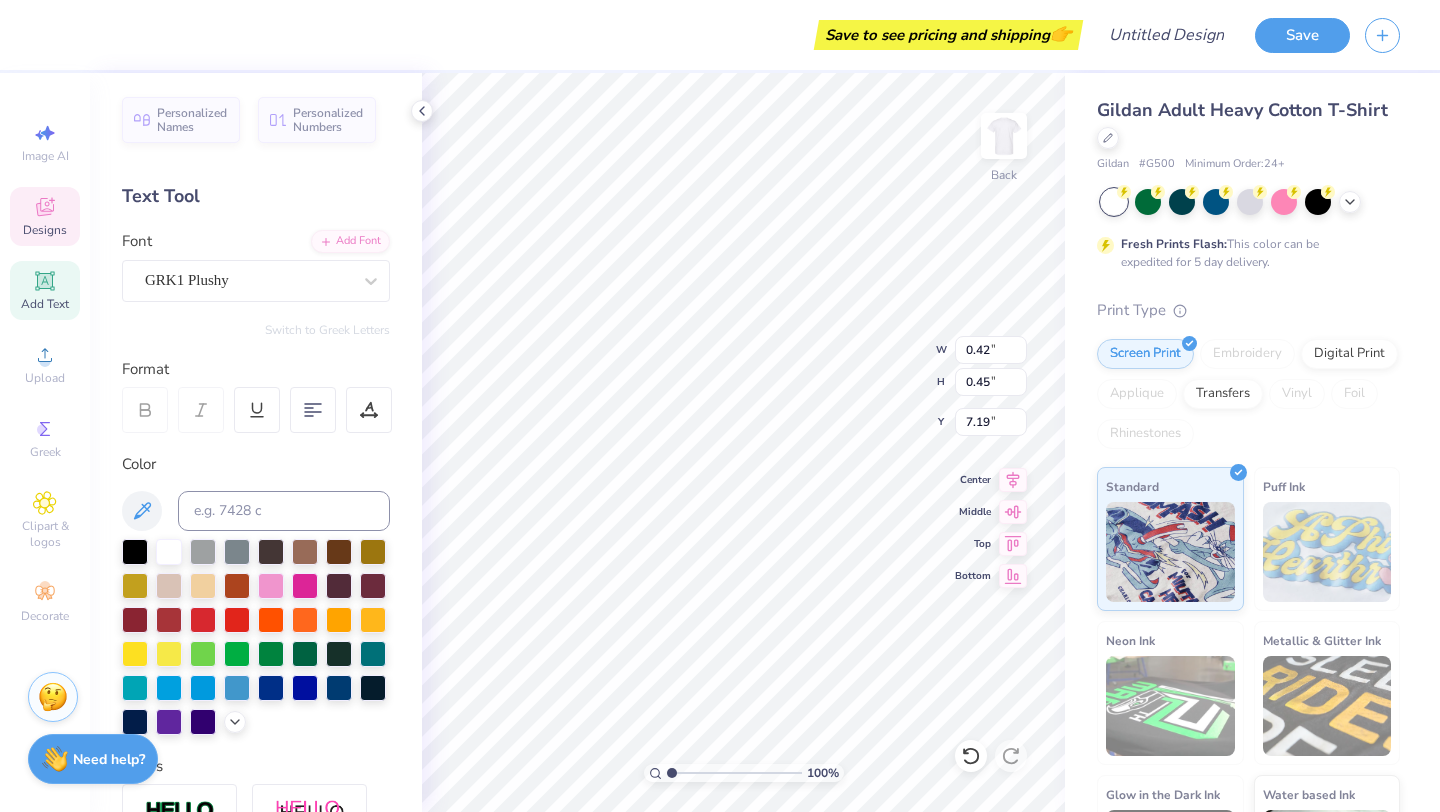 type on "7.15" 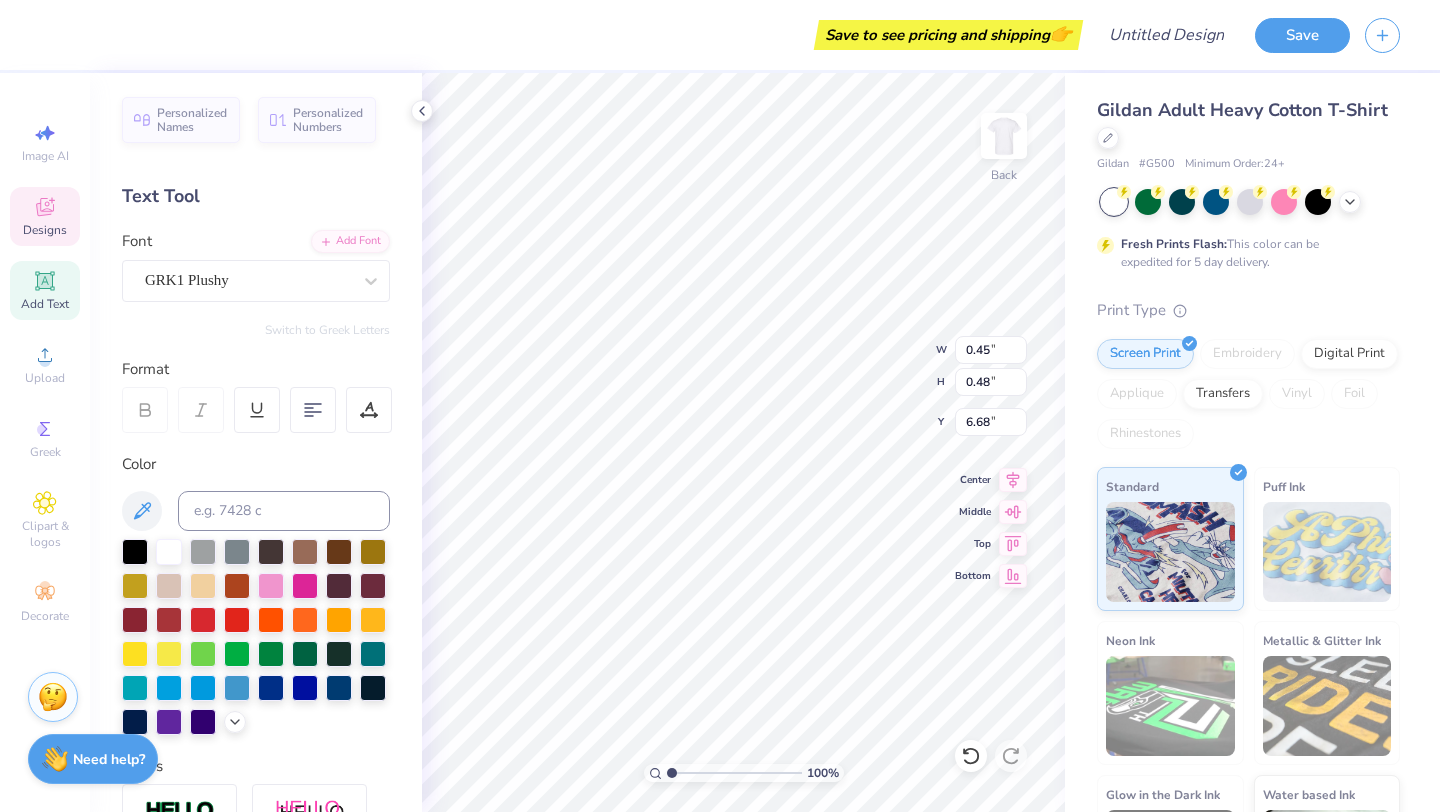 type on "0.71" 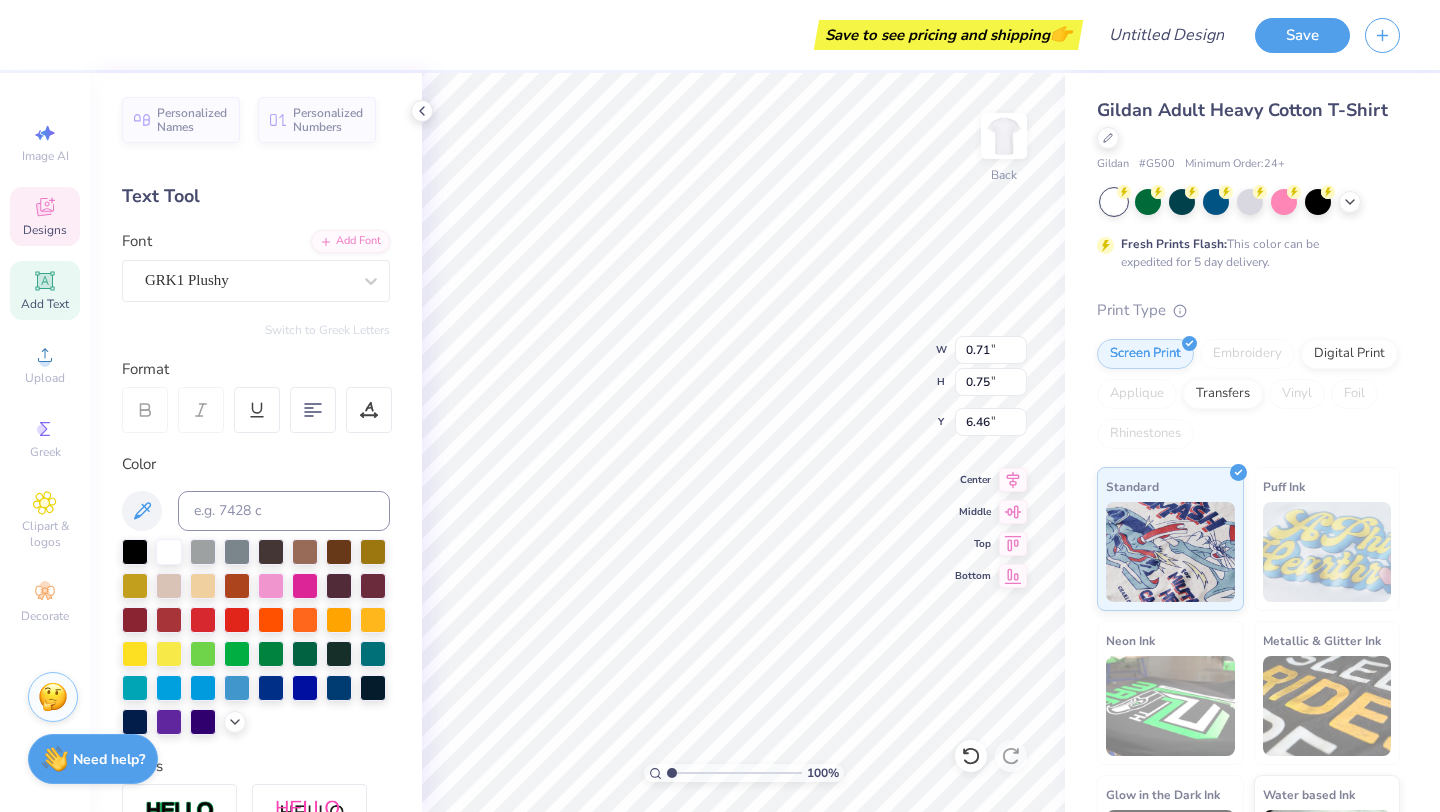 type on "4.72" 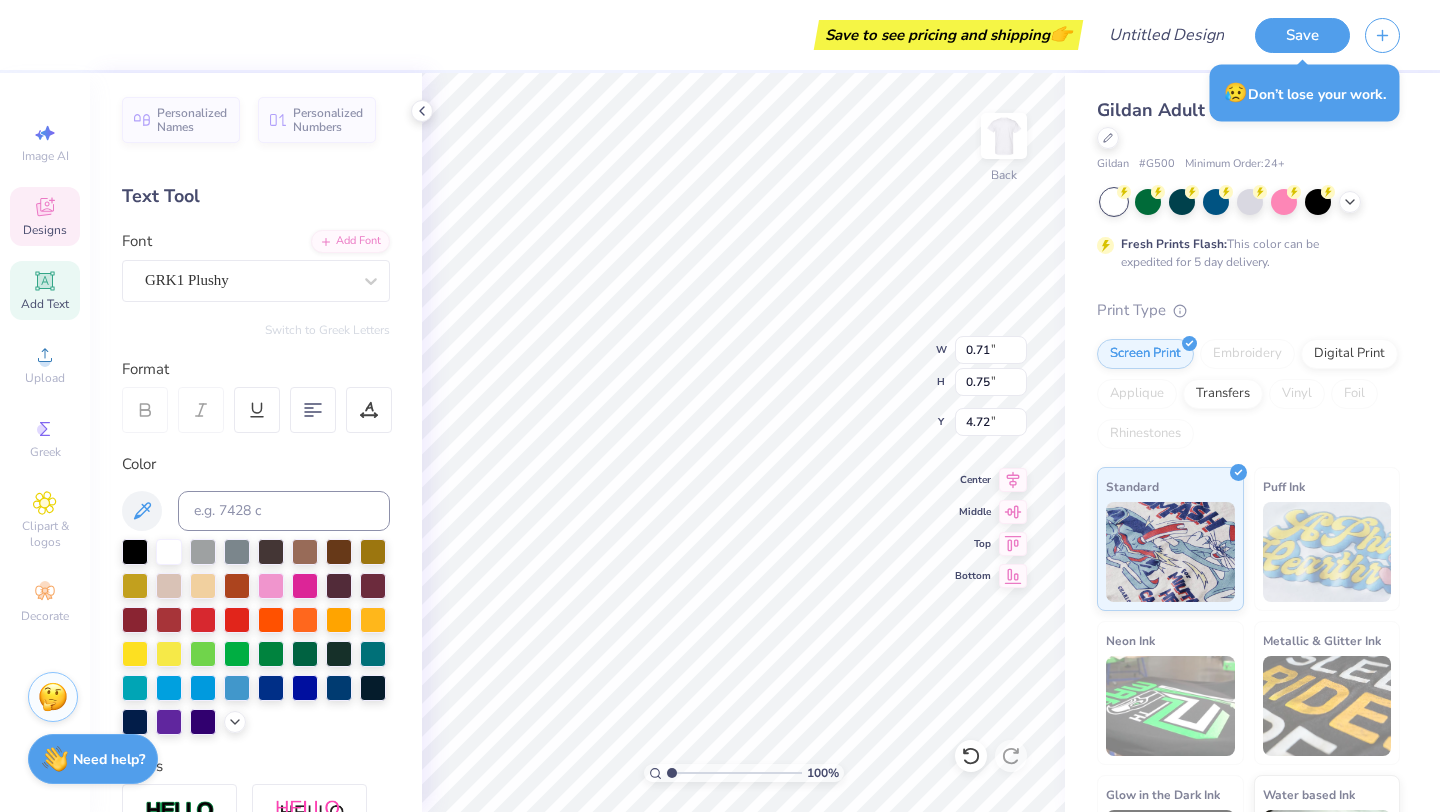 type on "I" 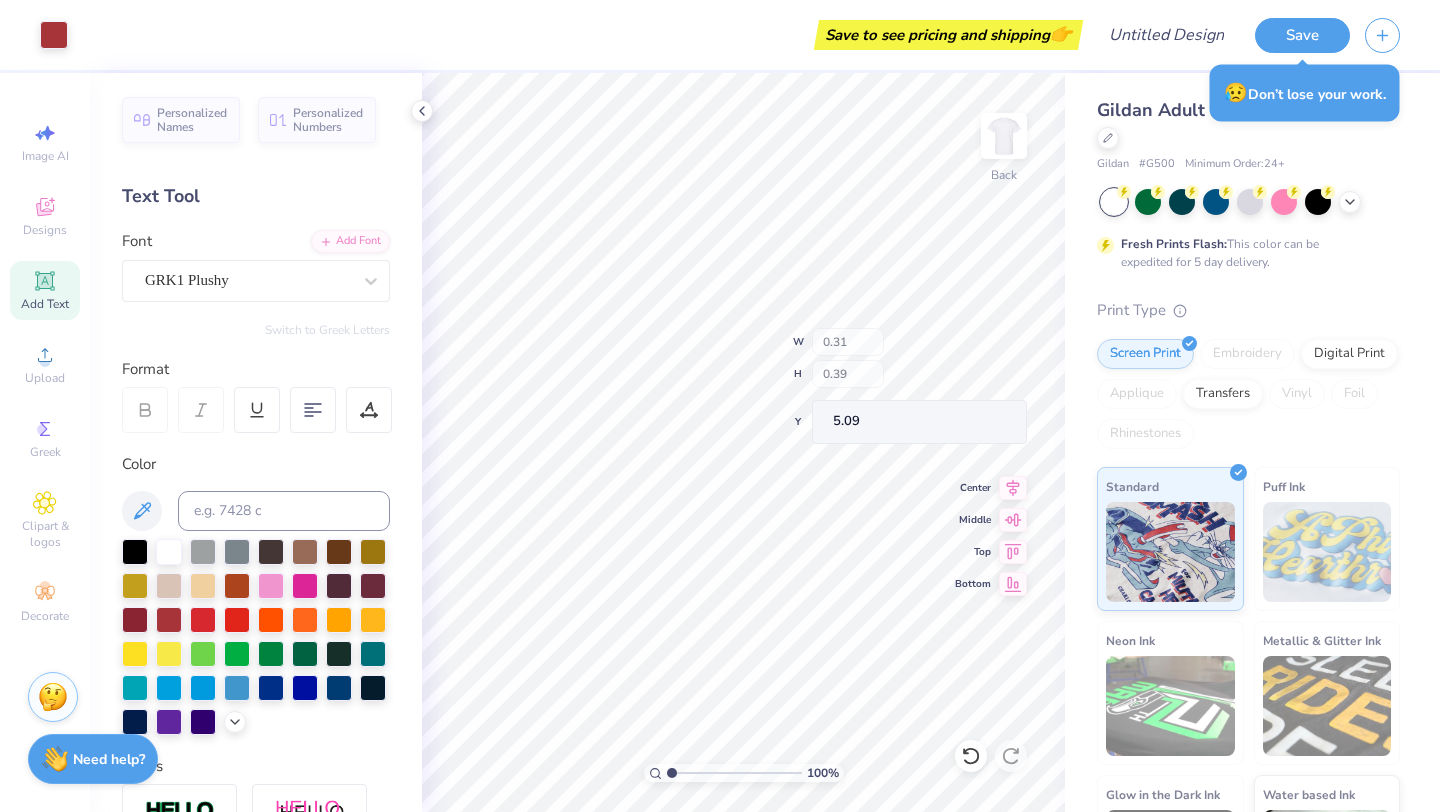 type on "0.31" 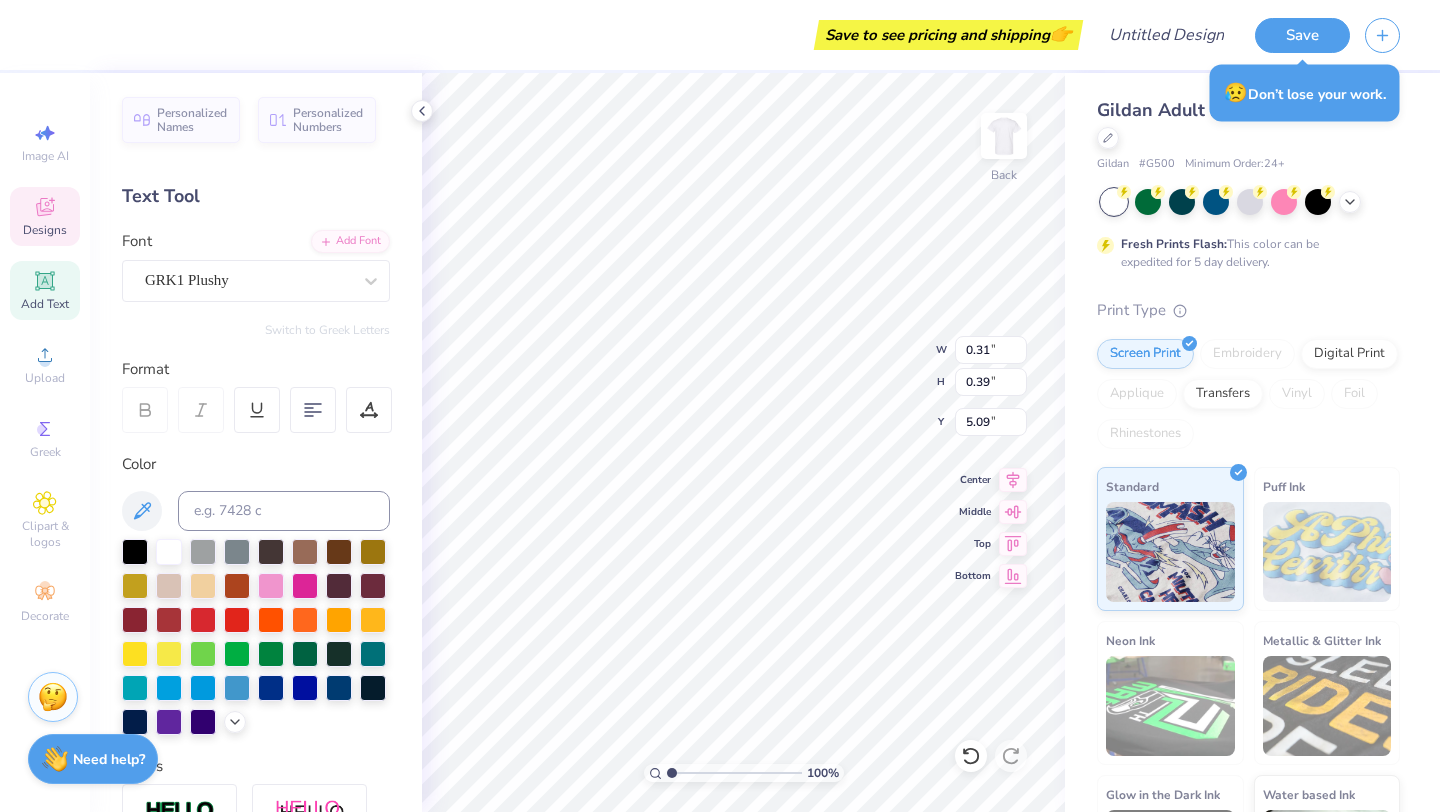 type on "0.43" 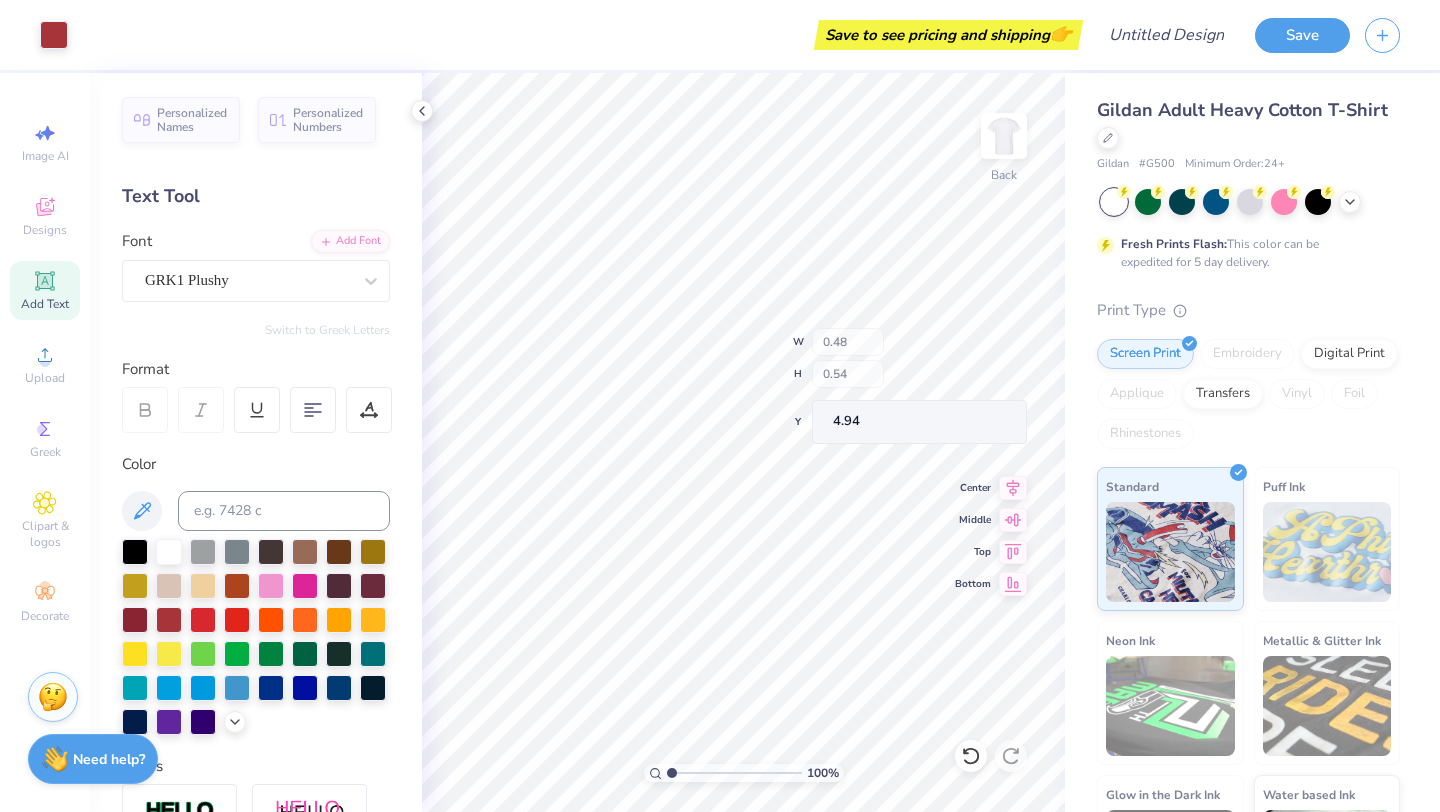 type on "0.48" 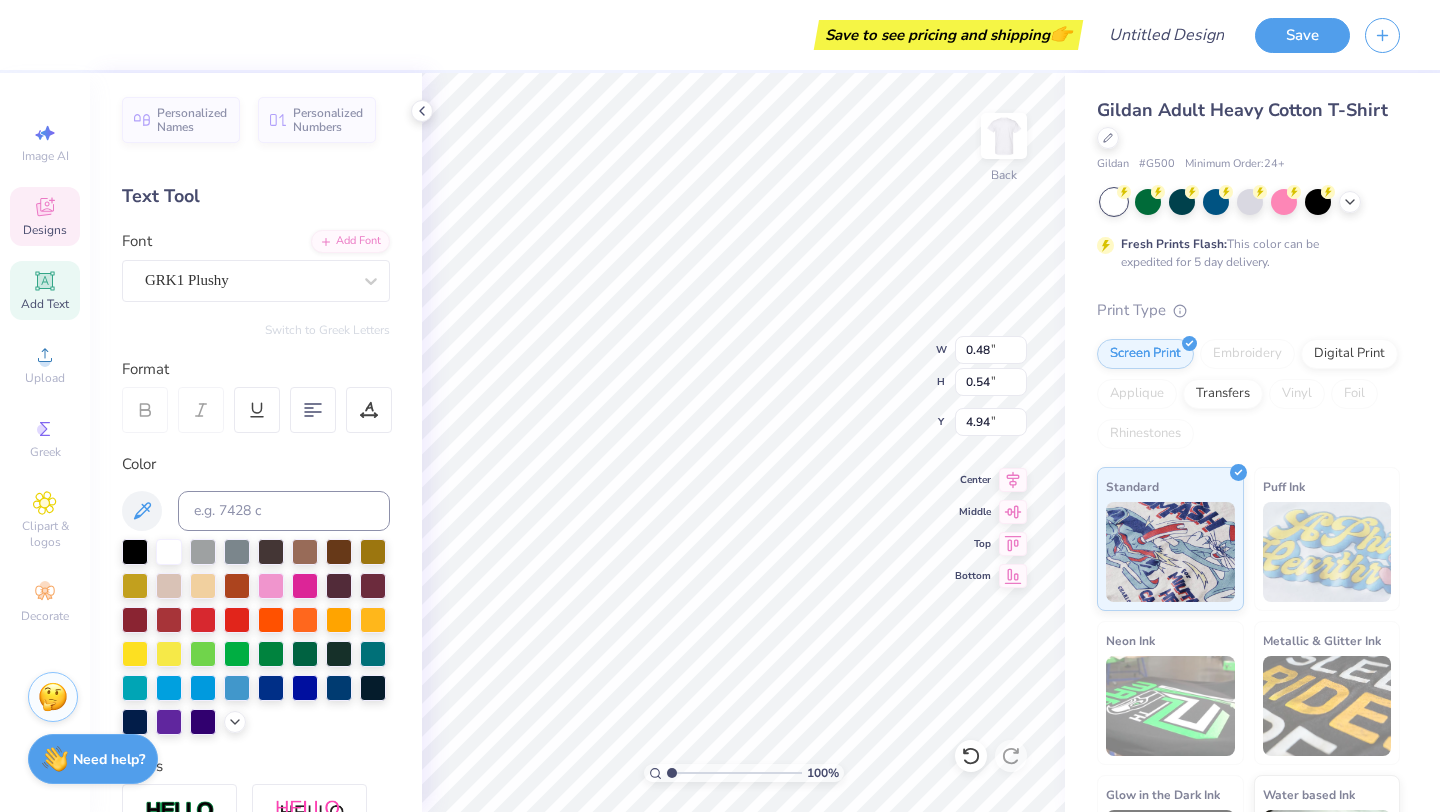 type on "7.15" 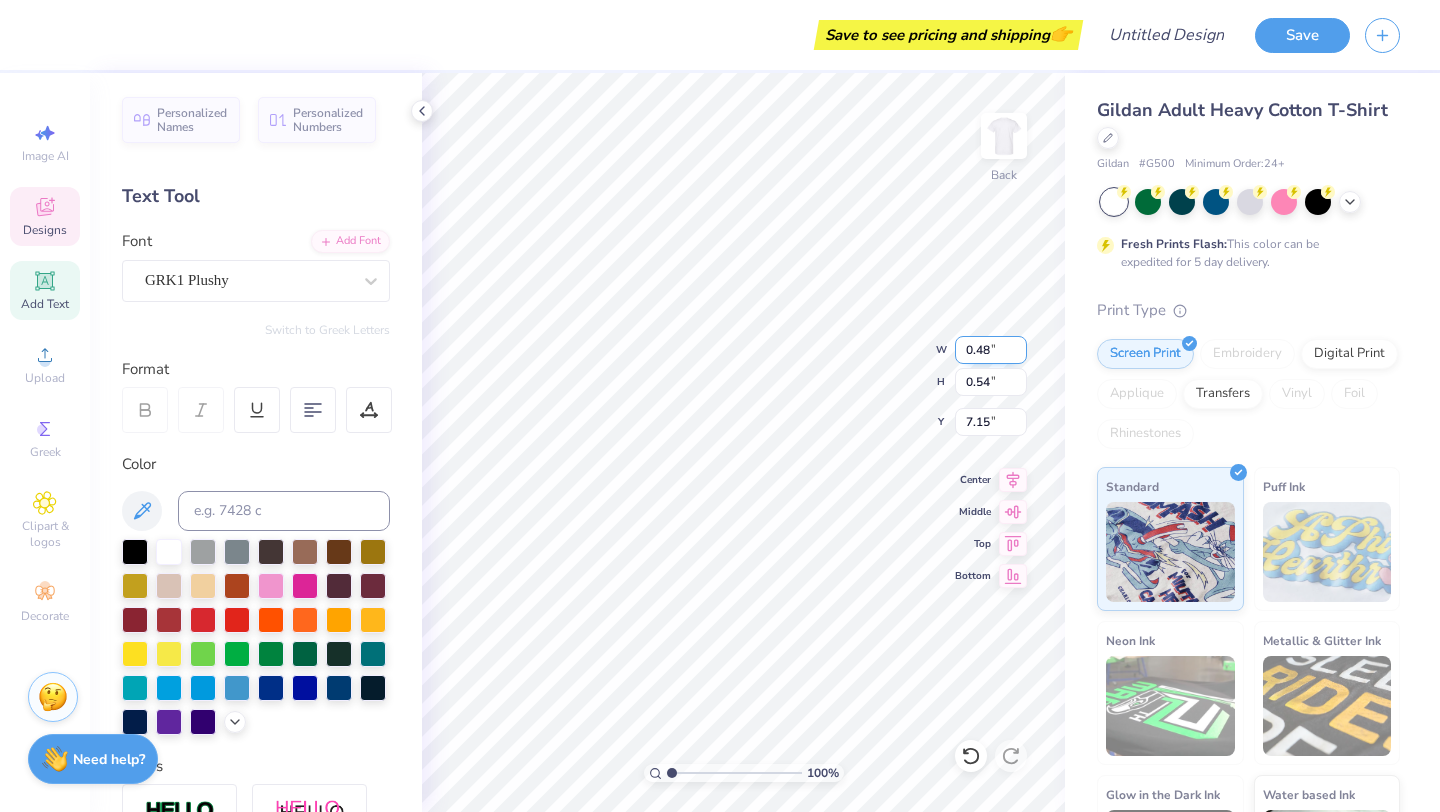click on "0.48" at bounding box center (991, 350) 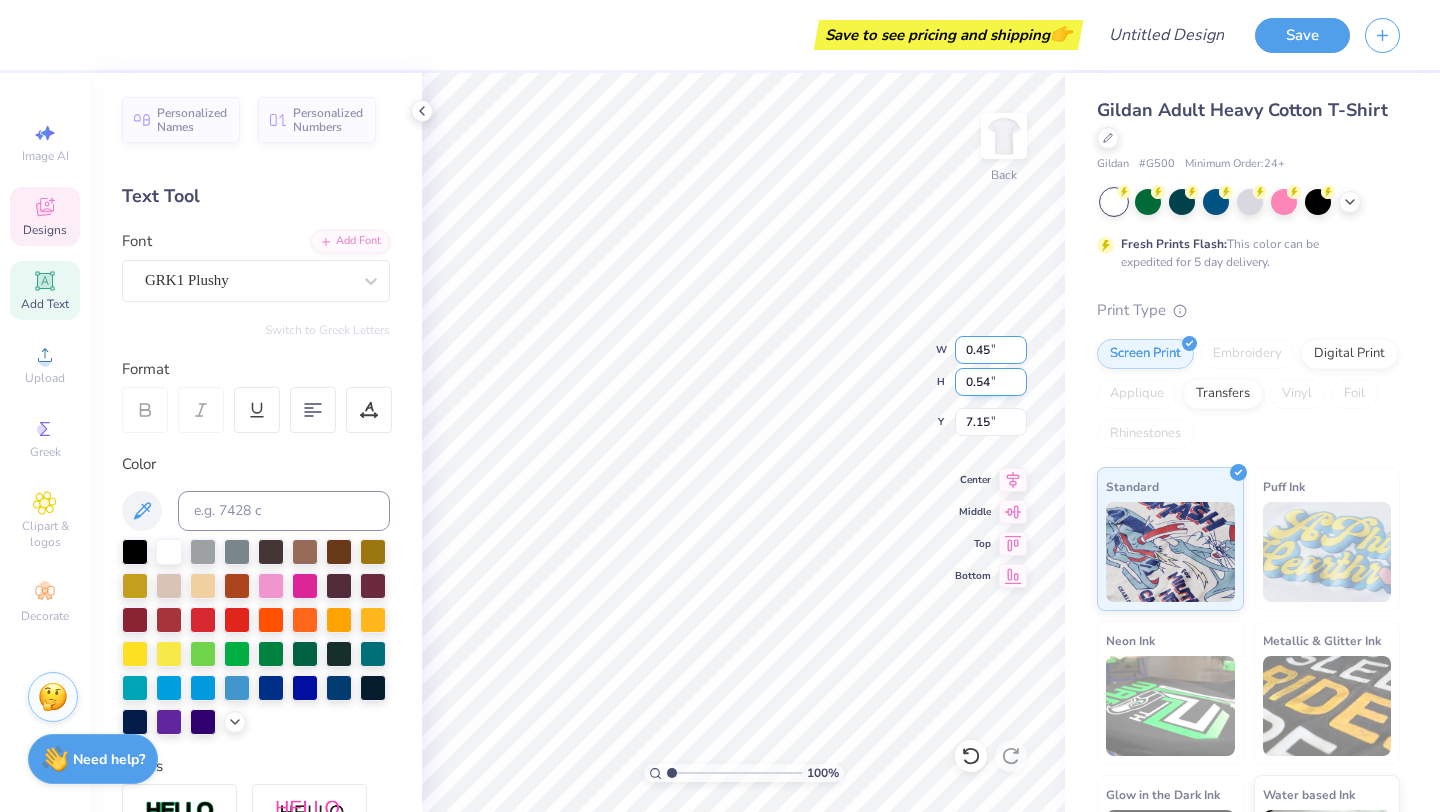 type on "0.45" 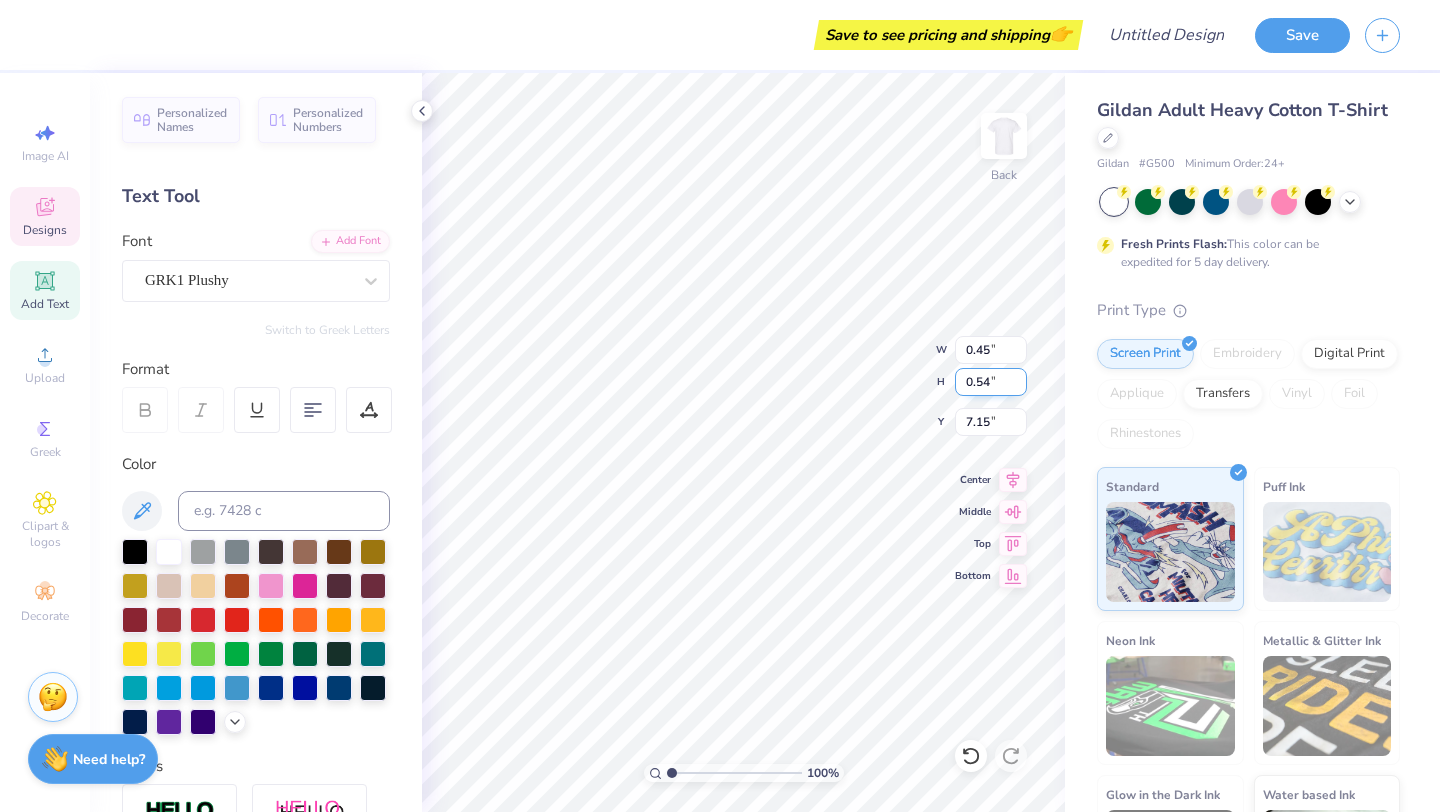 click on "0.54" at bounding box center (991, 382) 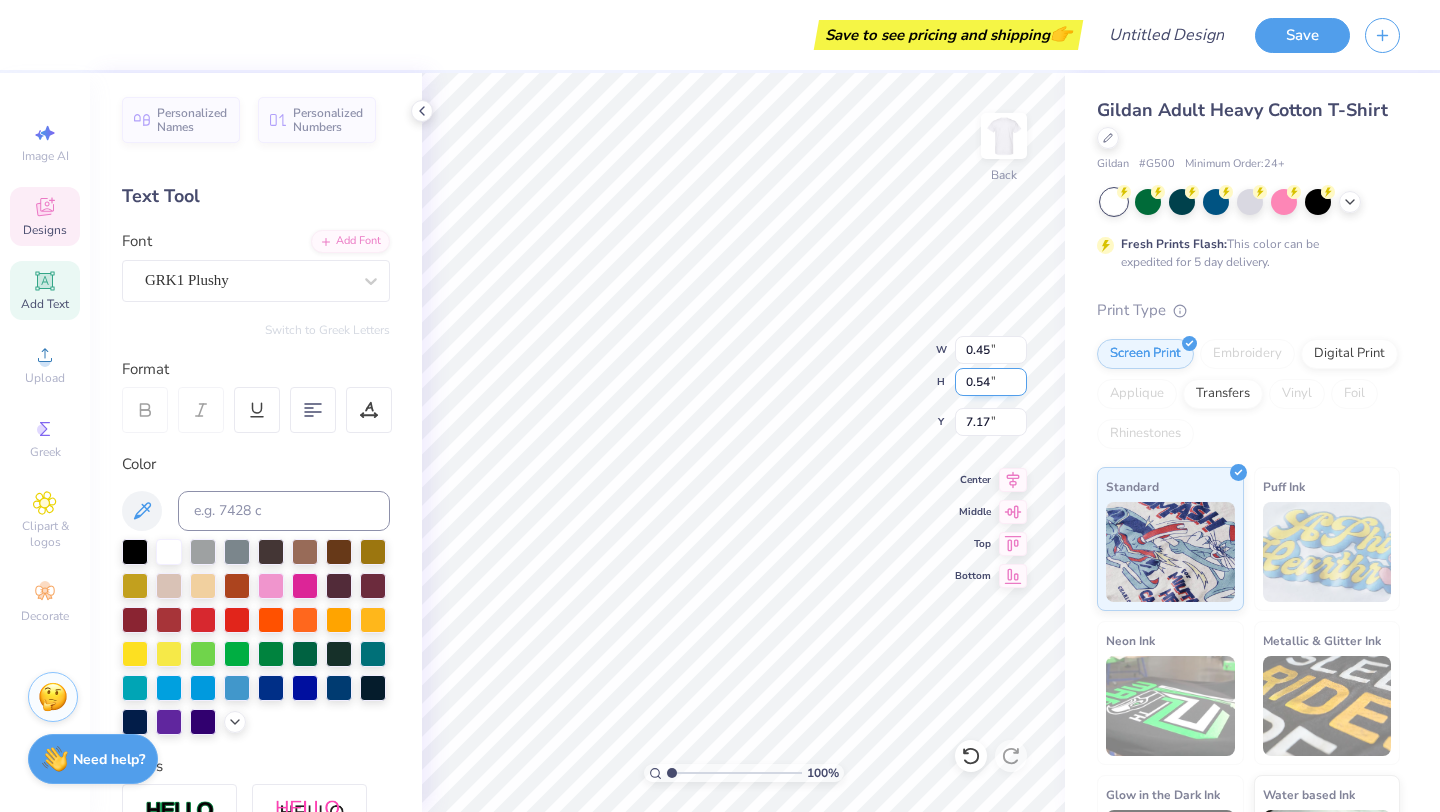 type on "0.50" 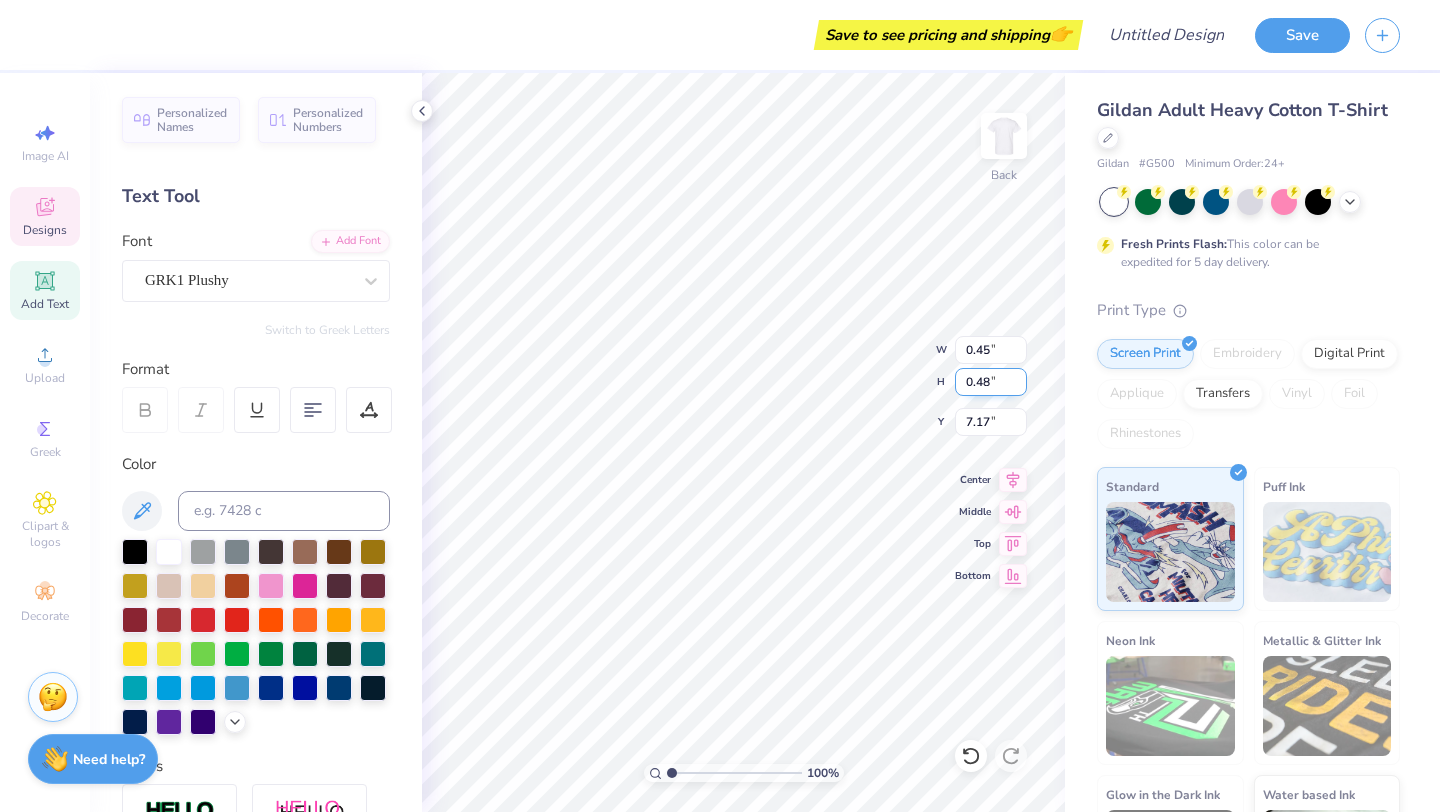 type on "0.48" 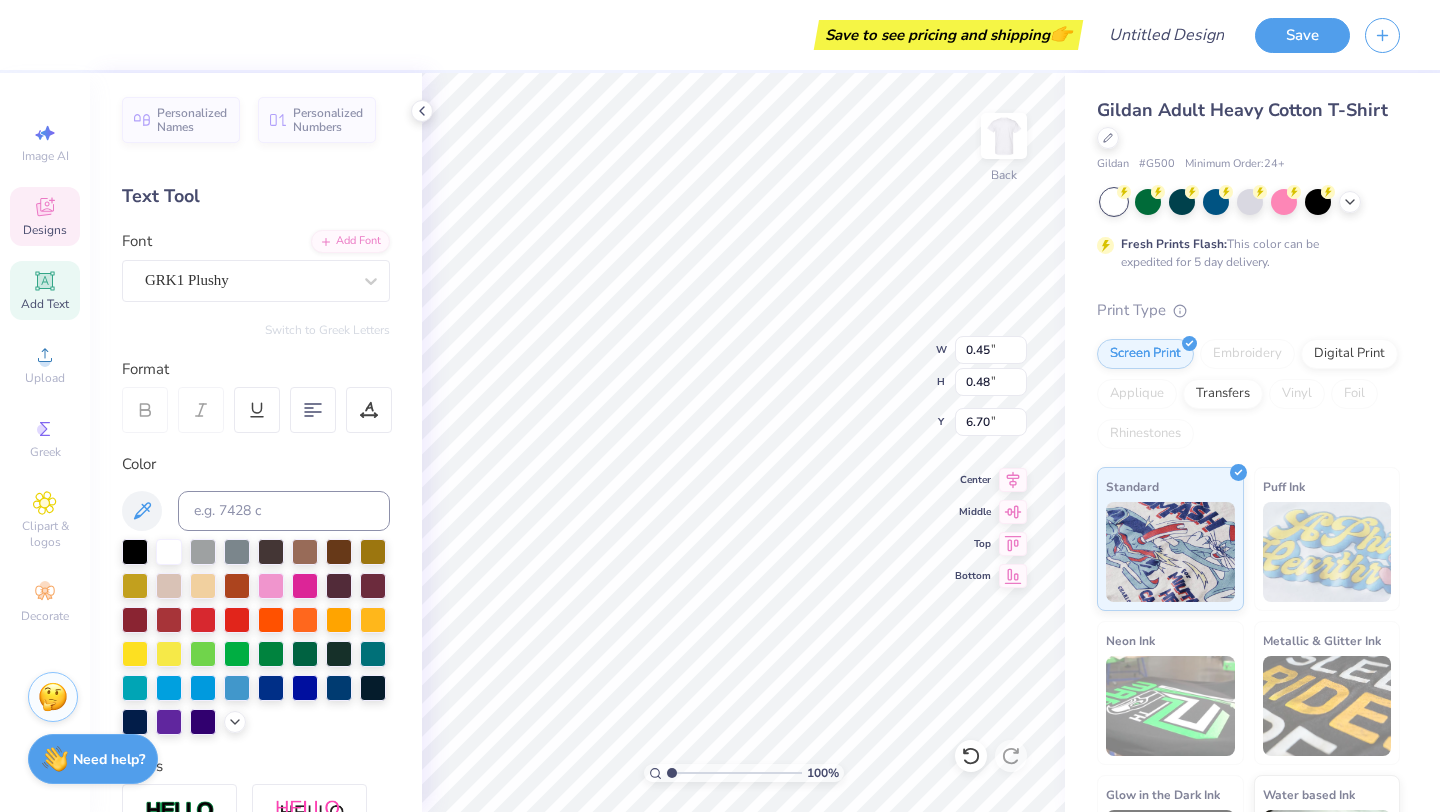 type on "0.38" 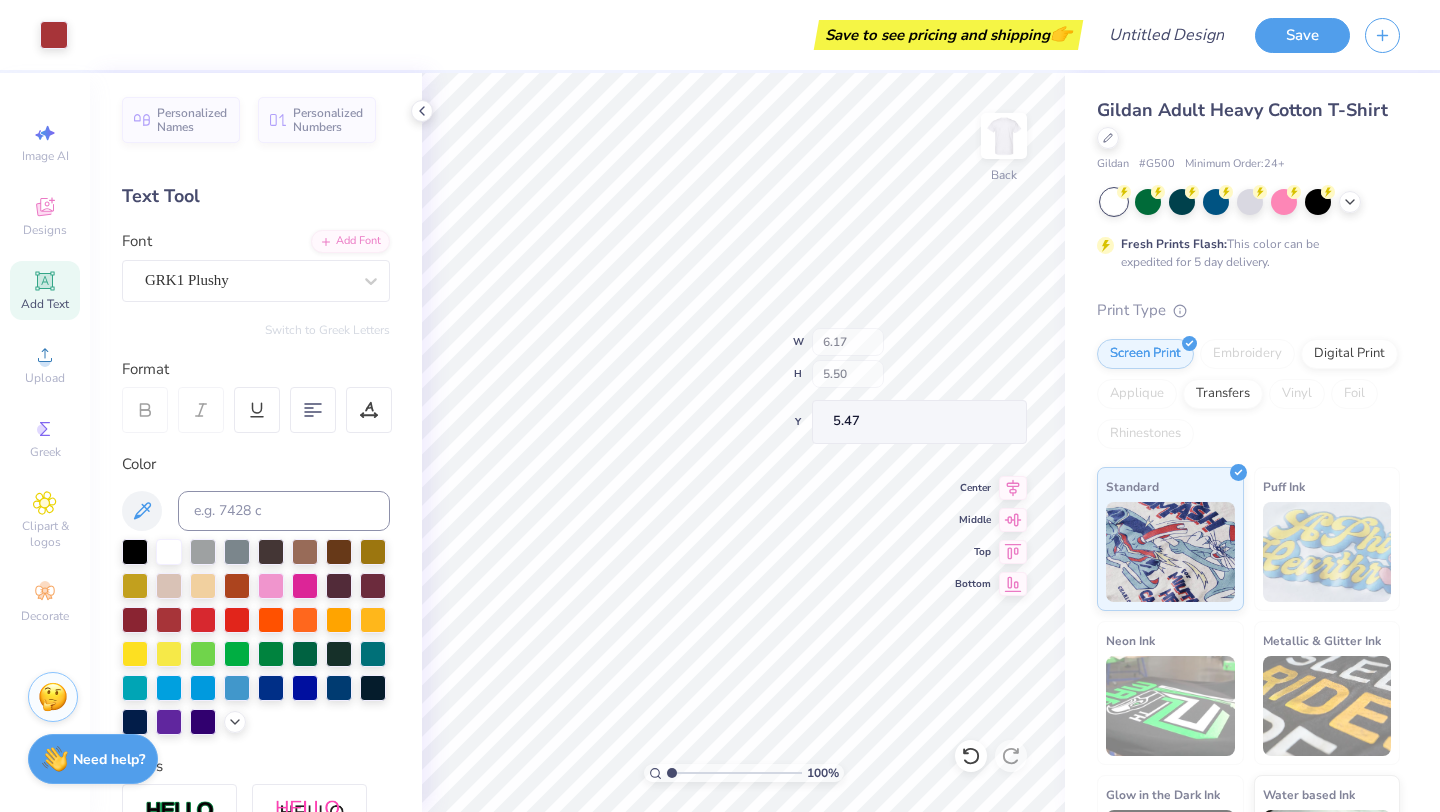 type on "6.17" 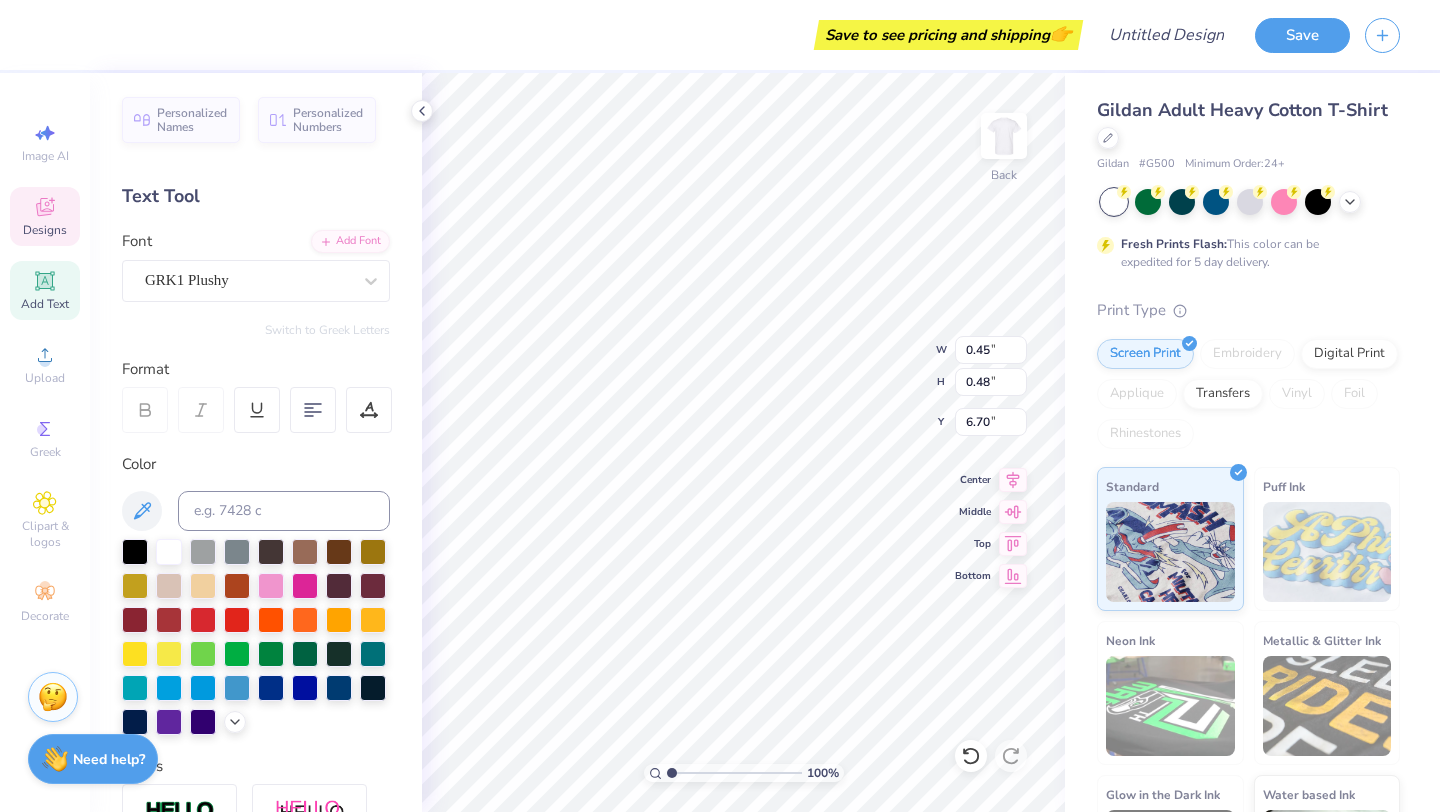 type on "0.45" 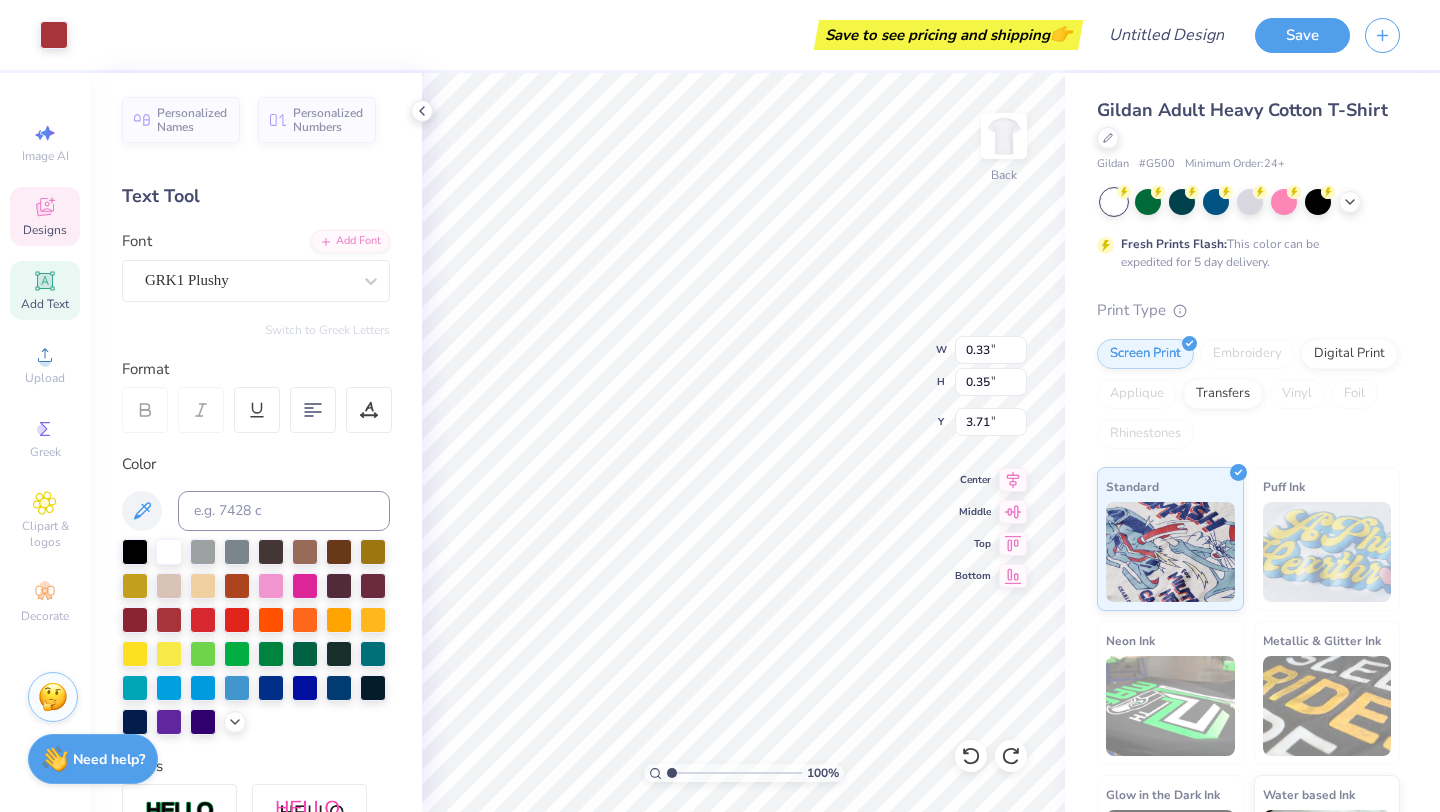 type on "3.71" 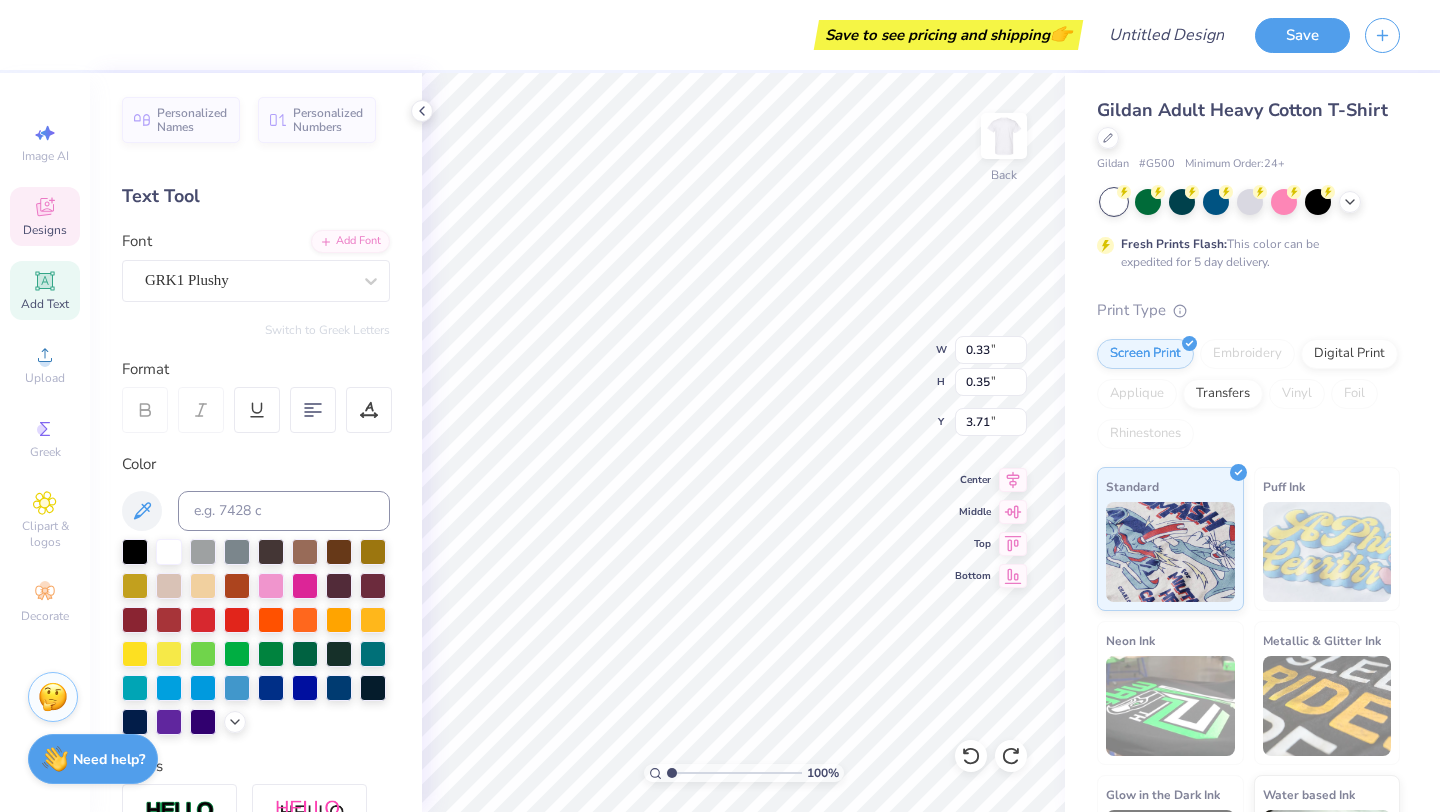 type on "0.45" 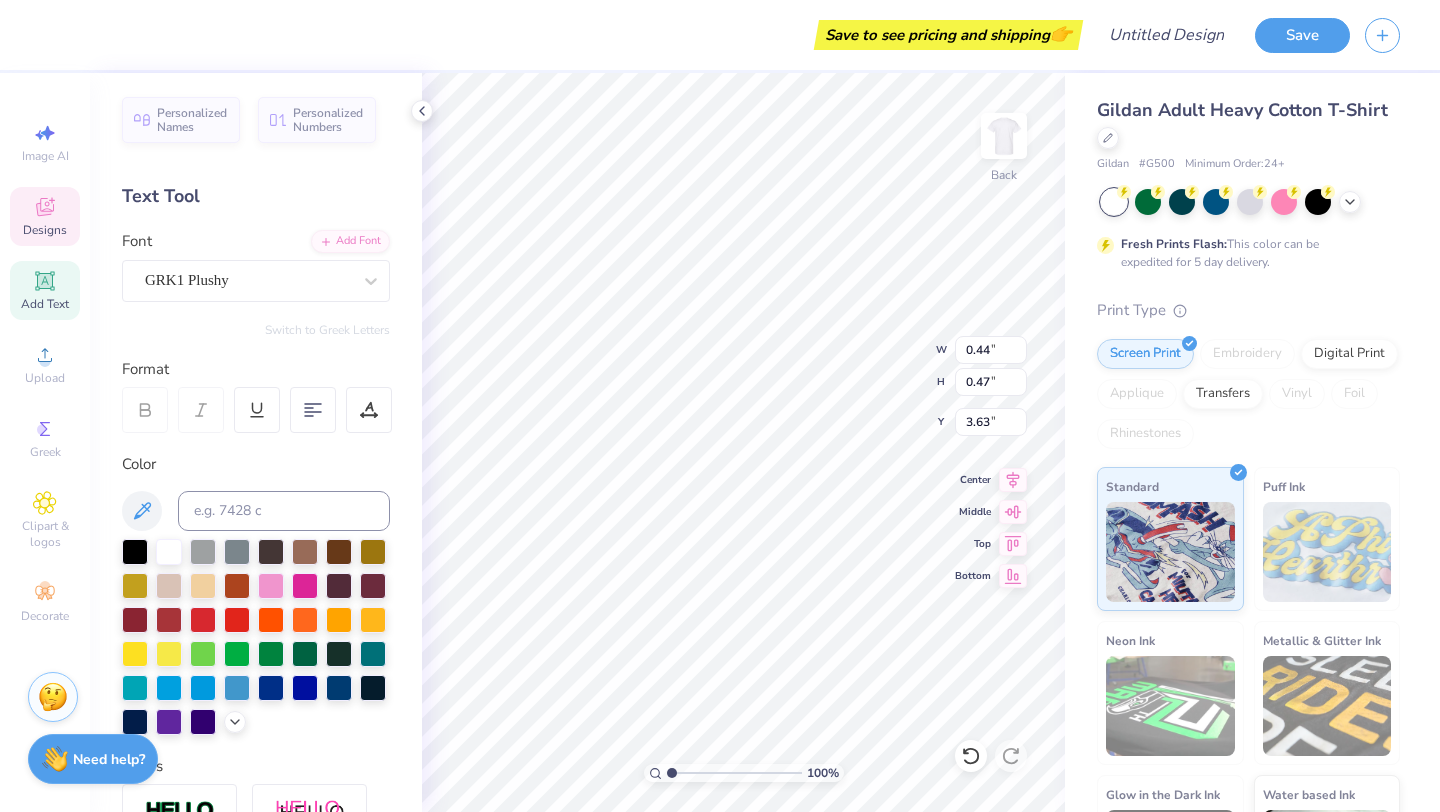 type on "0.44" 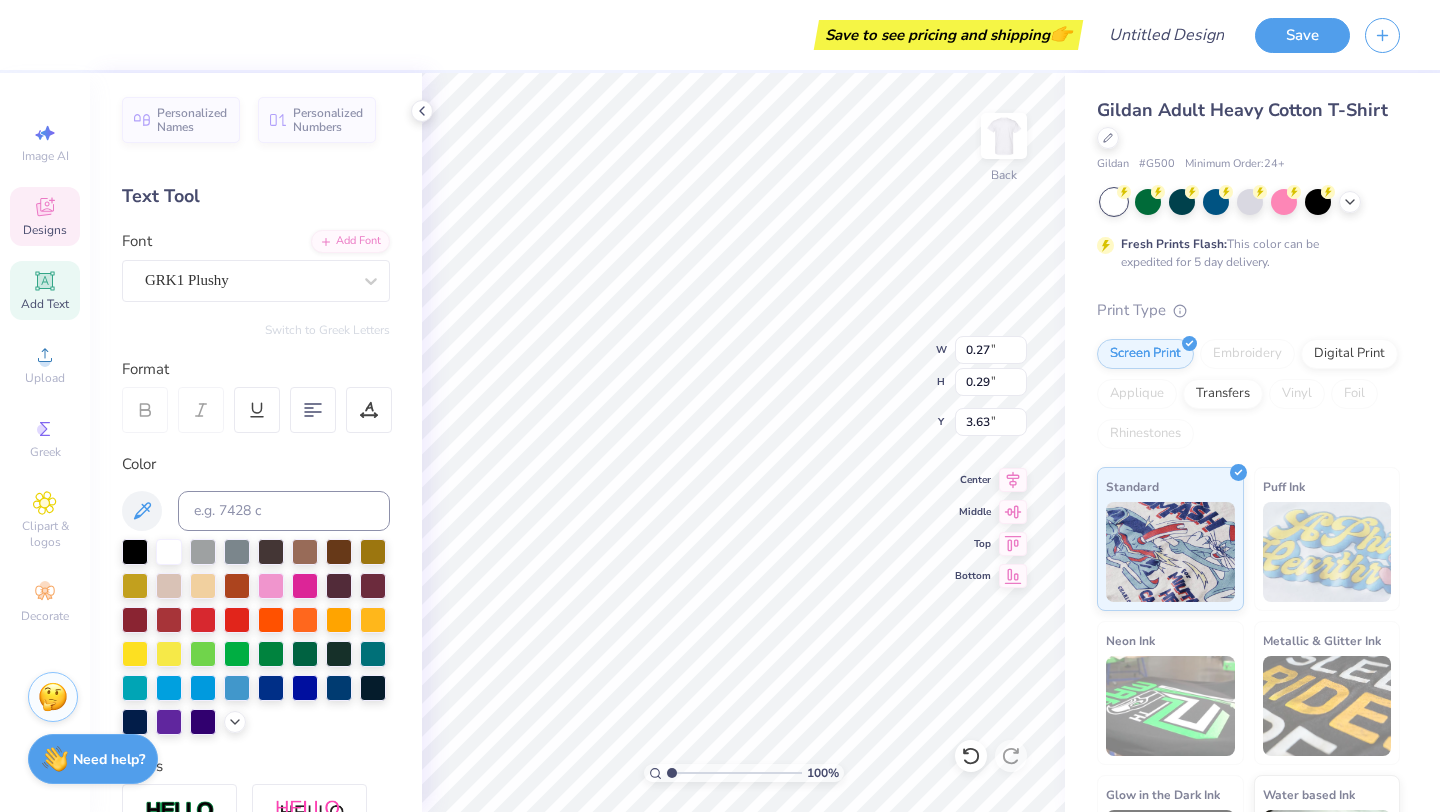 type on "0.27" 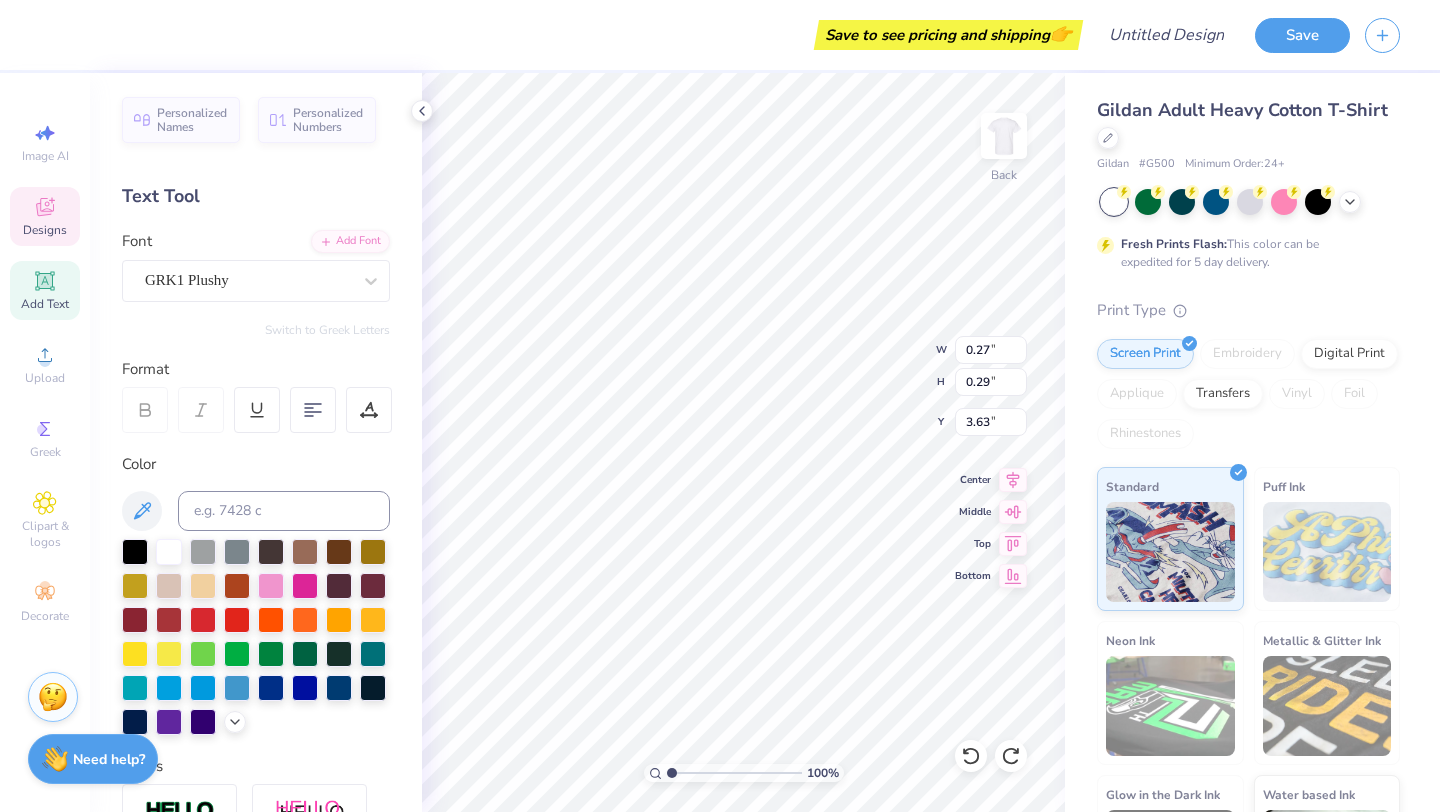 type on "0.44" 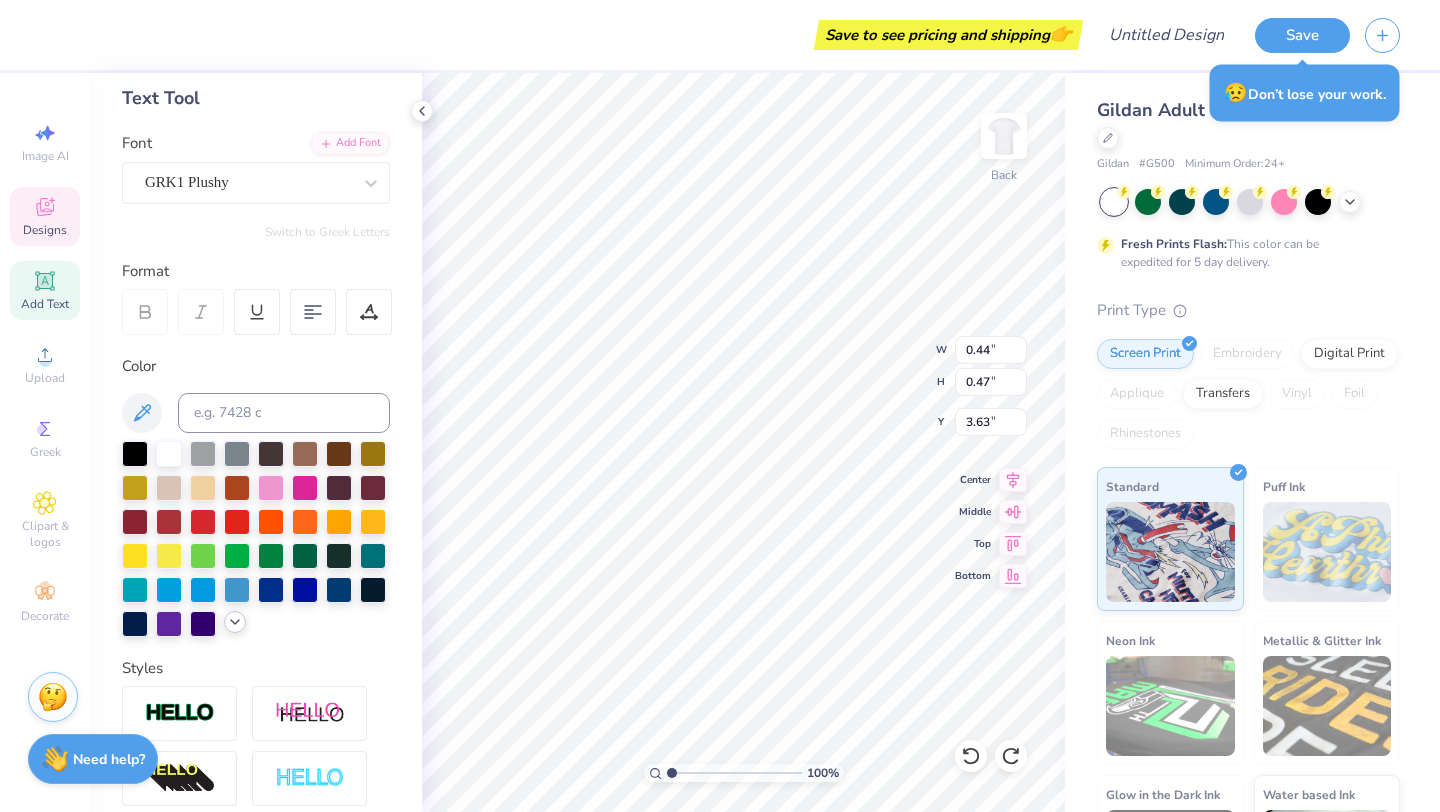 scroll, scrollTop: 0, scrollLeft: 0, axis: both 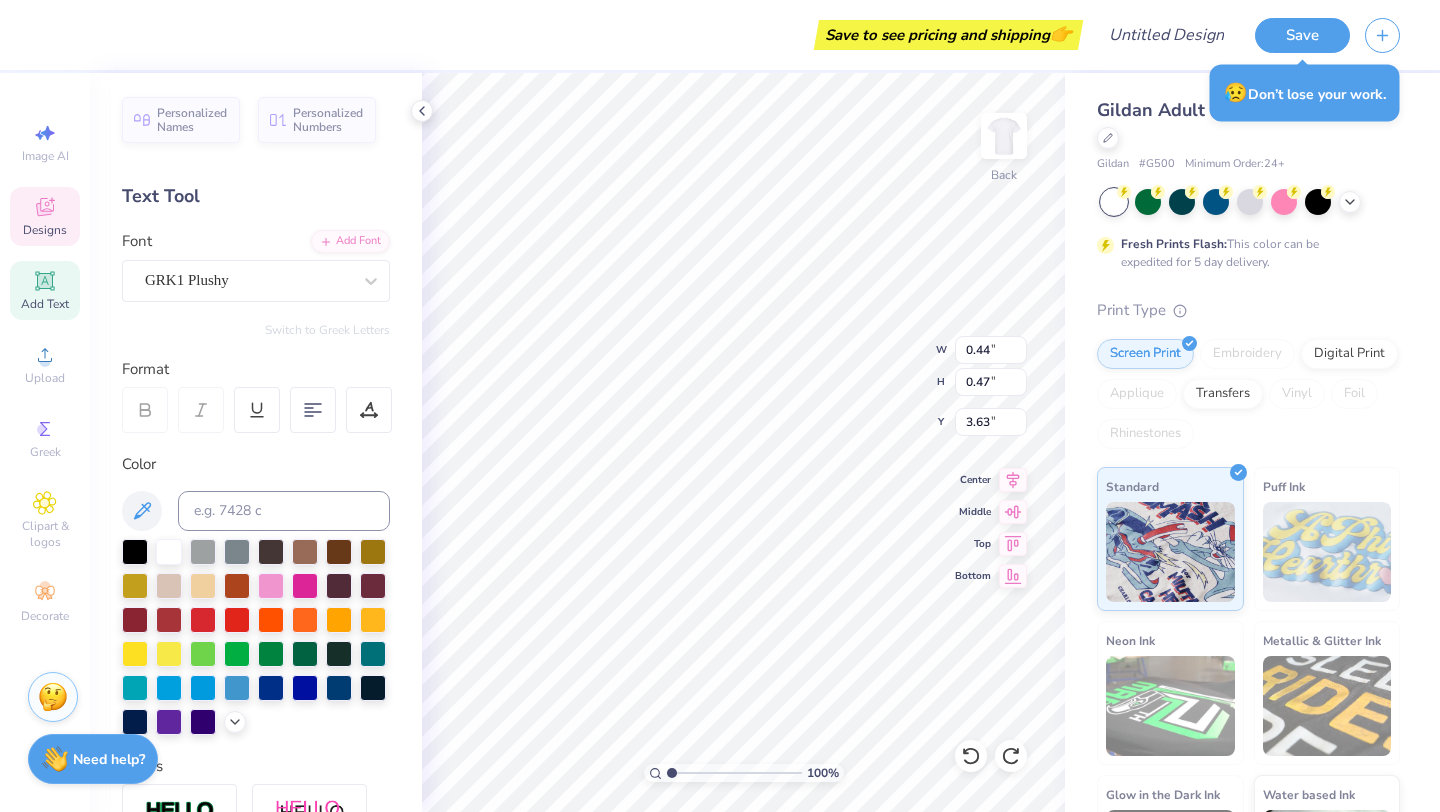 click on "Add Text" at bounding box center (45, 290) 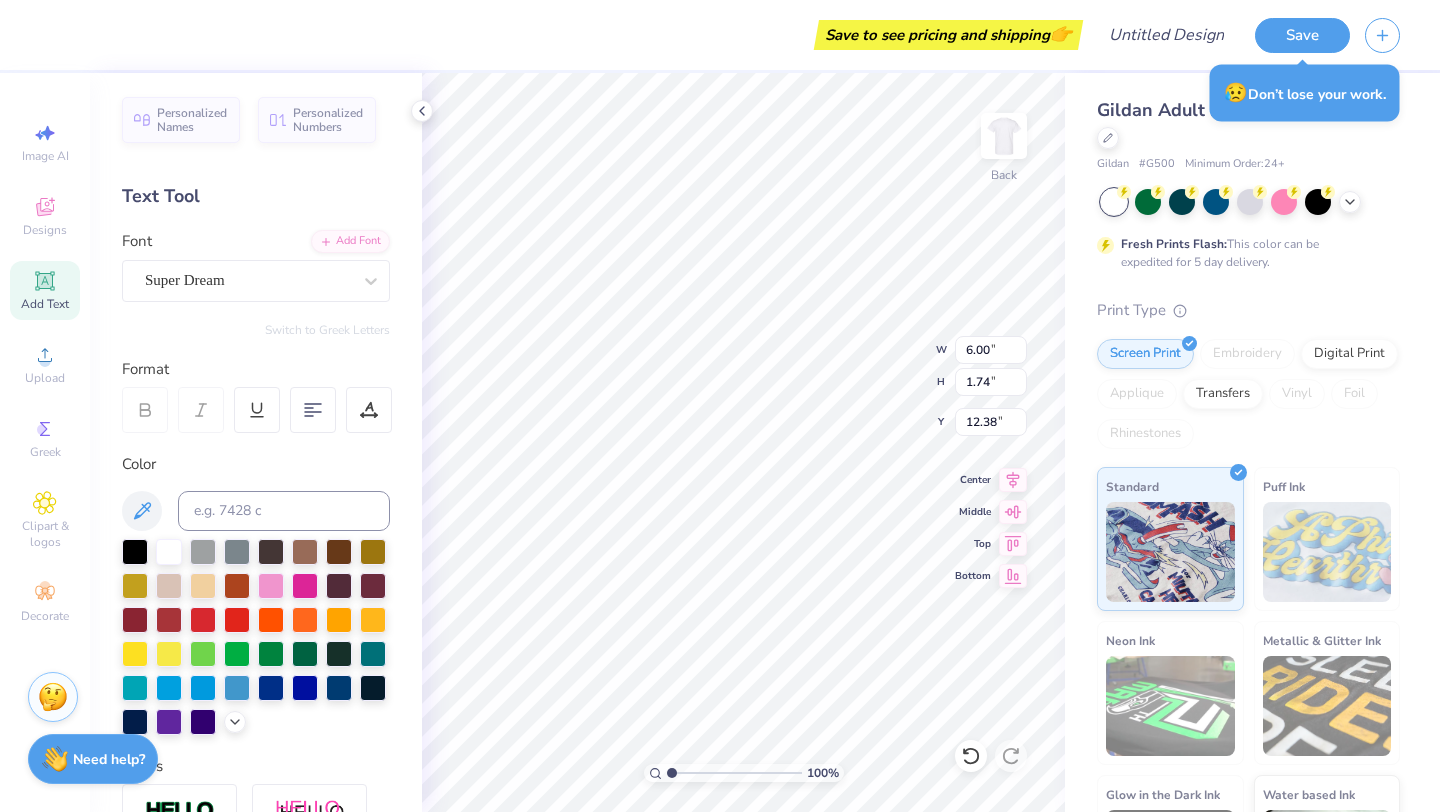type on "6.00" 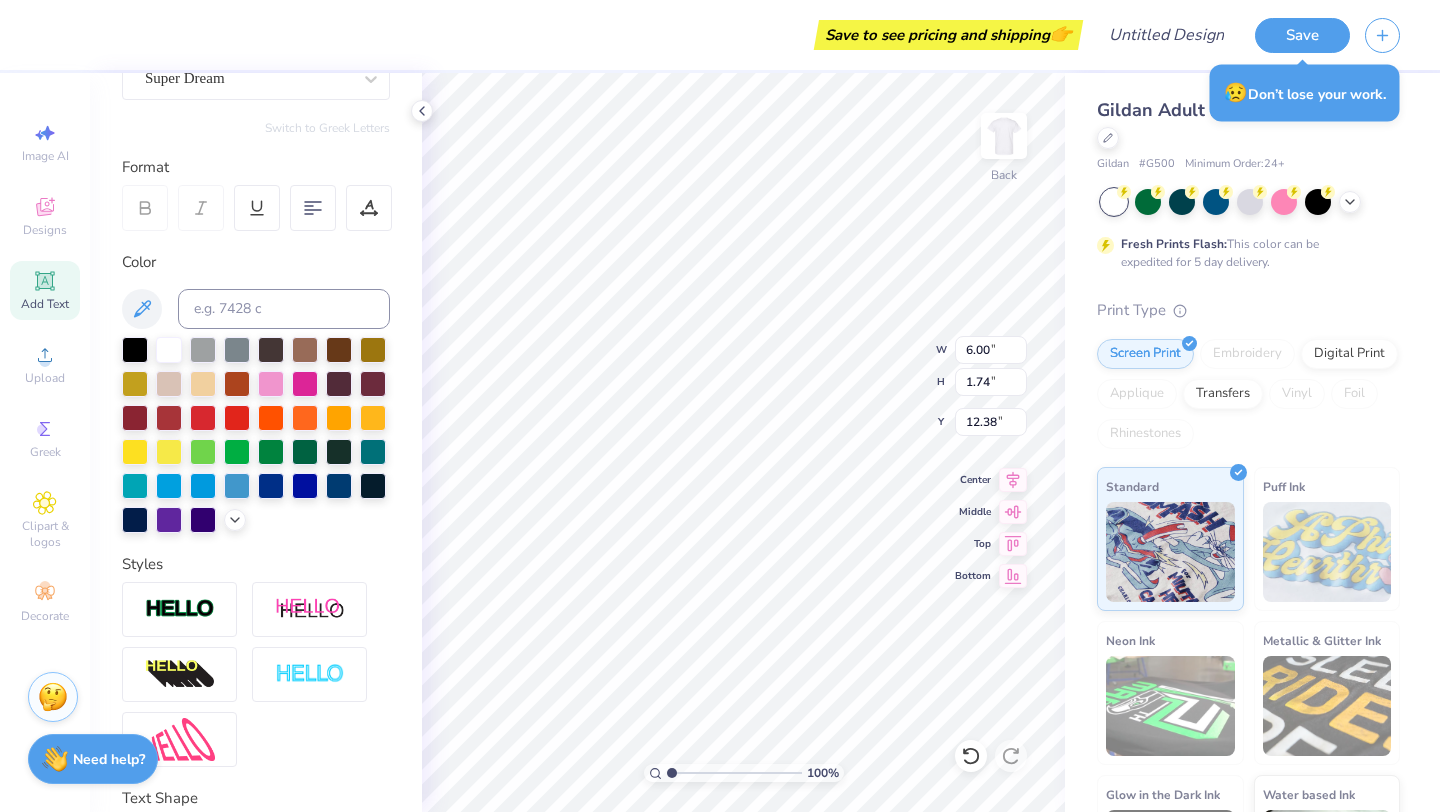 scroll, scrollTop: 350, scrollLeft: 0, axis: vertical 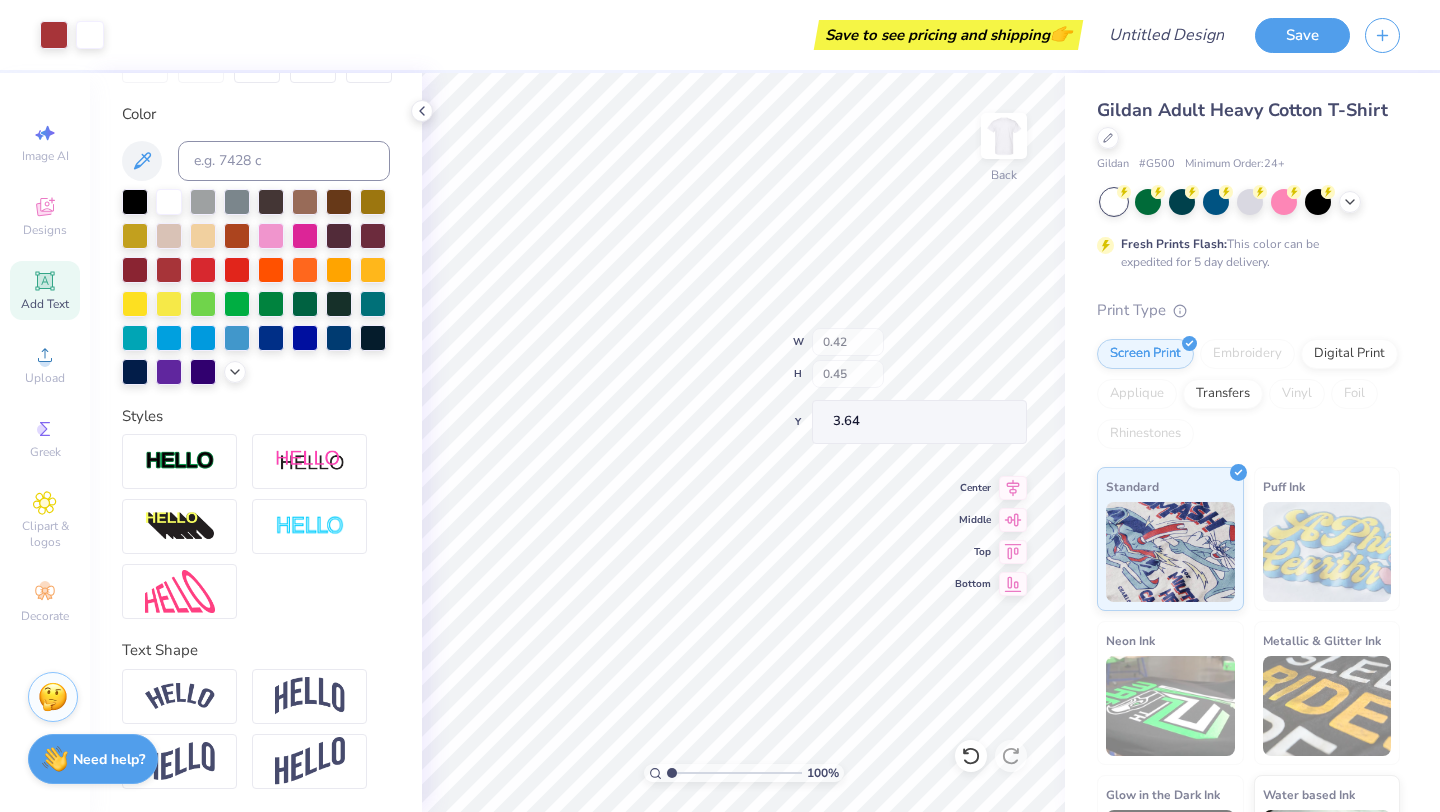 type on "0.42" 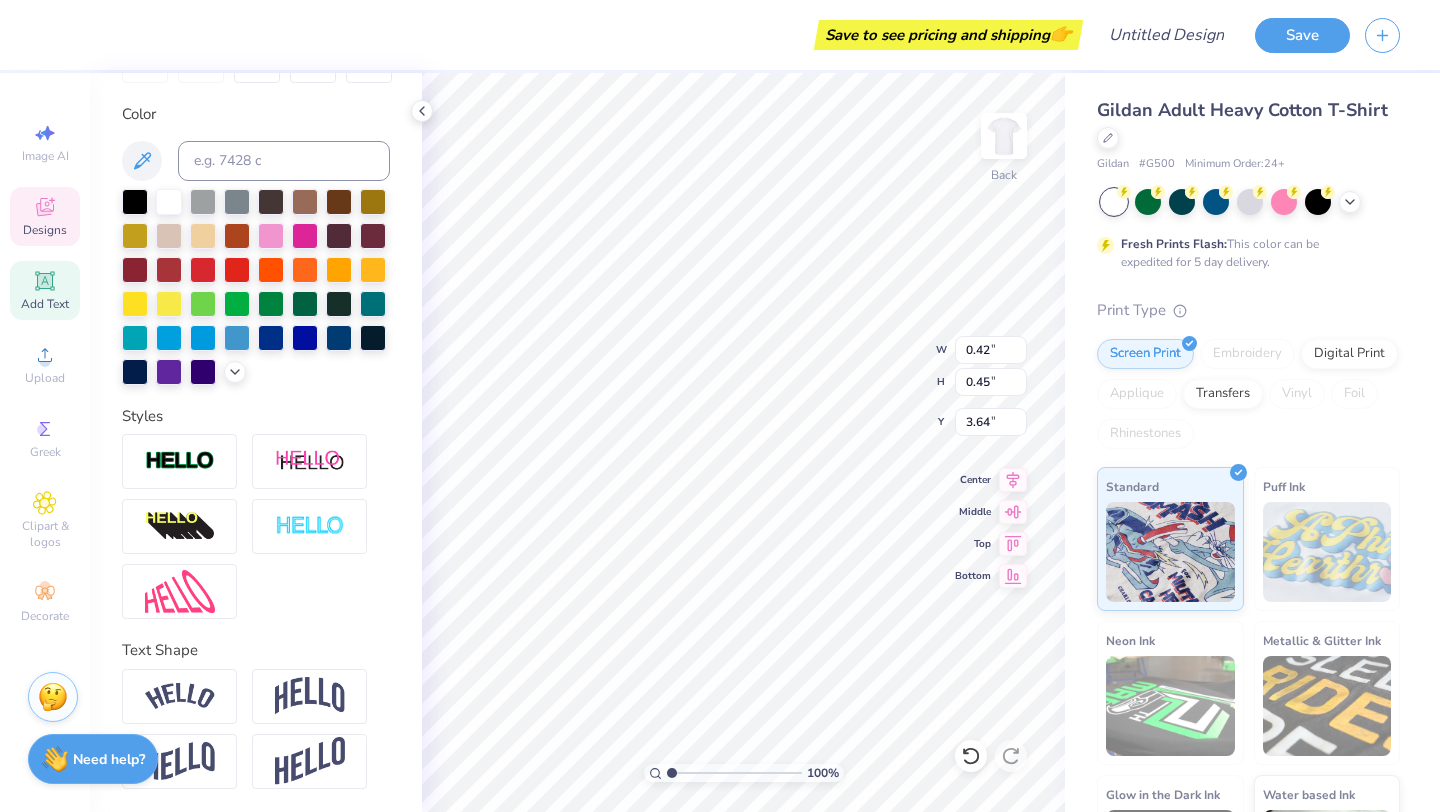 type on "2.47" 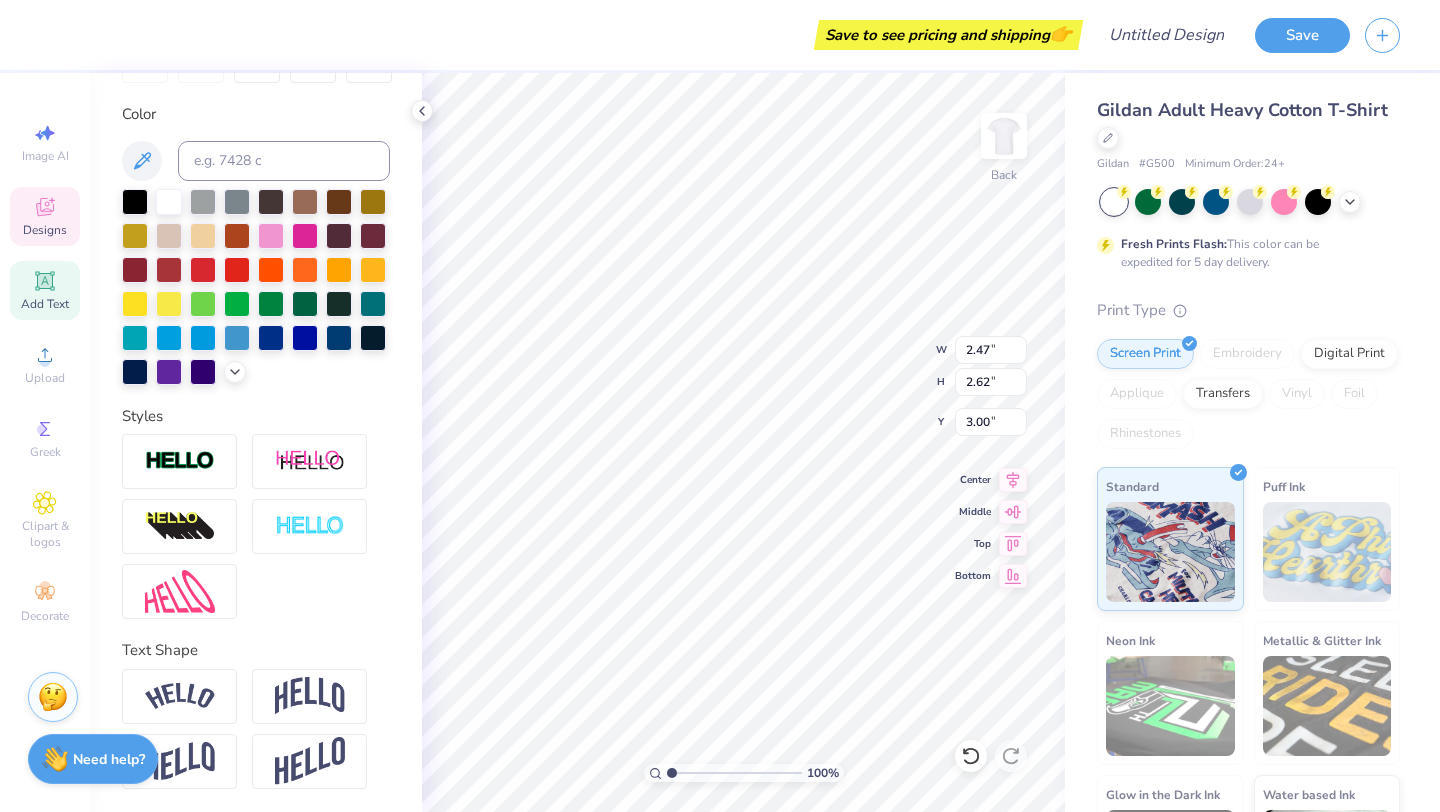 type on "A" 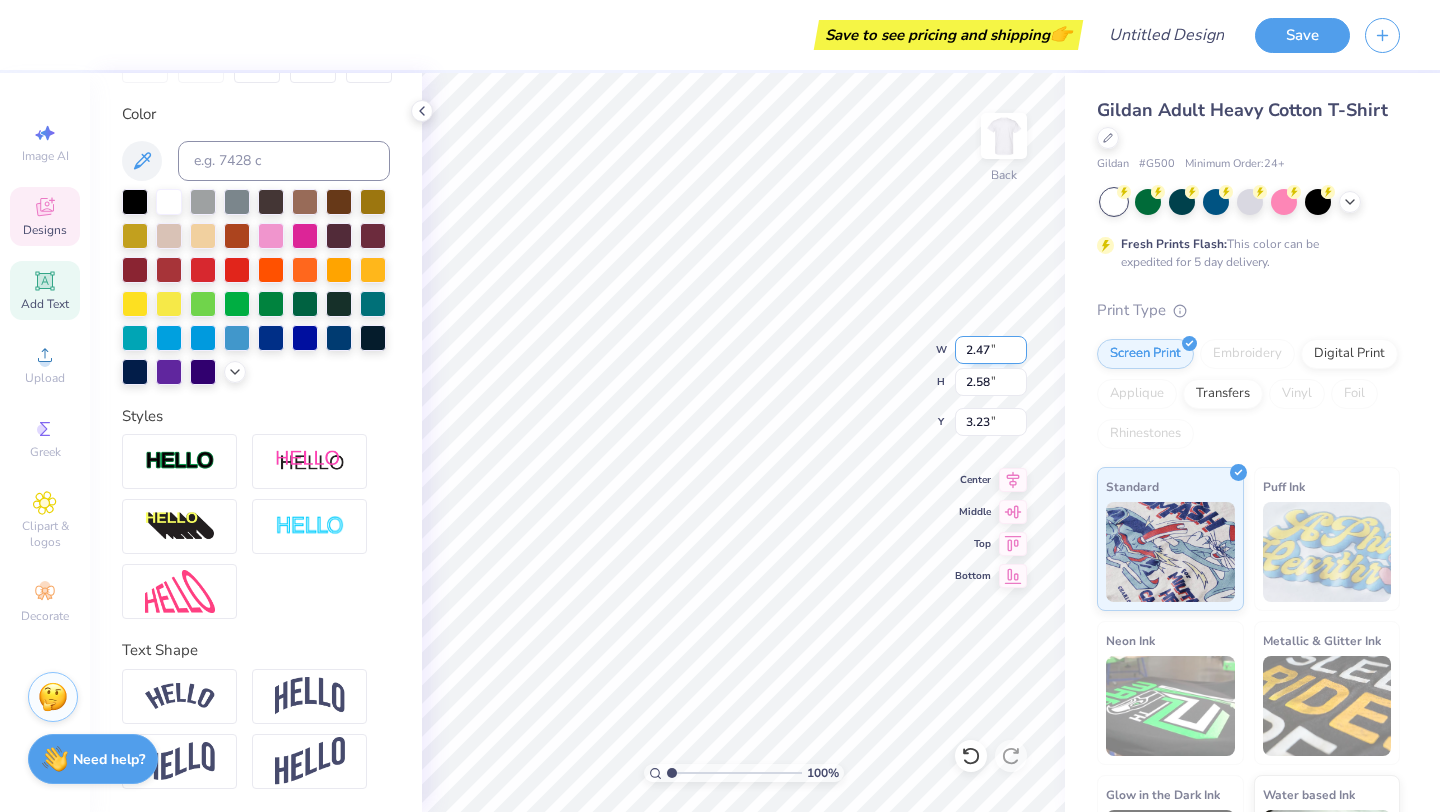click on "2.47" at bounding box center (991, 350) 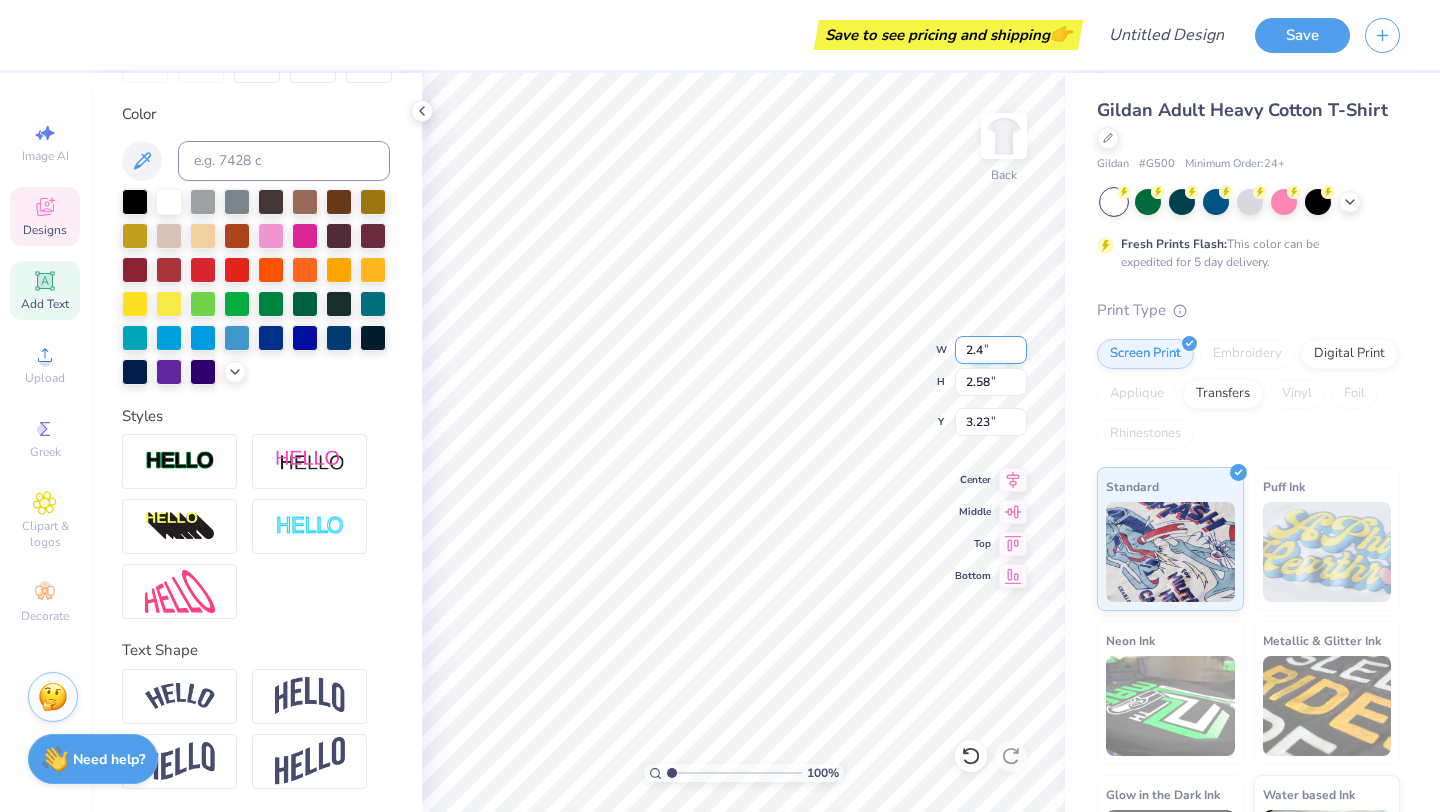 type on "2" 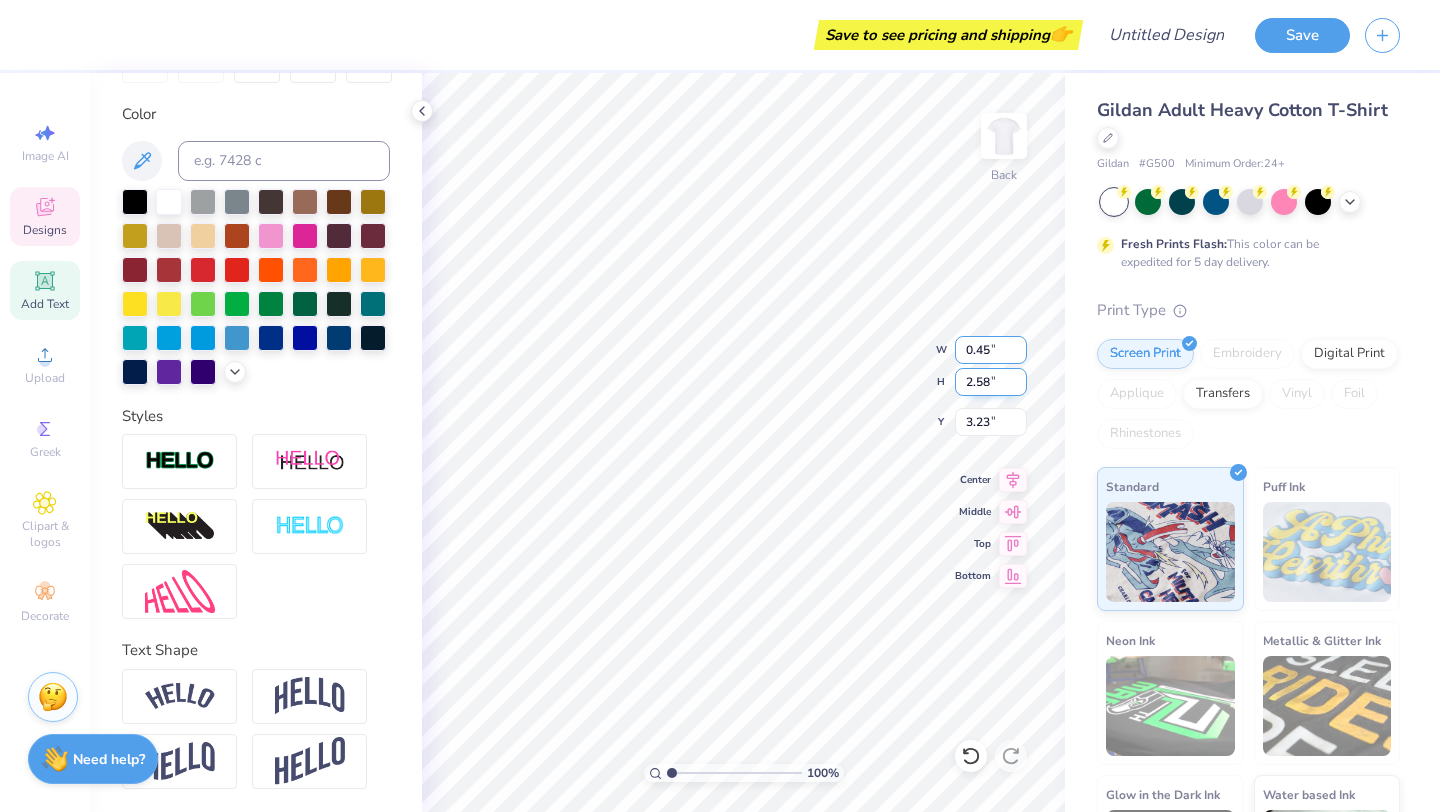 type on "0.45" 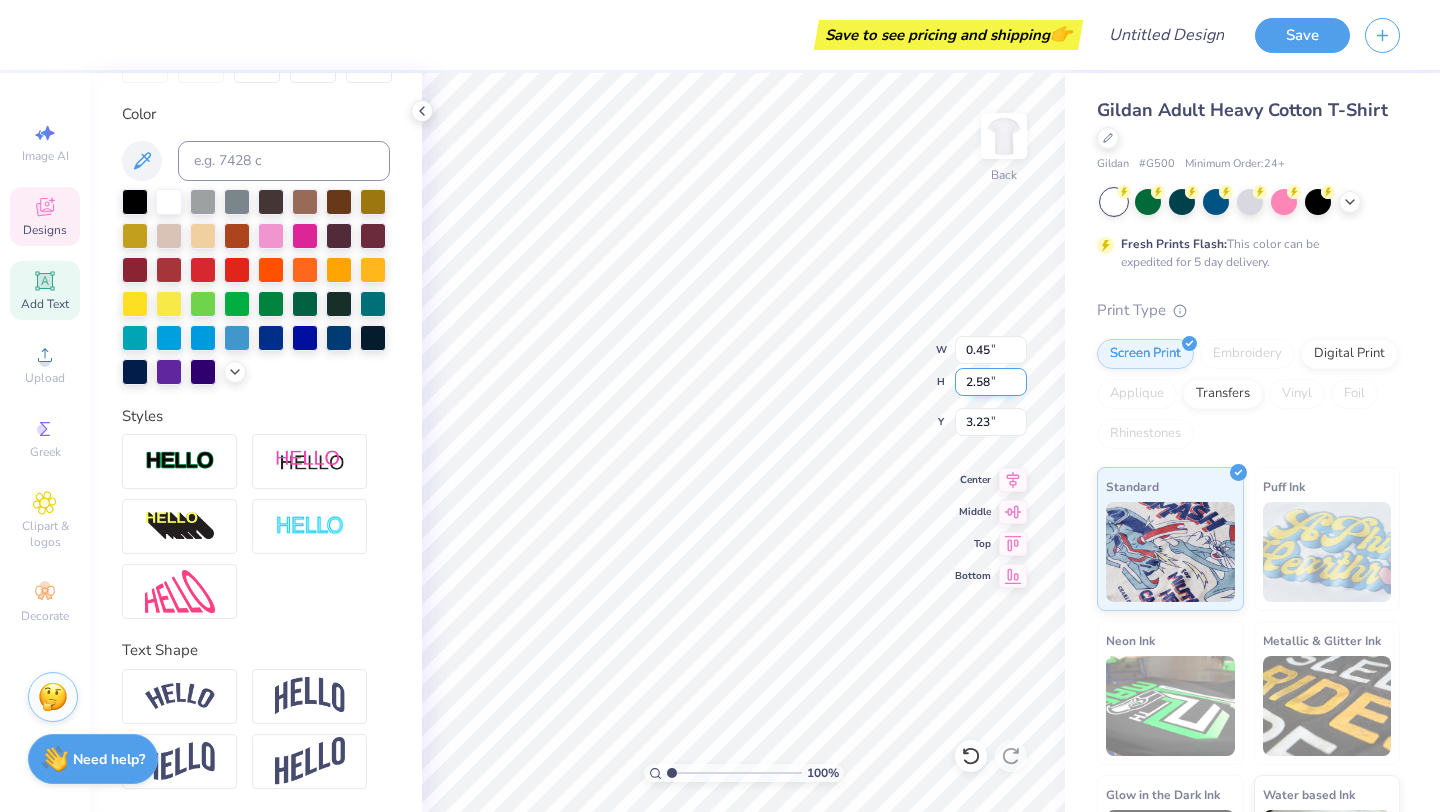 click on "2.58" at bounding box center (991, 382) 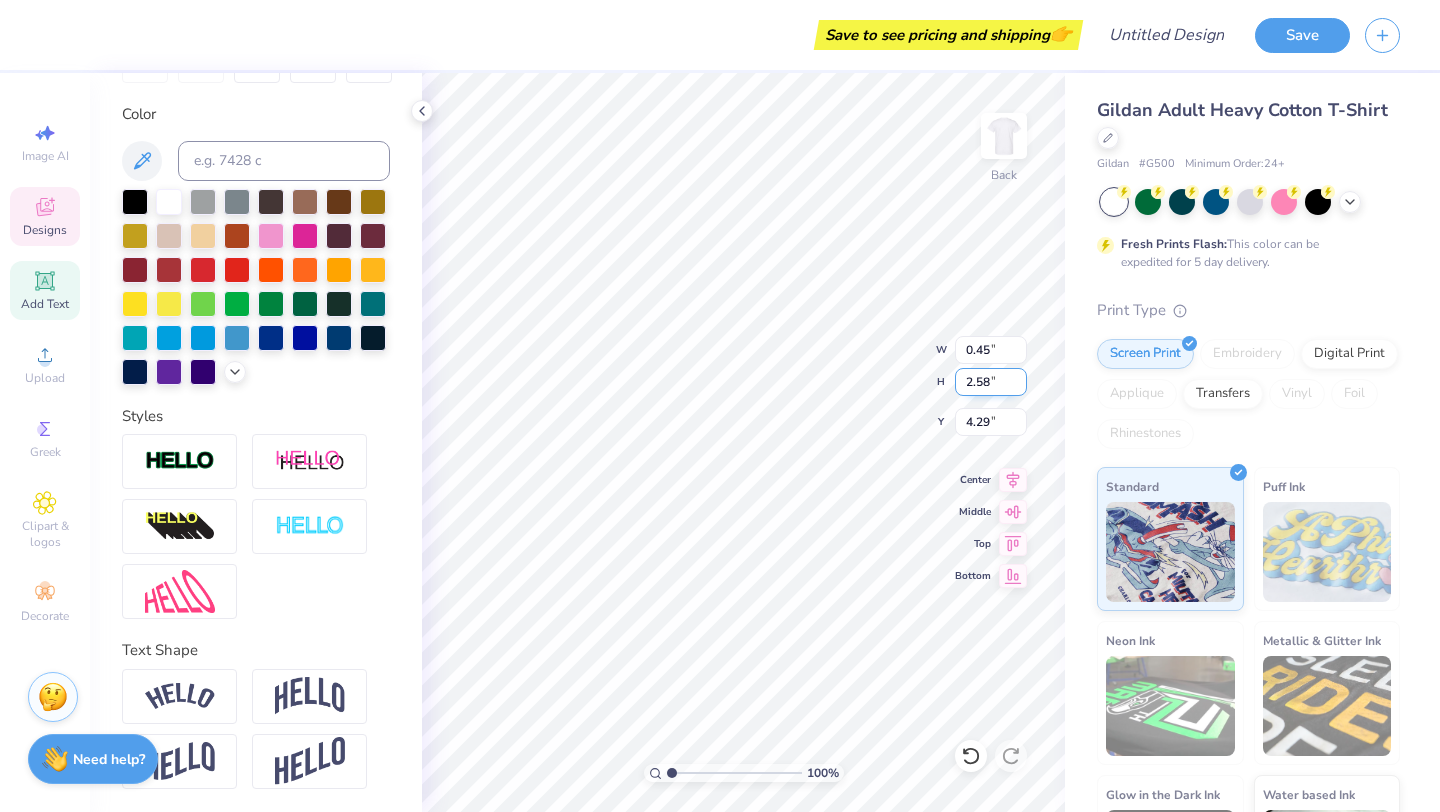 type on "0.47" 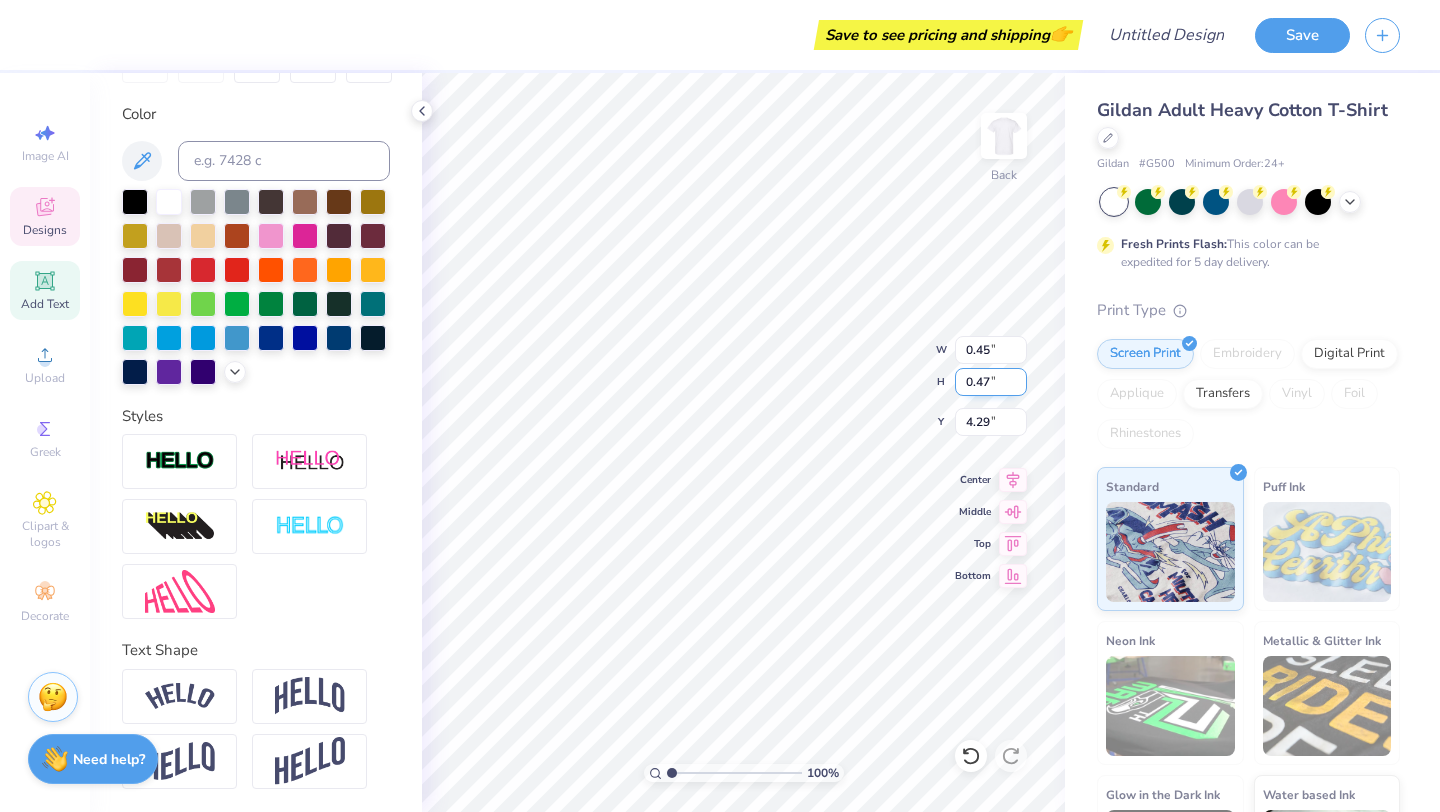 click on "0.47" at bounding box center (991, 382) 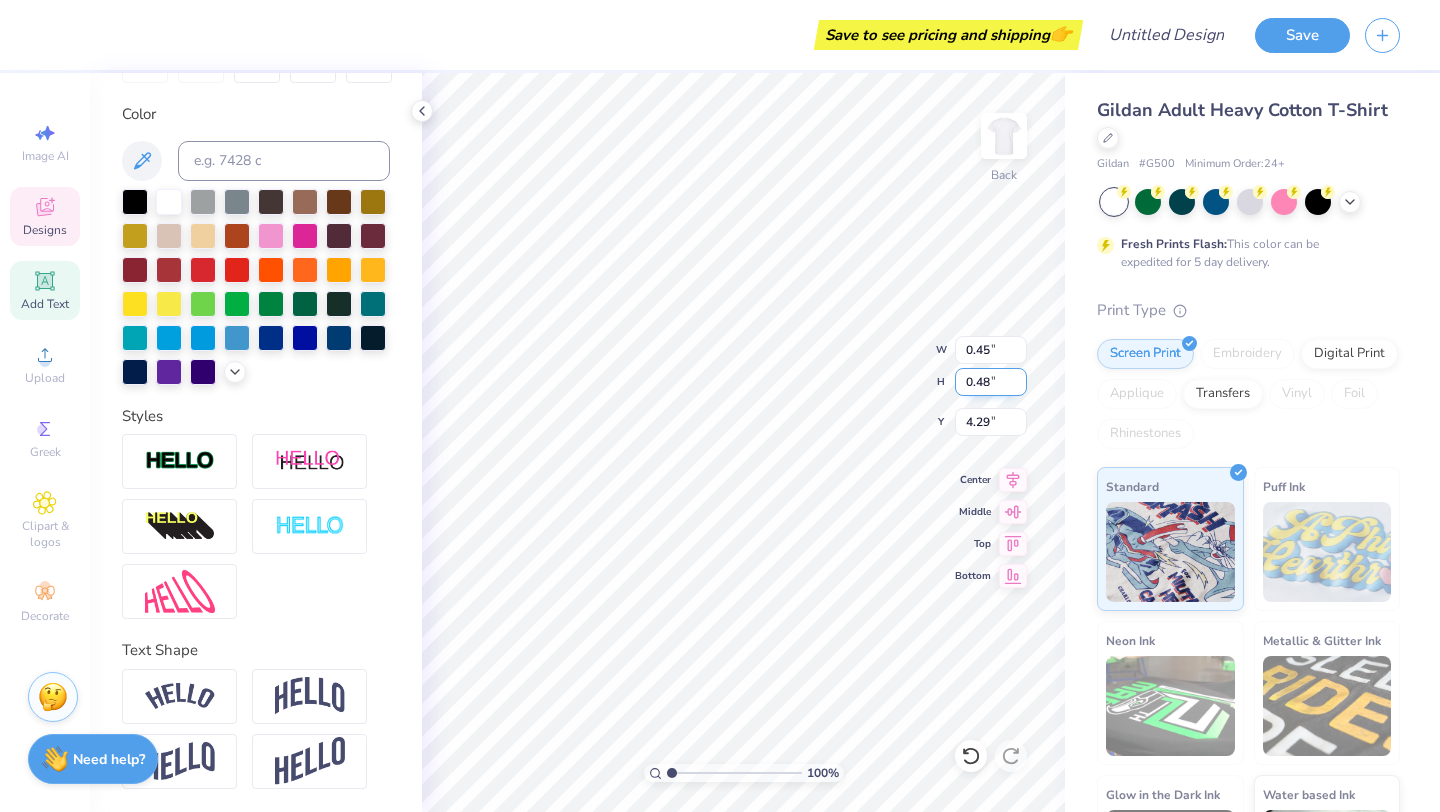 type on "0.48" 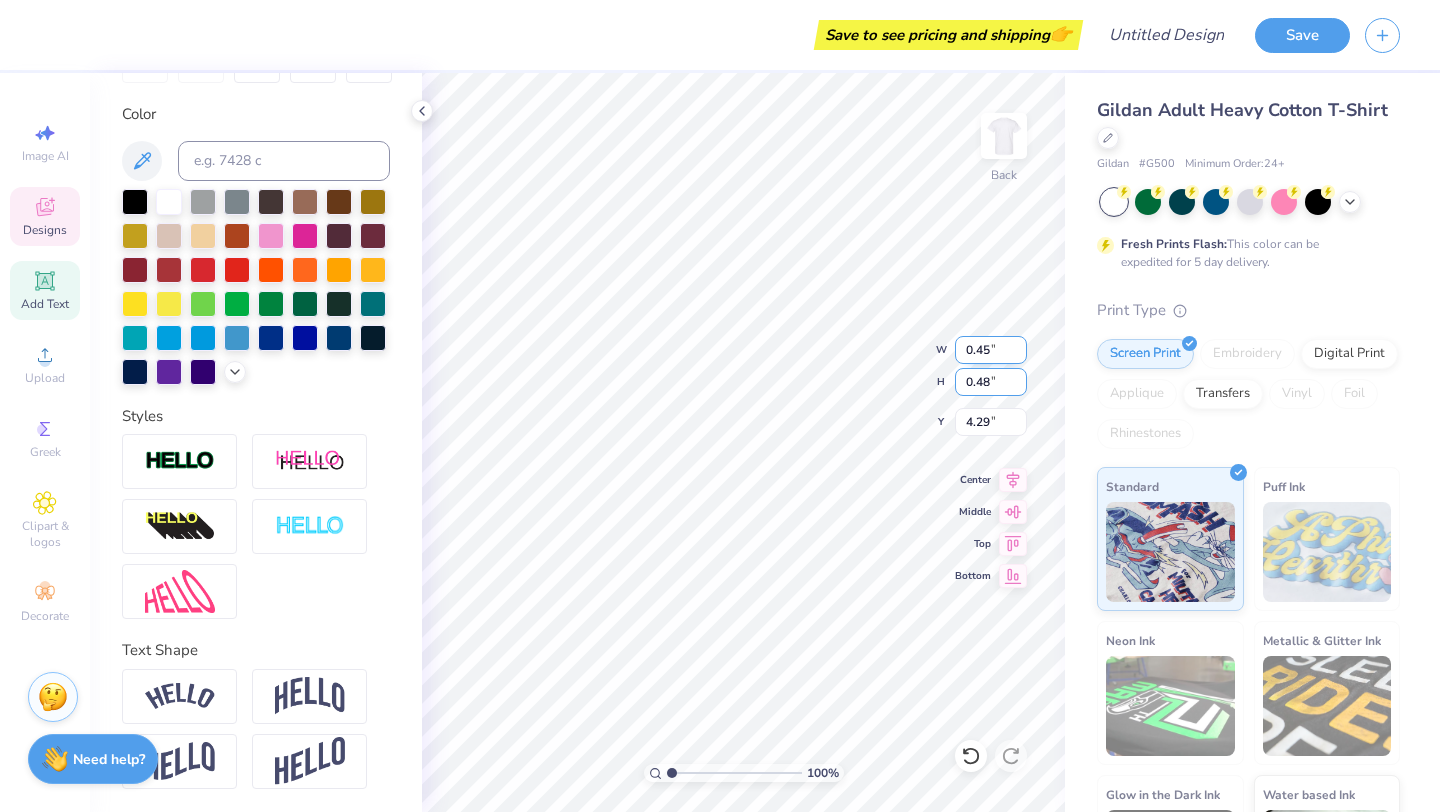 type on "0.46" 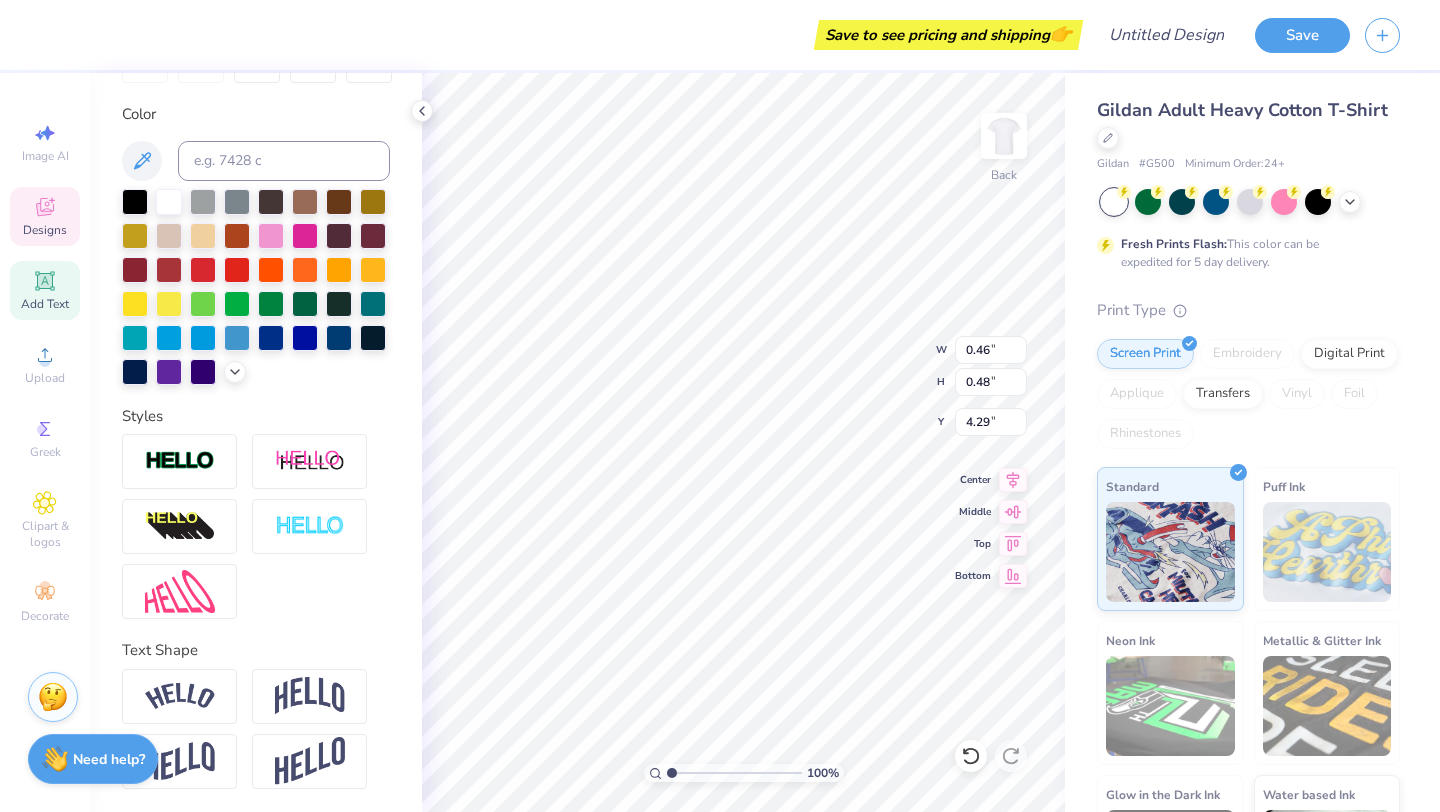 type on "4.05" 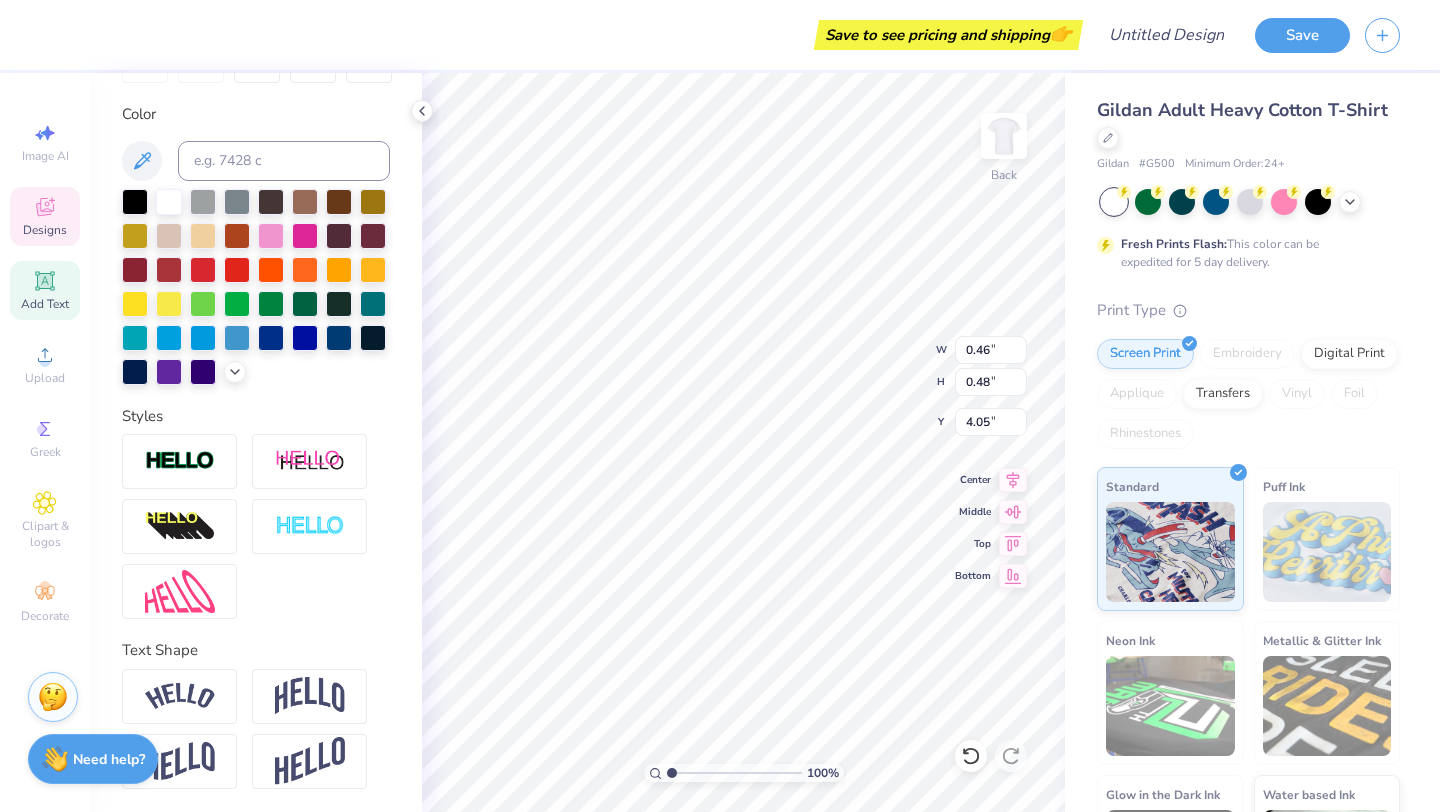type on "0.38" 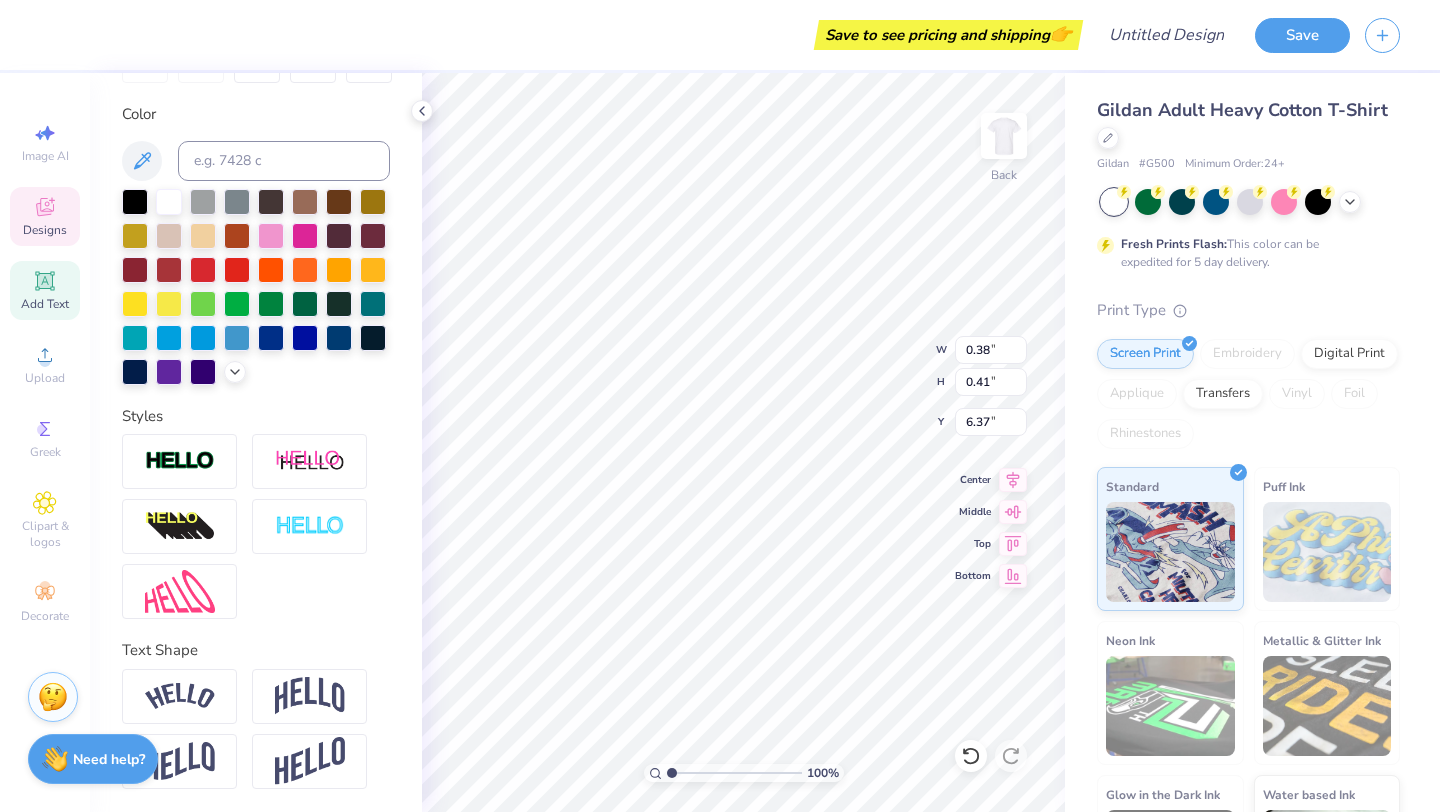 type on "1.71" 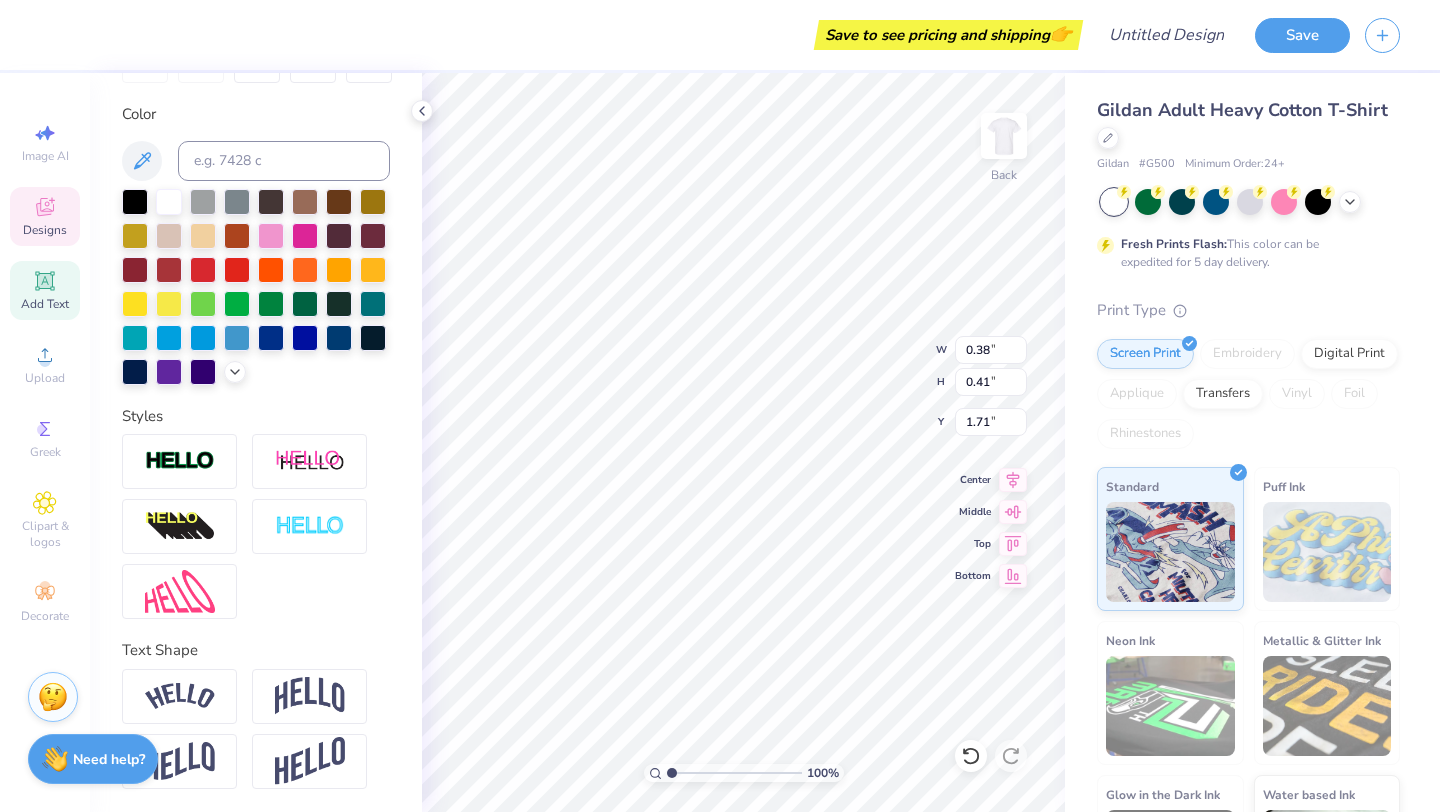 type on "0.46" 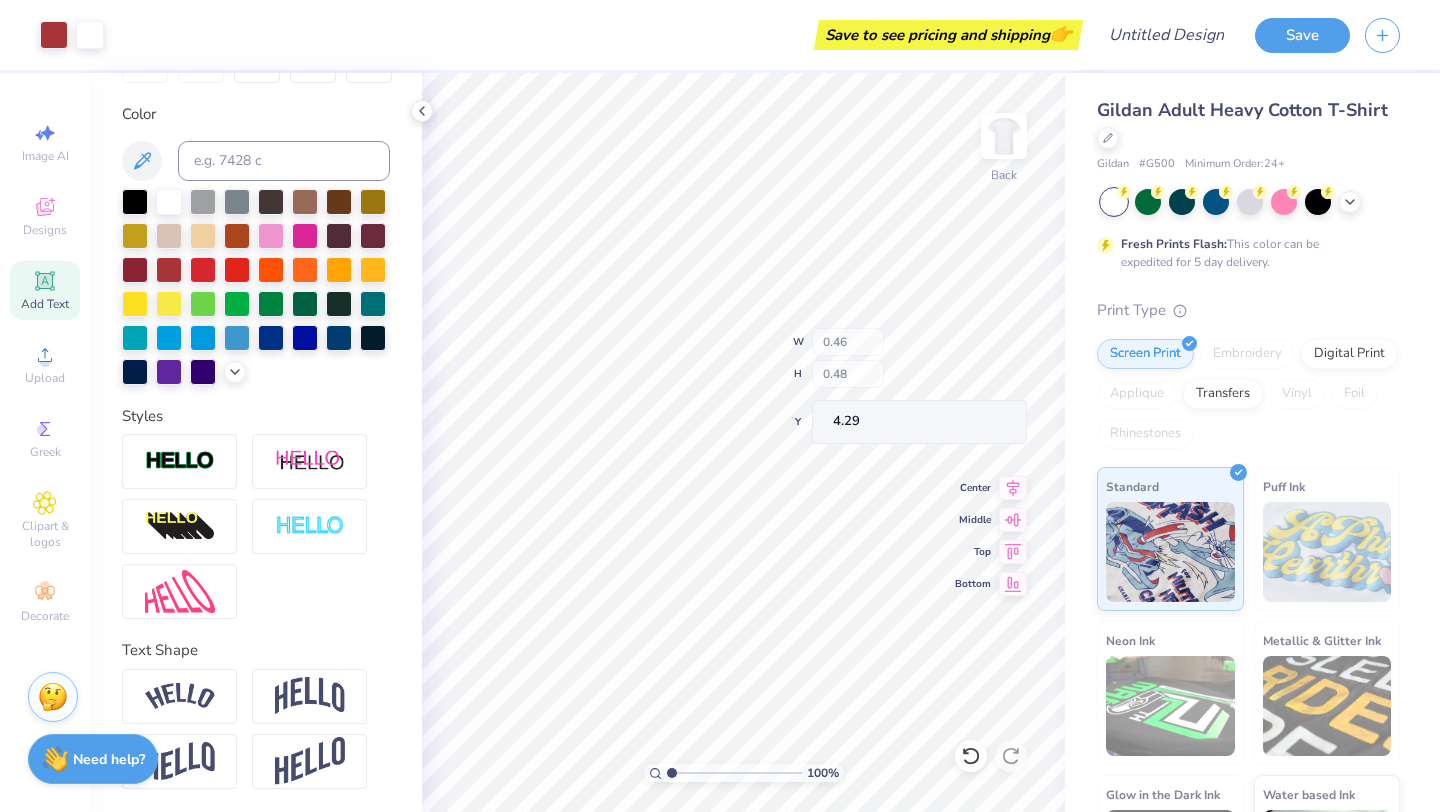 type on "6.70" 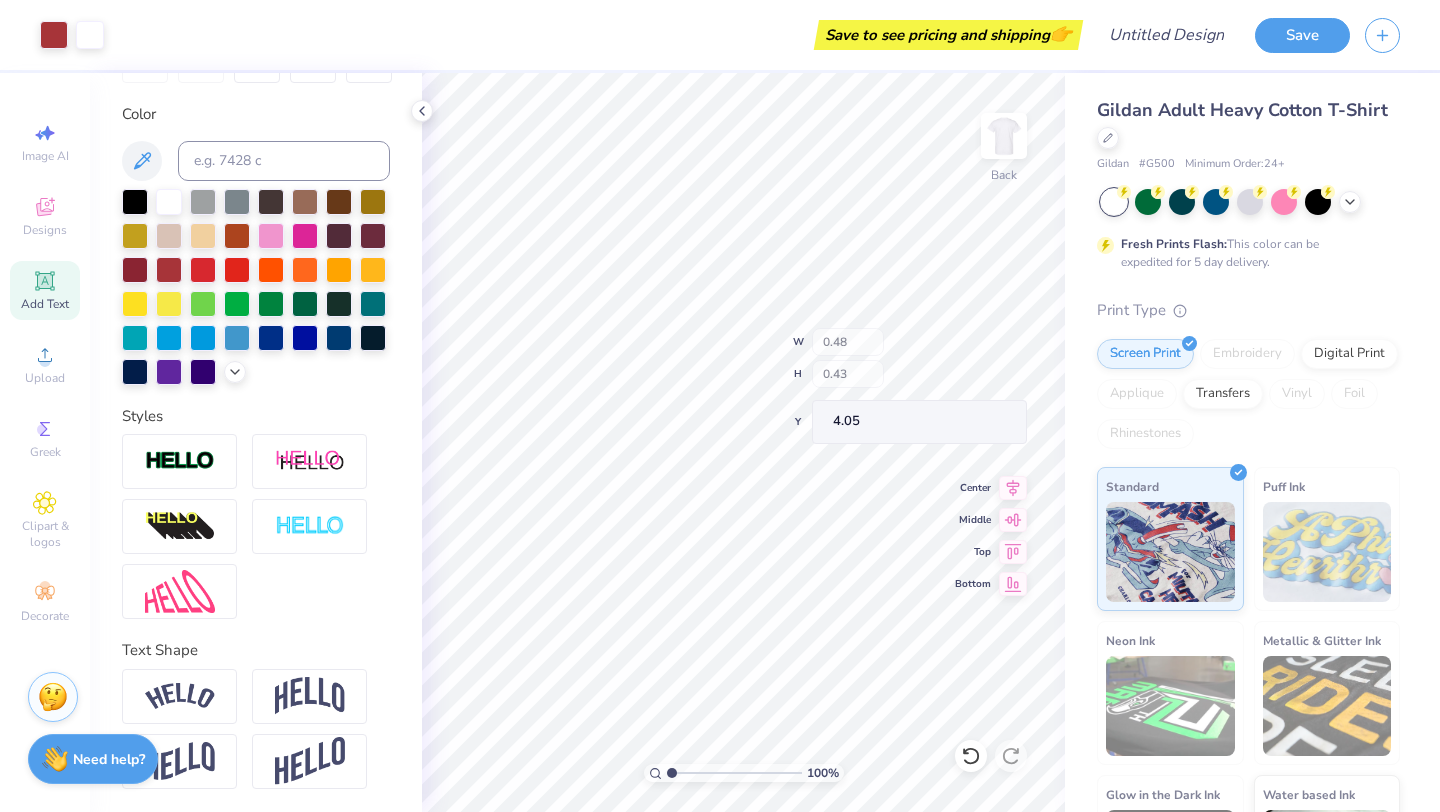 type on "0.48" 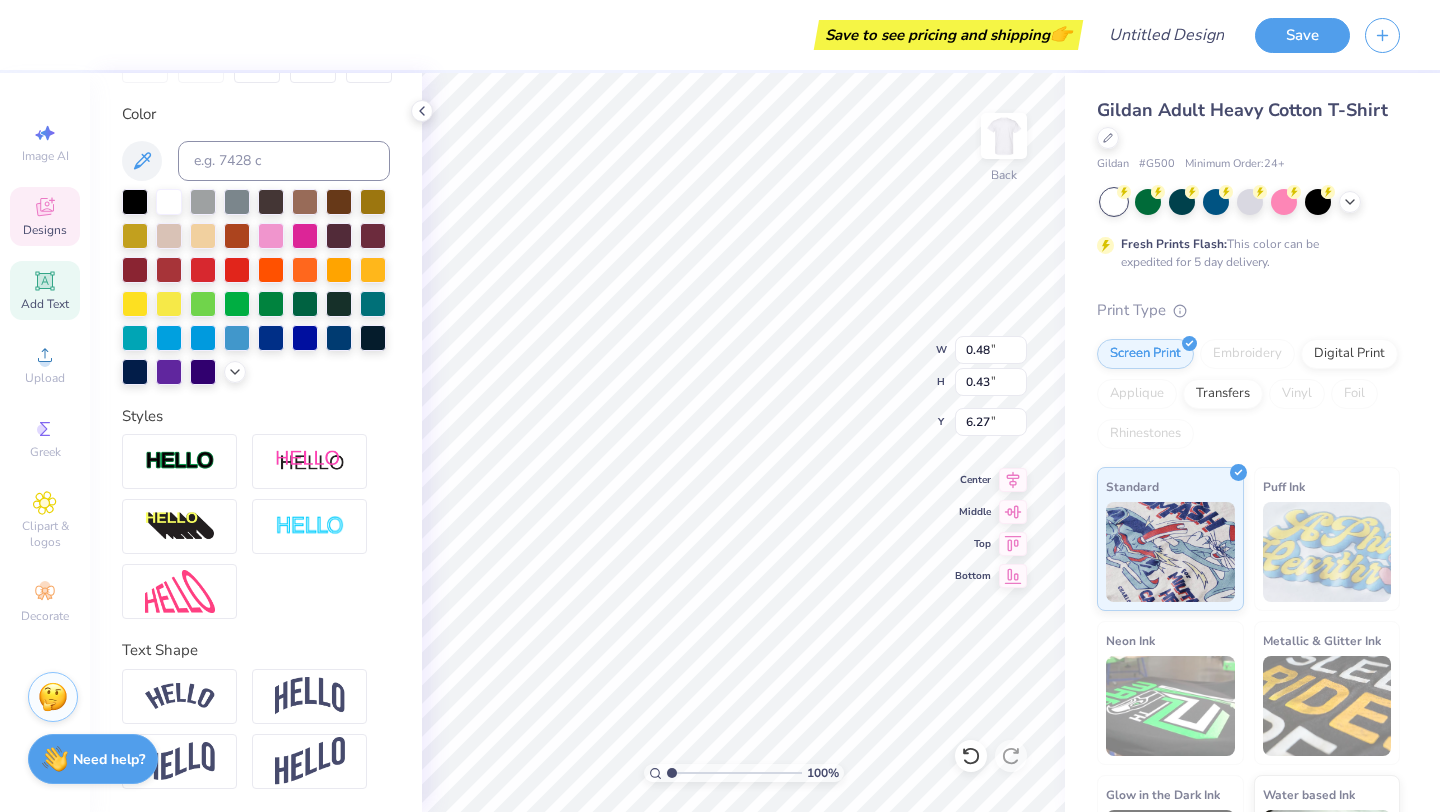 type on "6.27" 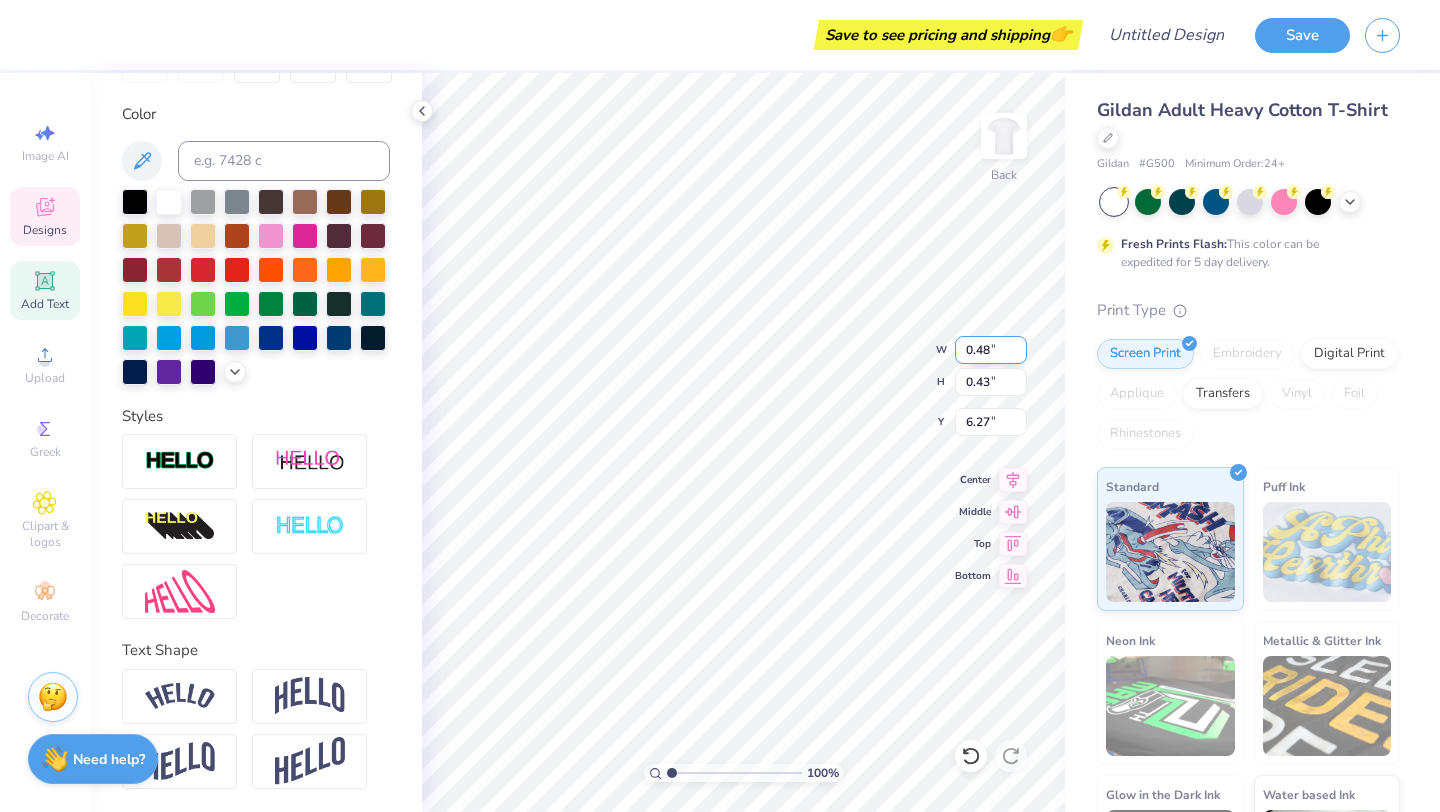 click on "0.48" at bounding box center (991, 350) 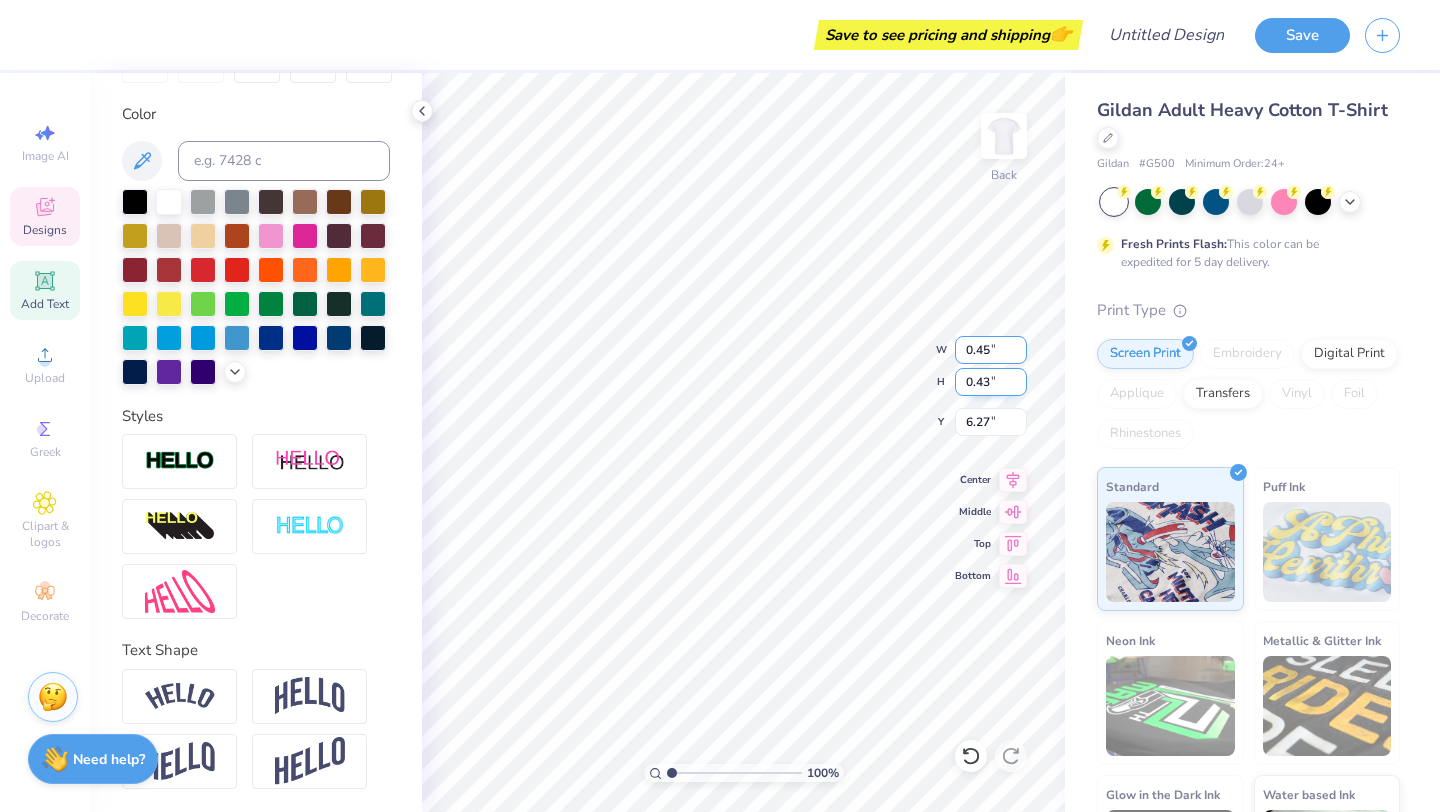type on "0.45" 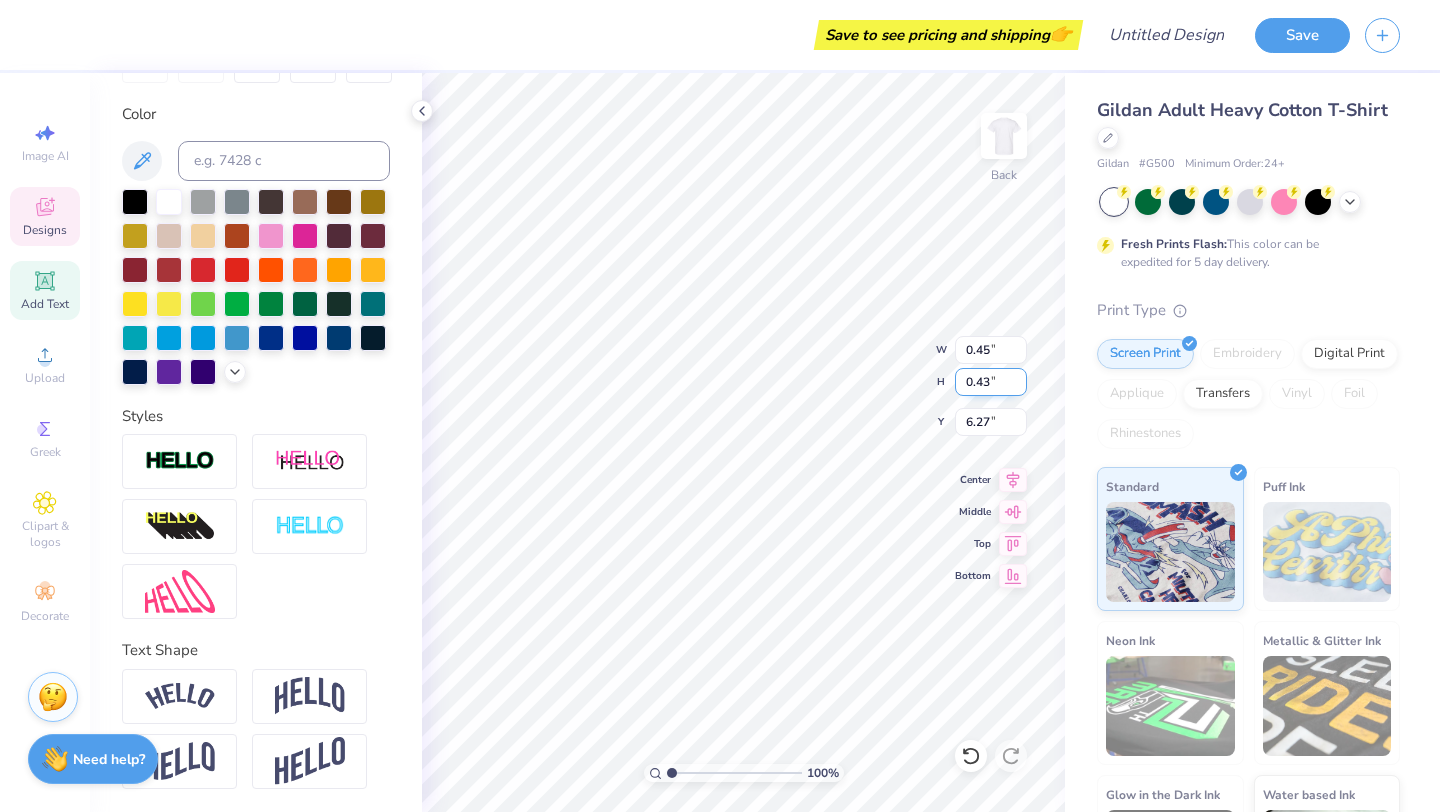 click on "0.43" at bounding box center [991, 382] 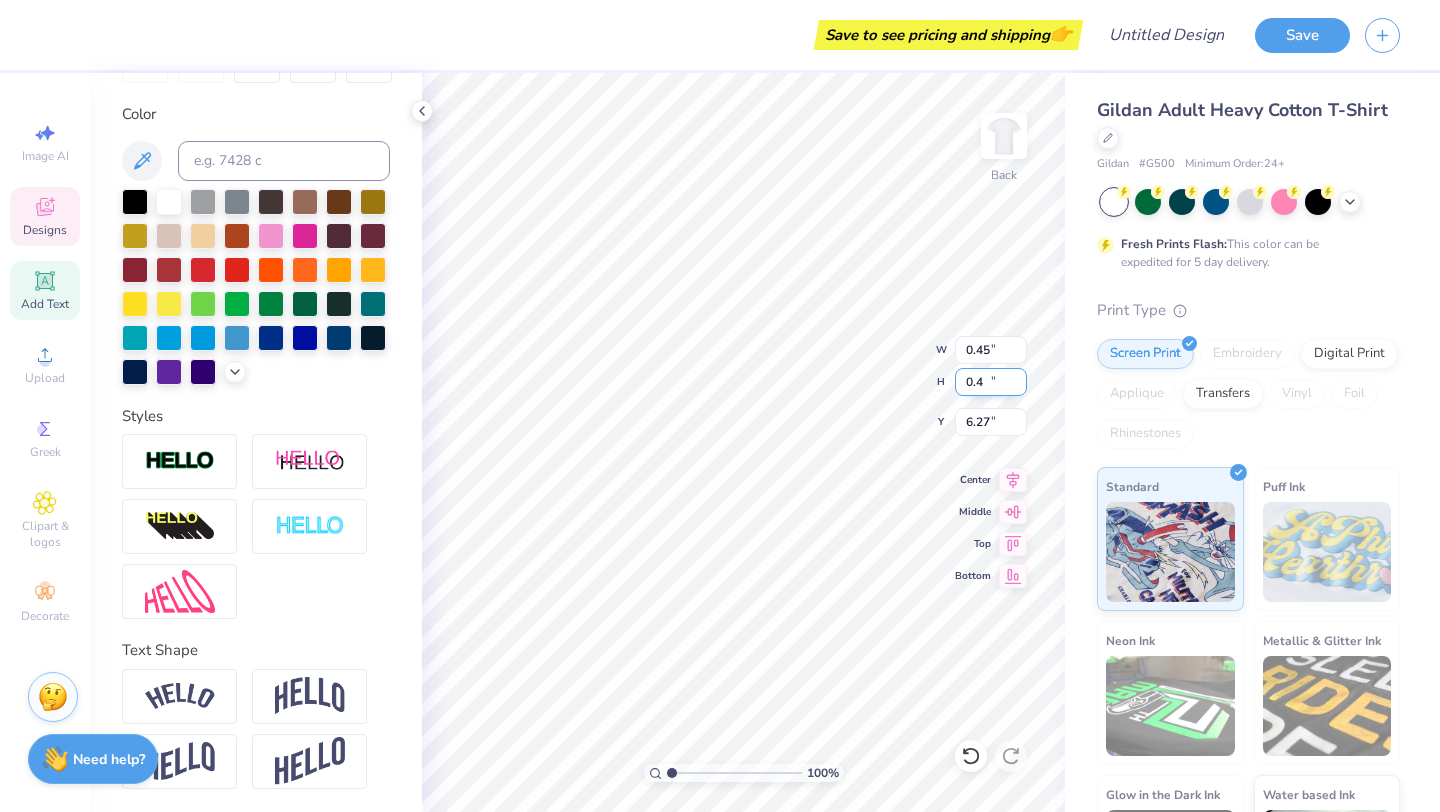 type on "6.29" 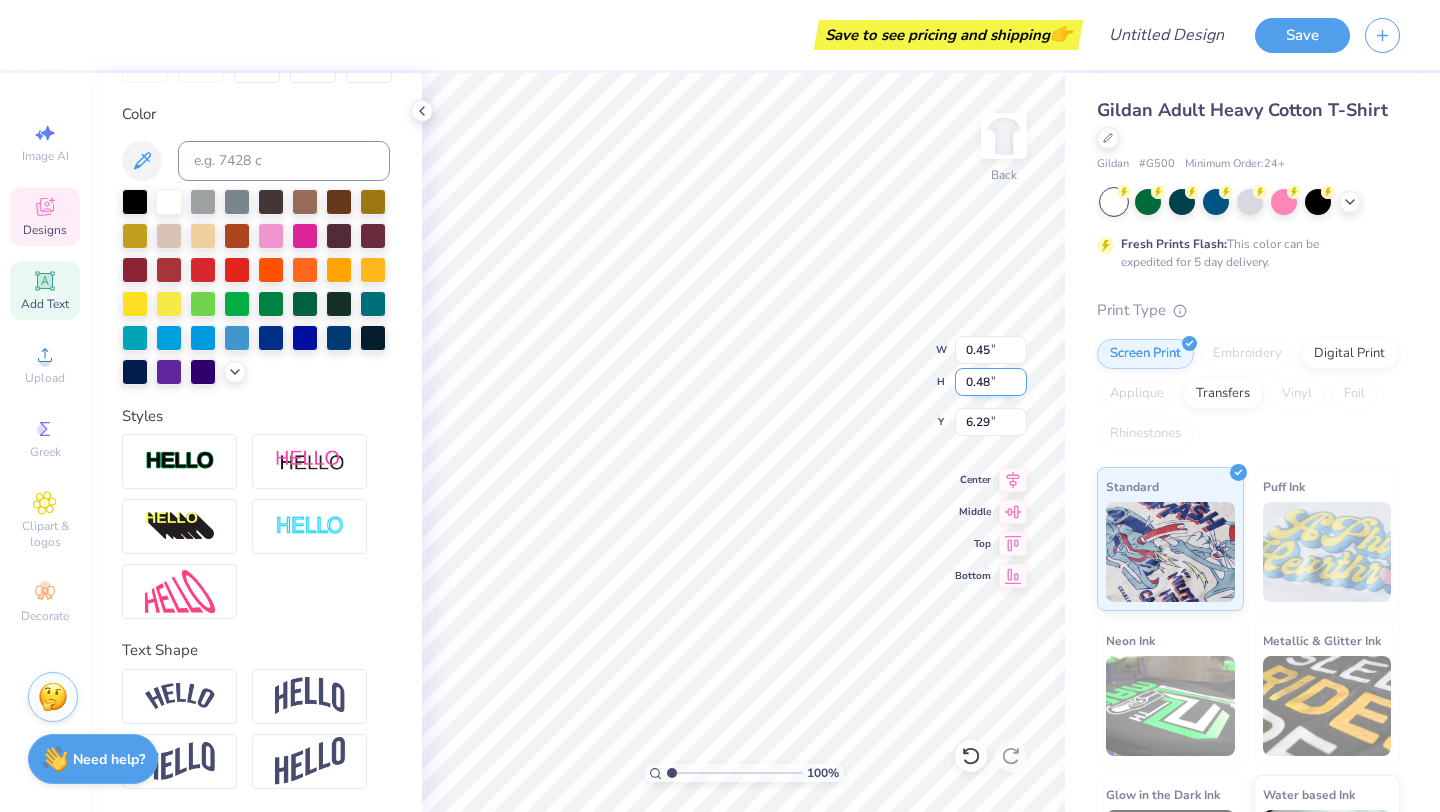 type on "0.48" 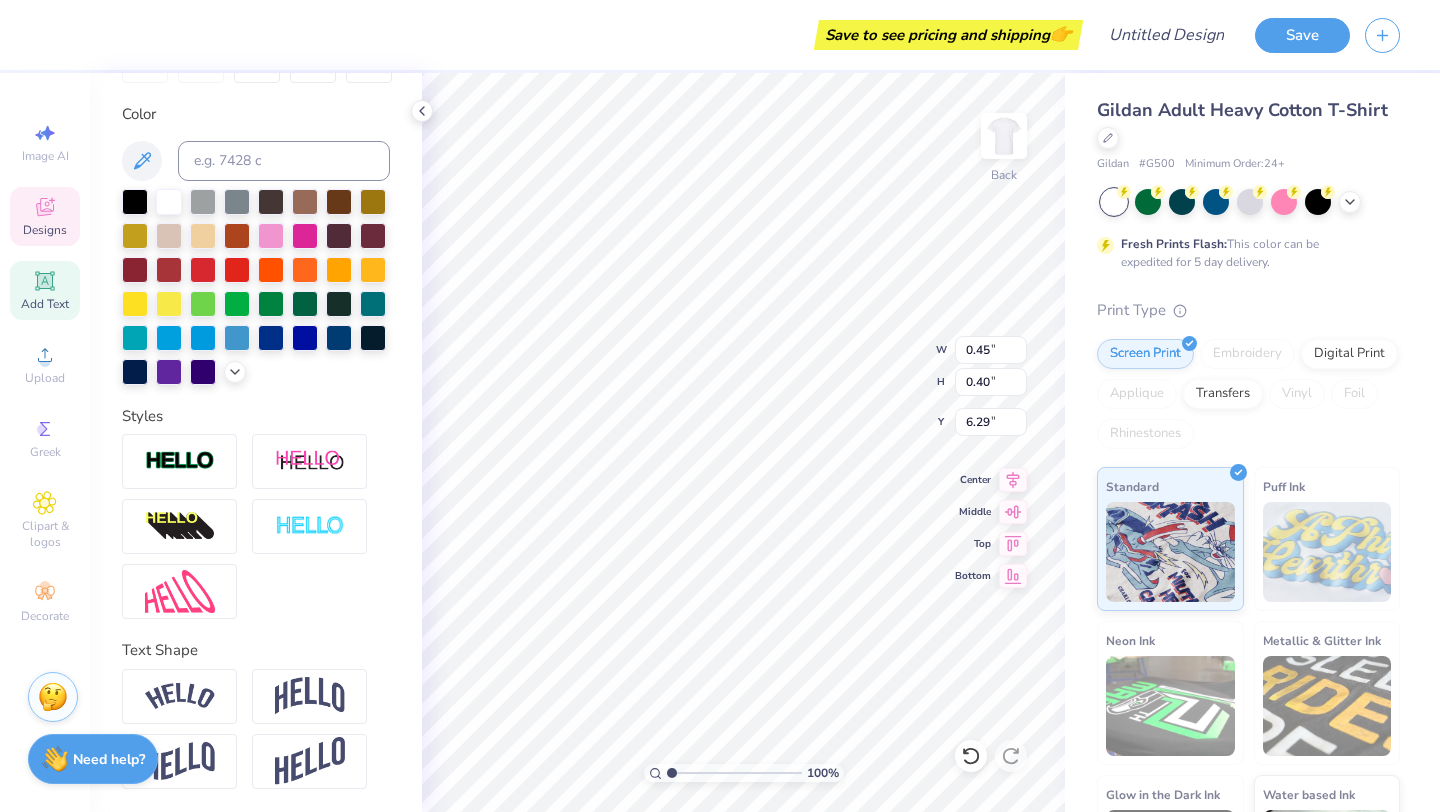type on "6.30" 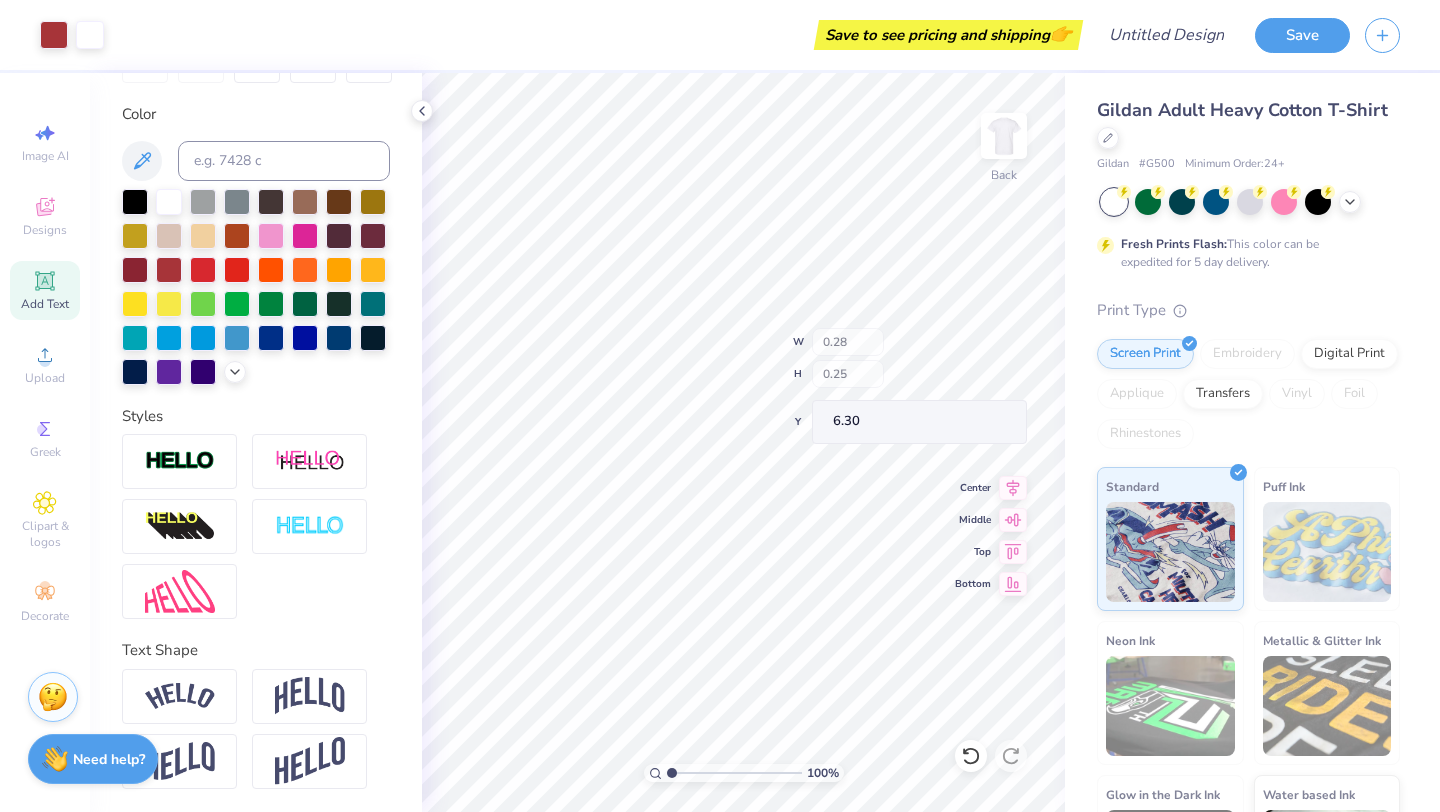 type on "0.28" 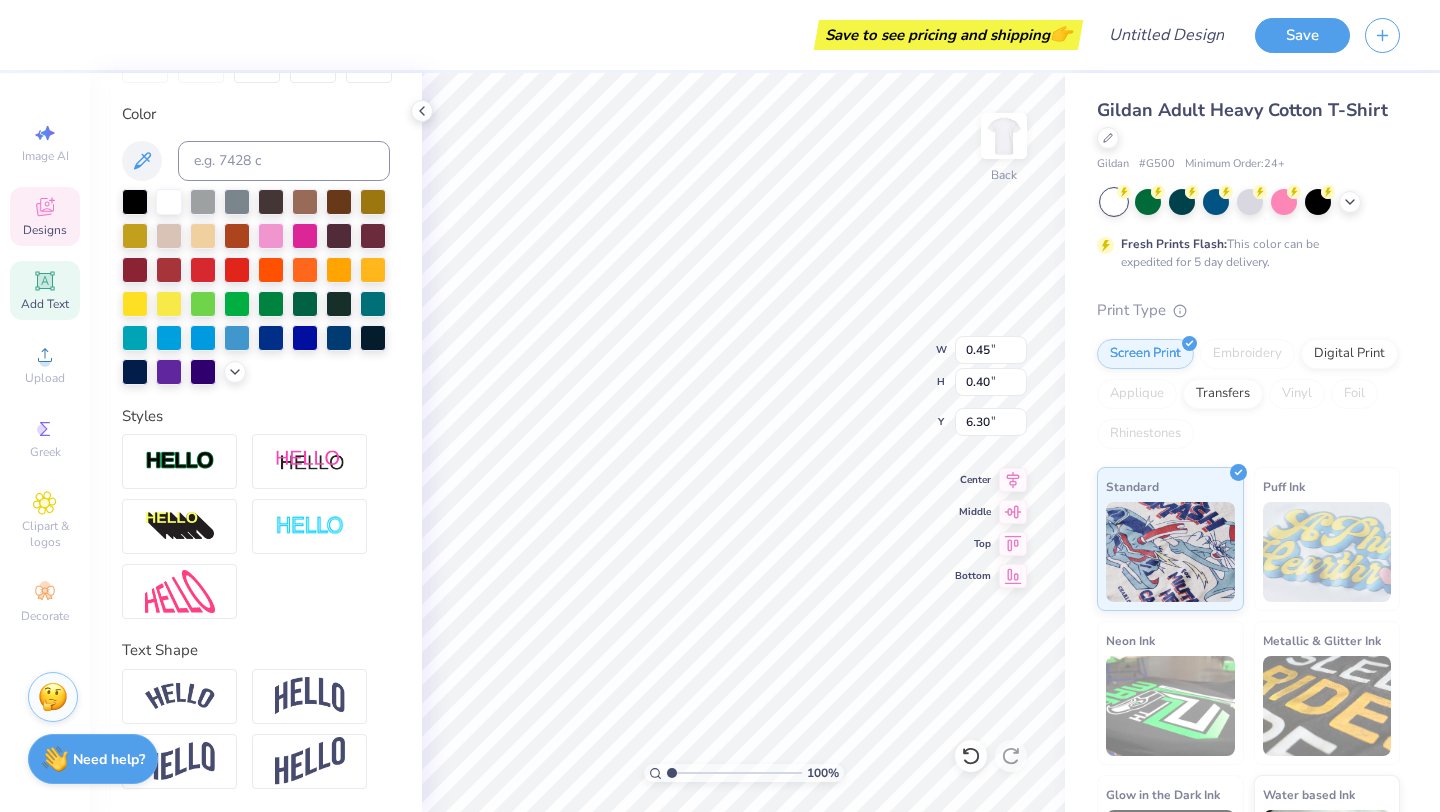 type on "6.50" 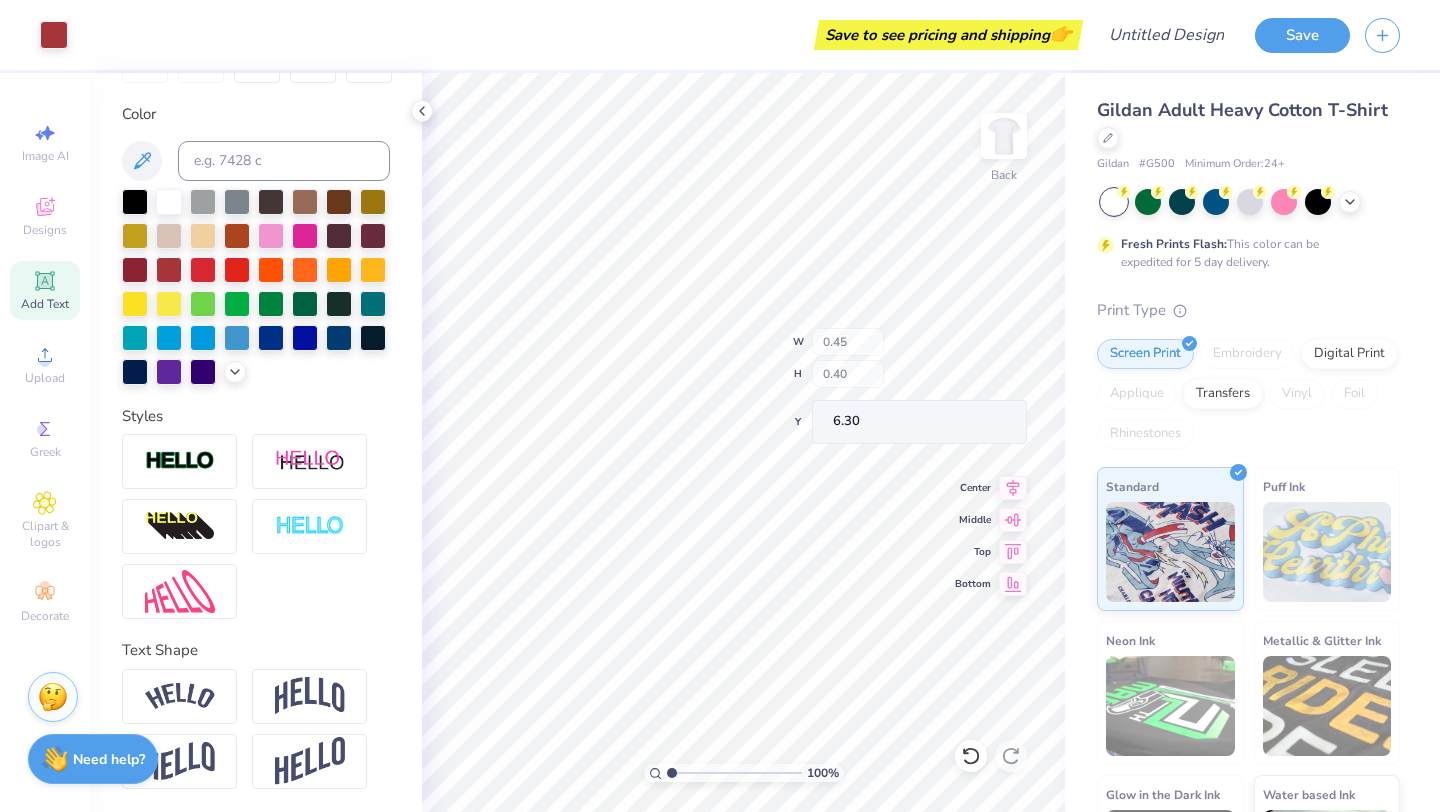 type on "6.30" 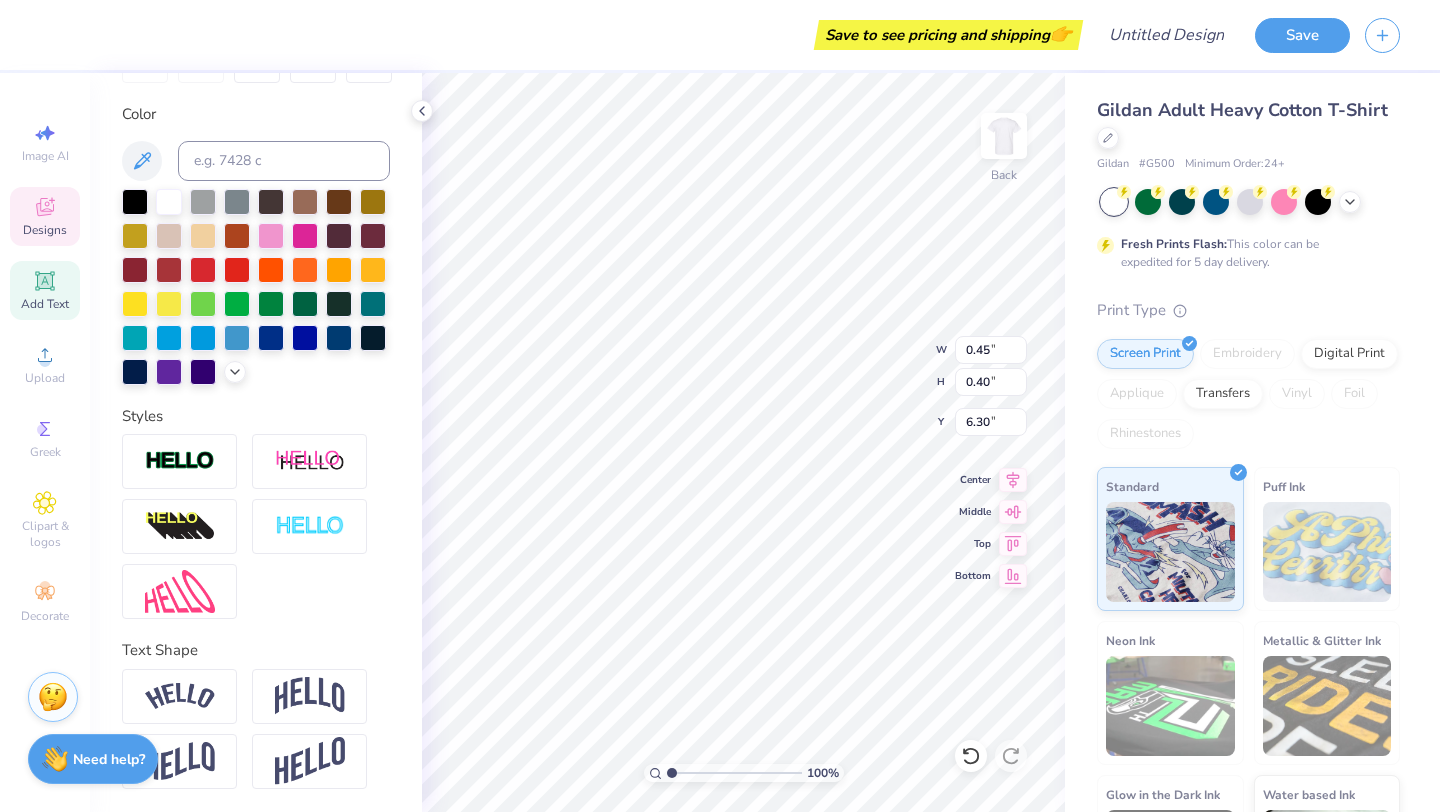 type on "6.50" 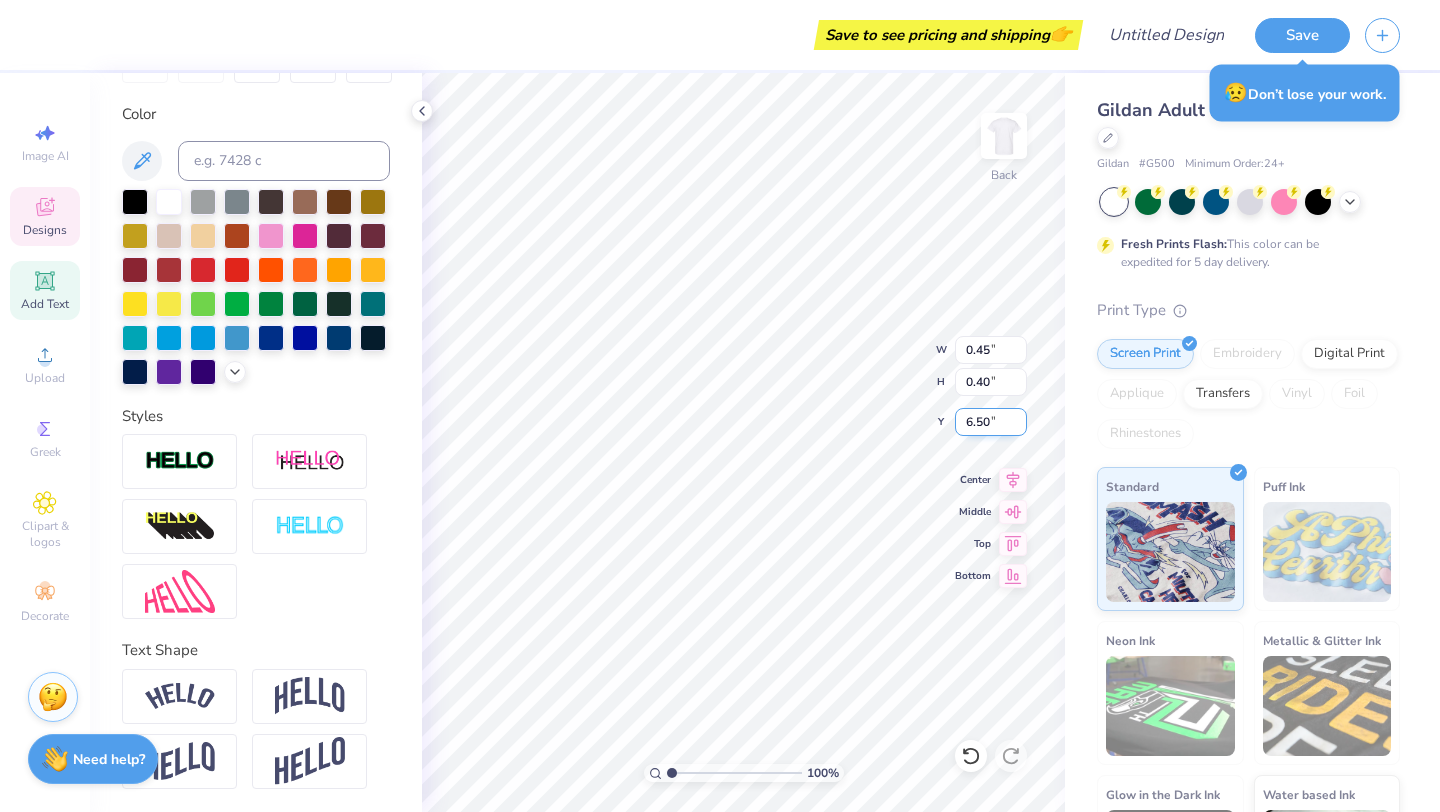 type on "0.46" 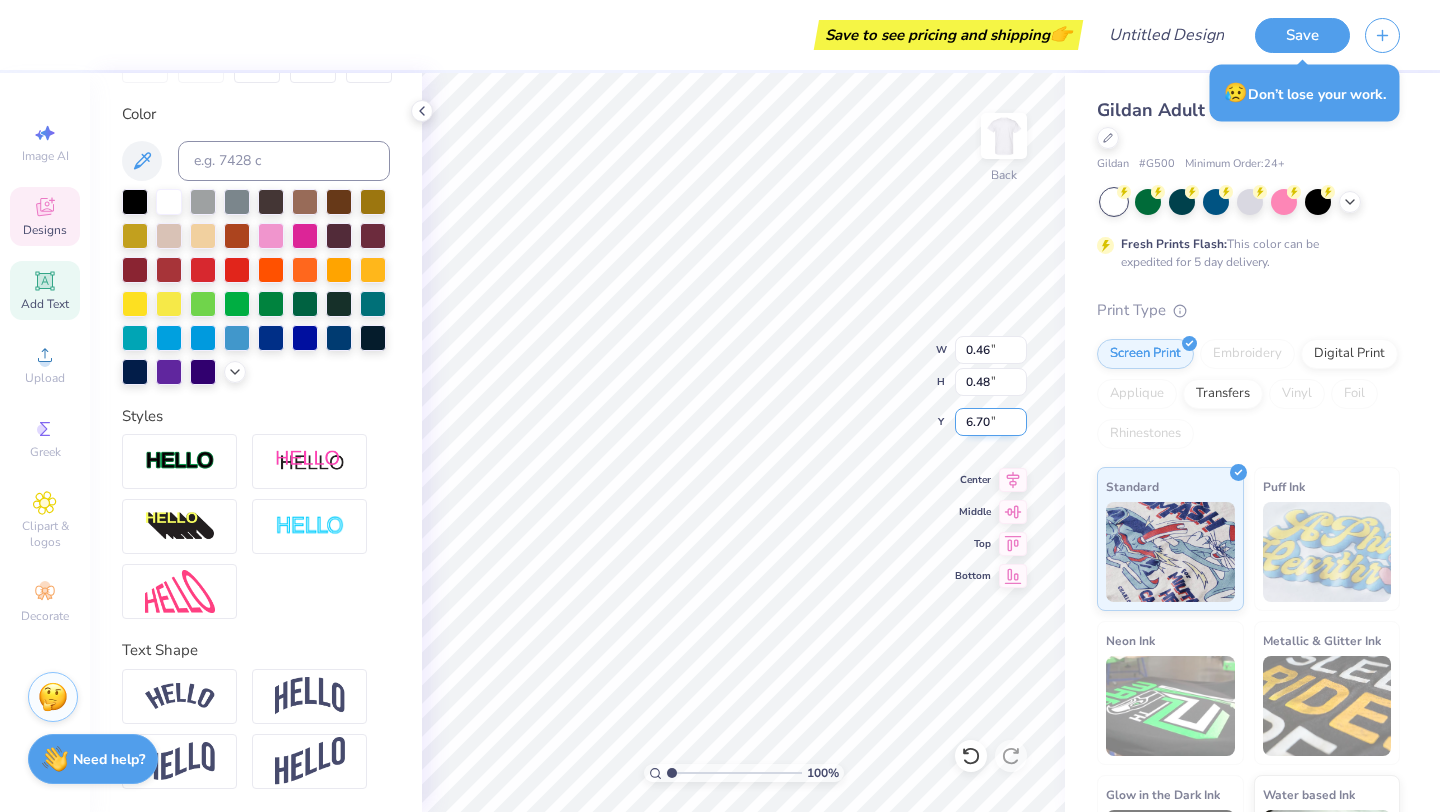 type on "0.45" 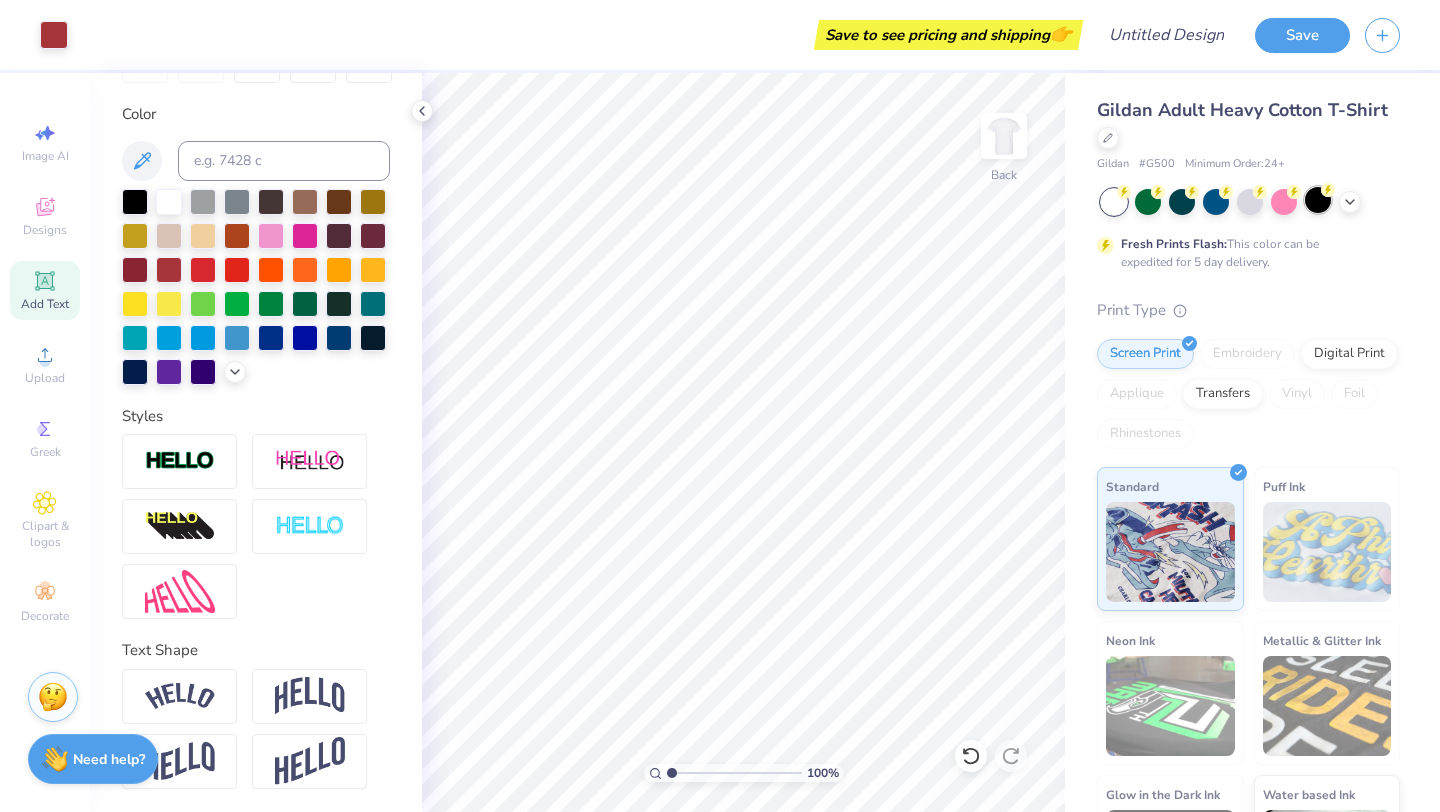 click at bounding box center [1318, 200] 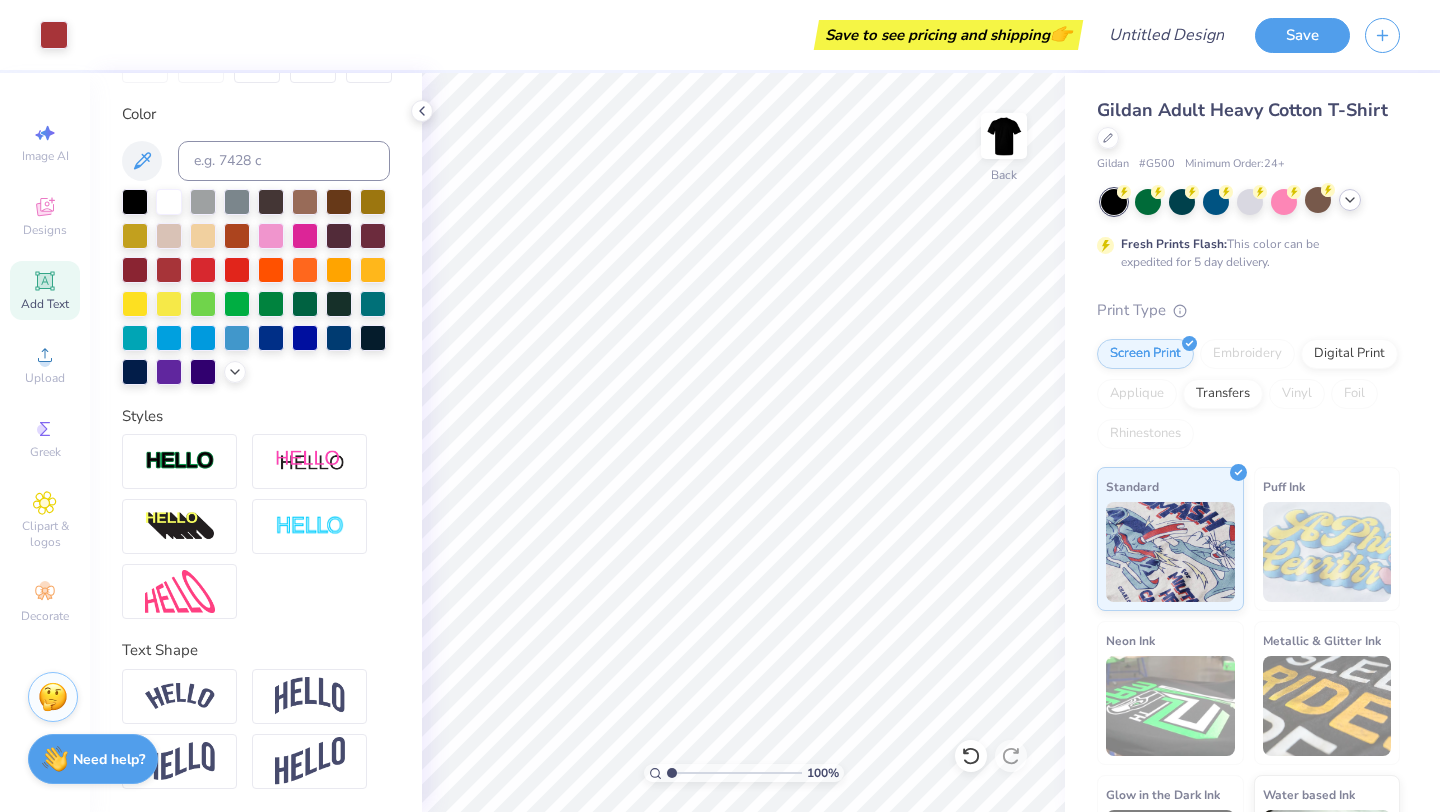 click 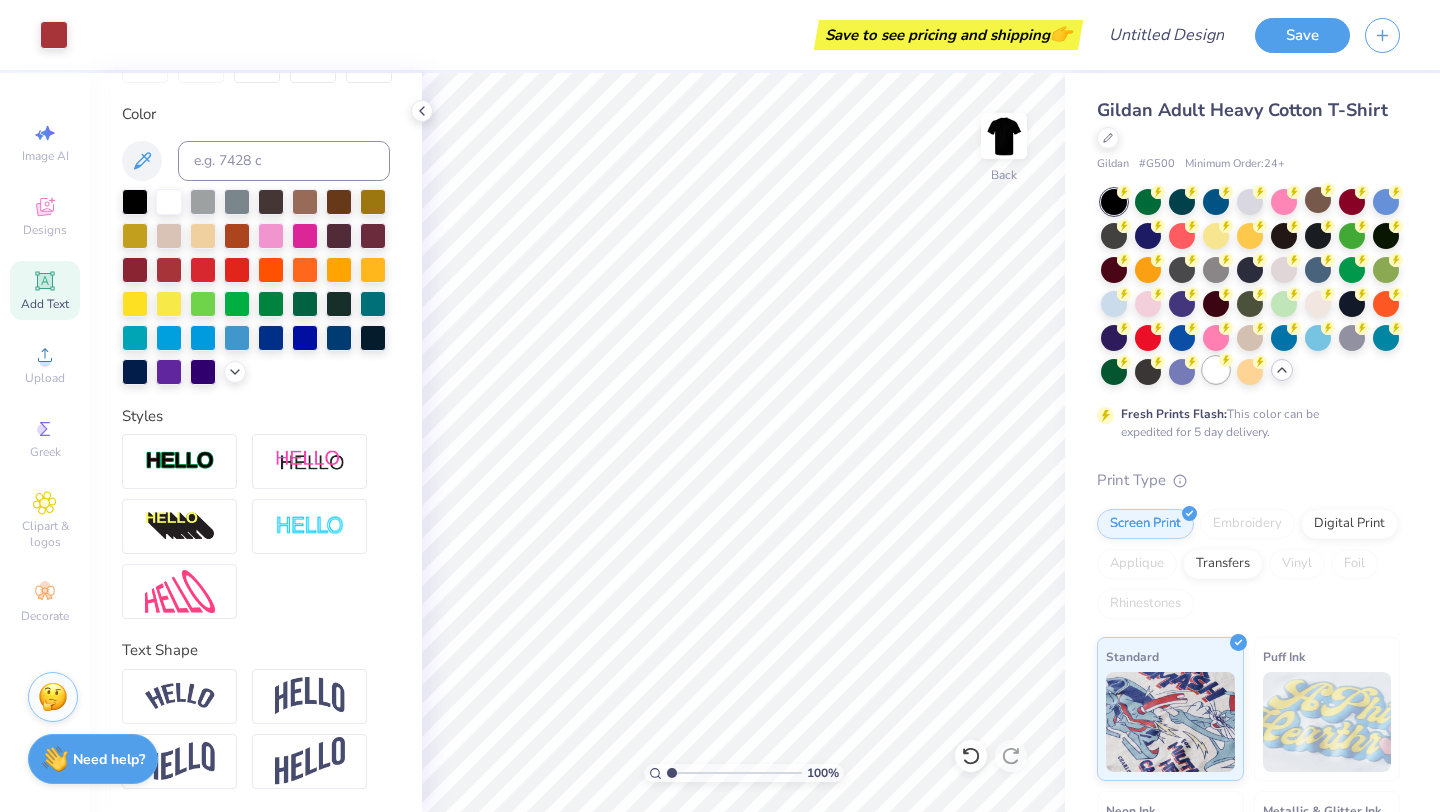 click at bounding box center [1216, 370] 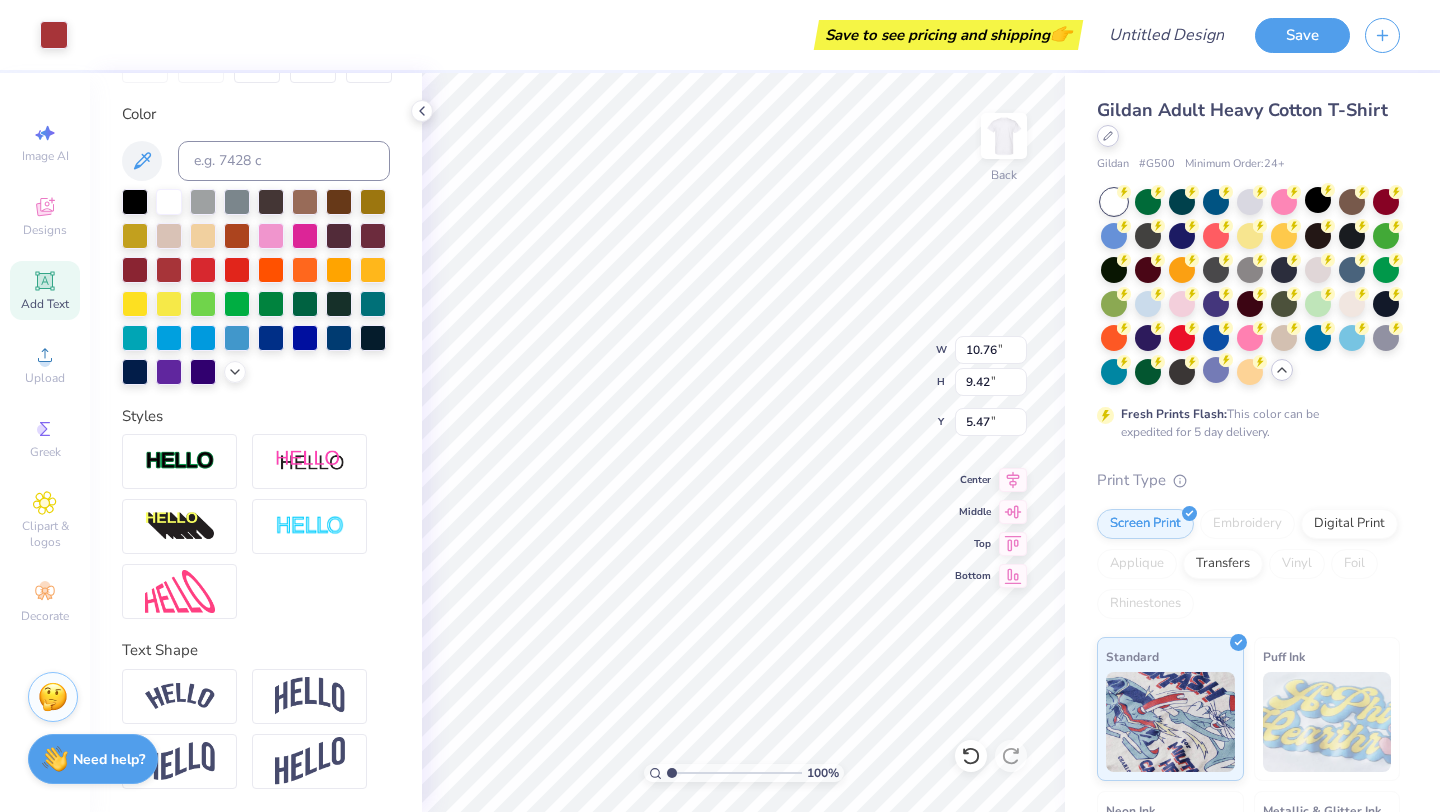 click at bounding box center (1108, 136) 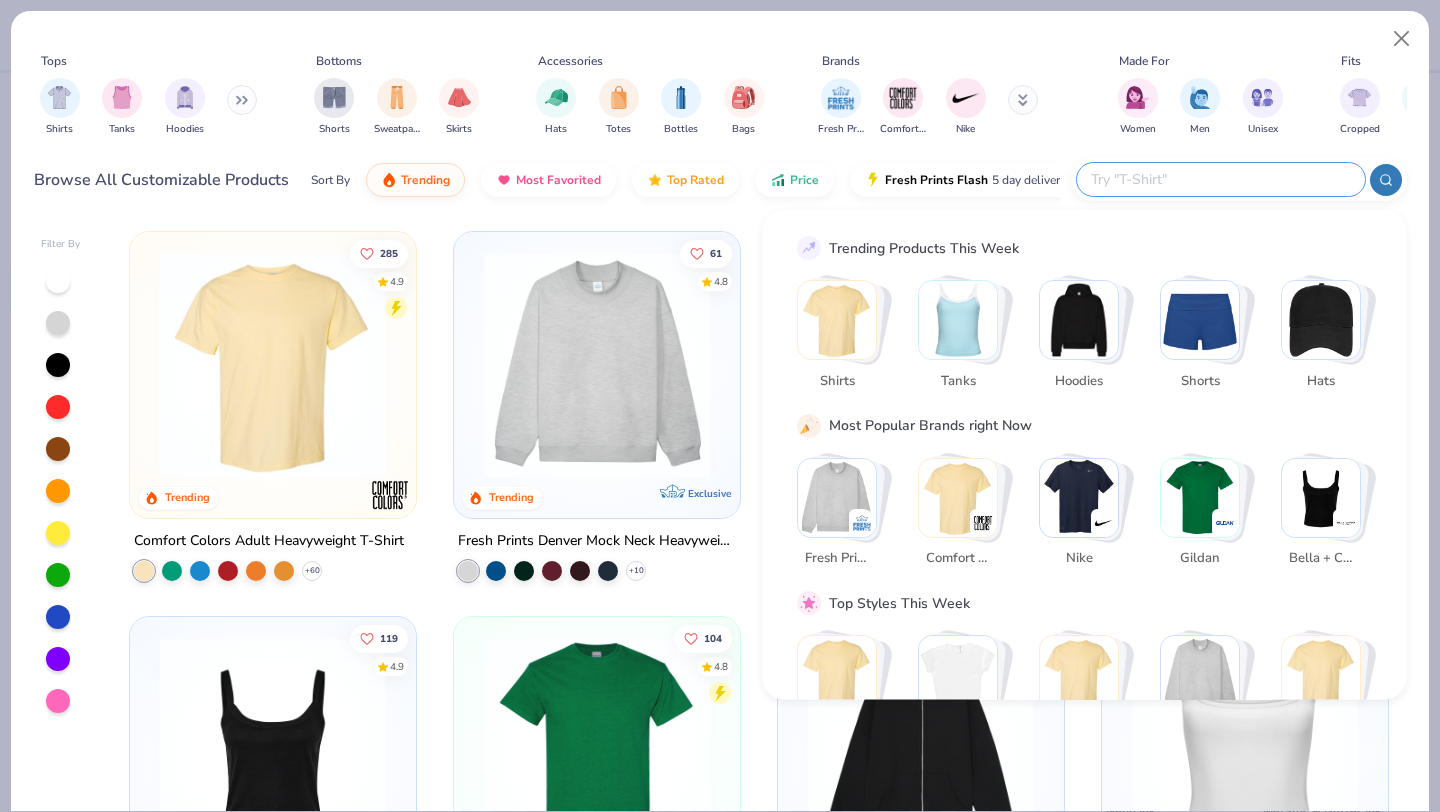 click at bounding box center (1220, 179) 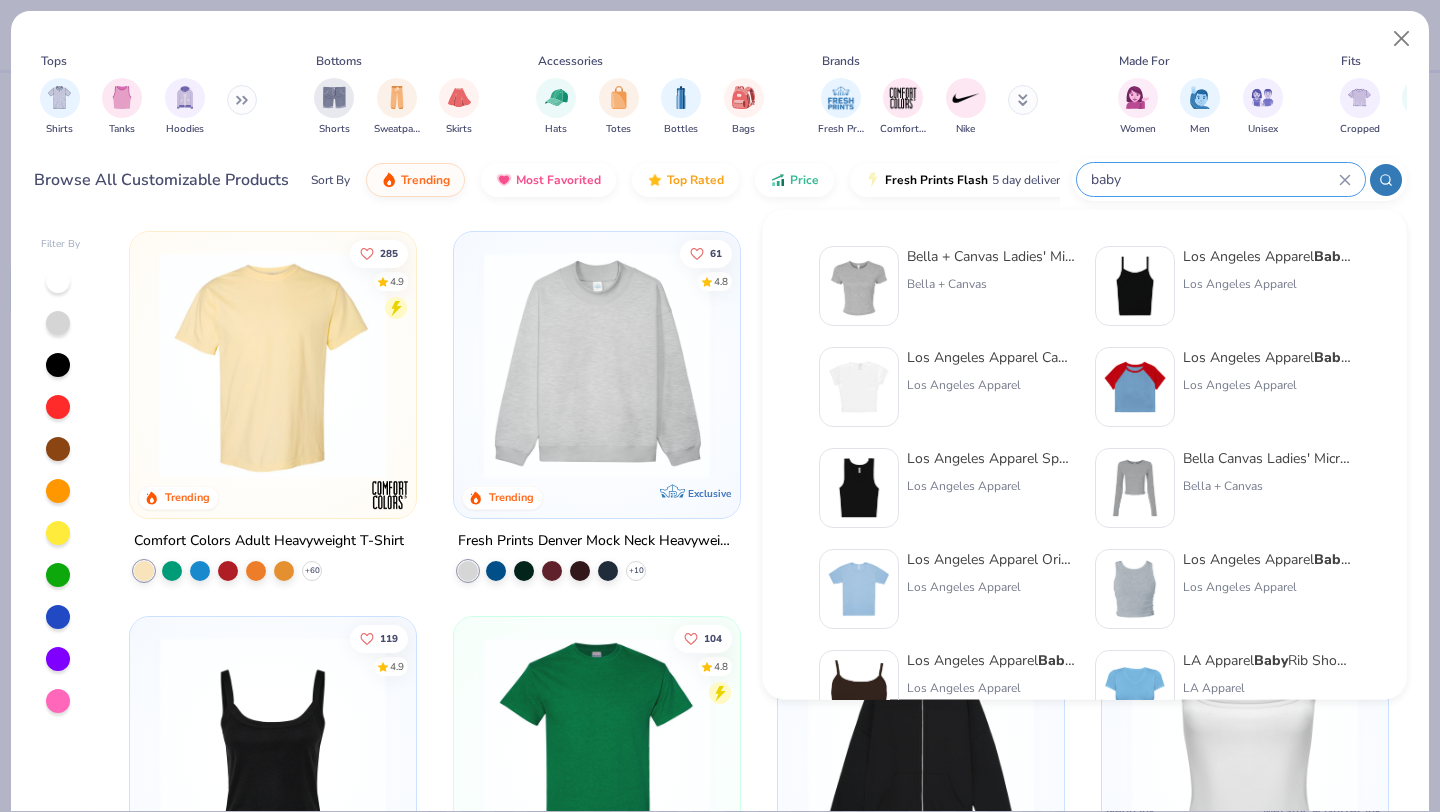 type on "baby" 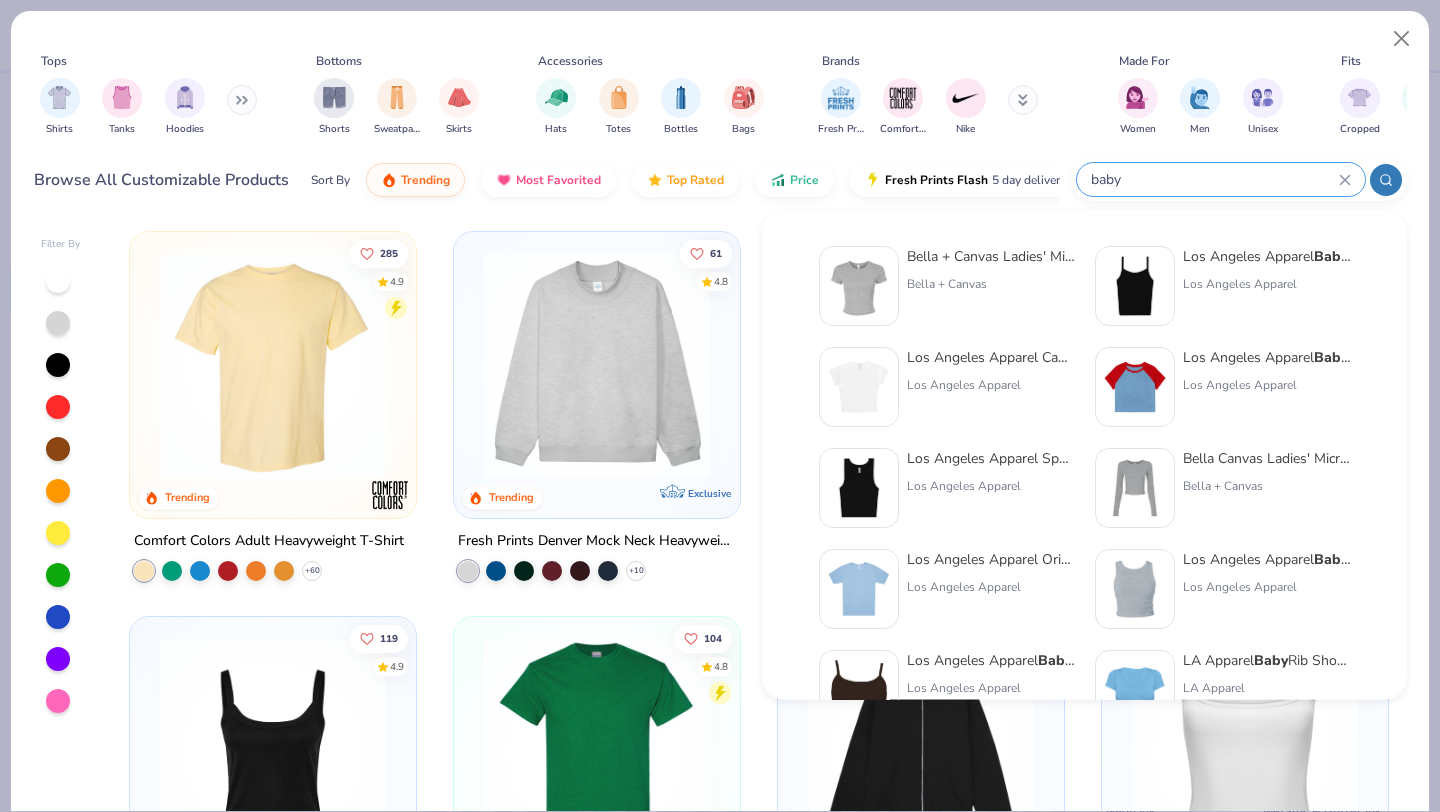 click at bounding box center [859, 387] 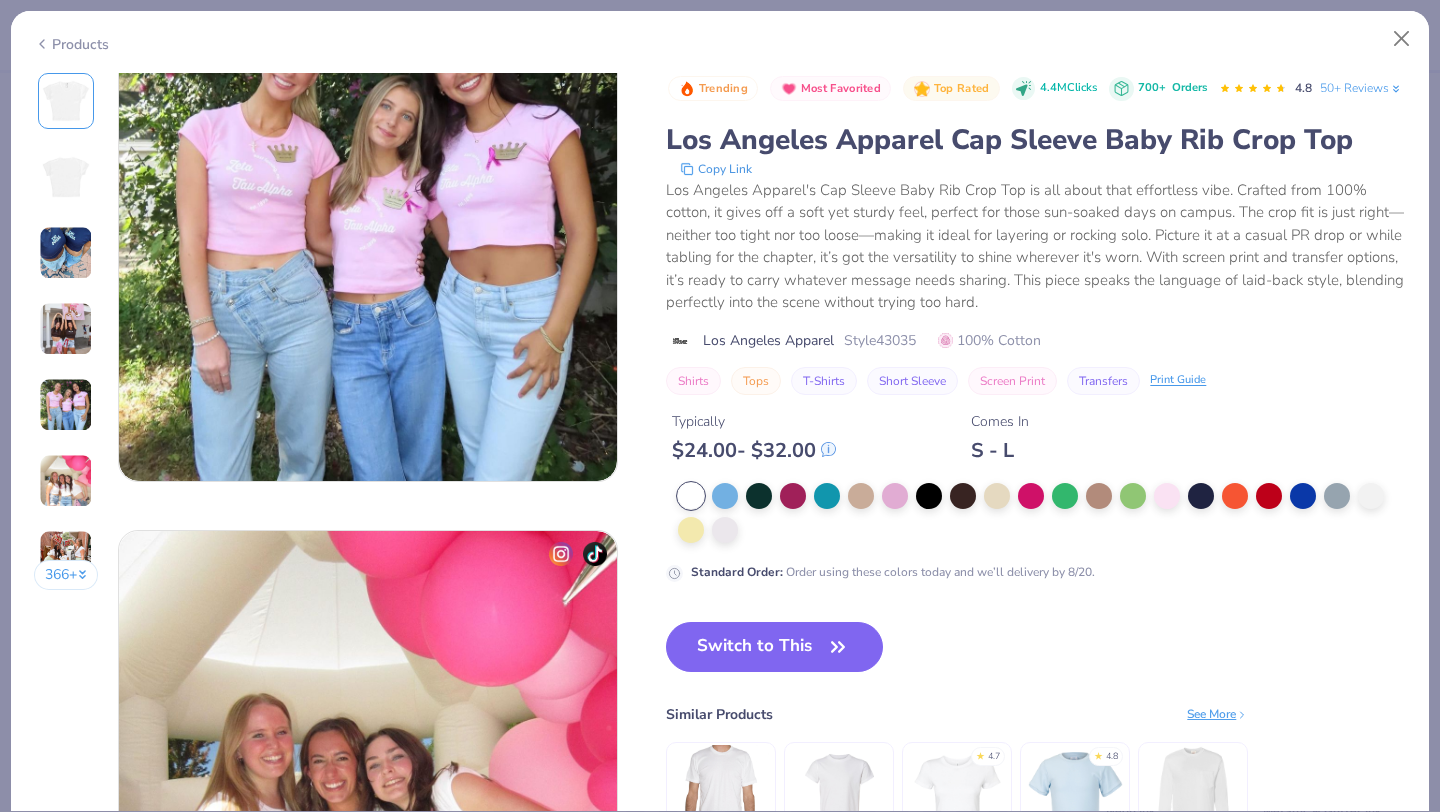 scroll, scrollTop: 2240, scrollLeft: 0, axis: vertical 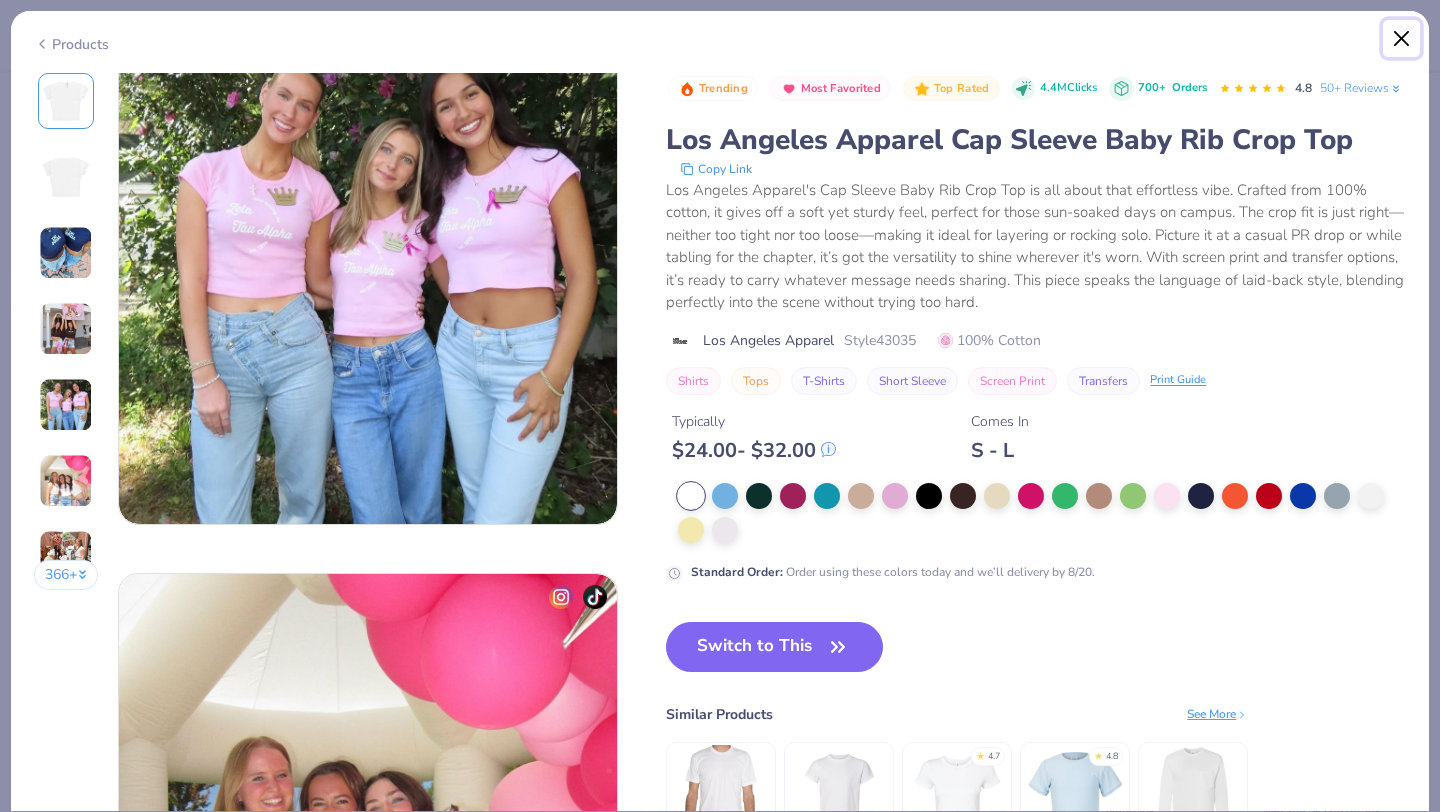 click at bounding box center (1402, 39) 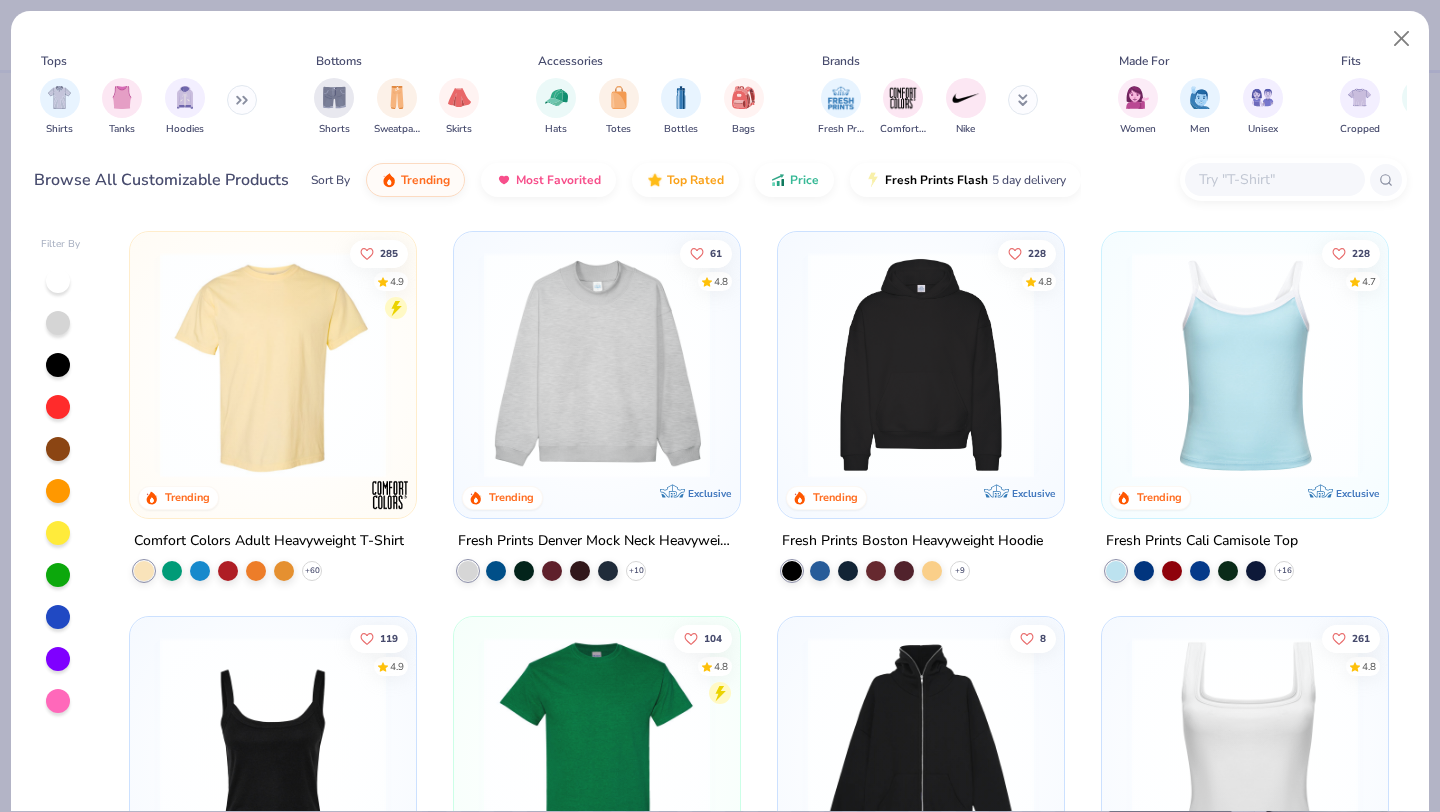 click at bounding box center (1274, 179) 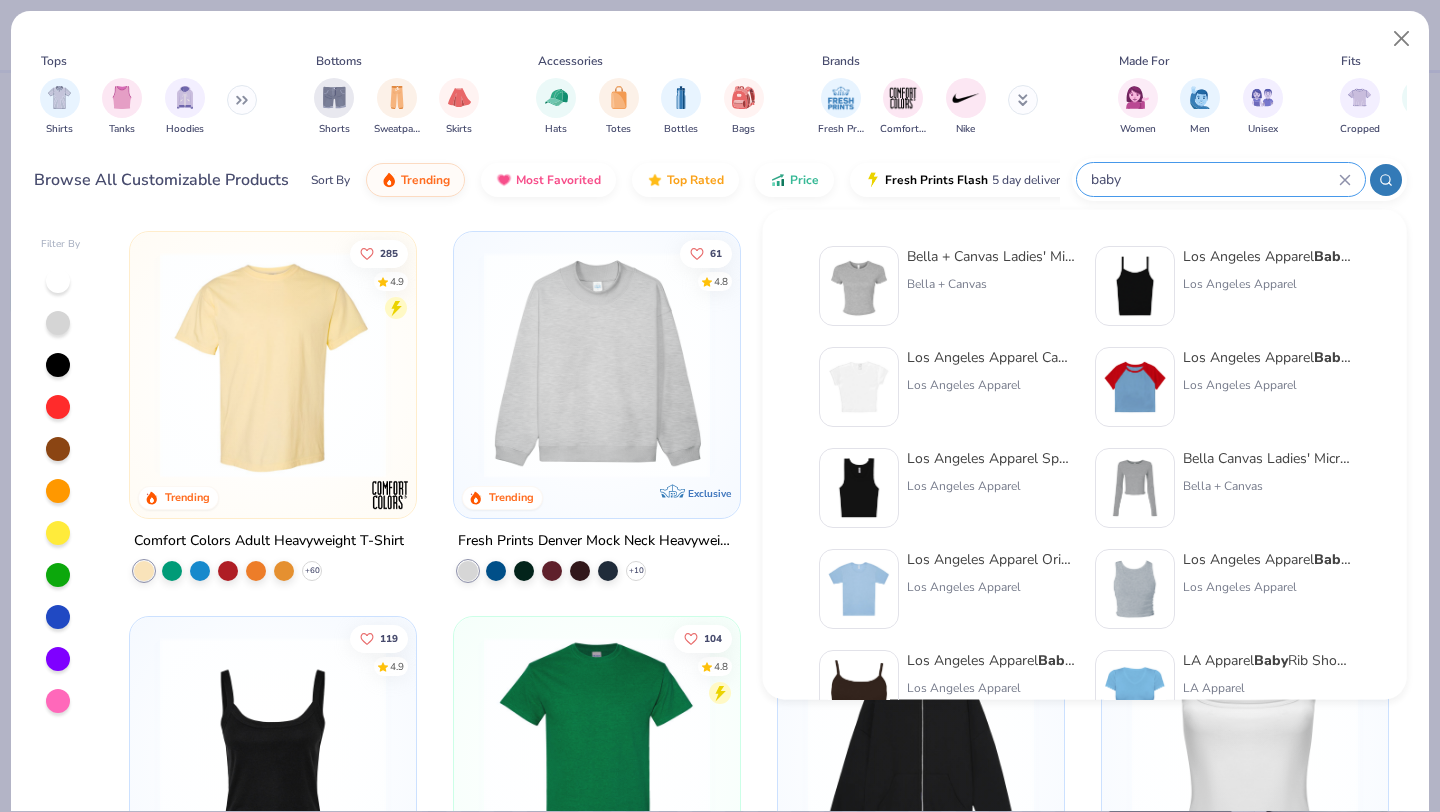 type on "baby" 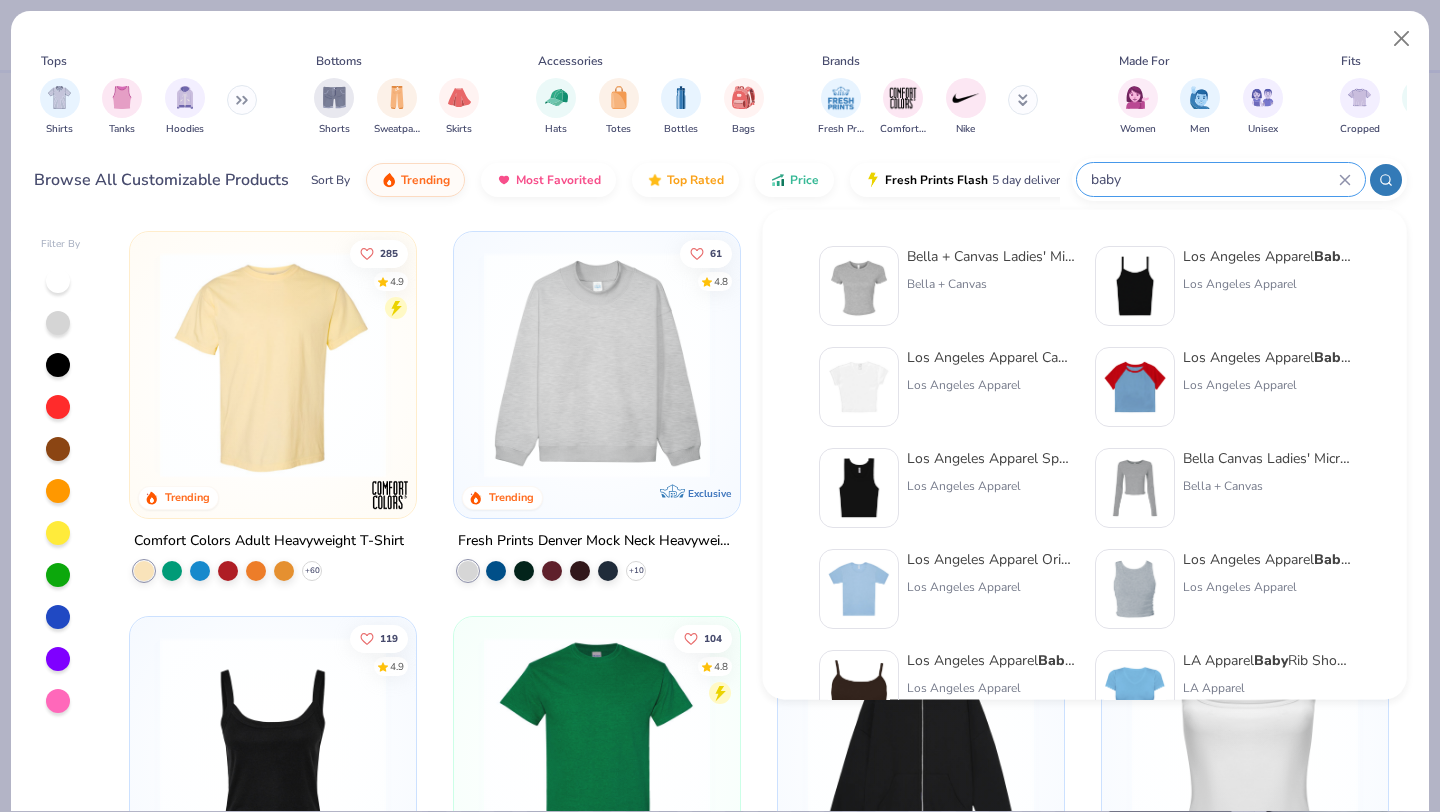 click at bounding box center [859, 286] 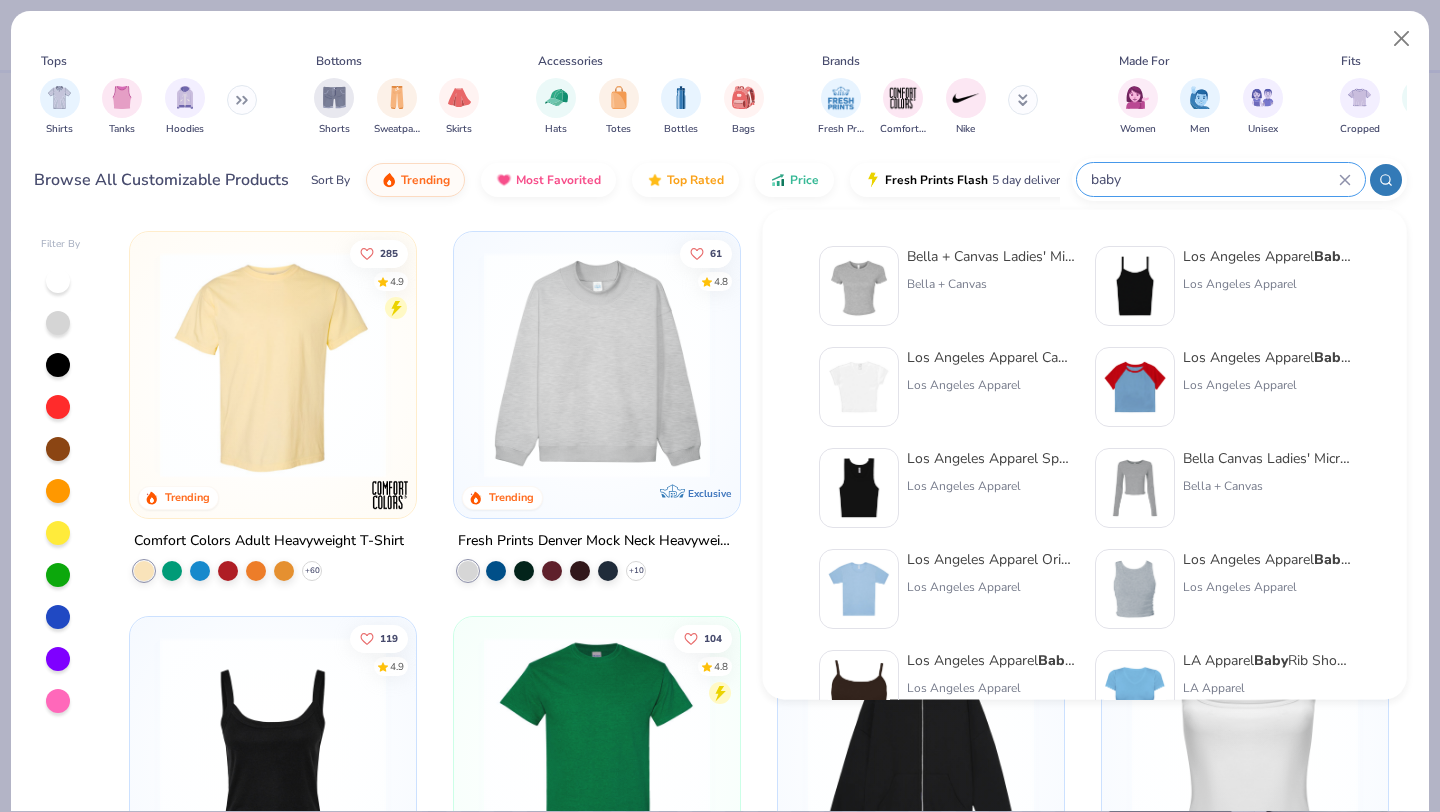 type 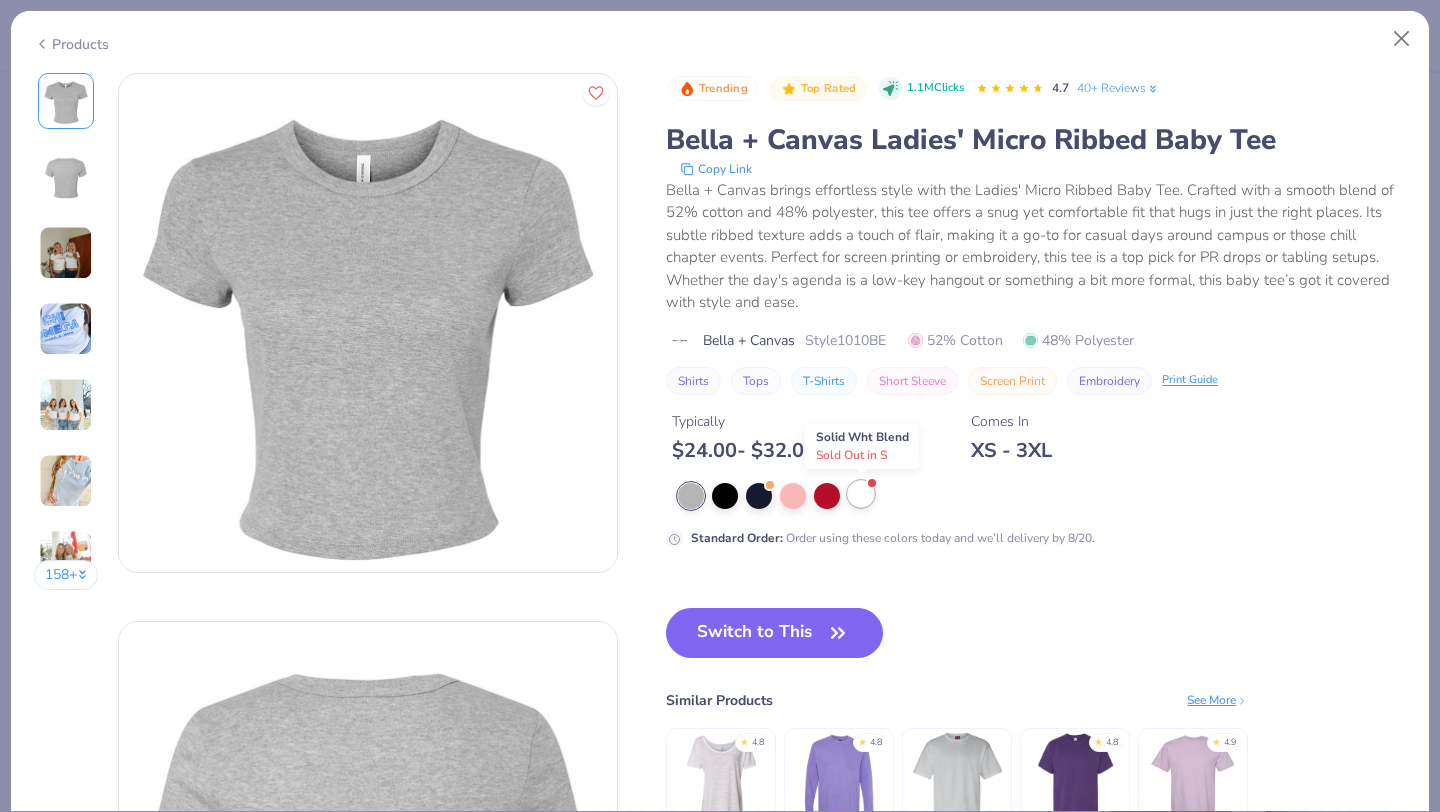 click at bounding box center [861, 494] 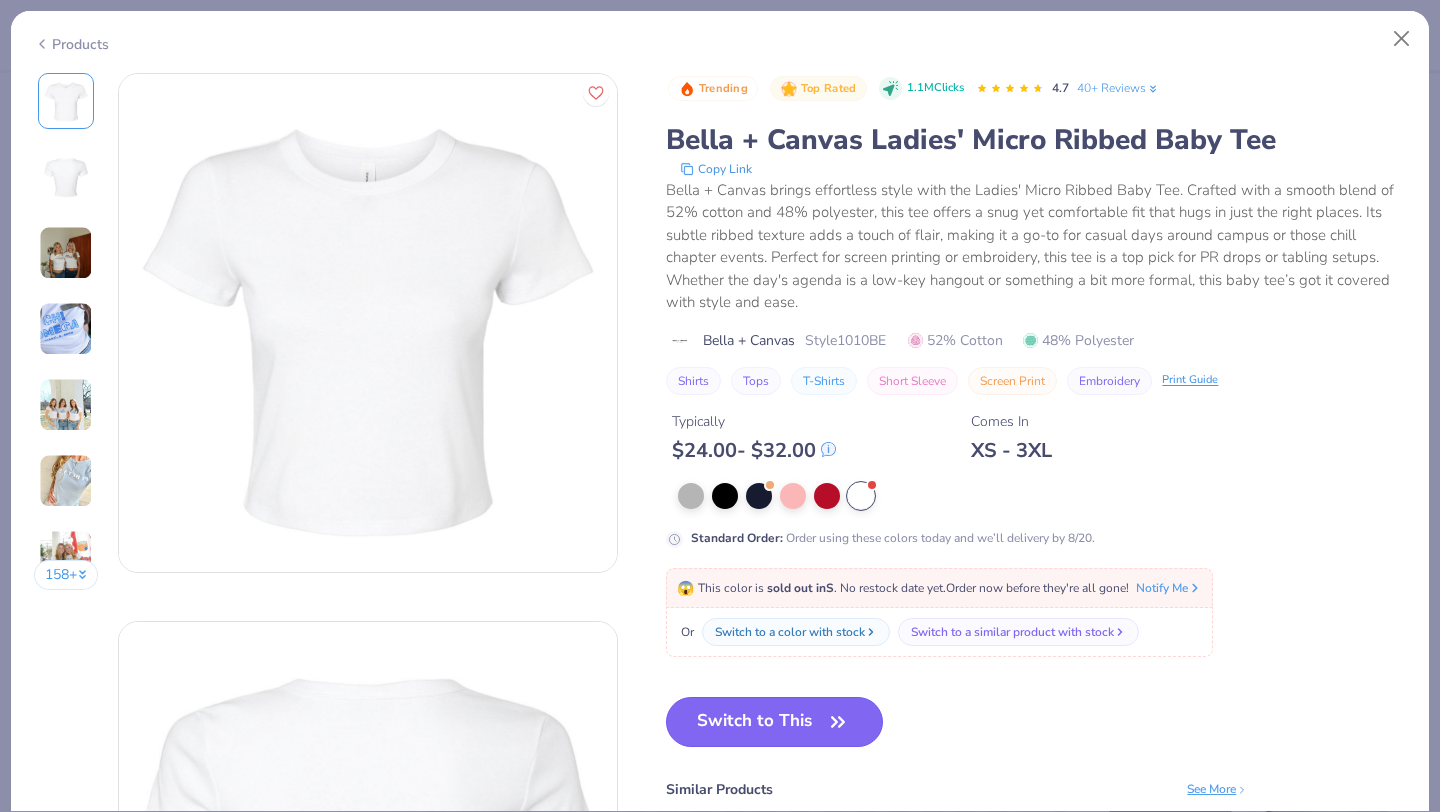 drag, startPoint x: 802, startPoint y: 730, endPoint x: 790, endPoint y: 724, distance: 13.416408 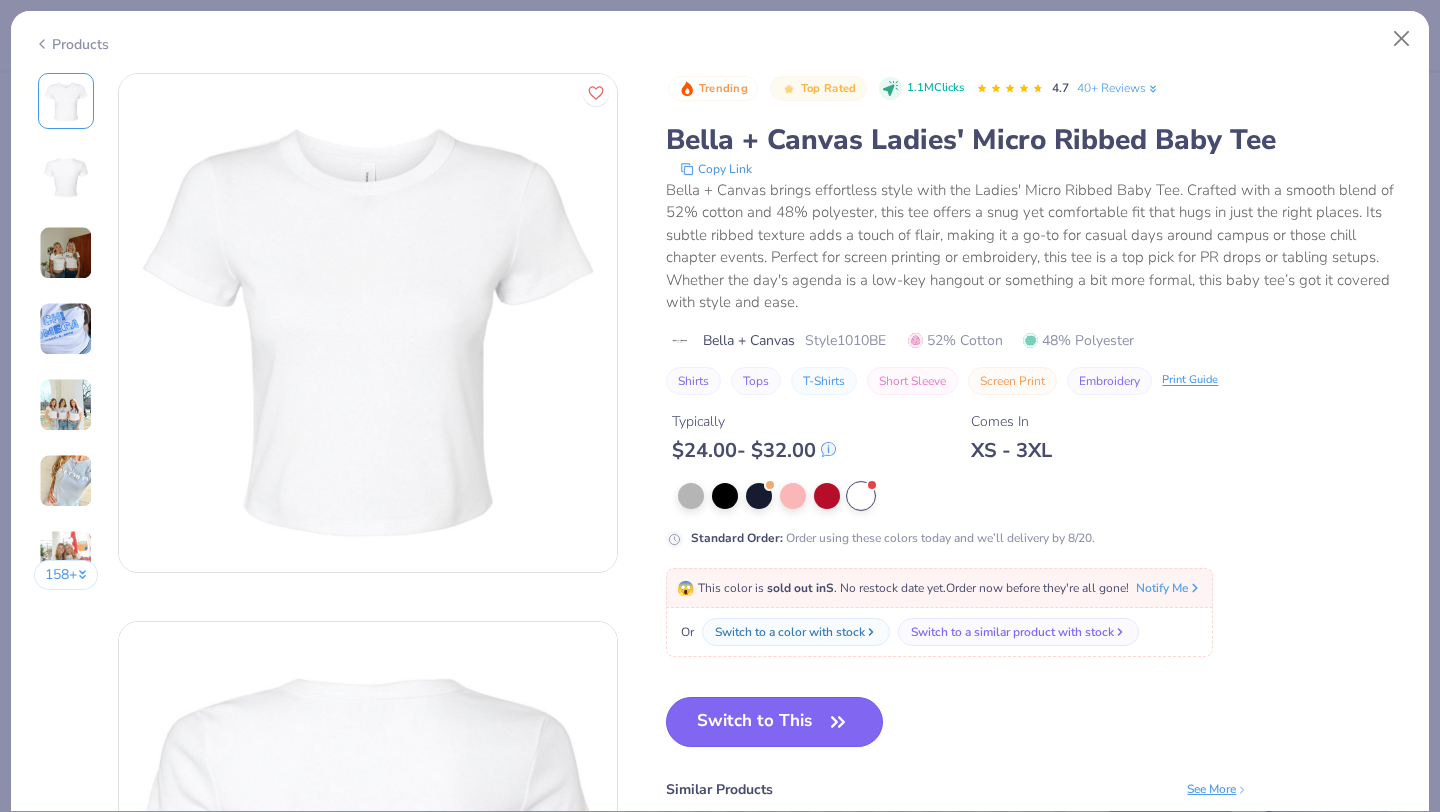 click on "Switch to This" at bounding box center (774, 722) 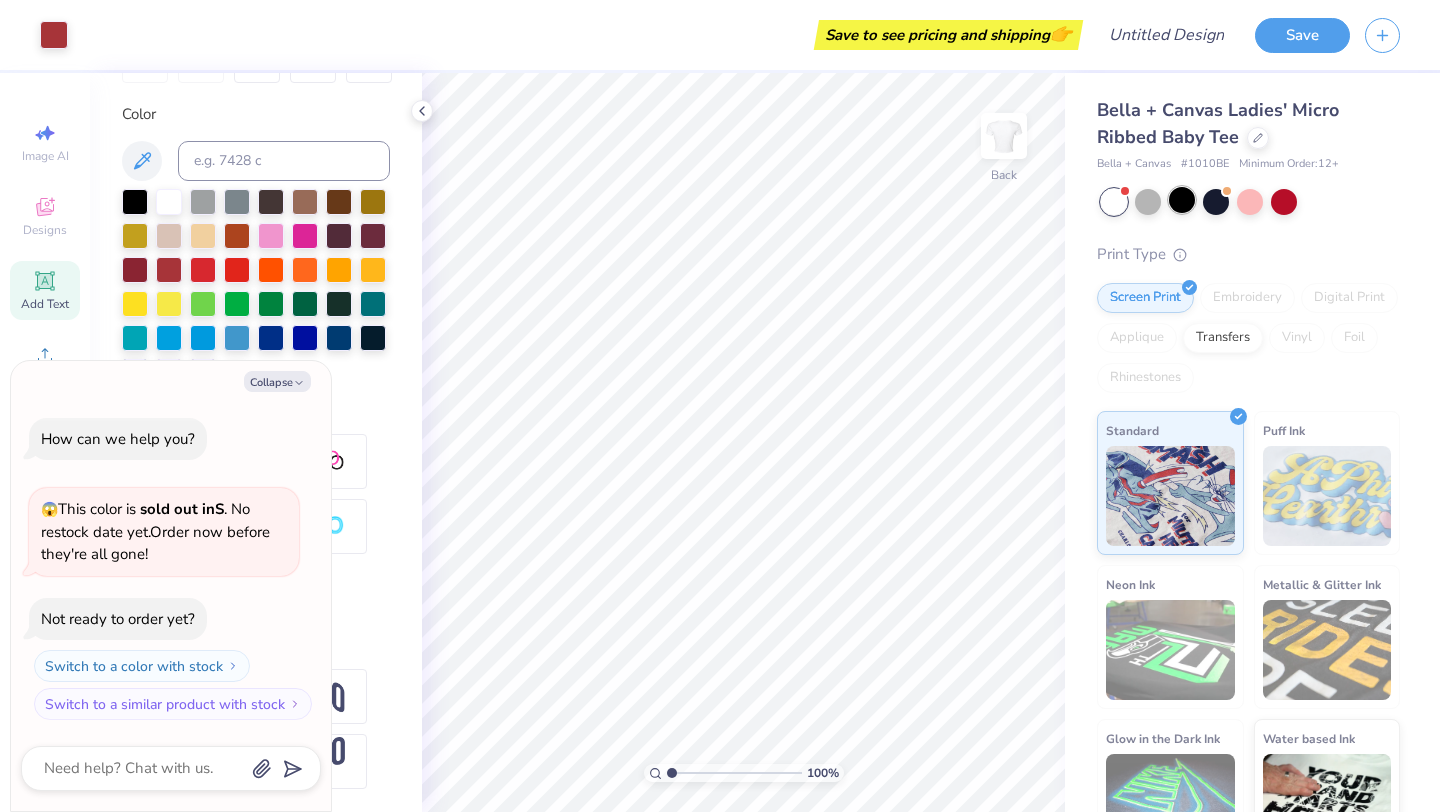 click at bounding box center (1182, 200) 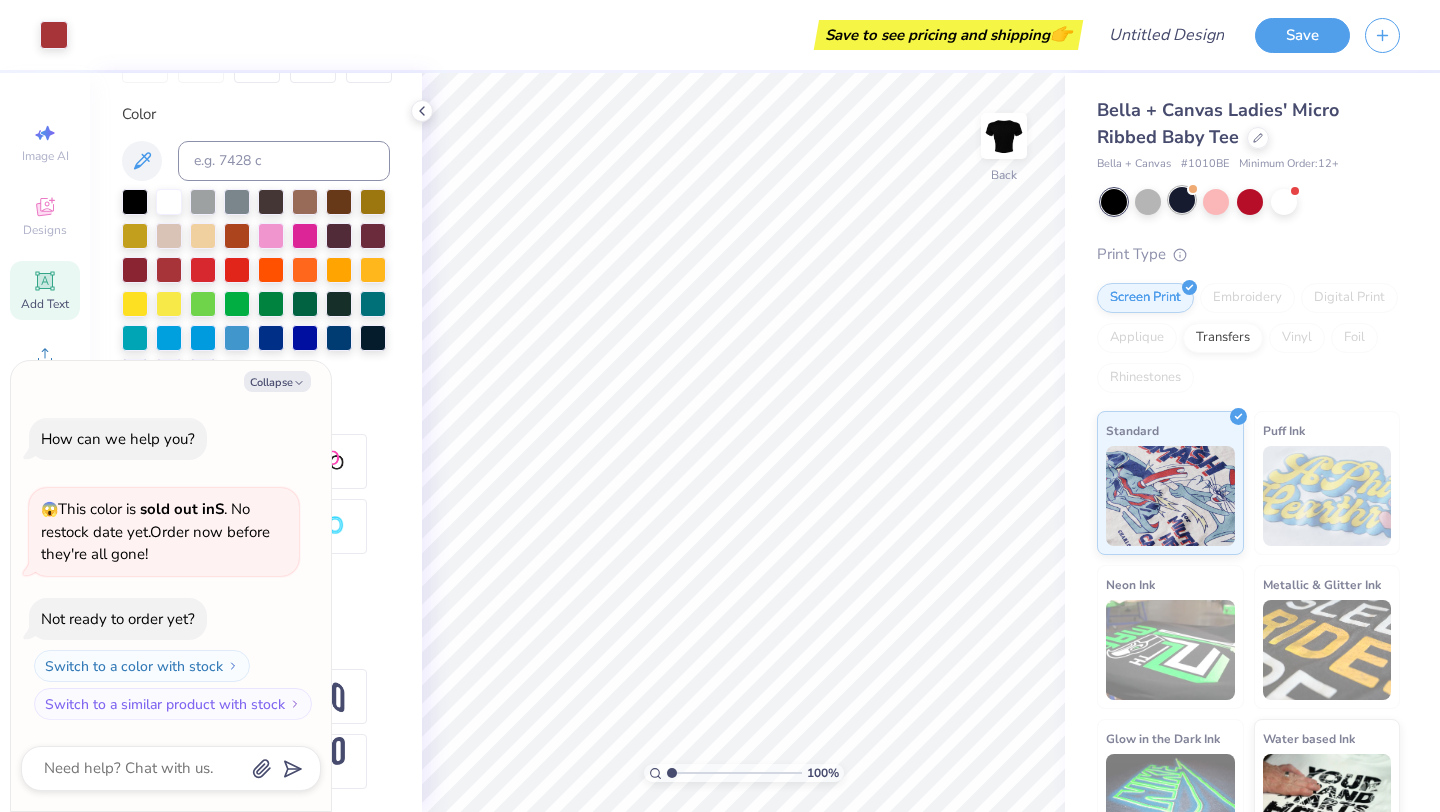 click at bounding box center [1182, 200] 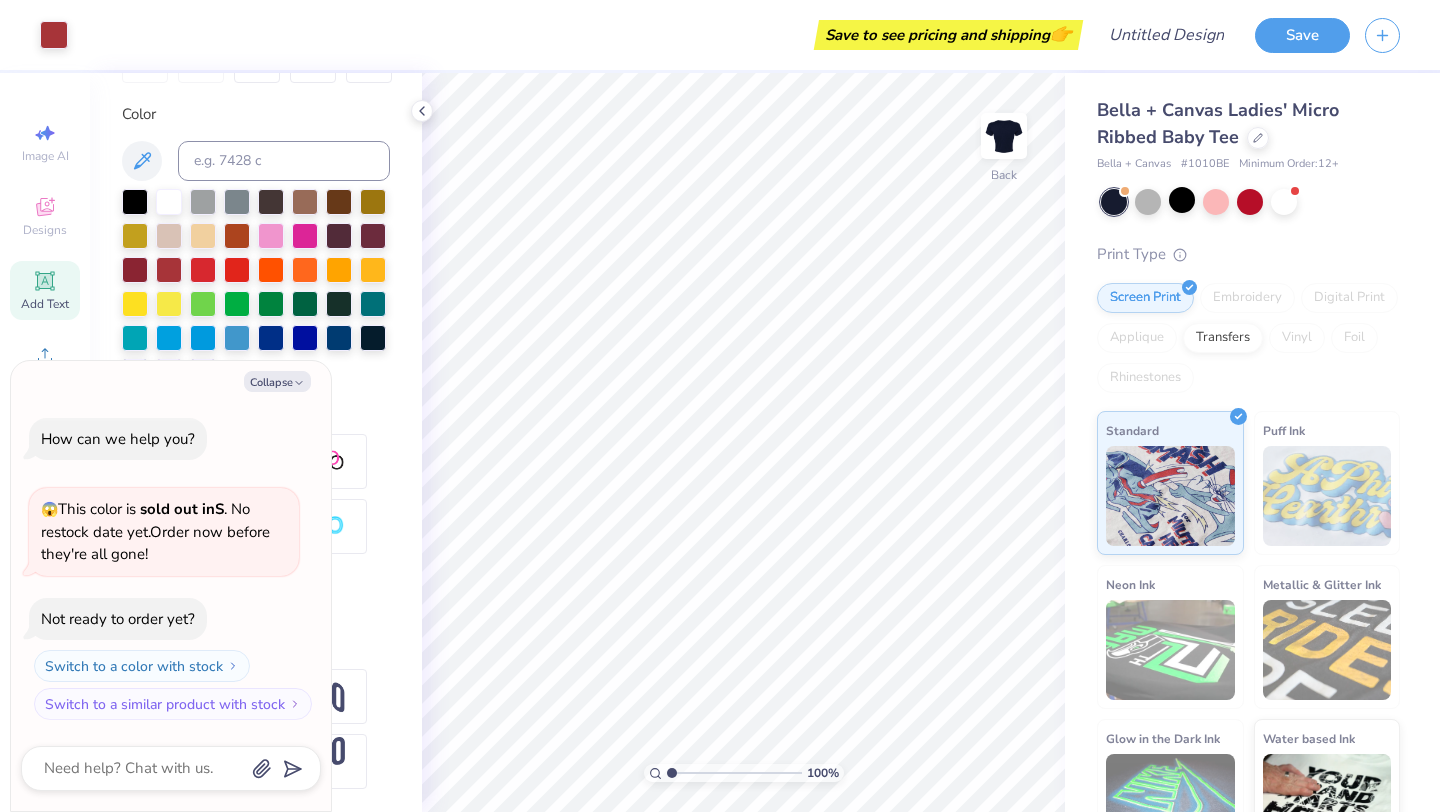 scroll, scrollTop: 110, scrollLeft: 0, axis: vertical 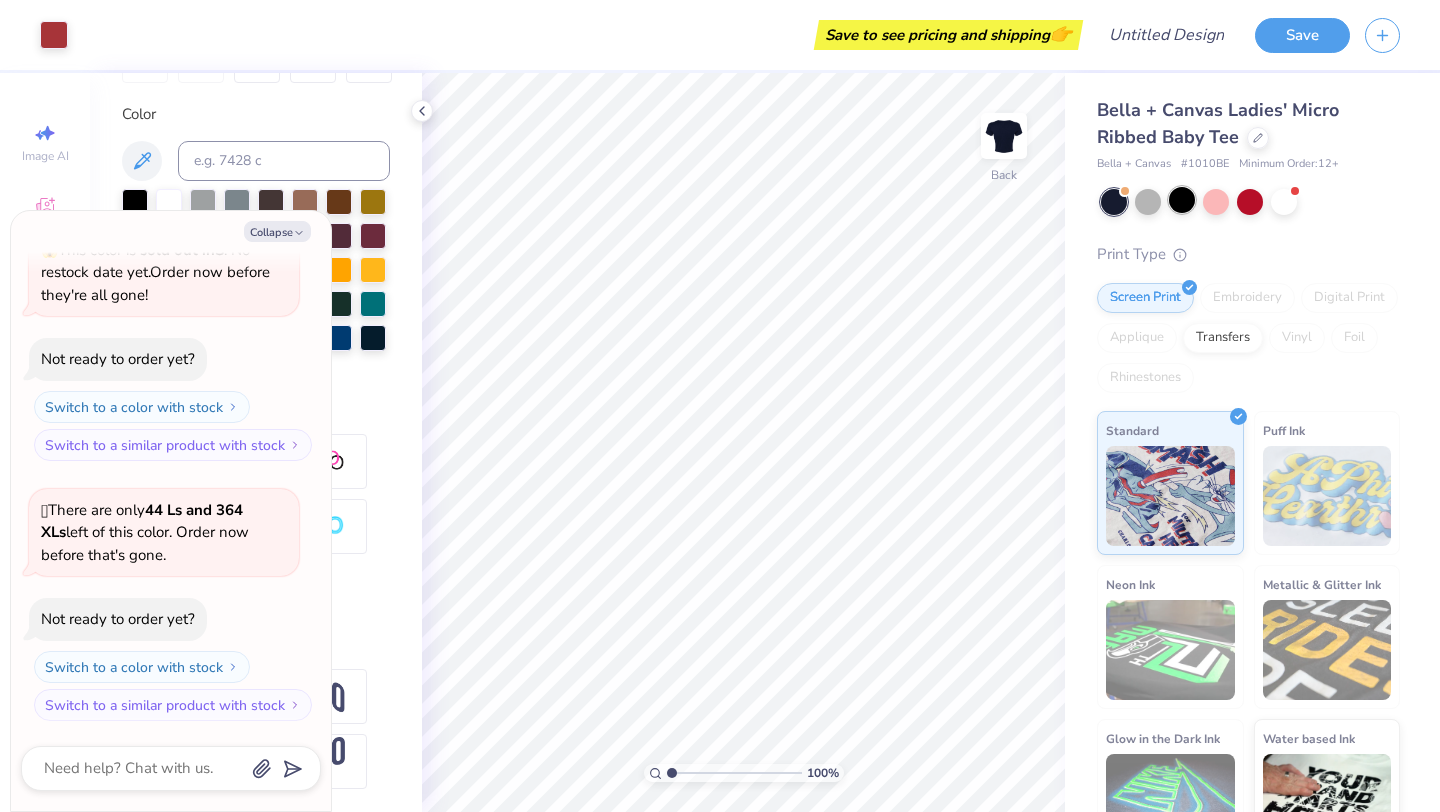 click at bounding box center (1182, 200) 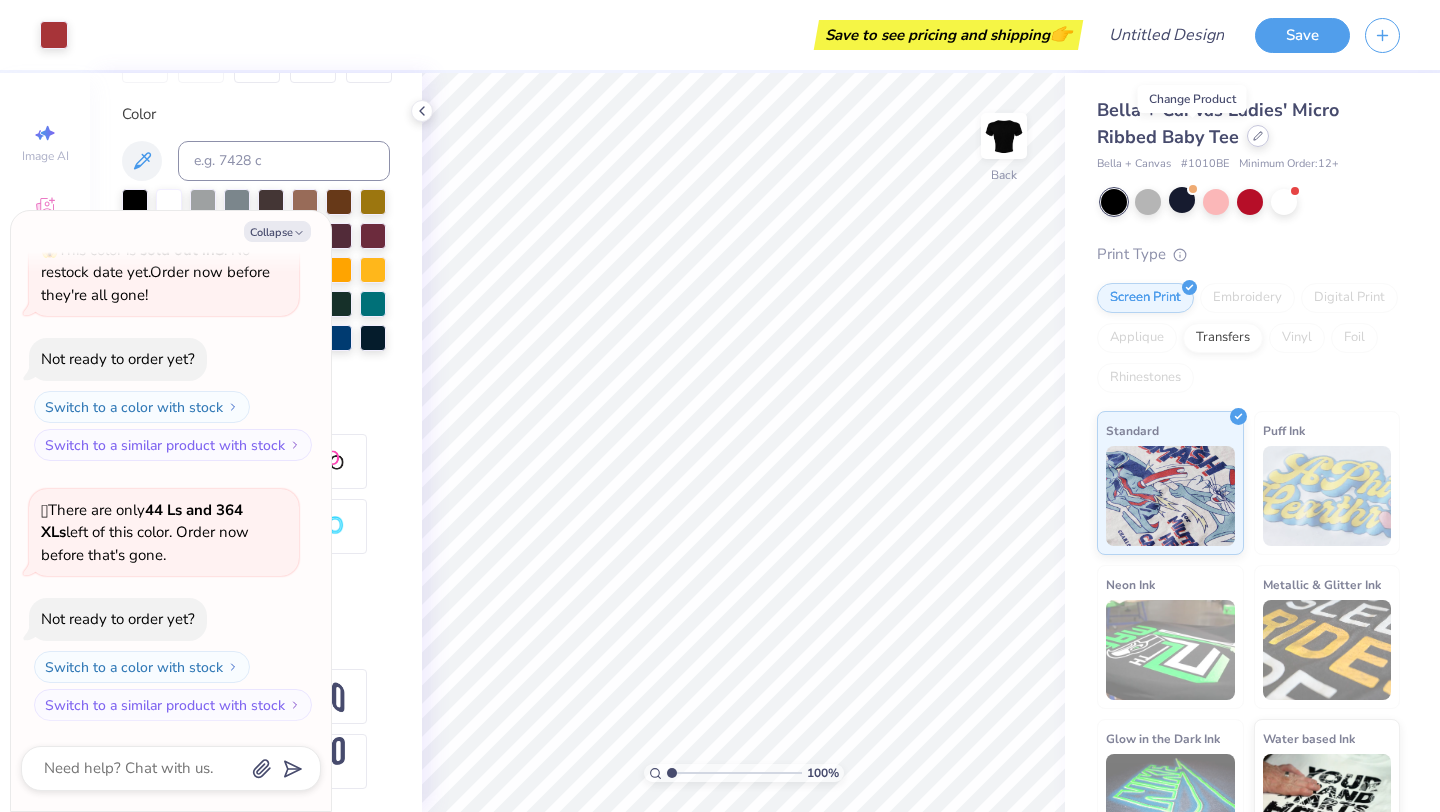click 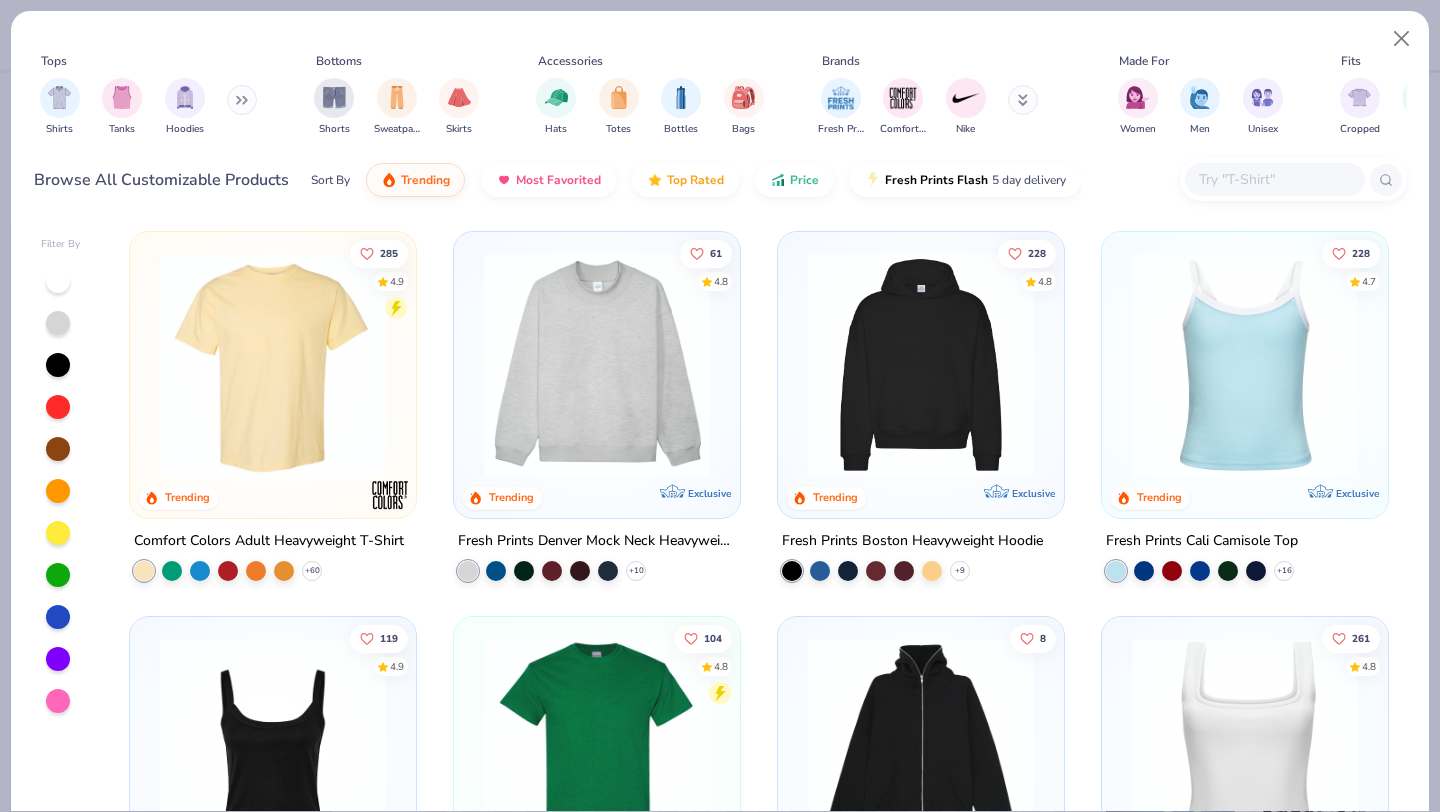 click at bounding box center [1245, 750] 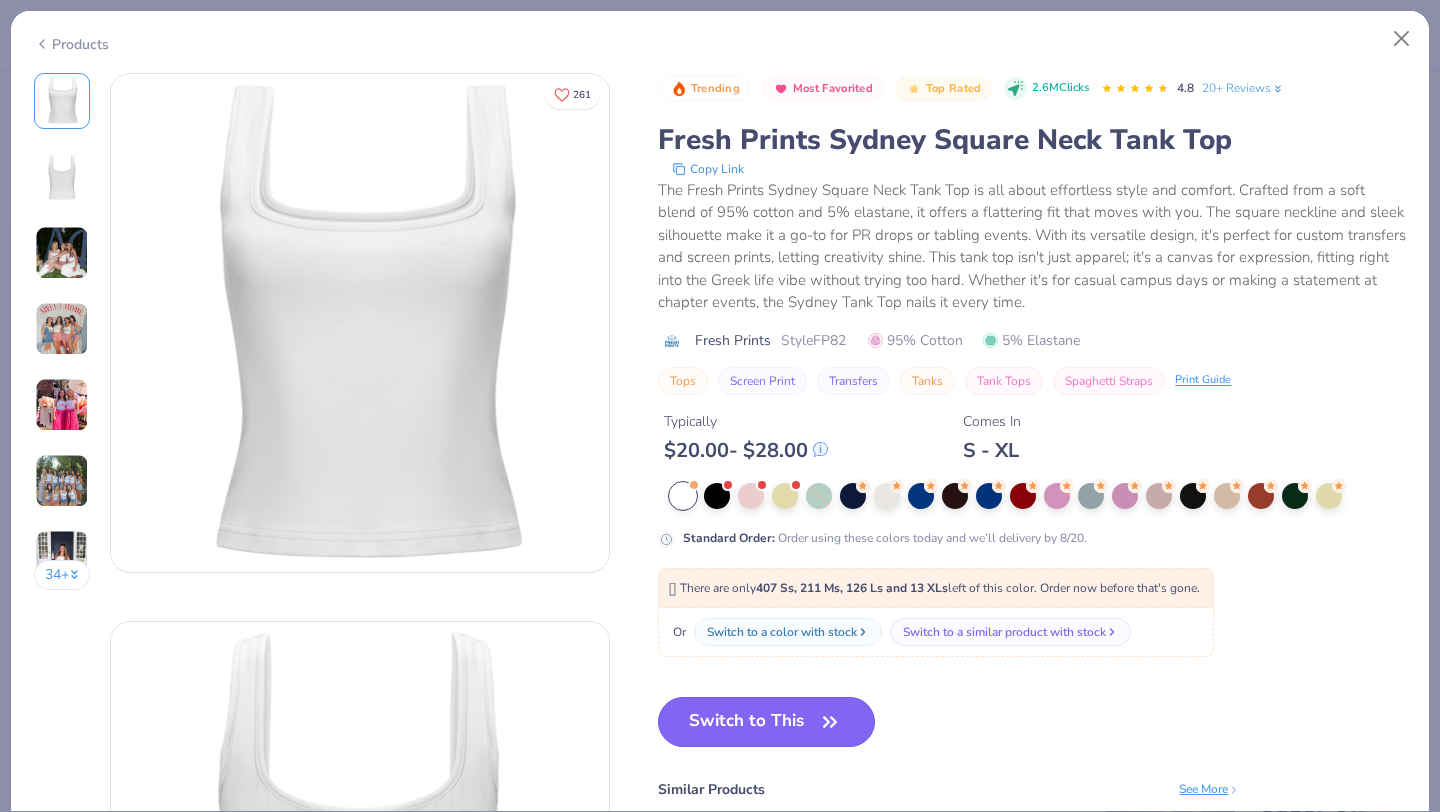 click on "Switch to This" at bounding box center (766, 722) 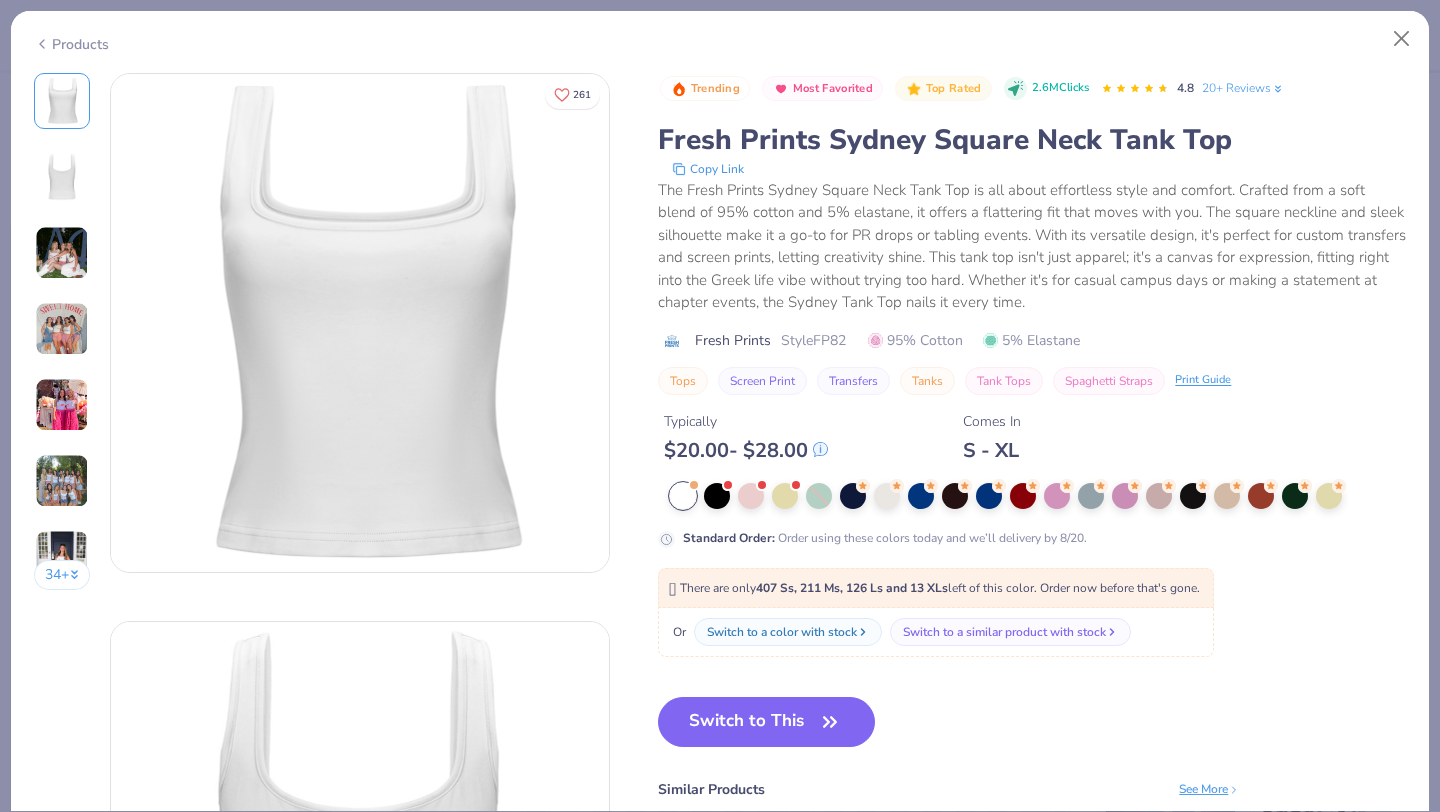 click at bounding box center (62, 329) 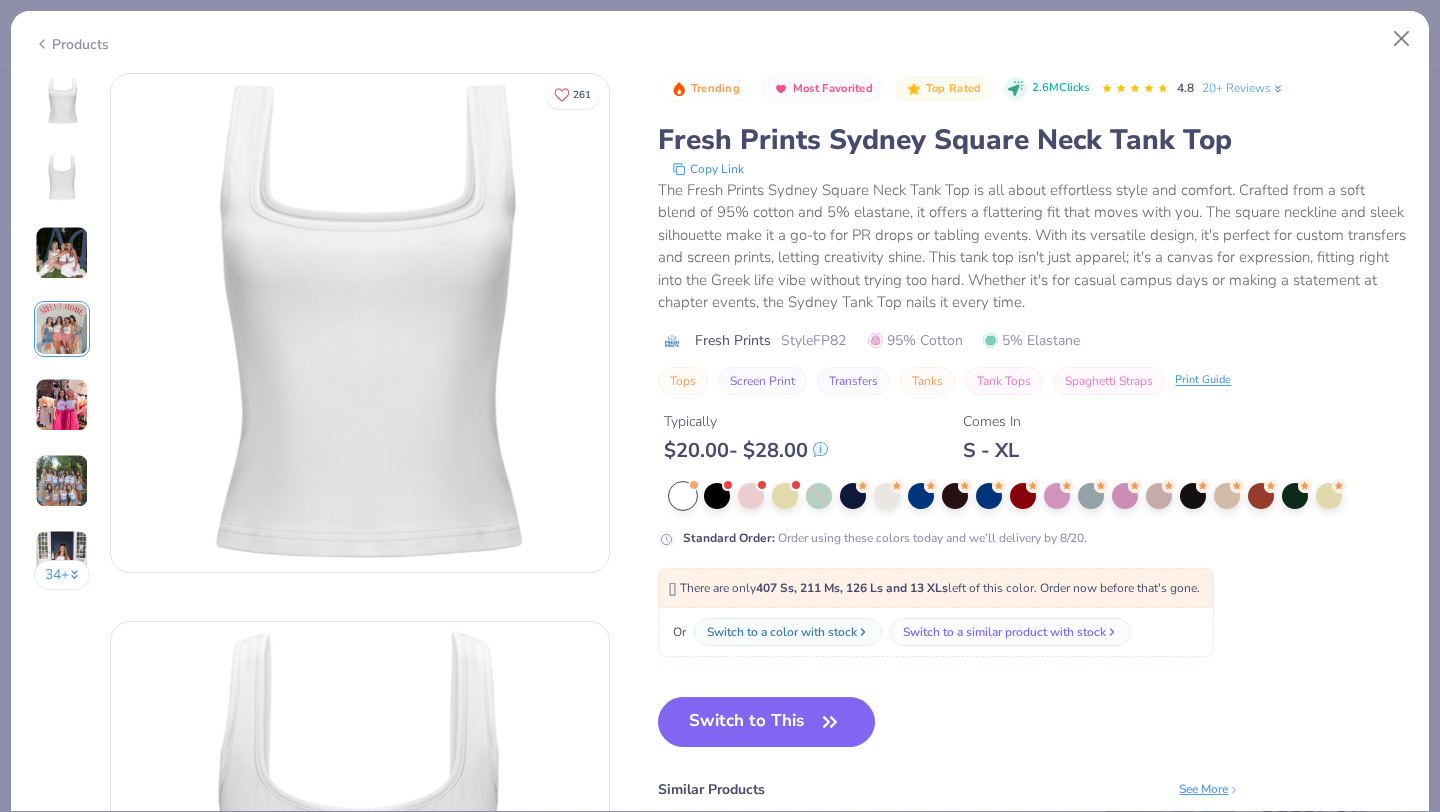 scroll, scrollTop: 1313, scrollLeft: 0, axis: vertical 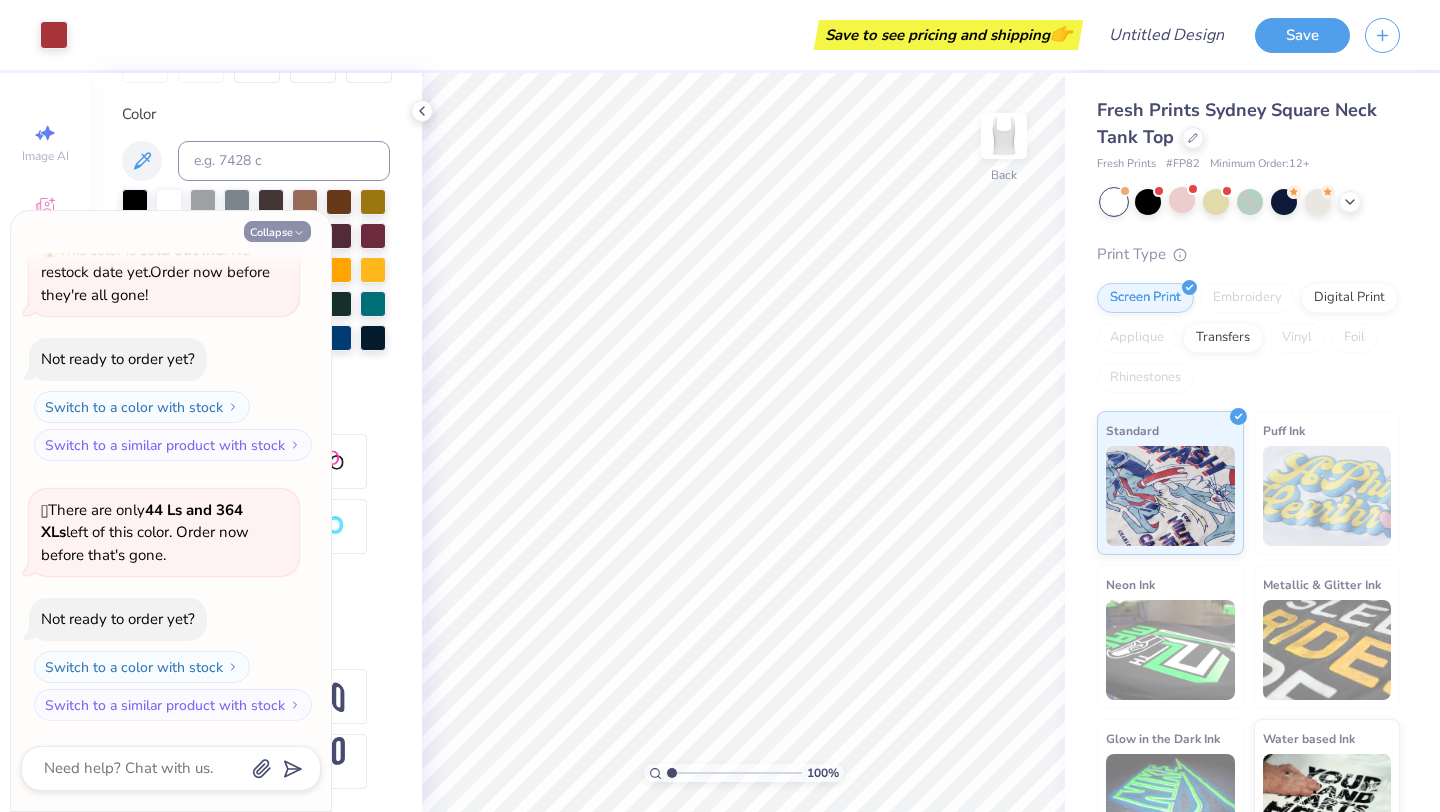 click on "Collapse" at bounding box center [277, 231] 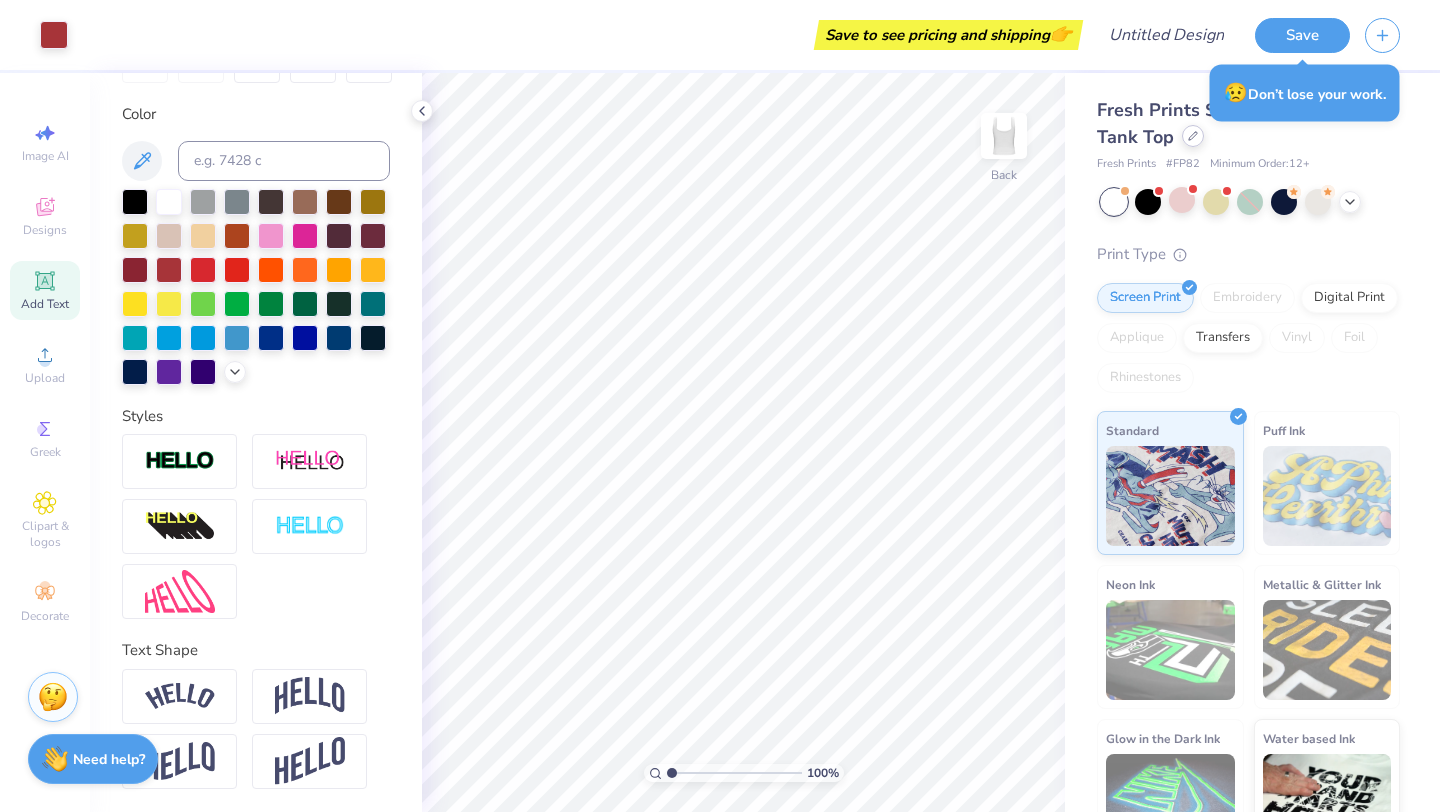 click at bounding box center [1193, 136] 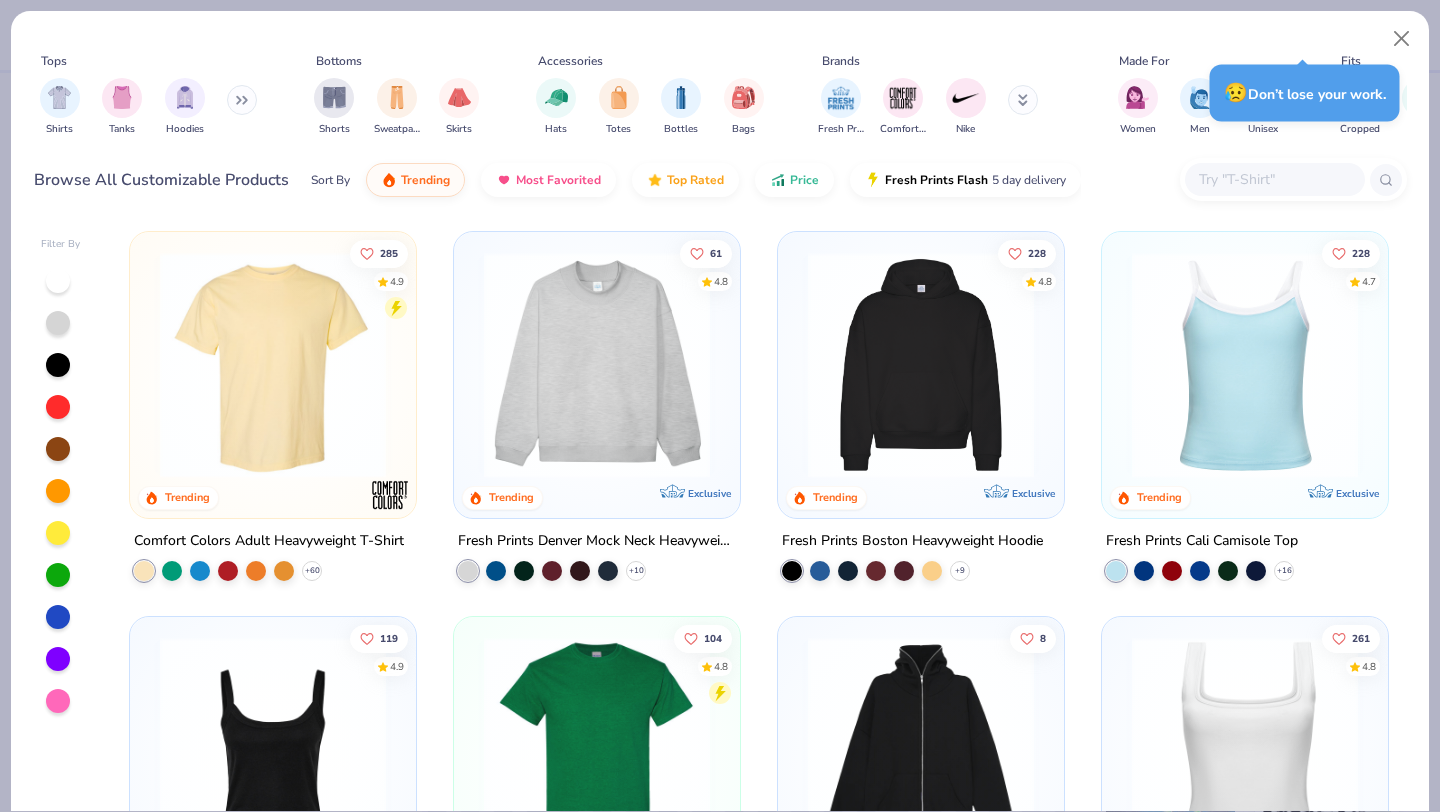 click at bounding box center (1245, 750) 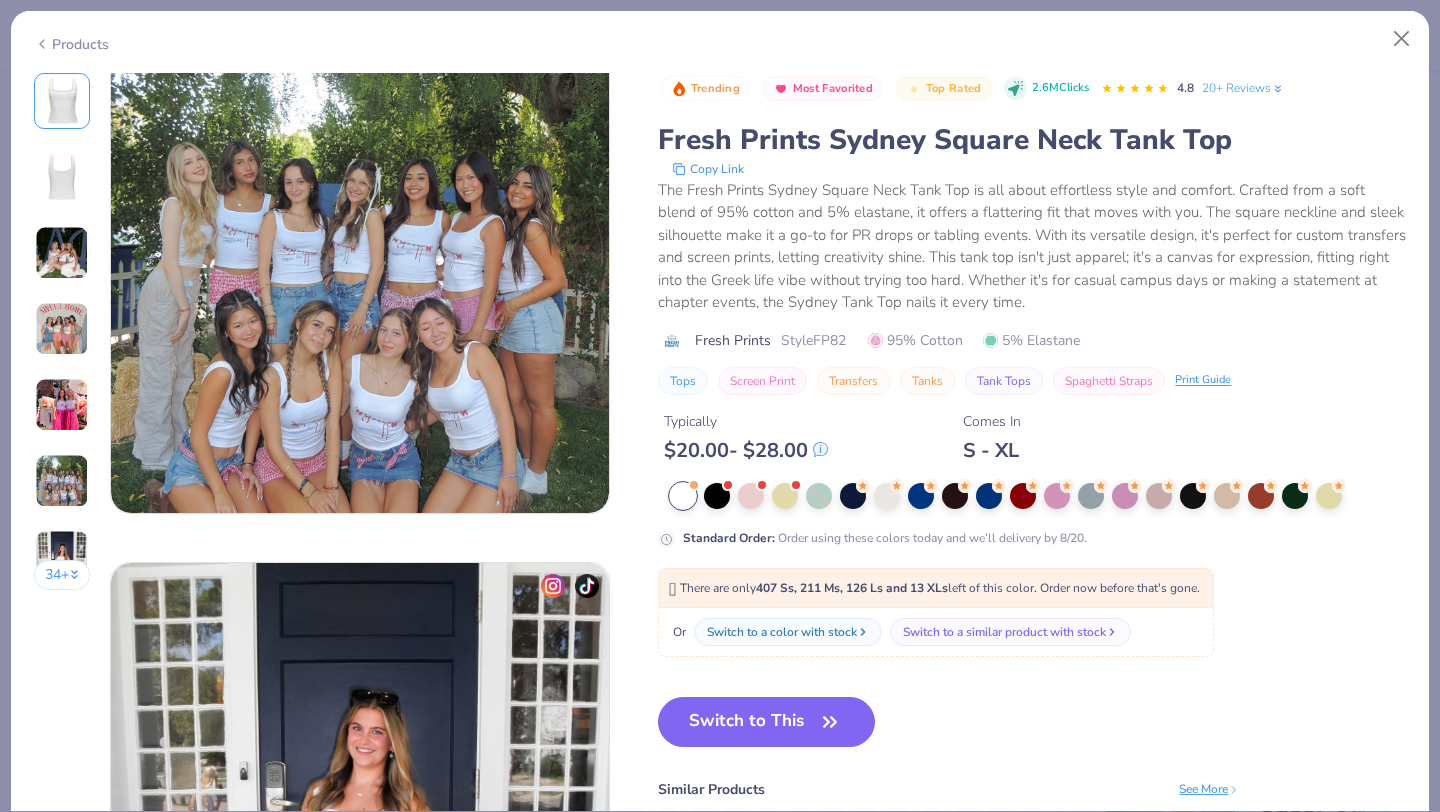 scroll, scrollTop: 2232, scrollLeft: 0, axis: vertical 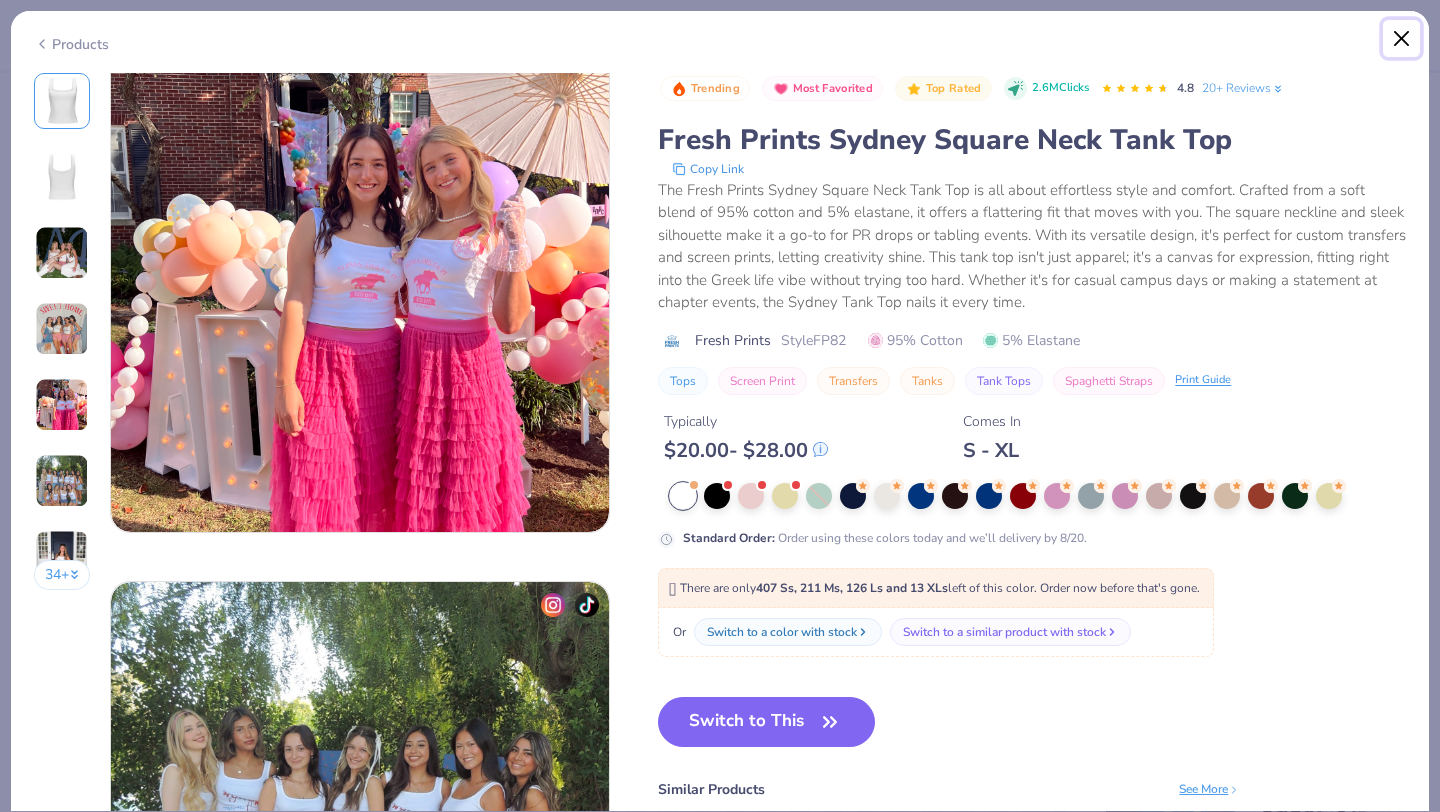 click at bounding box center [1402, 39] 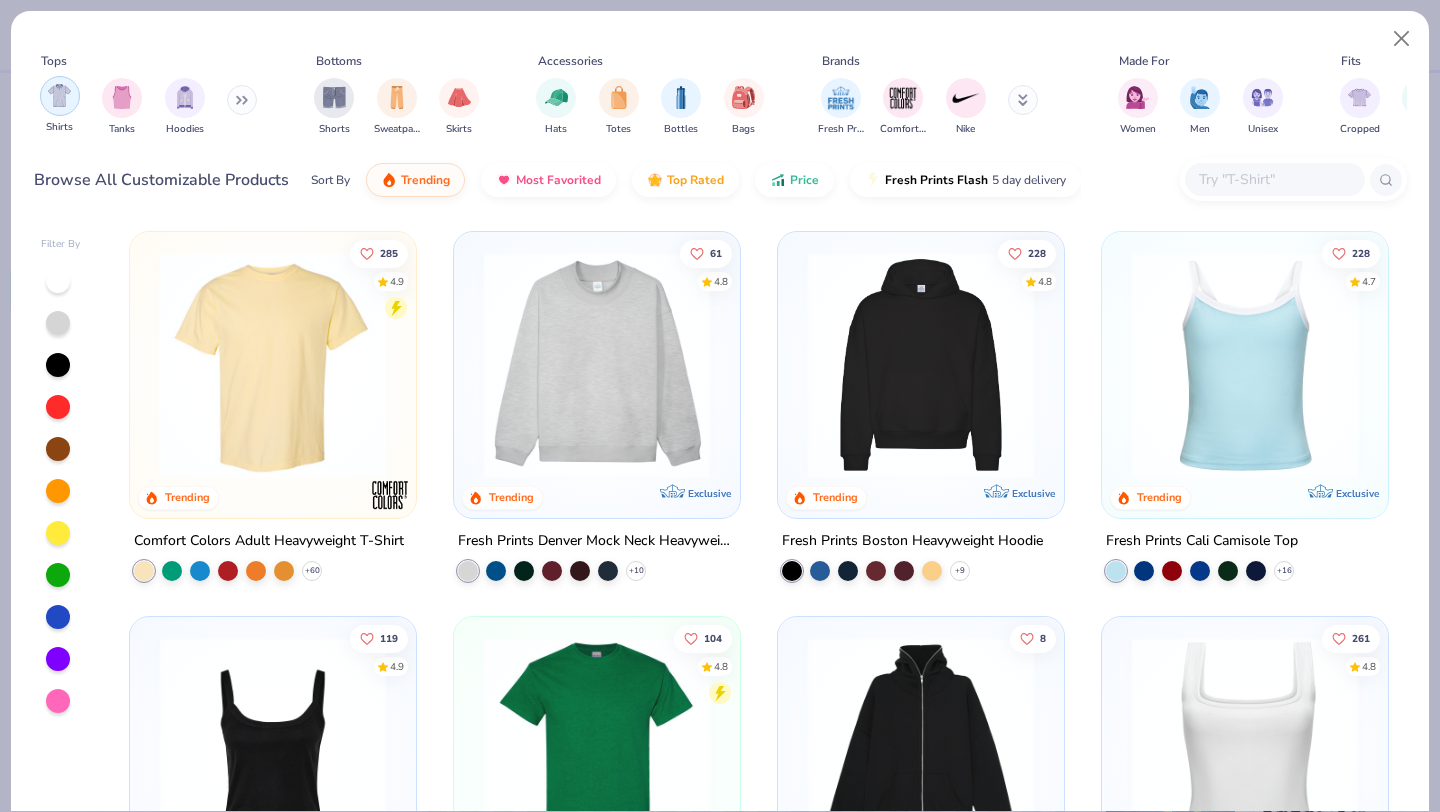 click at bounding box center [122, 97] 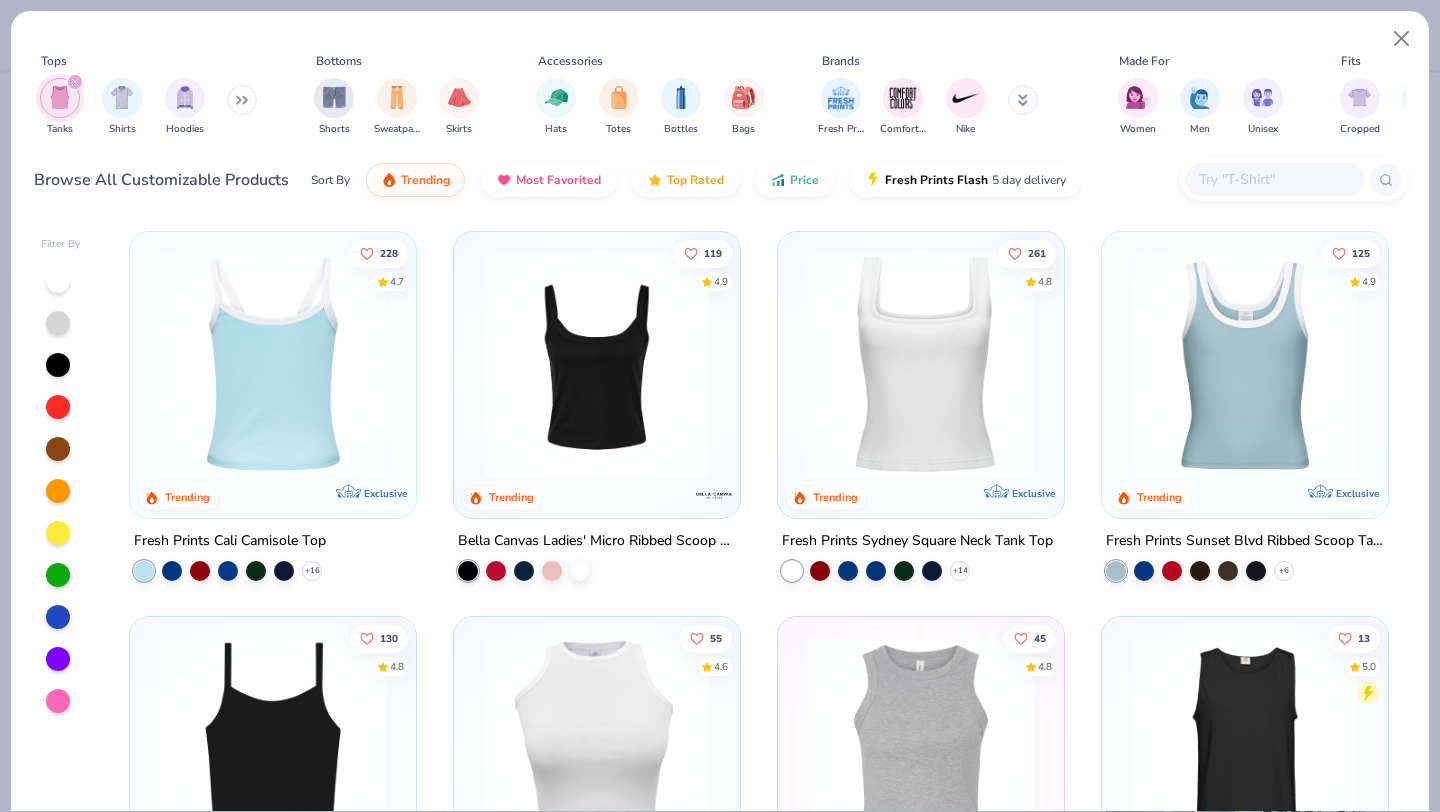 click at bounding box center [273, 365] 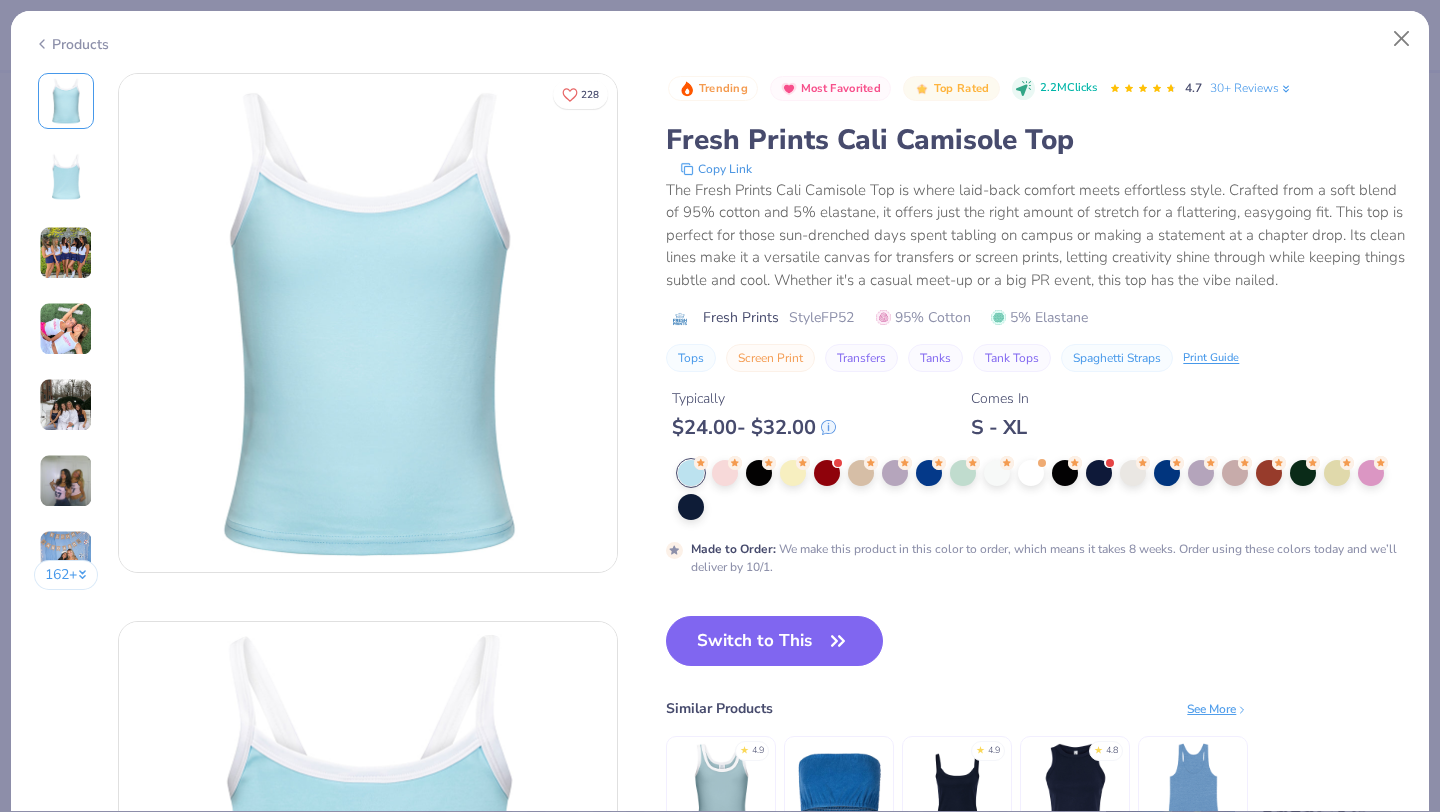 click at bounding box center [66, 329] 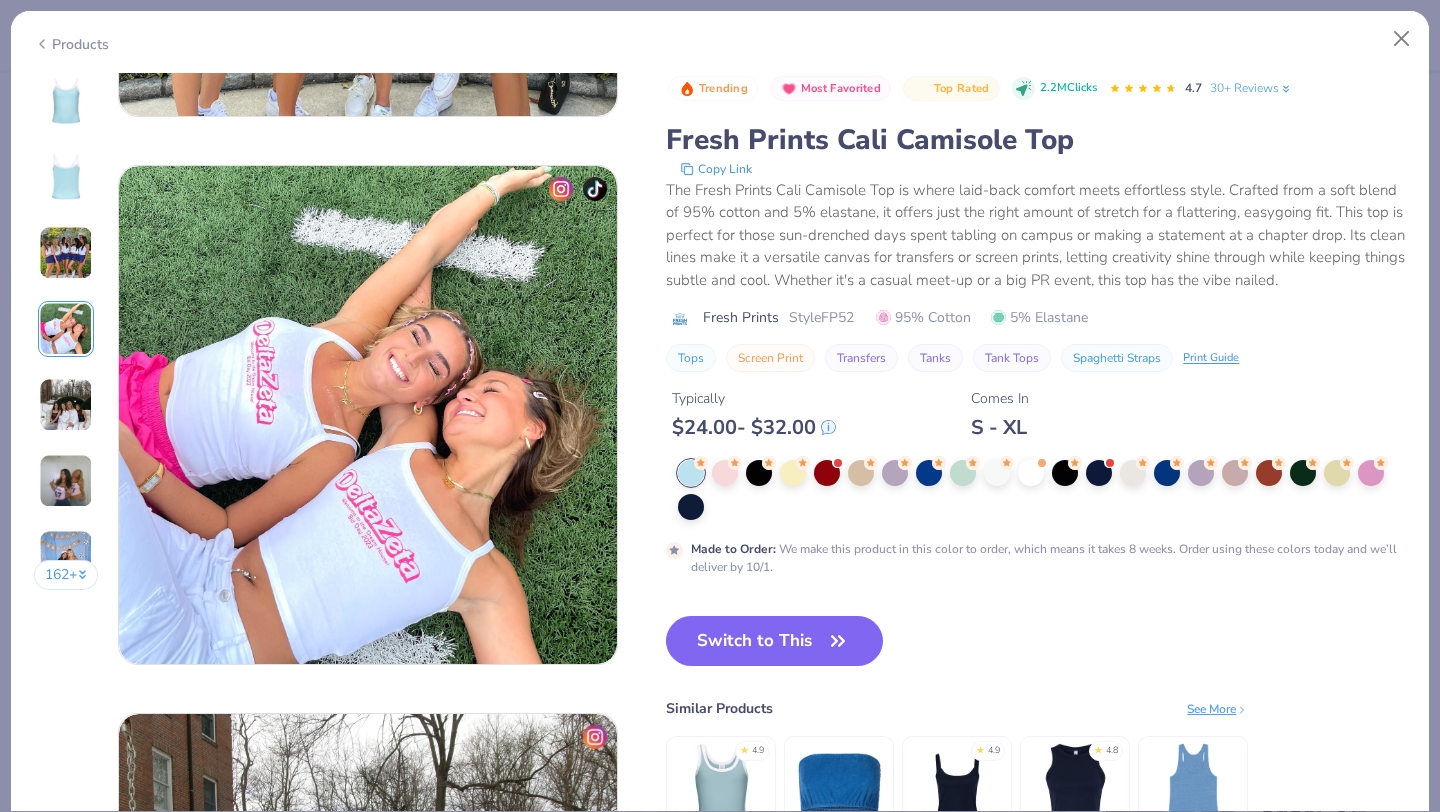 scroll, scrollTop: 1644, scrollLeft: 0, axis: vertical 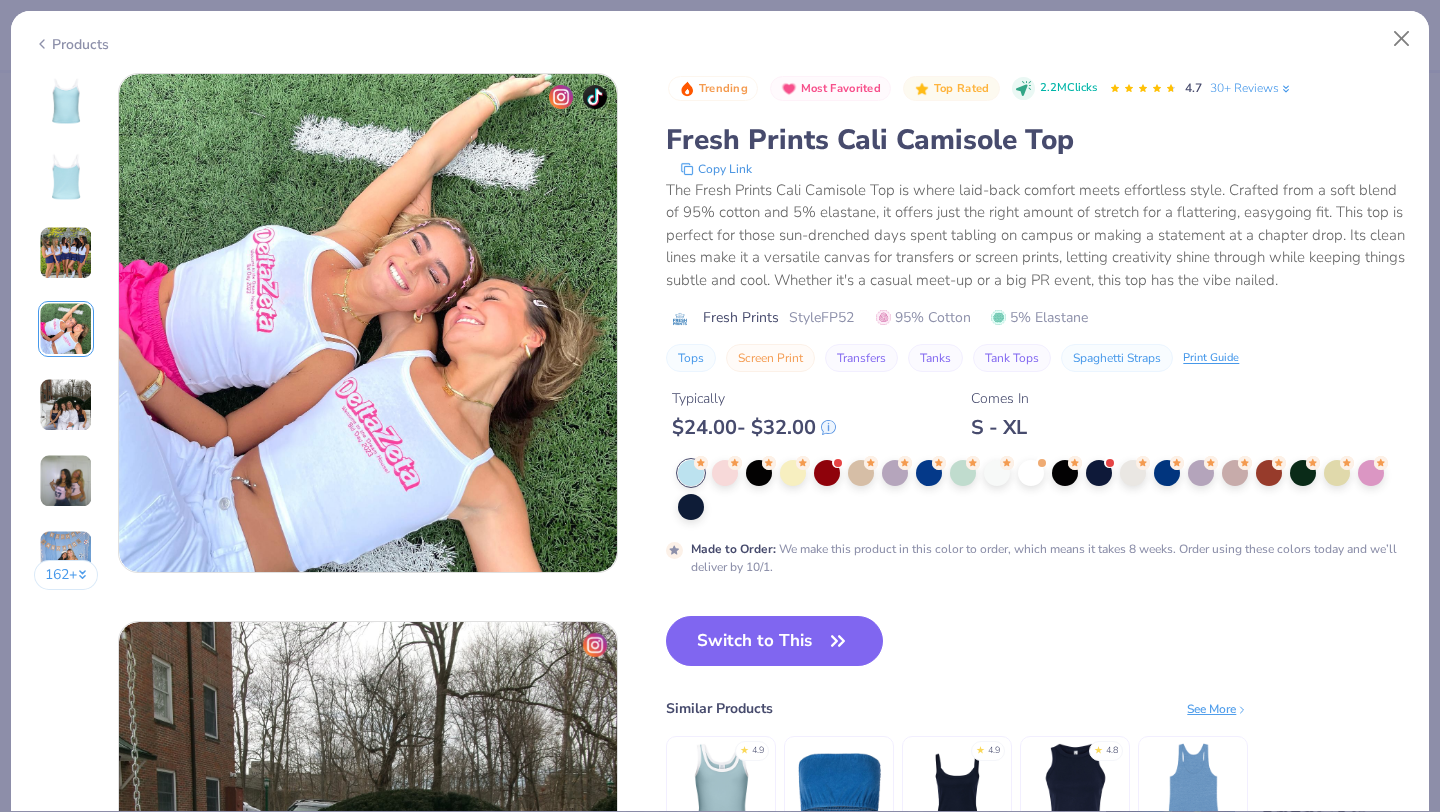 click at bounding box center [66, 253] 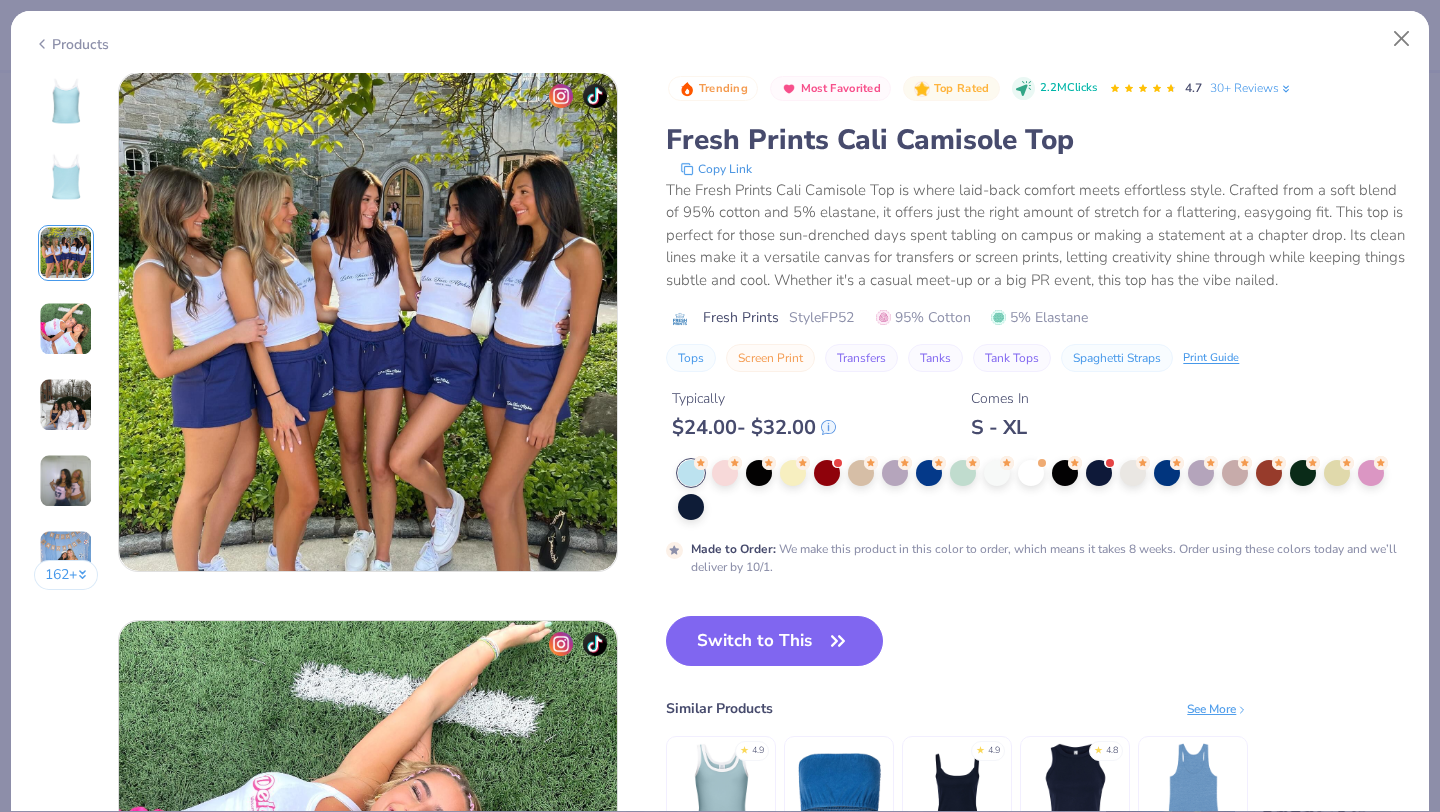 scroll, scrollTop: 1096, scrollLeft: 0, axis: vertical 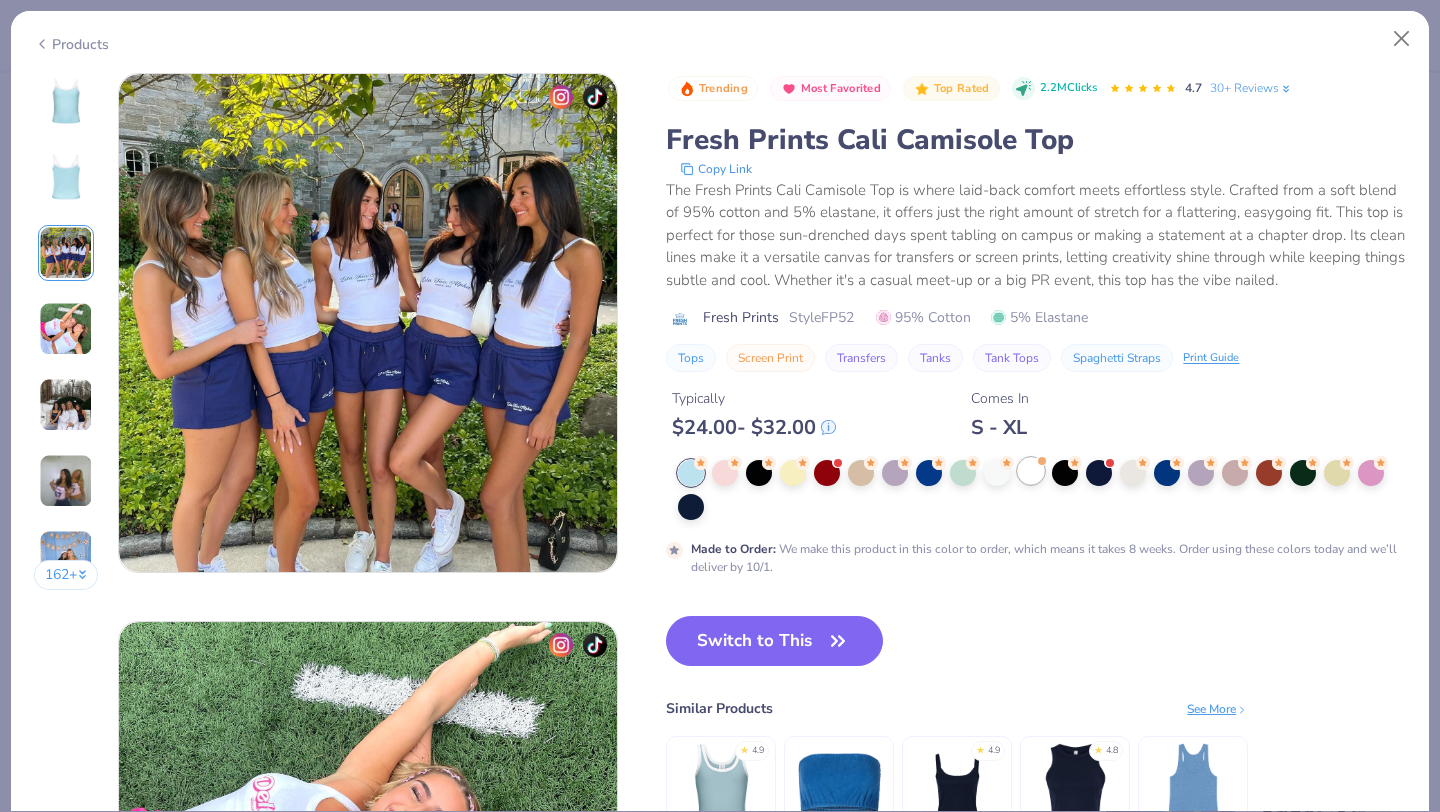 click at bounding box center [1041, 460] 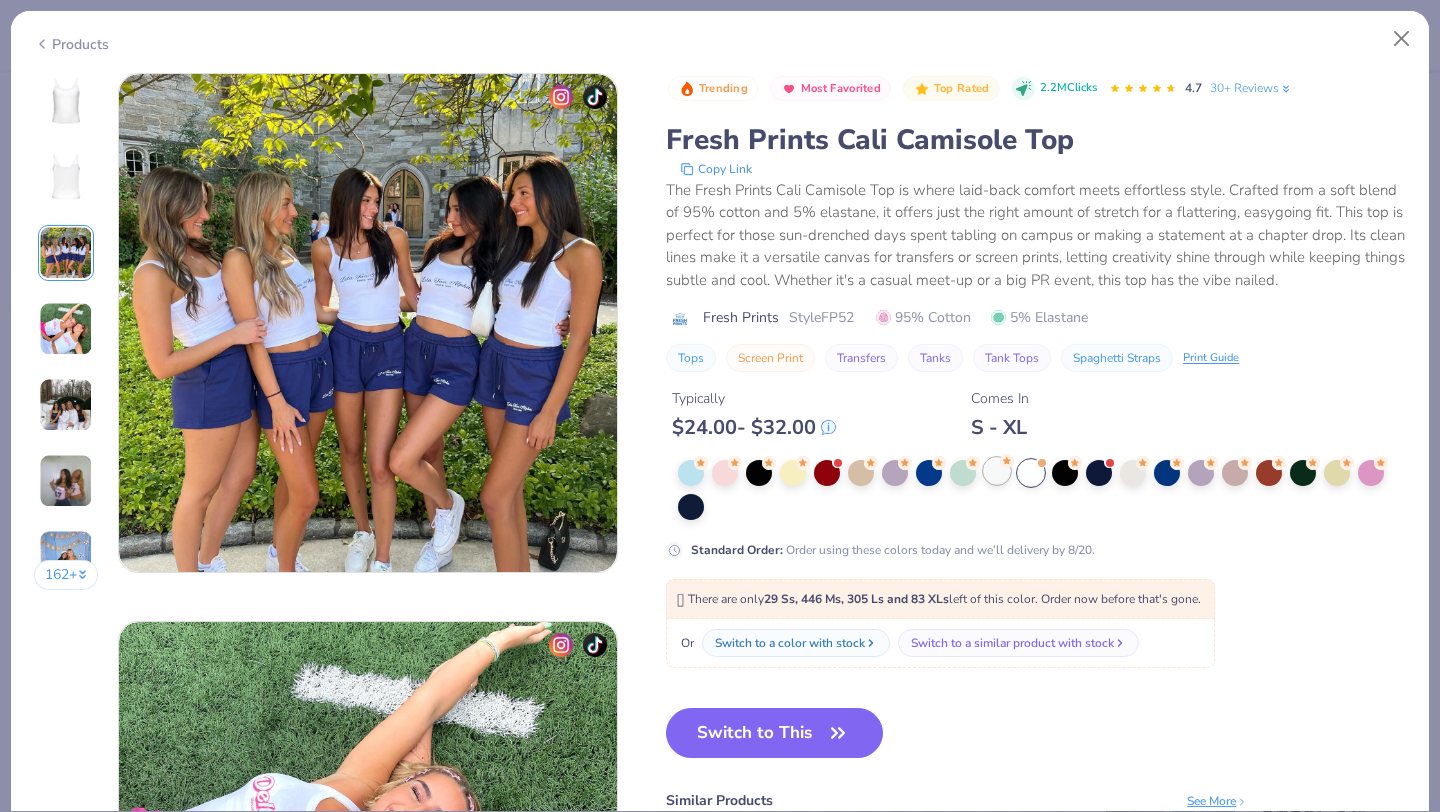 click at bounding box center (997, 471) 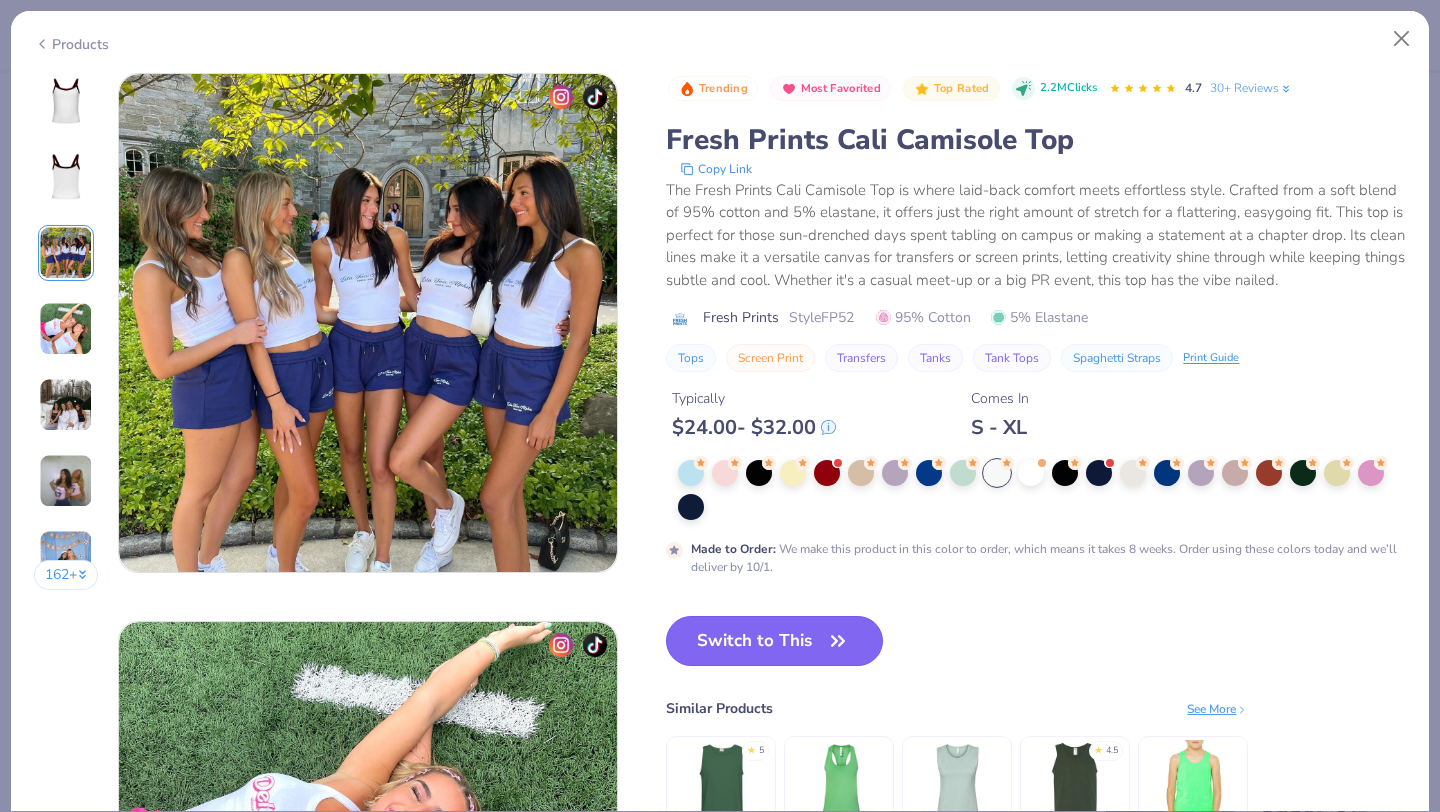 click on "Switch to This" at bounding box center [774, 641] 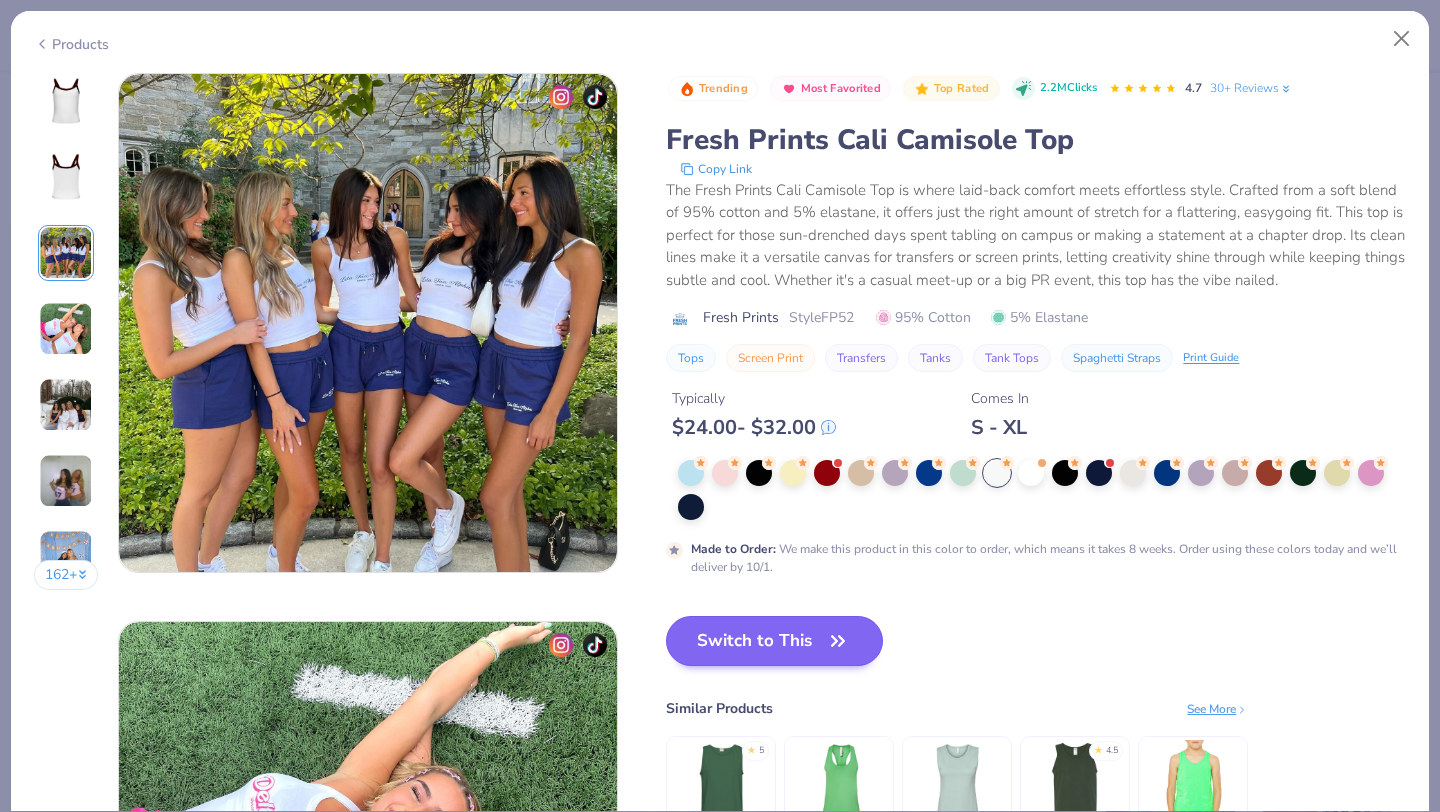 scroll, scrollTop: 276, scrollLeft: 0, axis: vertical 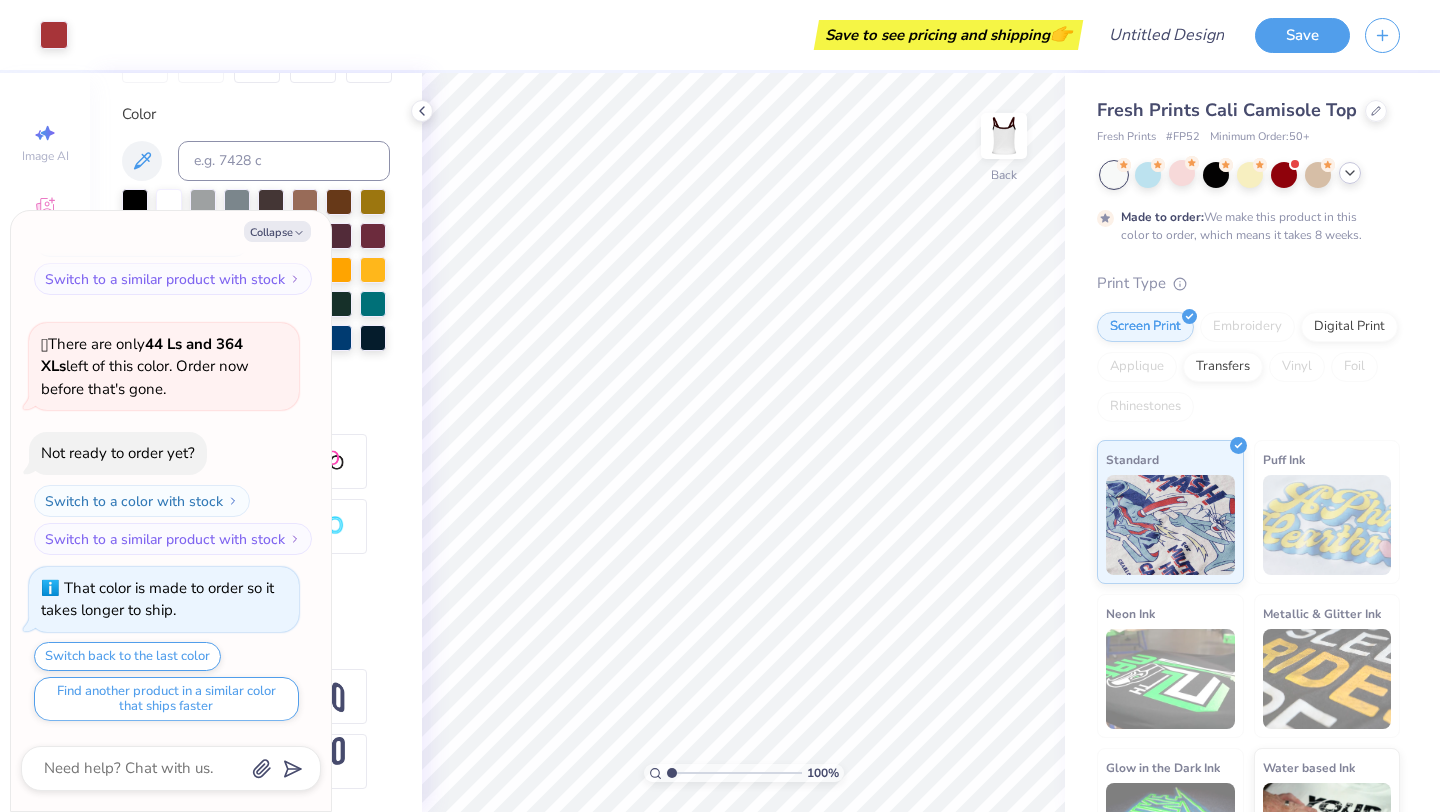 click 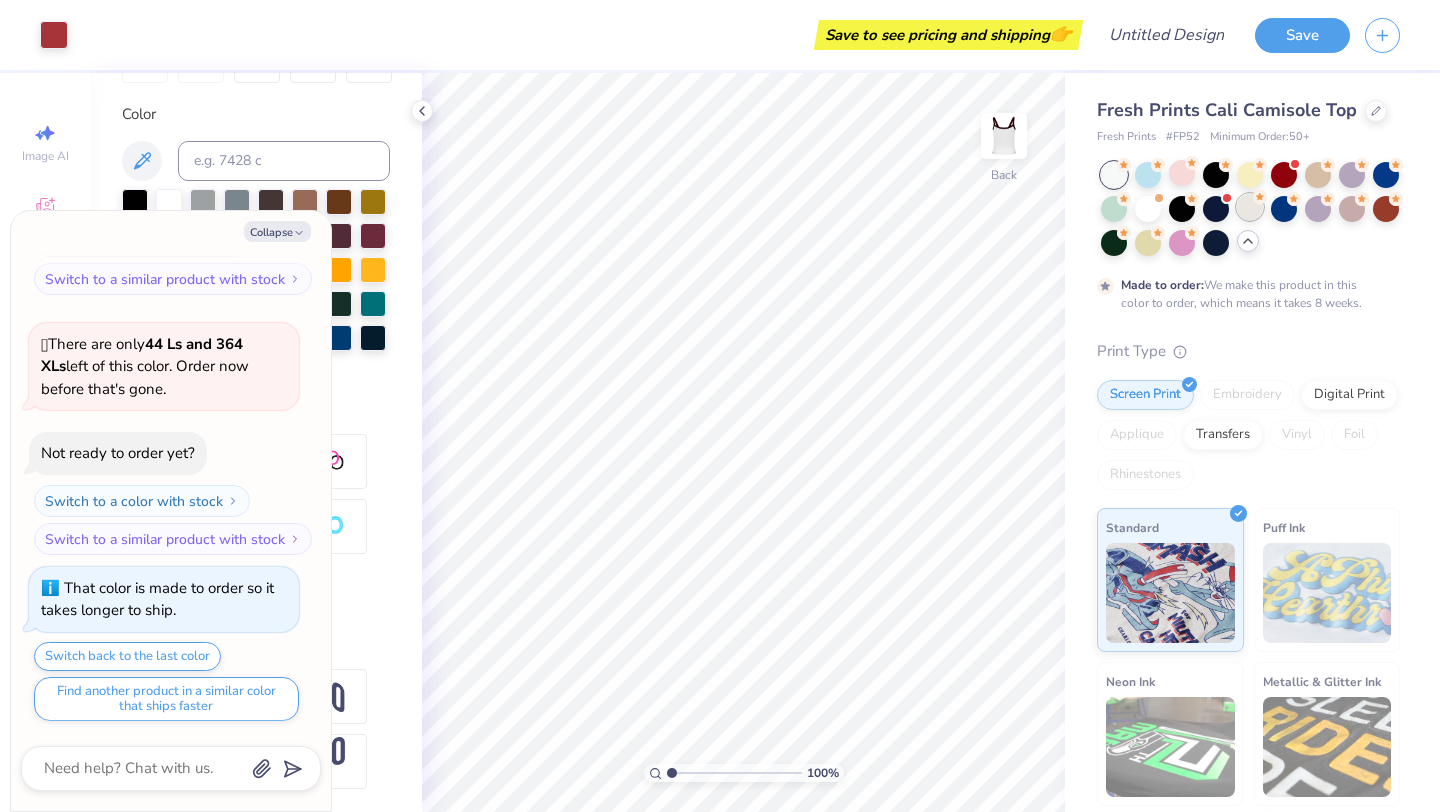 click at bounding box center [1250, 209] 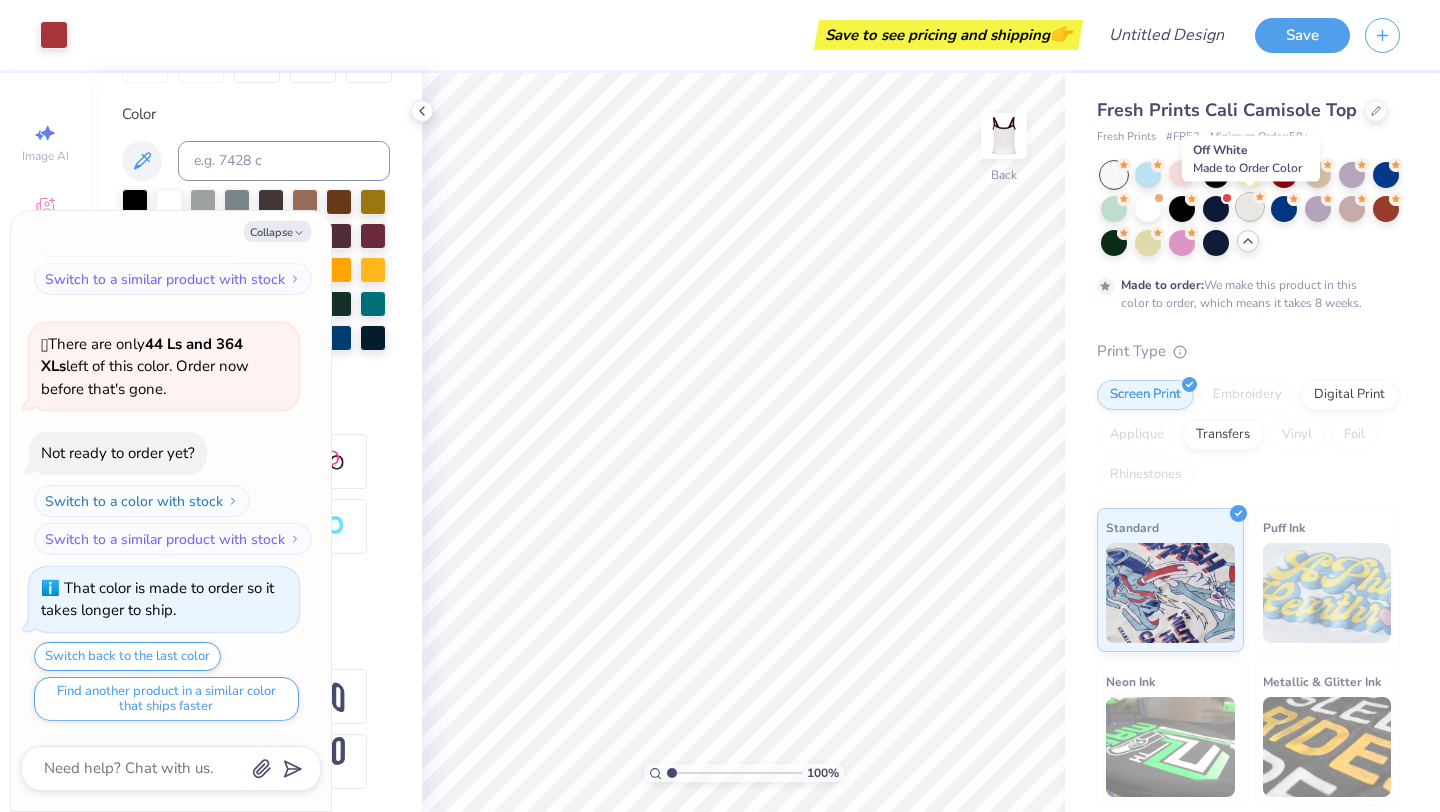 click at bounding box center [1250, 207] 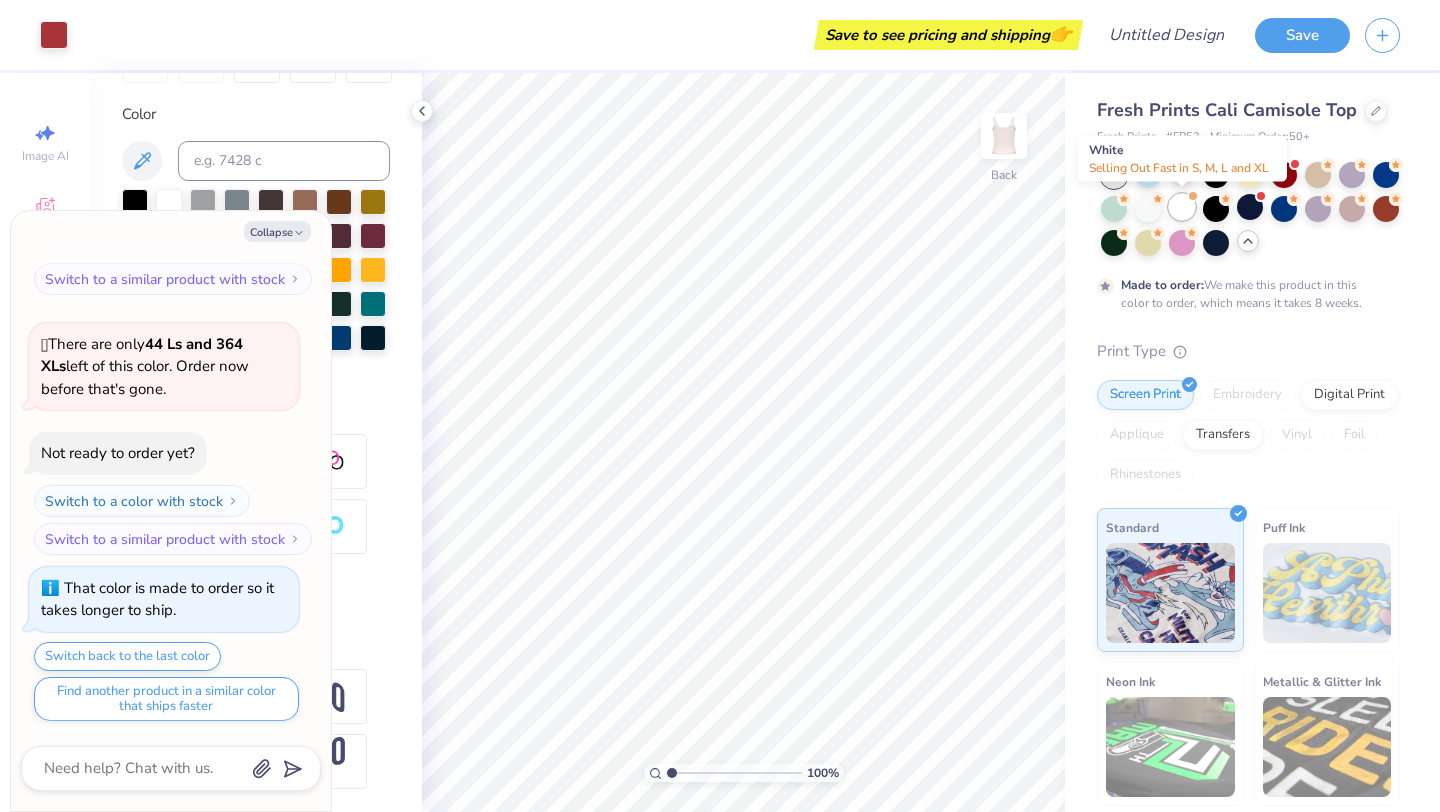 click at bounding box center [1182, 207] 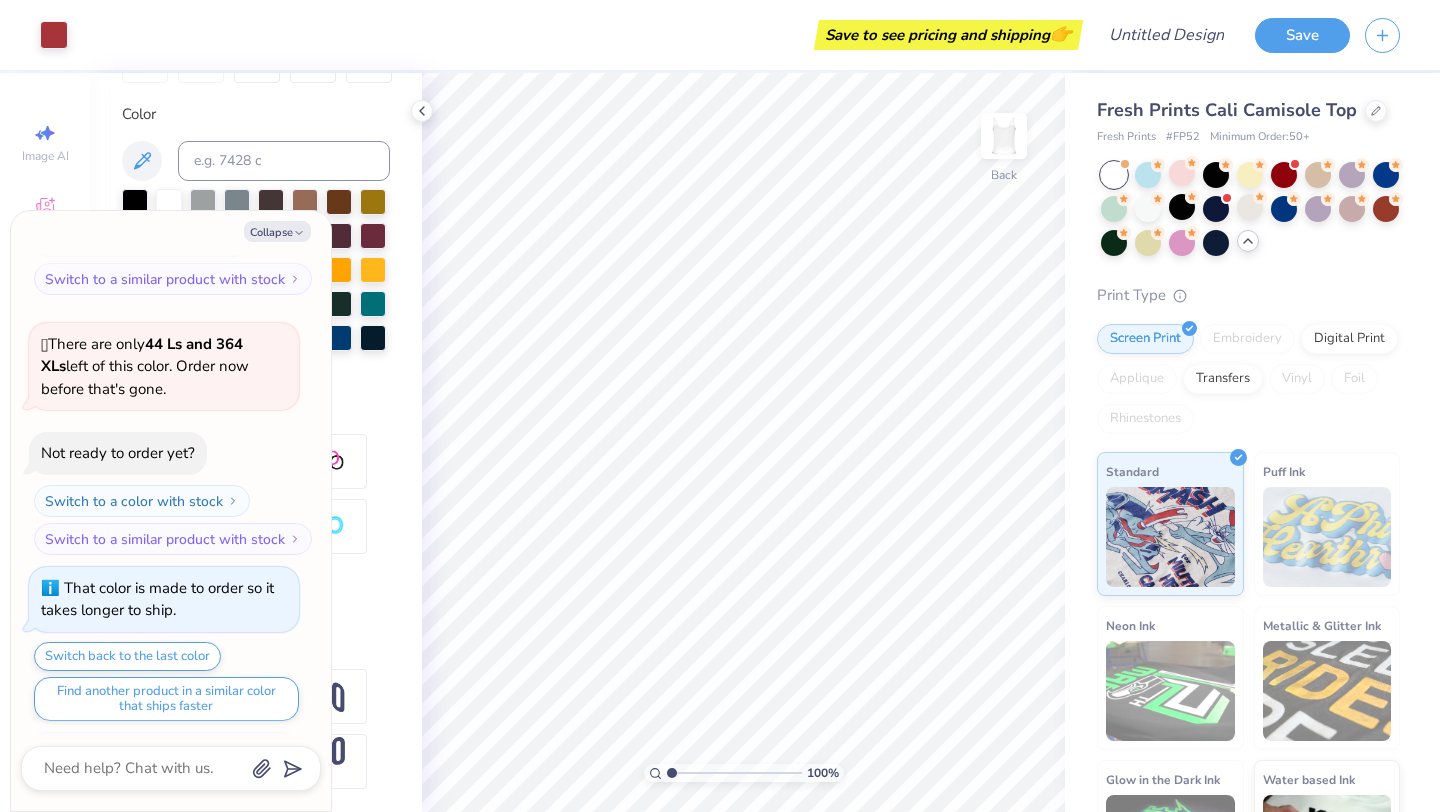 scroll, scrollTop: 636, scrollLeft: 0, axis: vertical 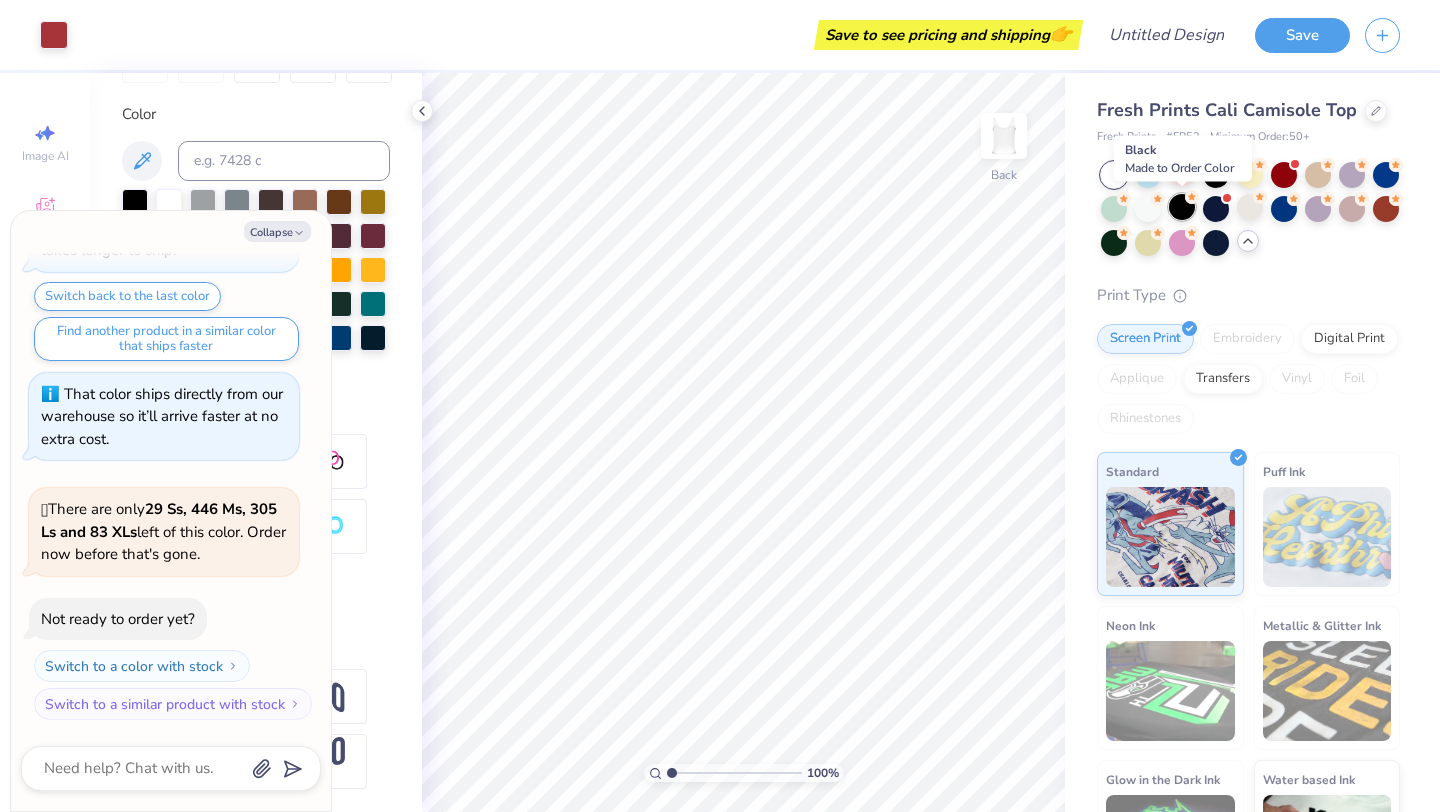 click 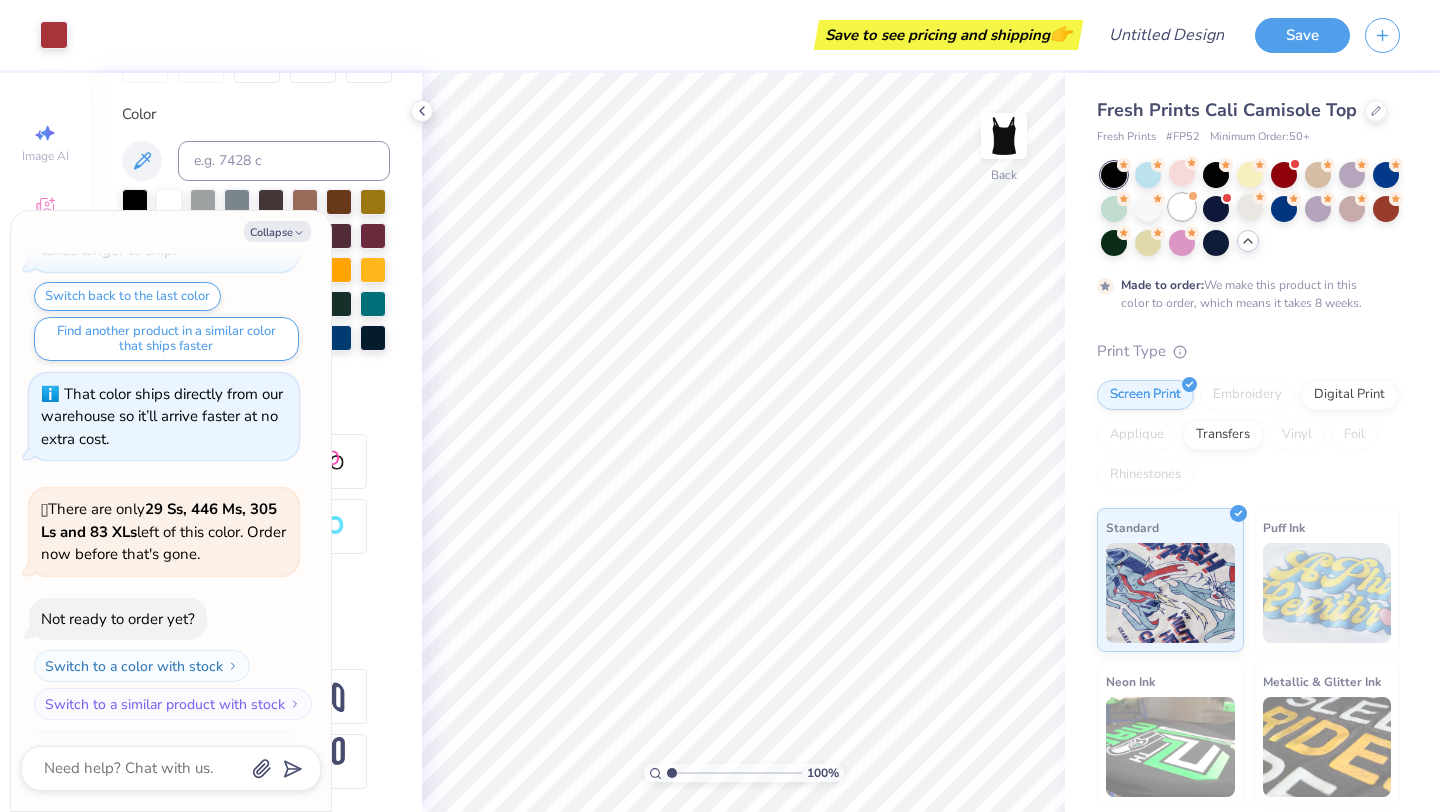 scroll, scrollTop: 802, scrollLeft: 0, axis: vertical 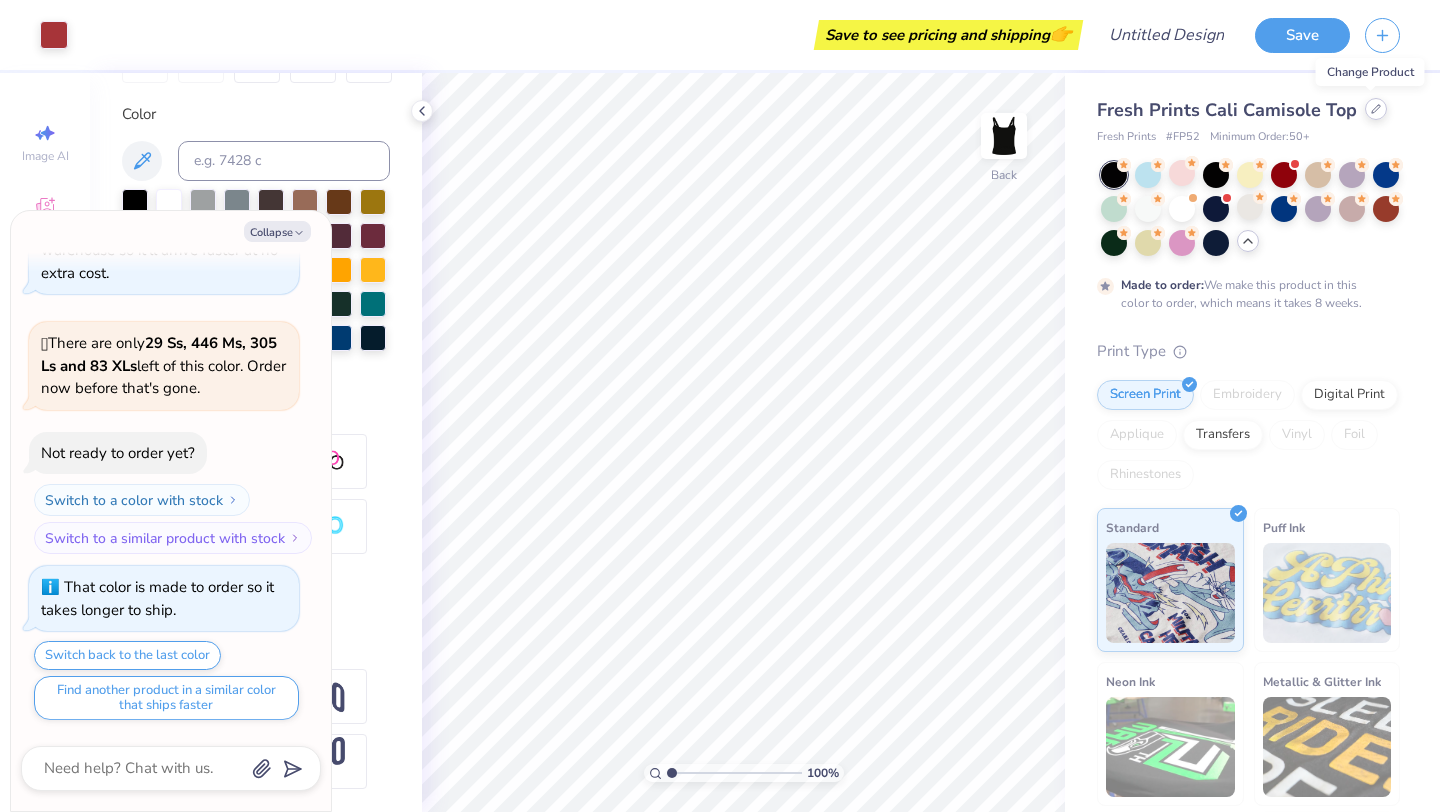 click 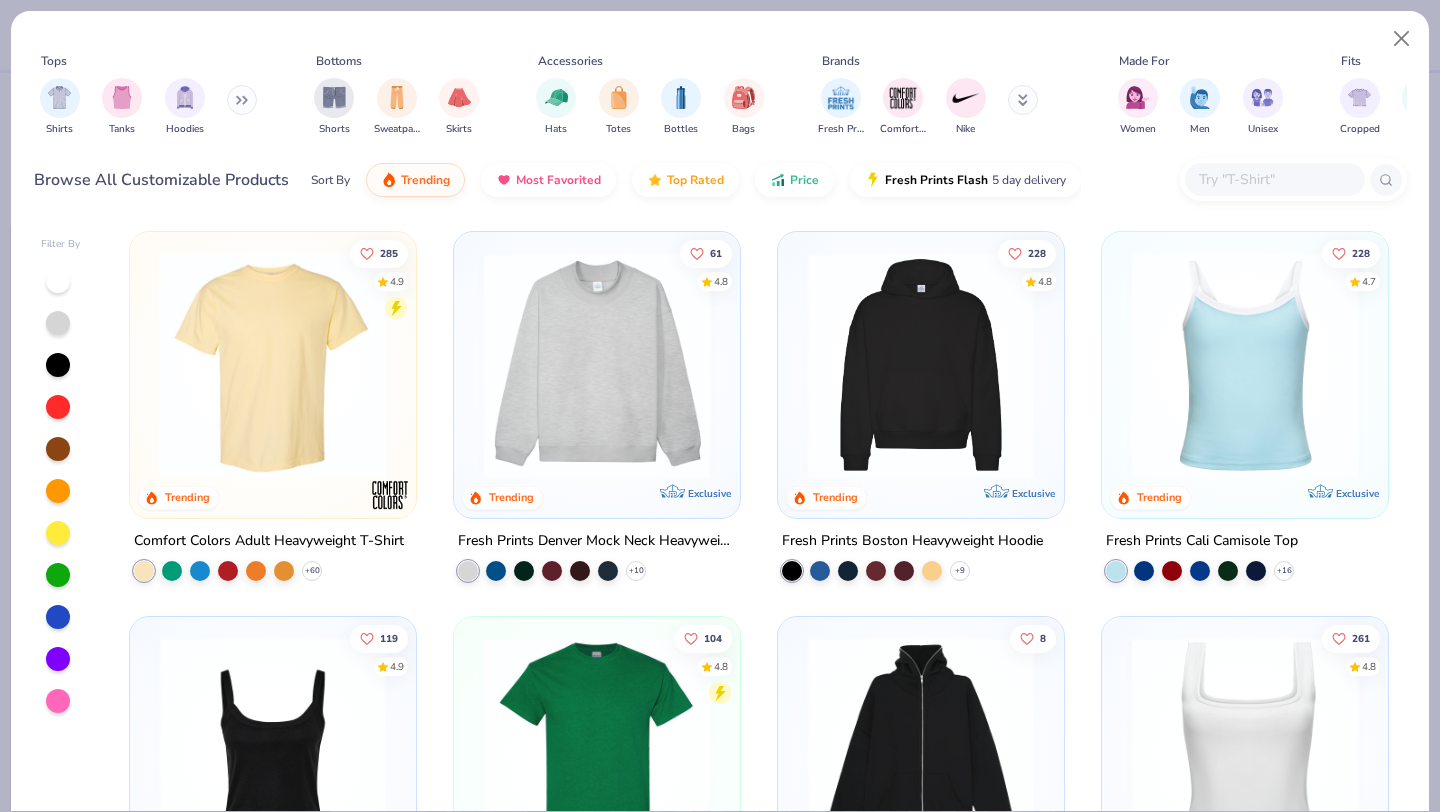 click at bounding box center (1245, 750) 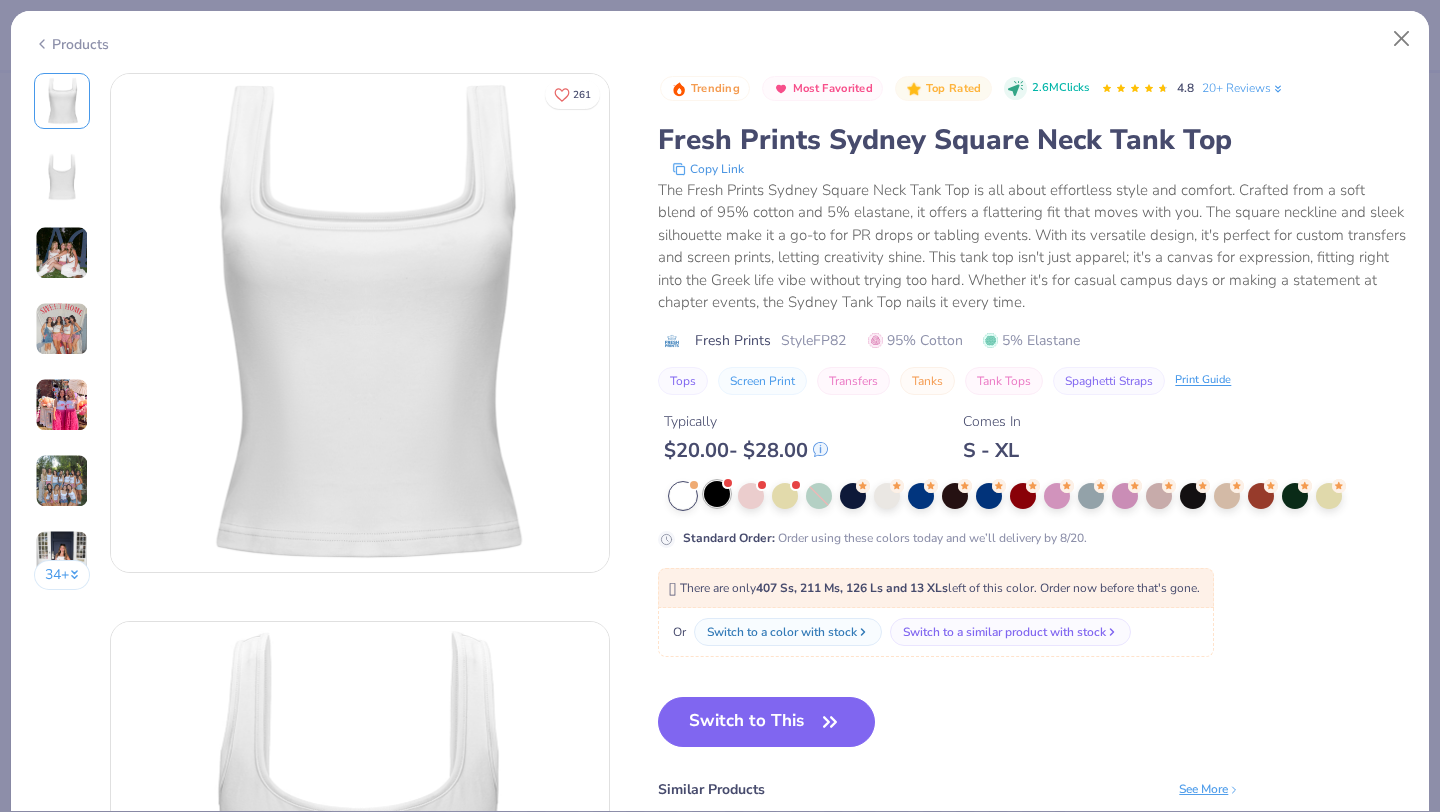 click at bounding box center [717, 494] 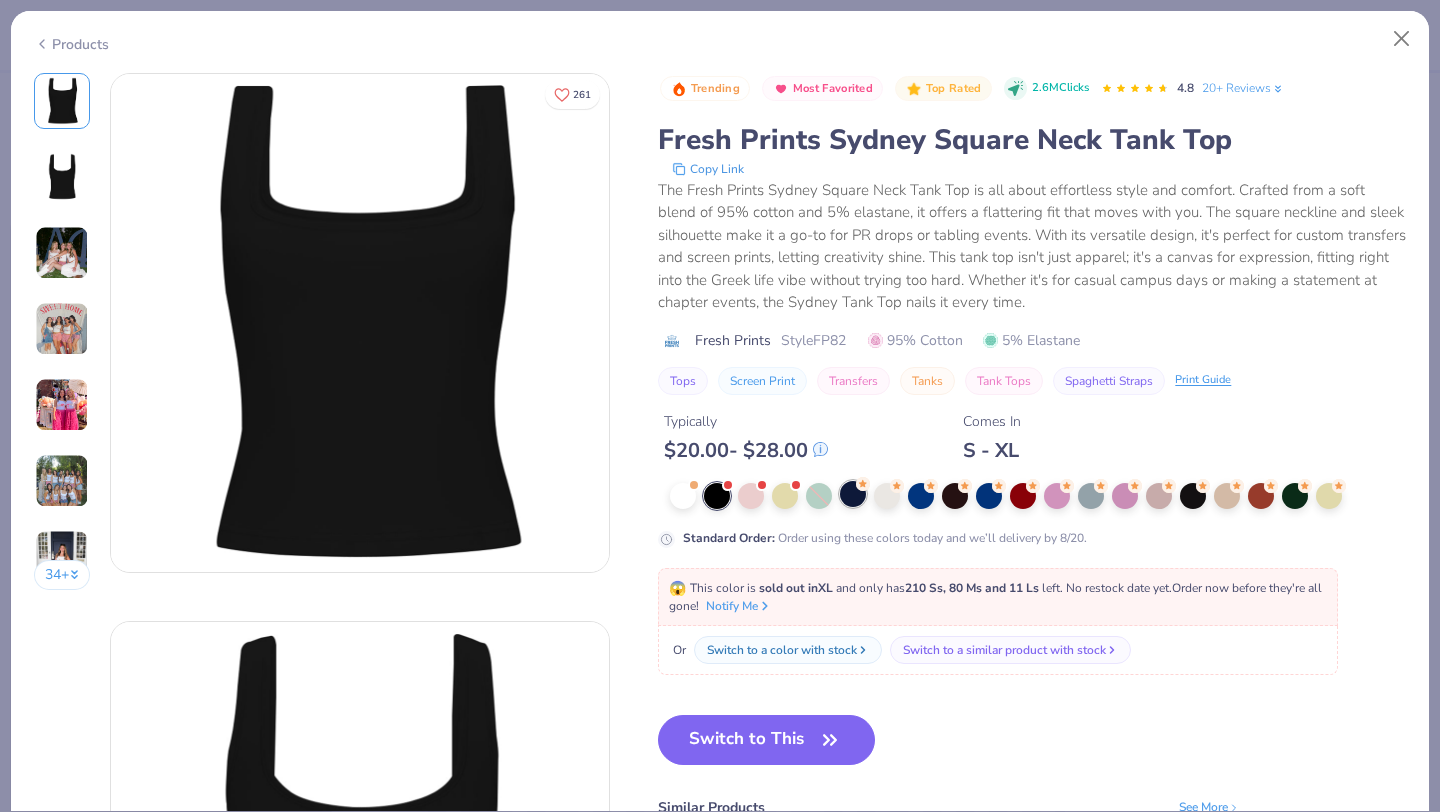 click at bounding box center [853, 494] 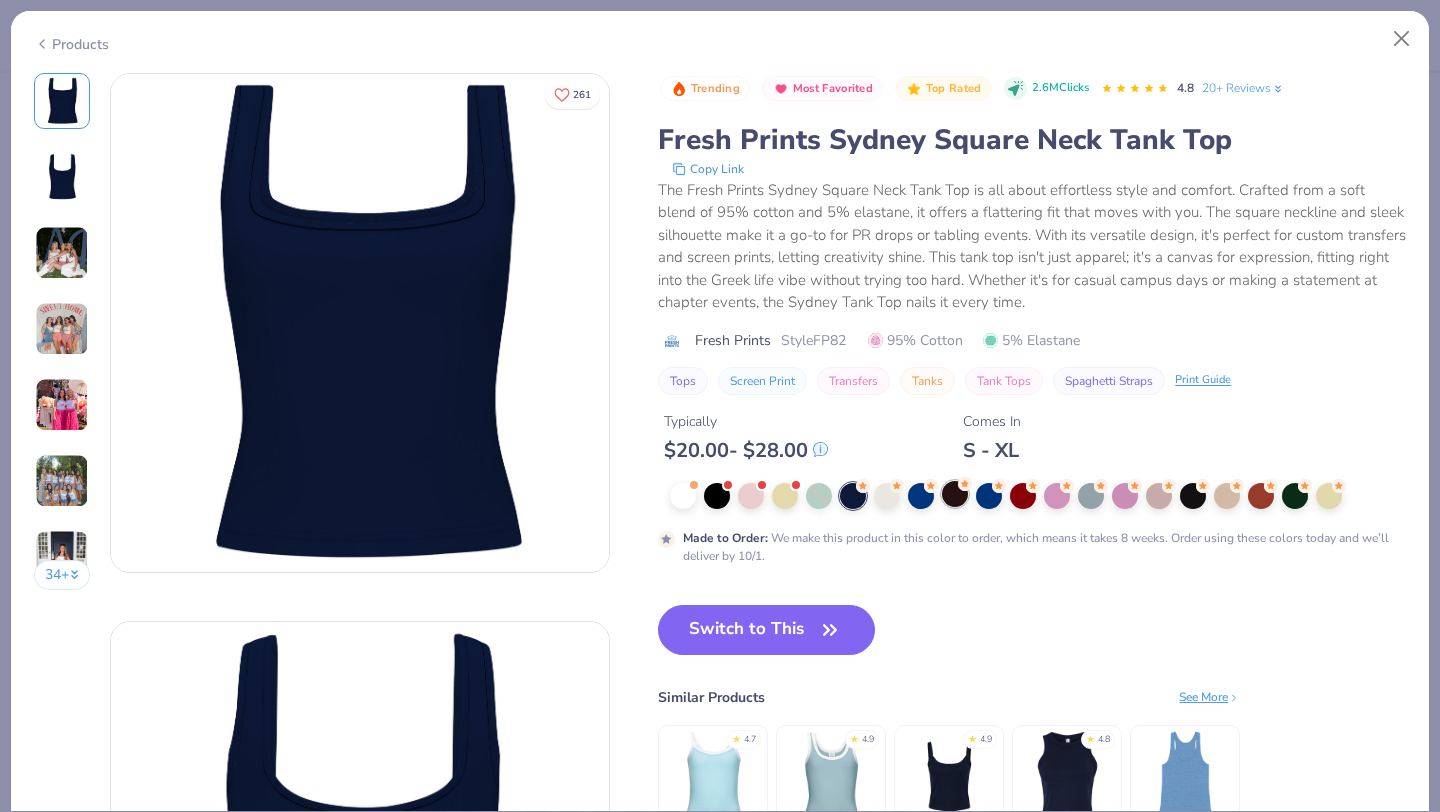 click at bounding box center [955, 494] 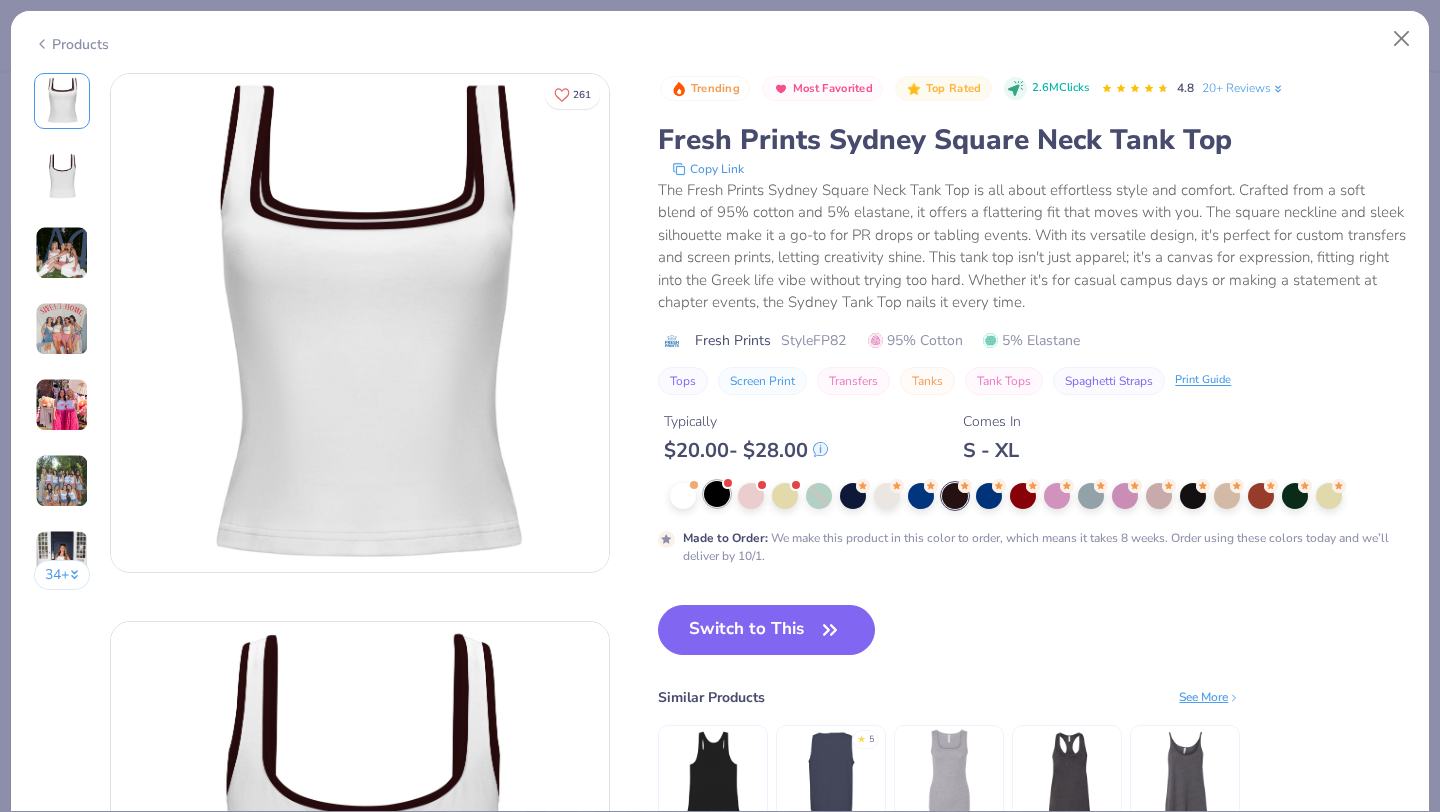 click at bounding box center [717, 494] 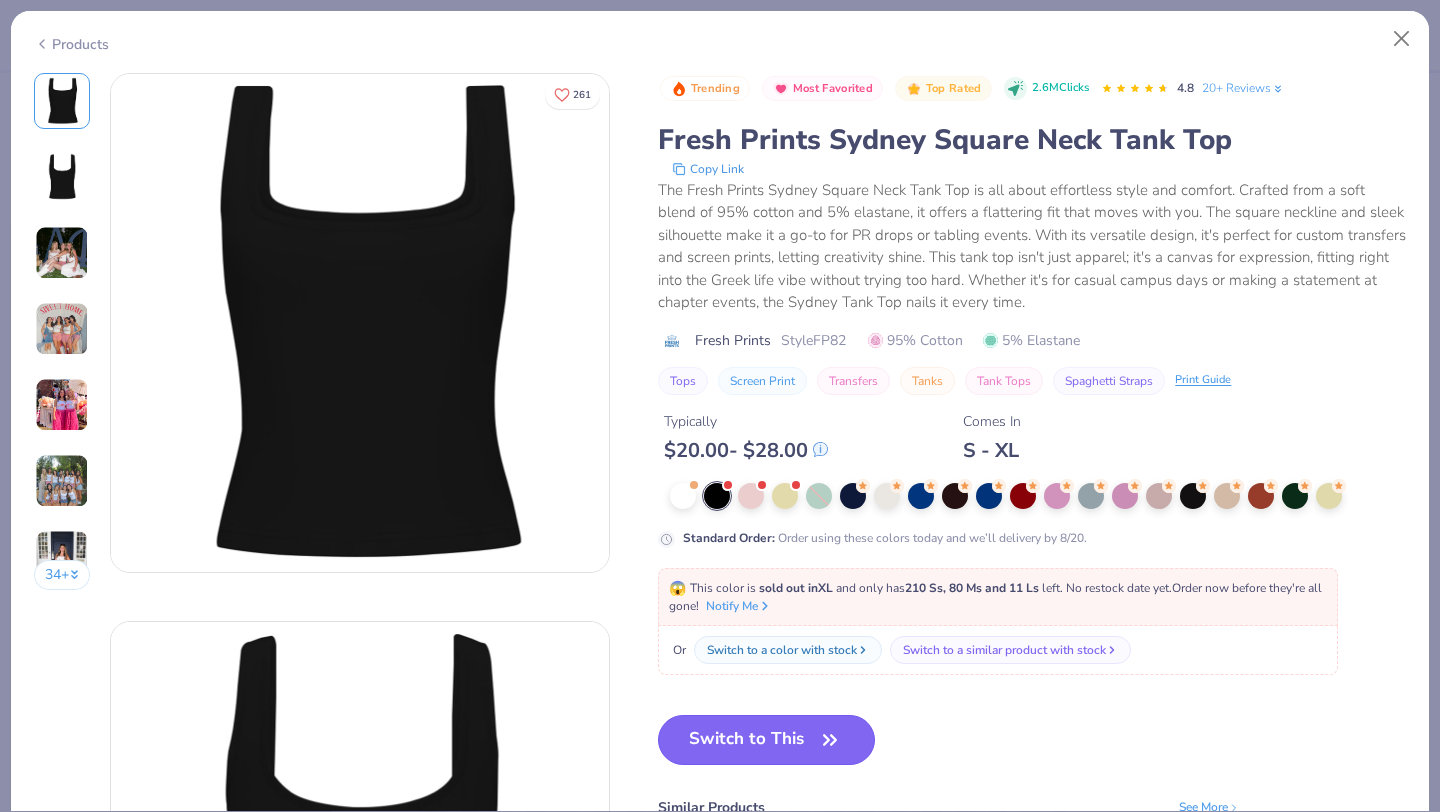 click on "Switch to This" at bounding box center [766, 740] 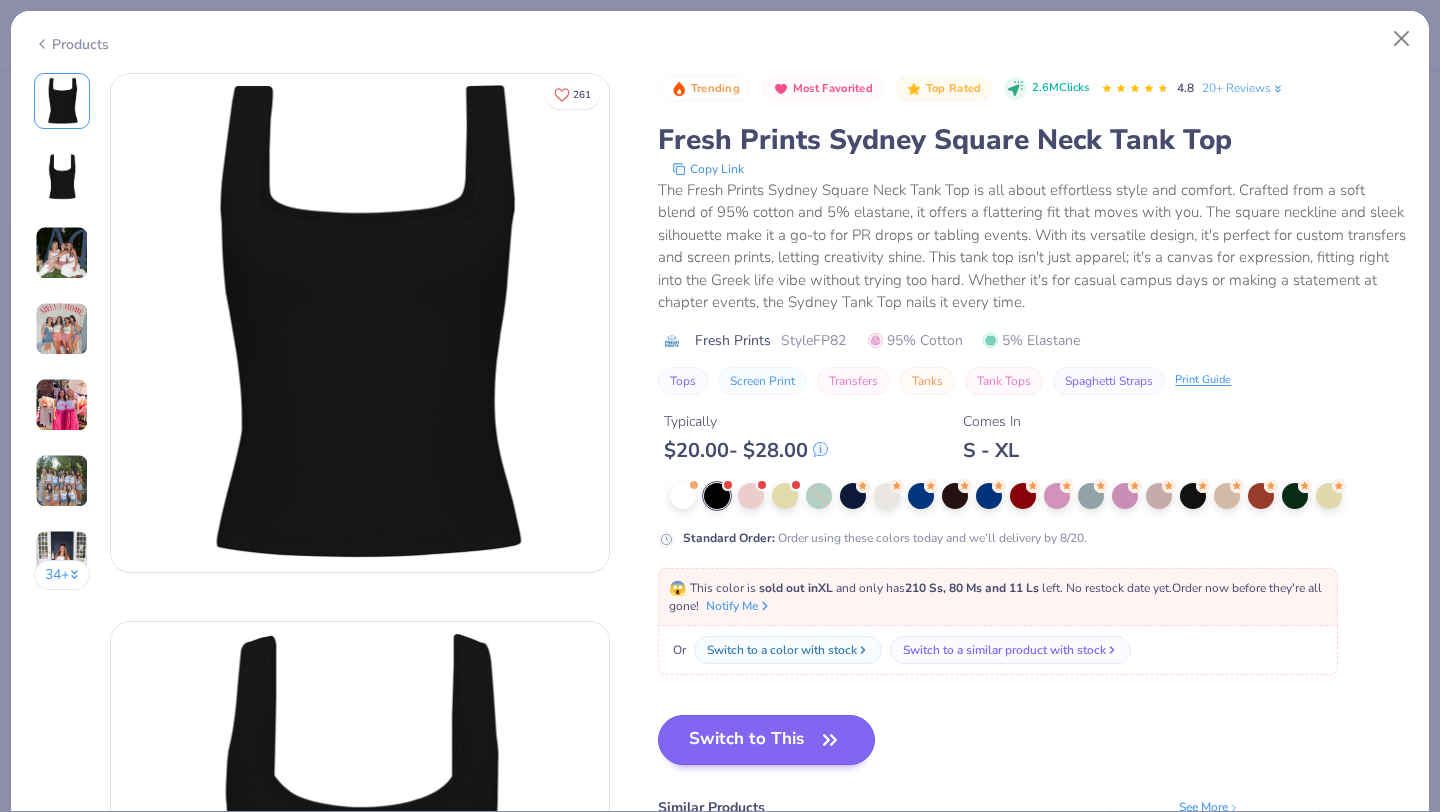scroll, scrollTop: 901, scrollLeft: 0, axis: vertical 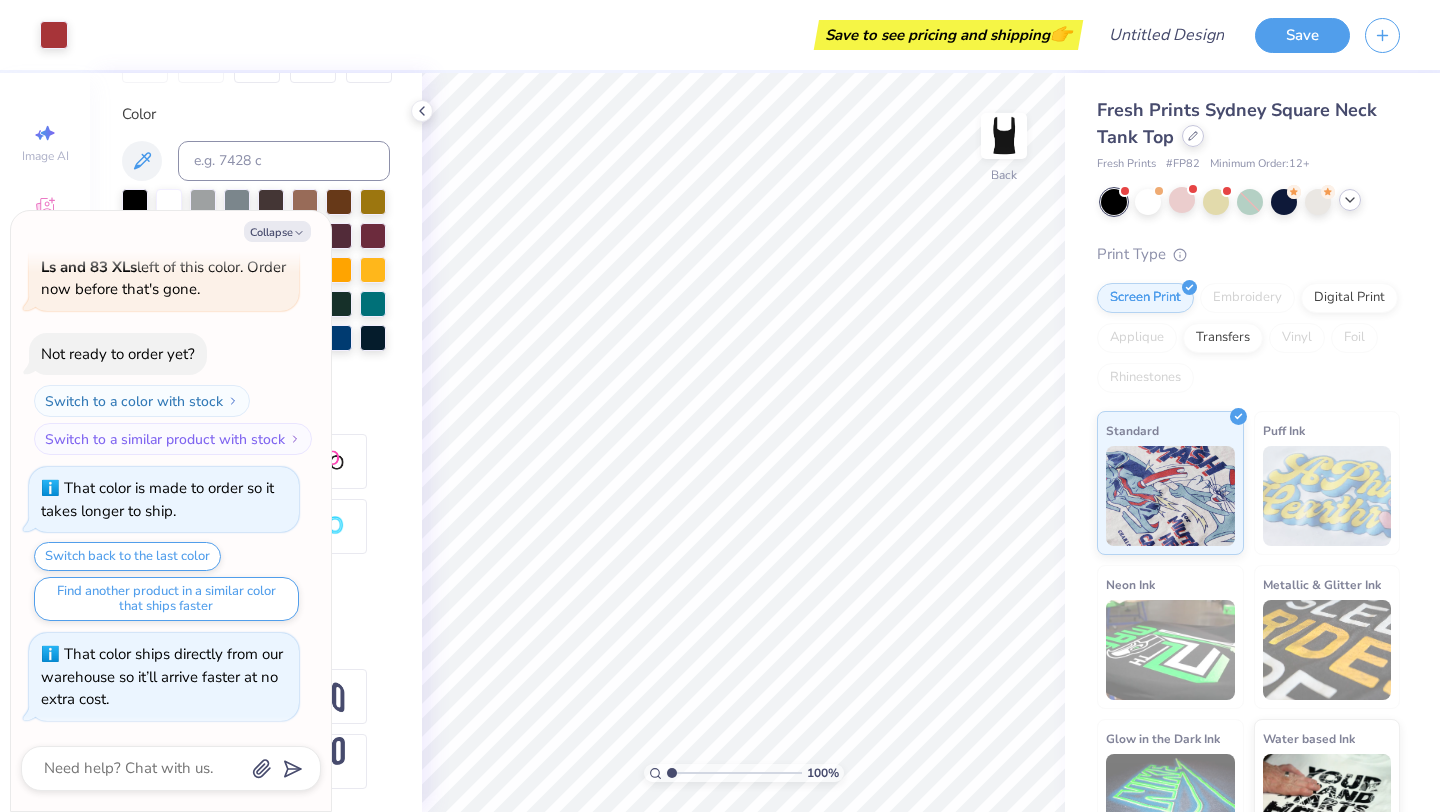 click at bounding box center (1193, 136) 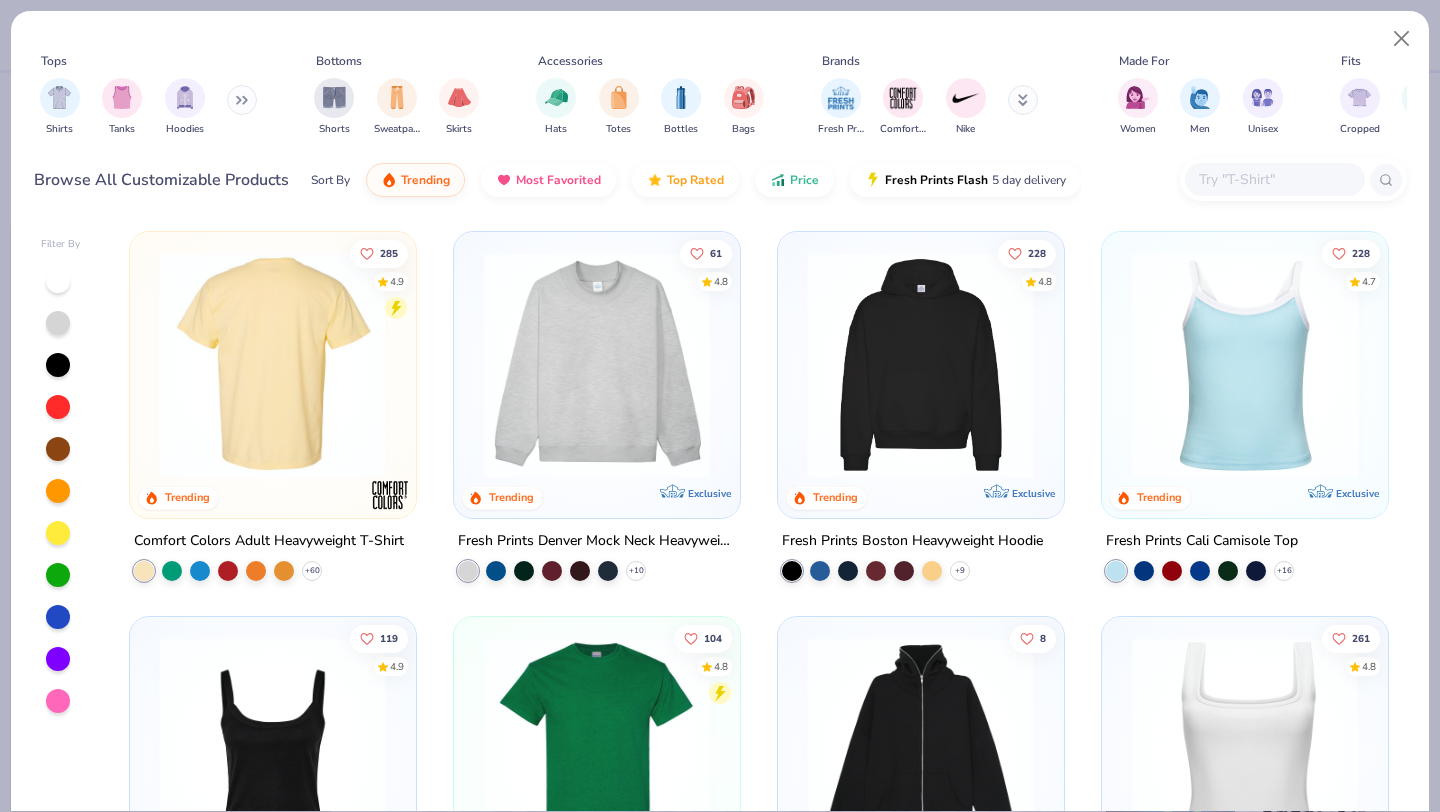 click at bounding box center [28, 365] 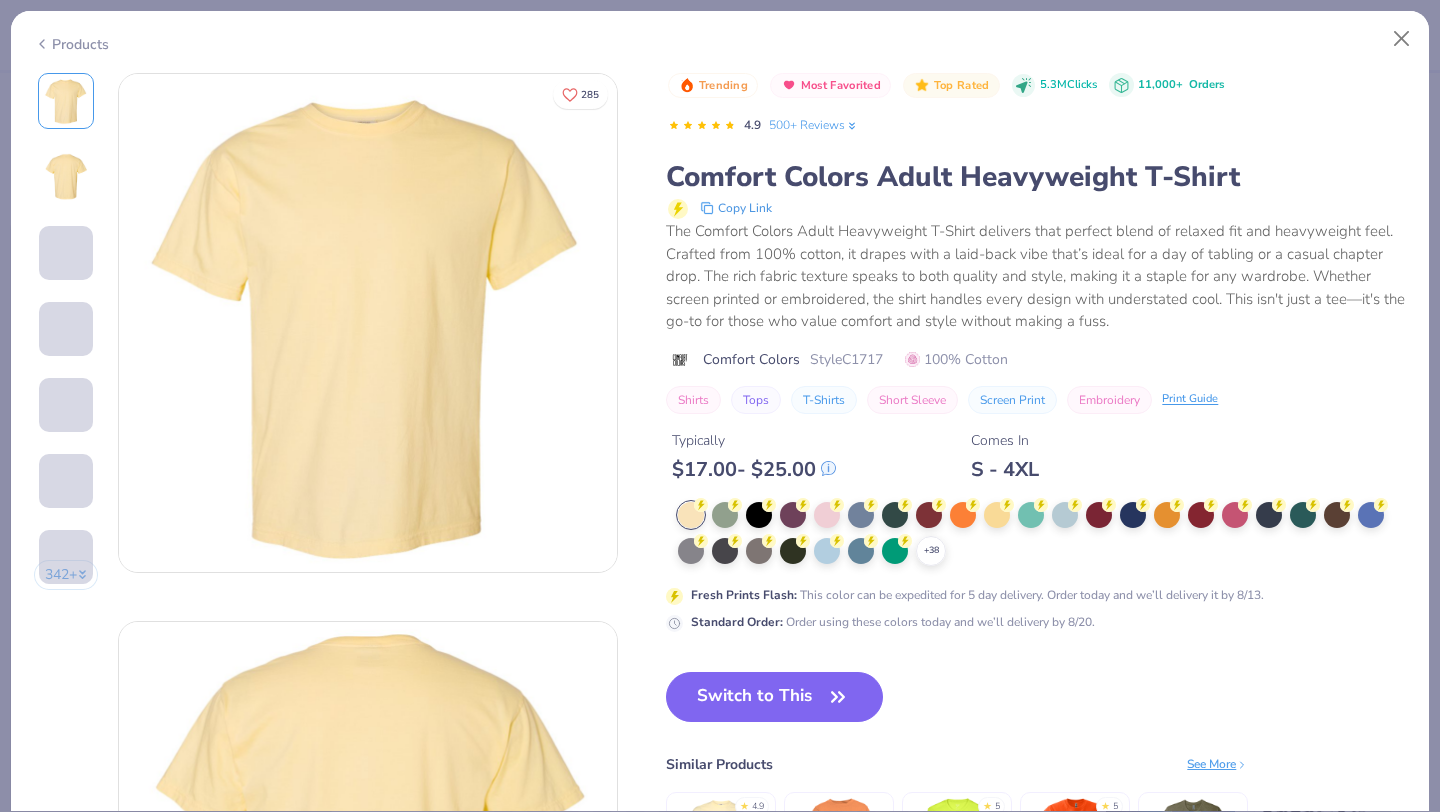 click on "$ 17.00  - $ 25.00" at bounding box center [754, 469] 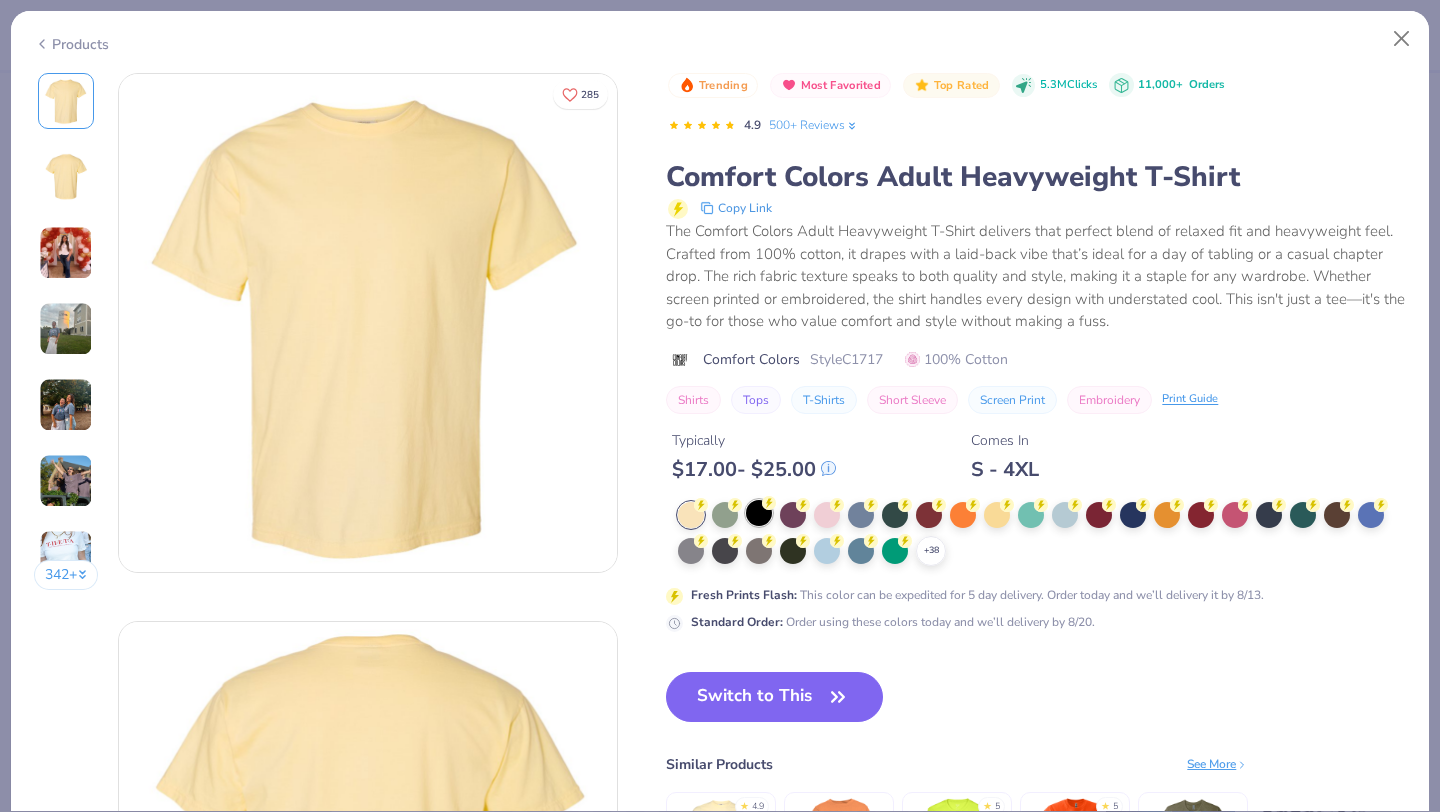 click 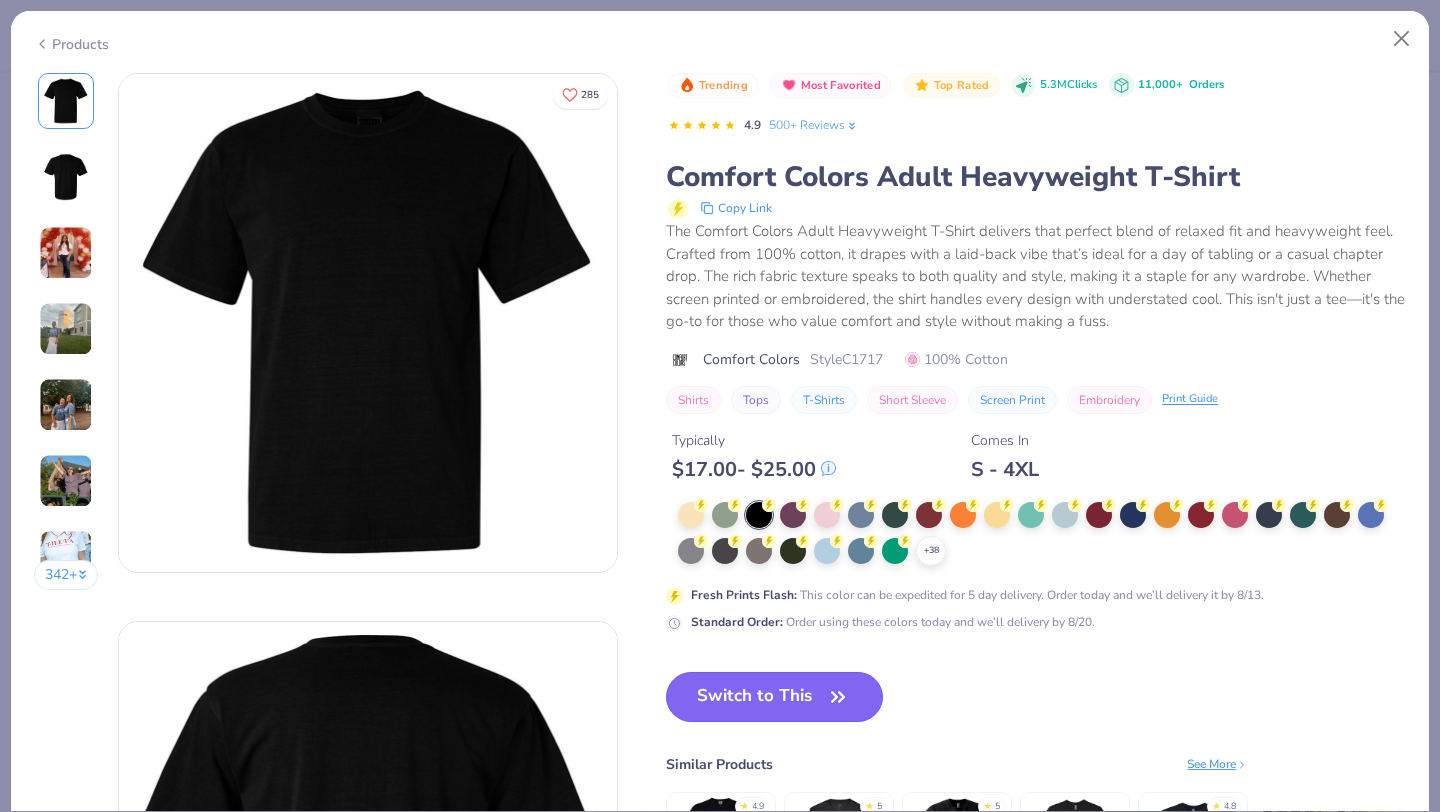 click on "Switch to This" at bounding box center [774, 697] 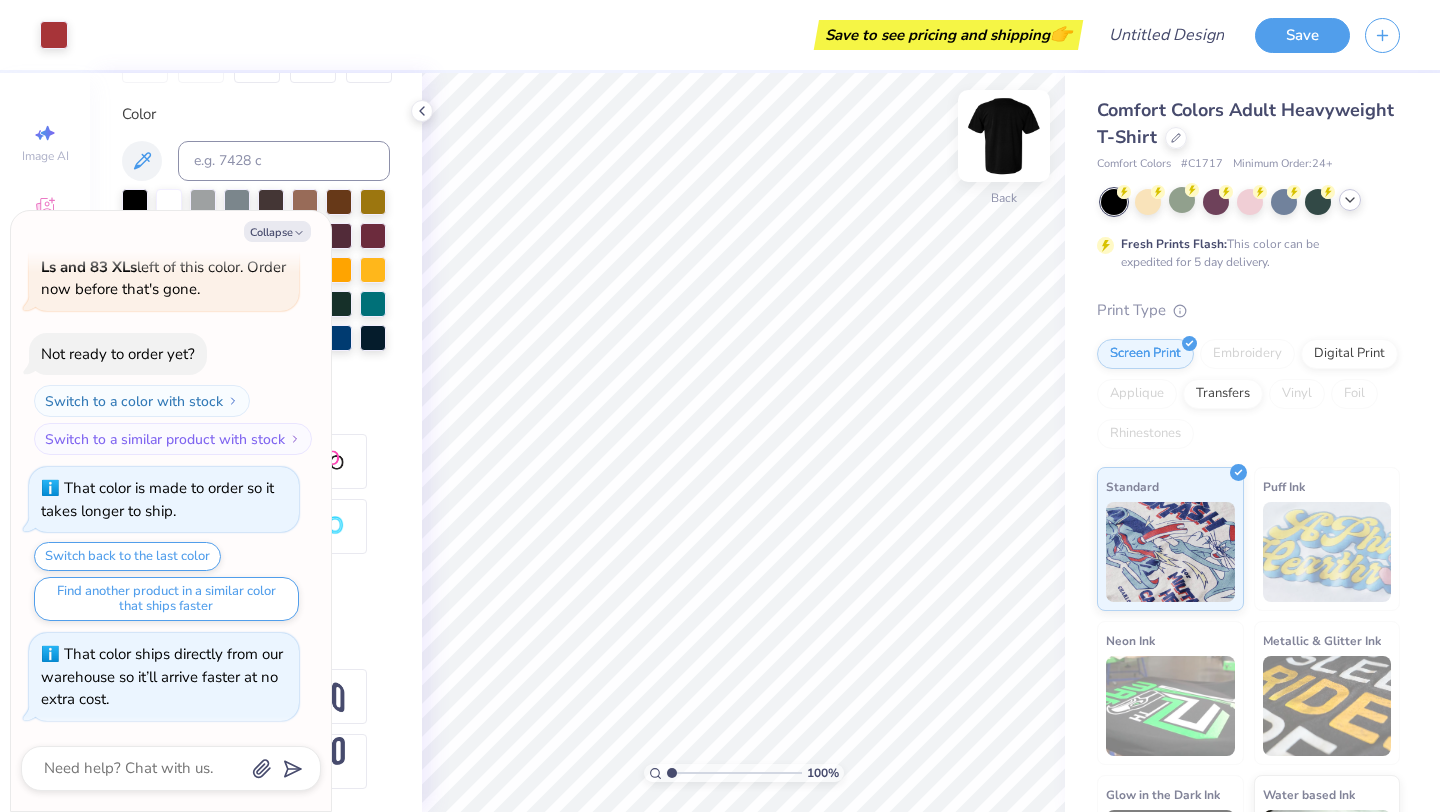 click at bounding box center [1004, 136] 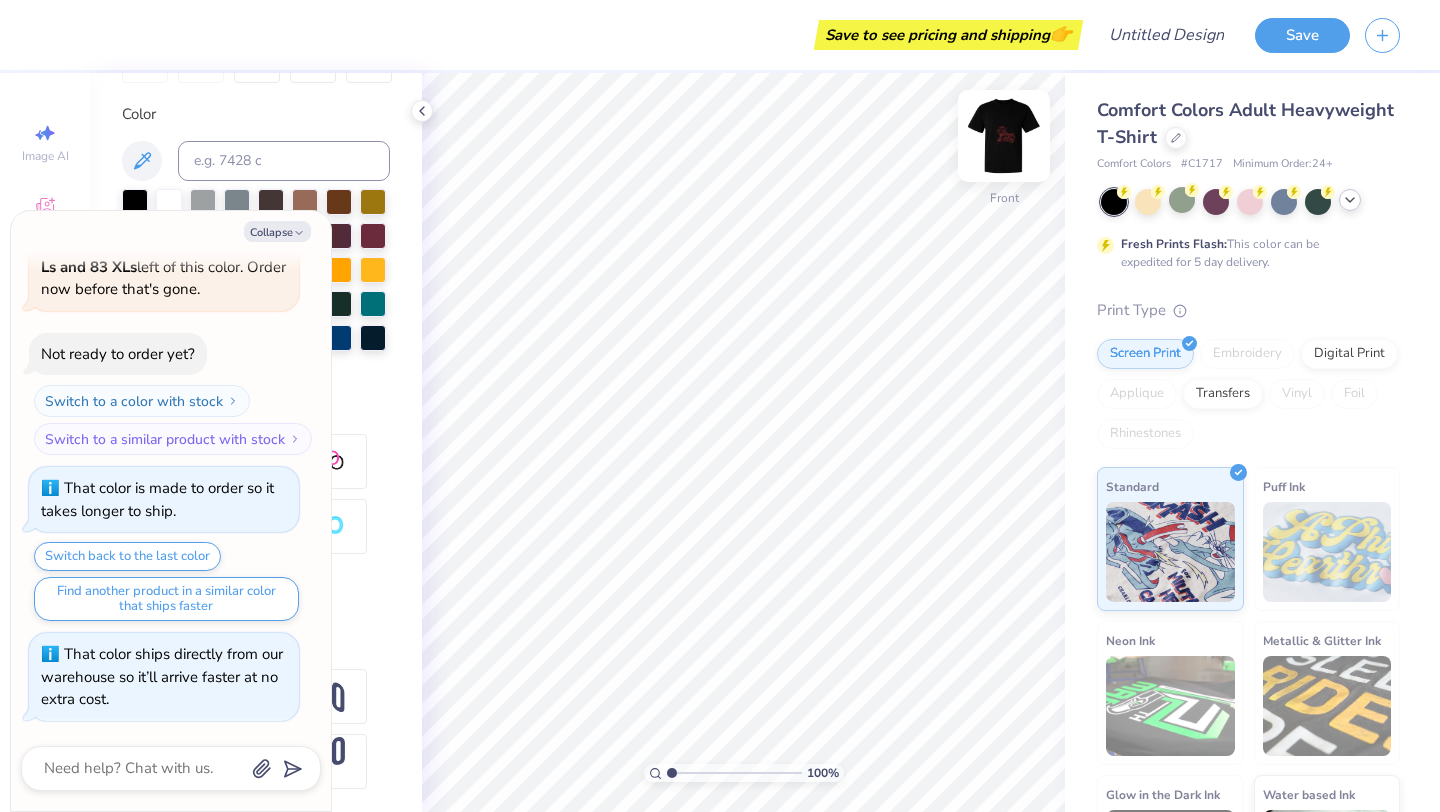click at bounding box center [1004, 136] 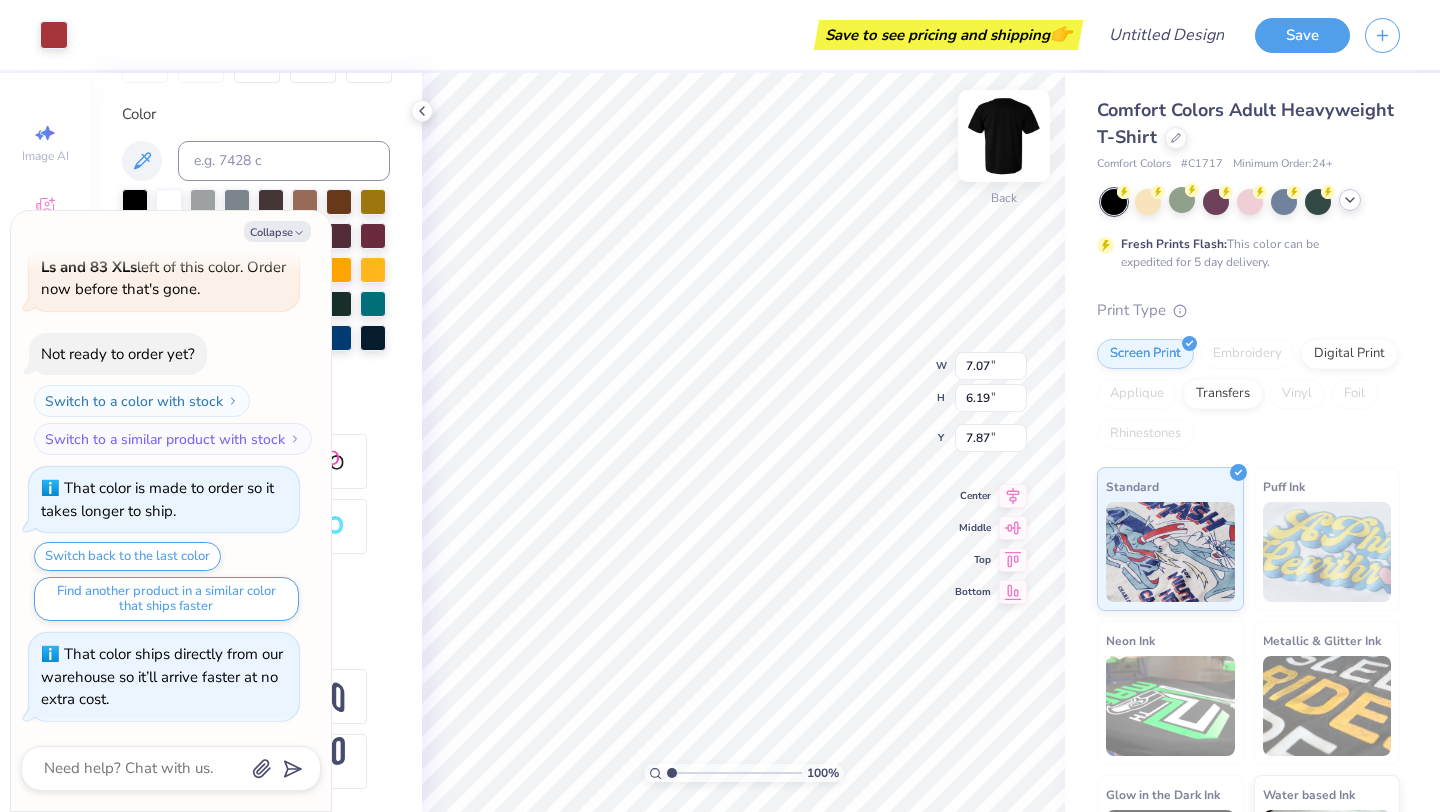 type on "x" 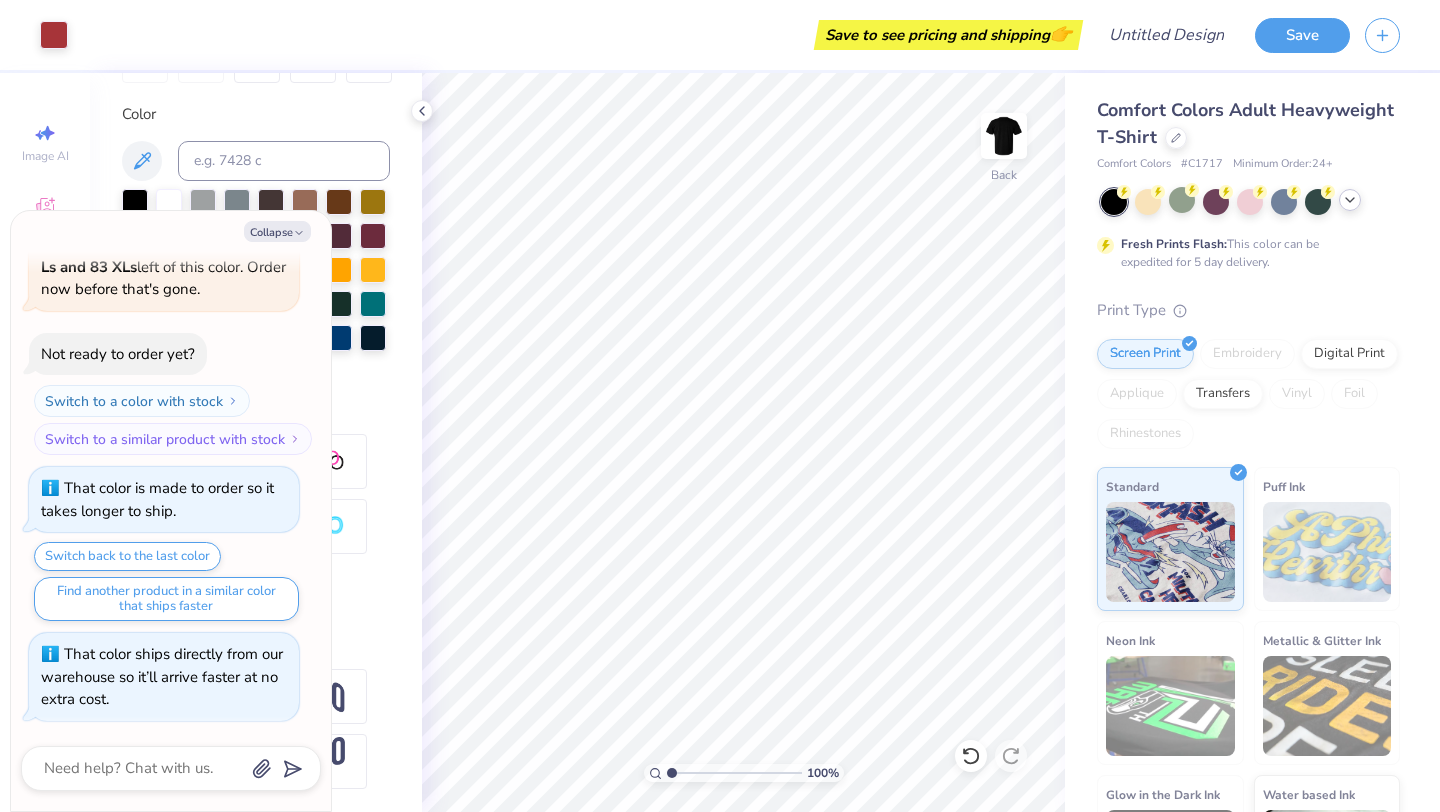 click on "Comfort Colors Adult Heavyweight T-Shirt" at bounding box center (1248, 124) 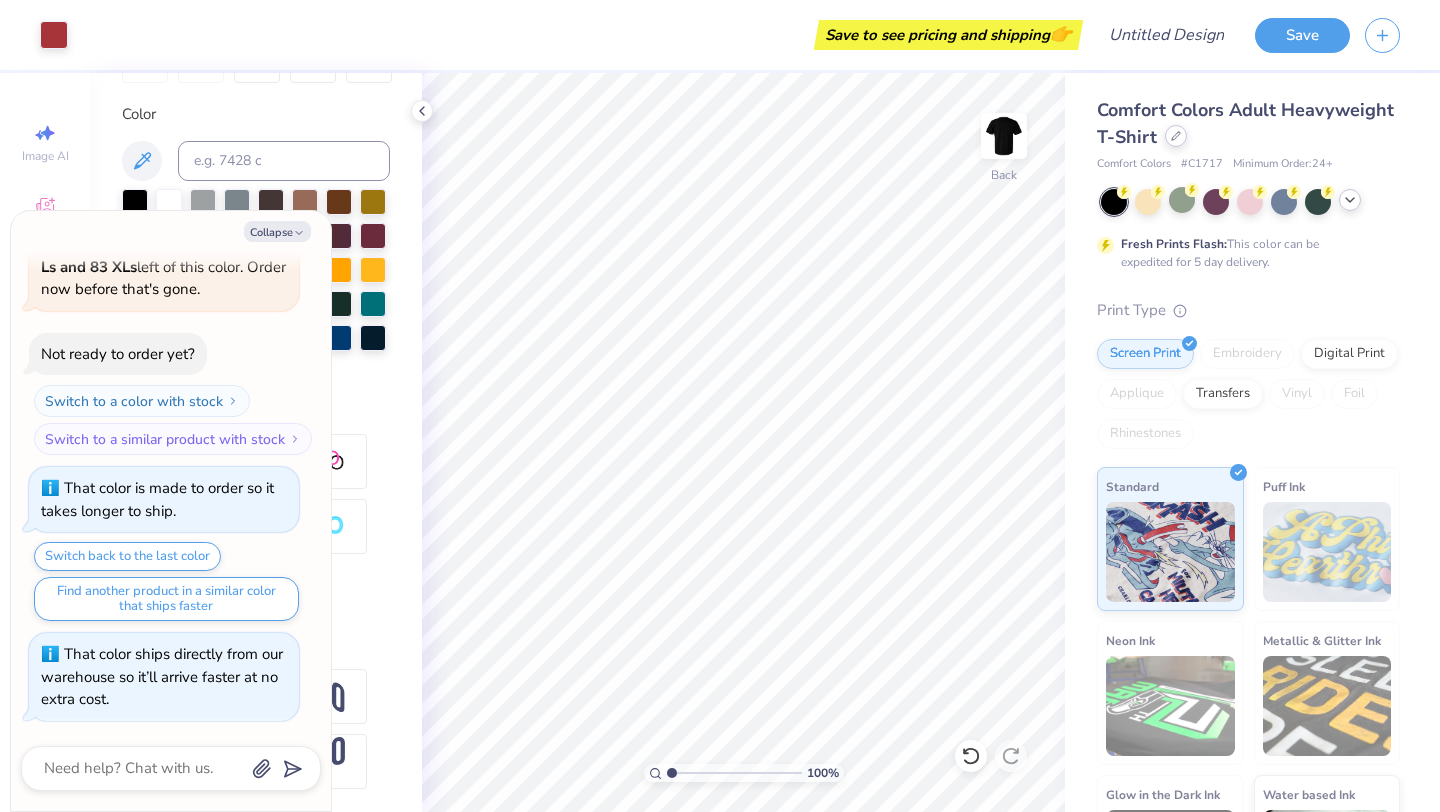 click on "Comfort Colors Adult Heavyweight T-Shirt" at bounding box center (1248, 124) 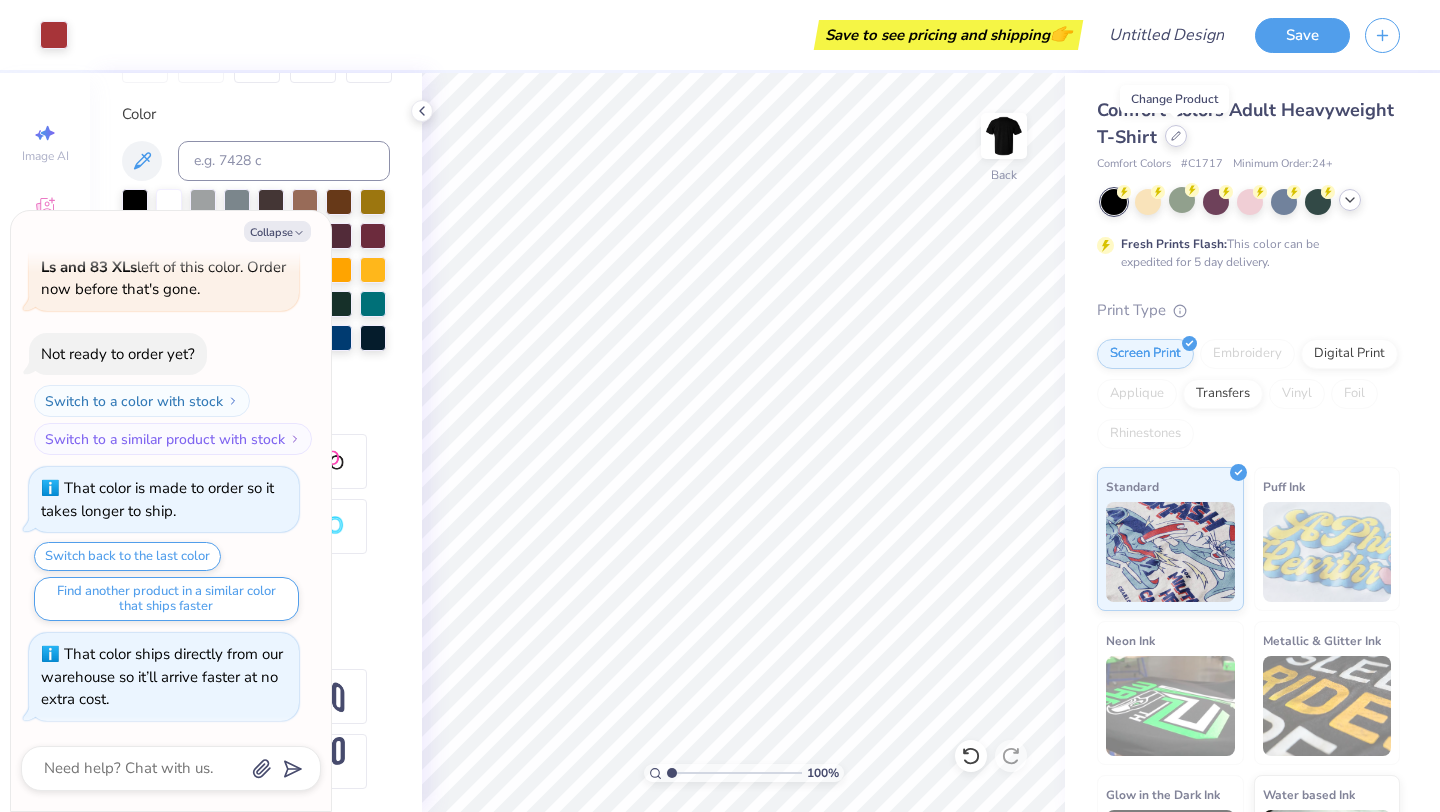 click 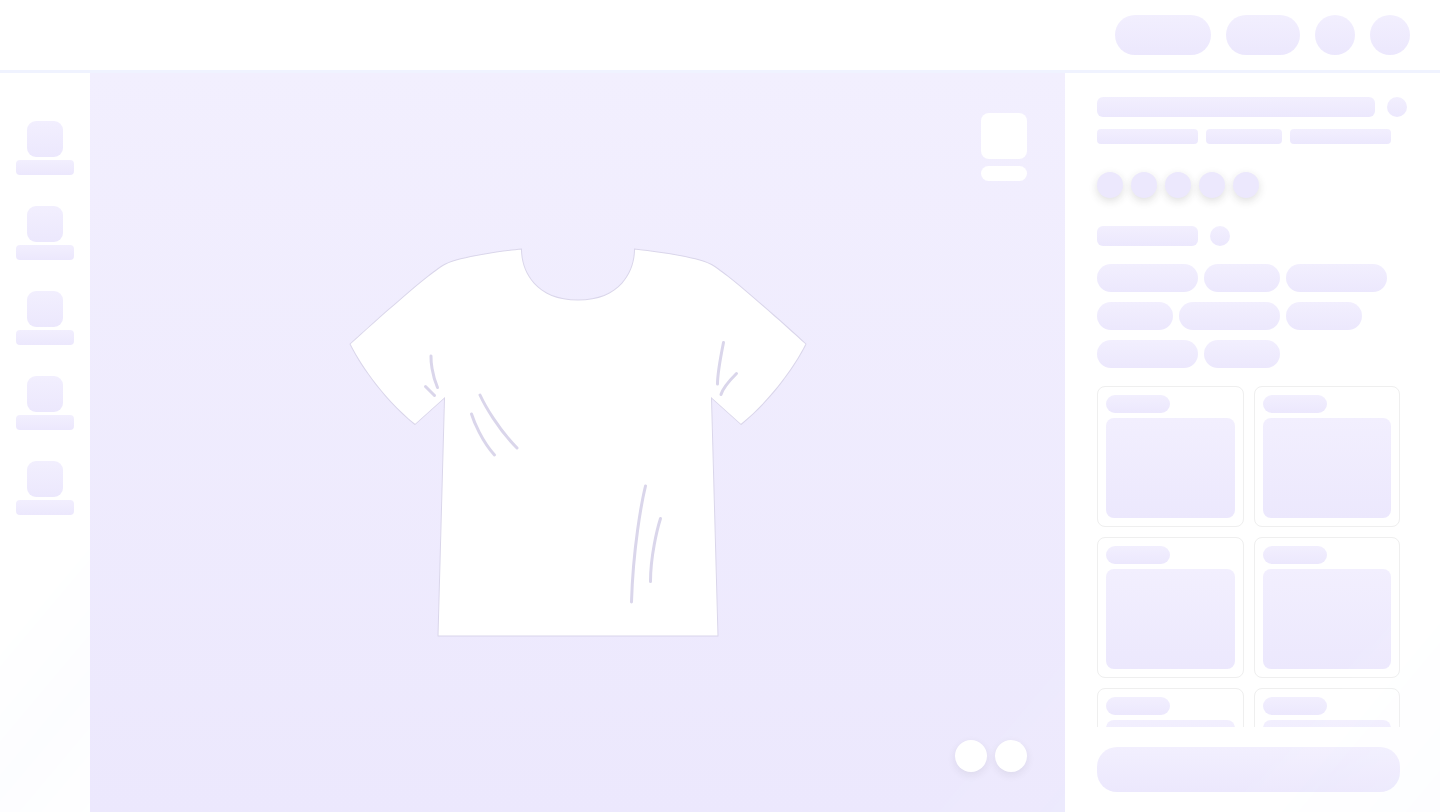 scroll, scrollTop: 0, scrollLeft: 0, axis: both 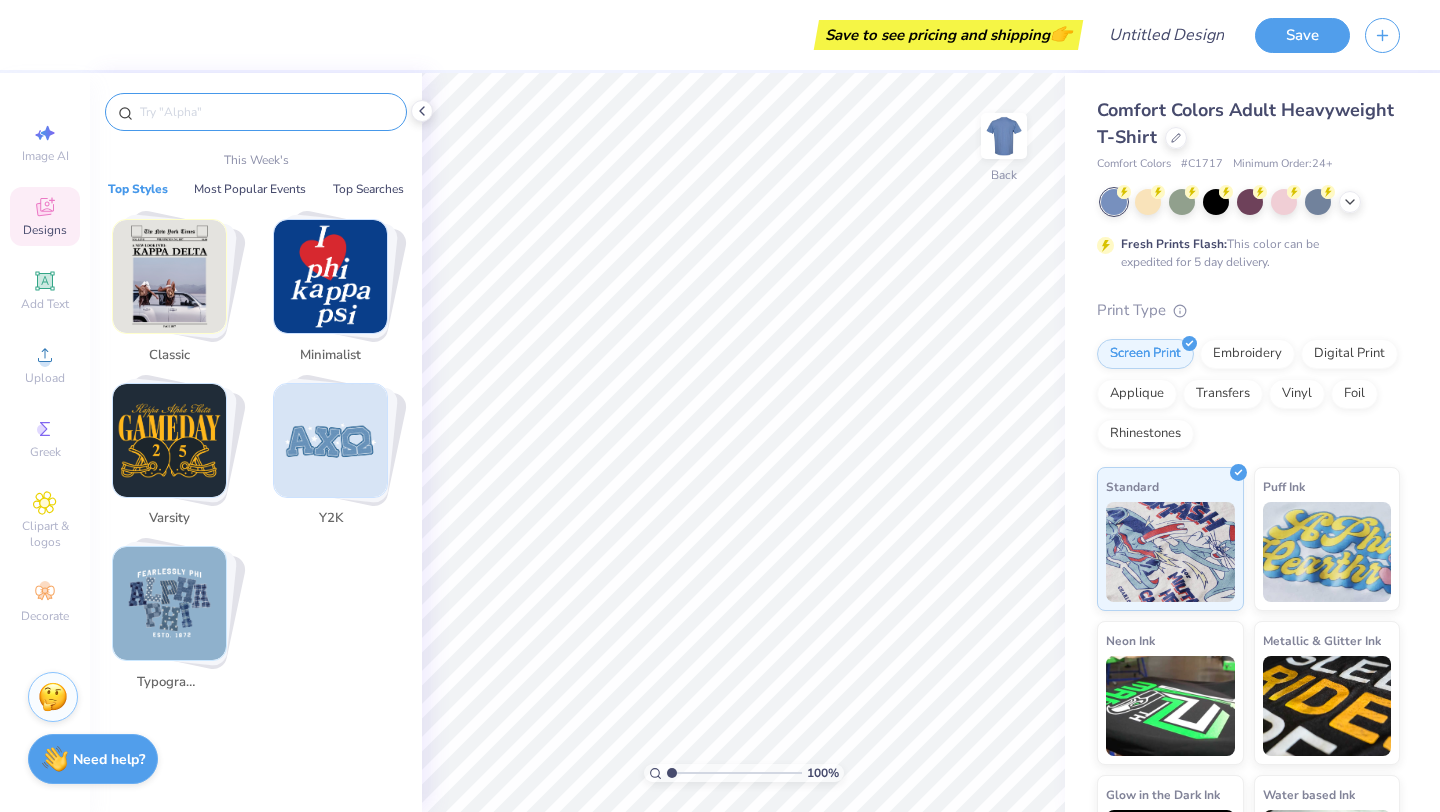 click at bounding box center (266, 112) 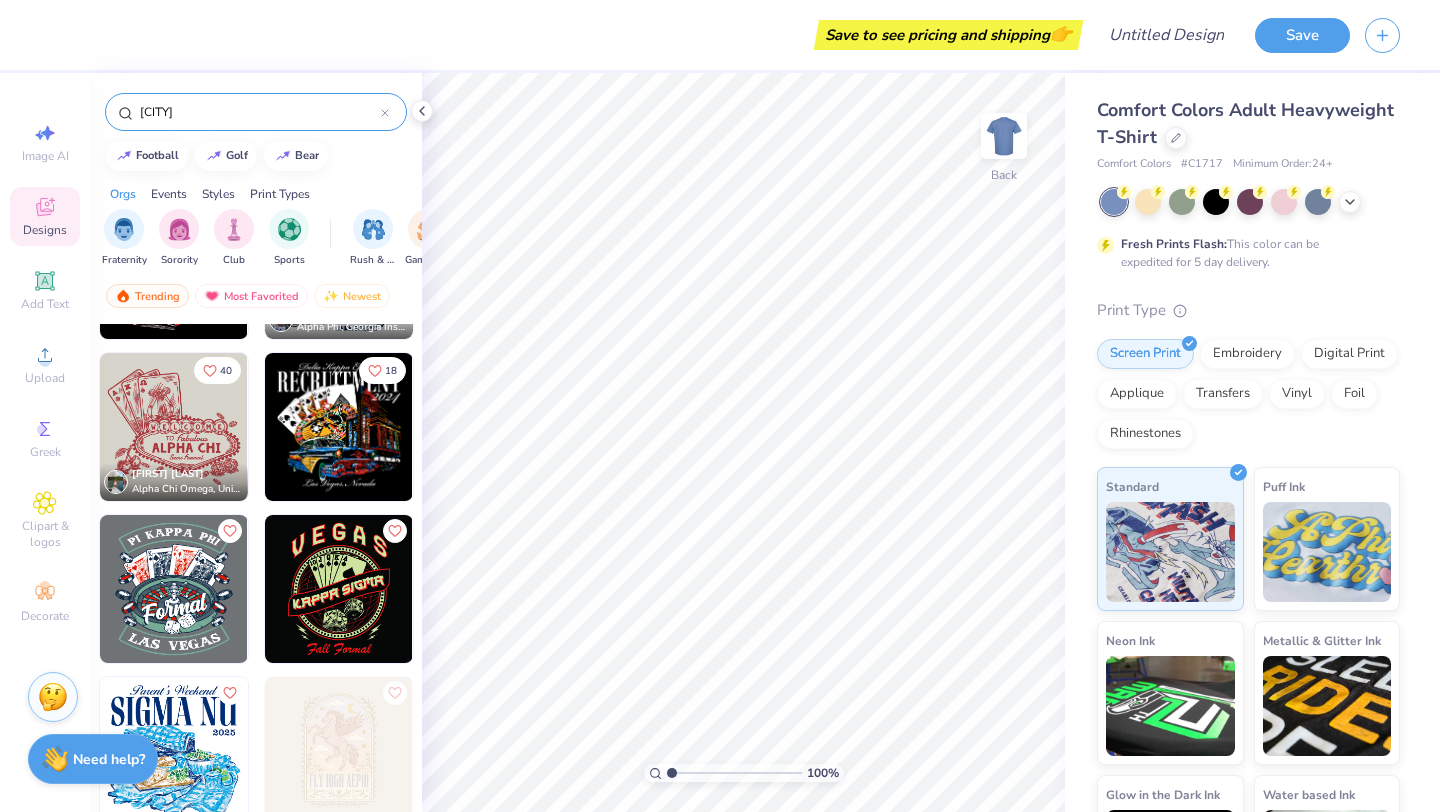 scroll, scrollTop: 1057, scrollLeft: 0, axis: vertical 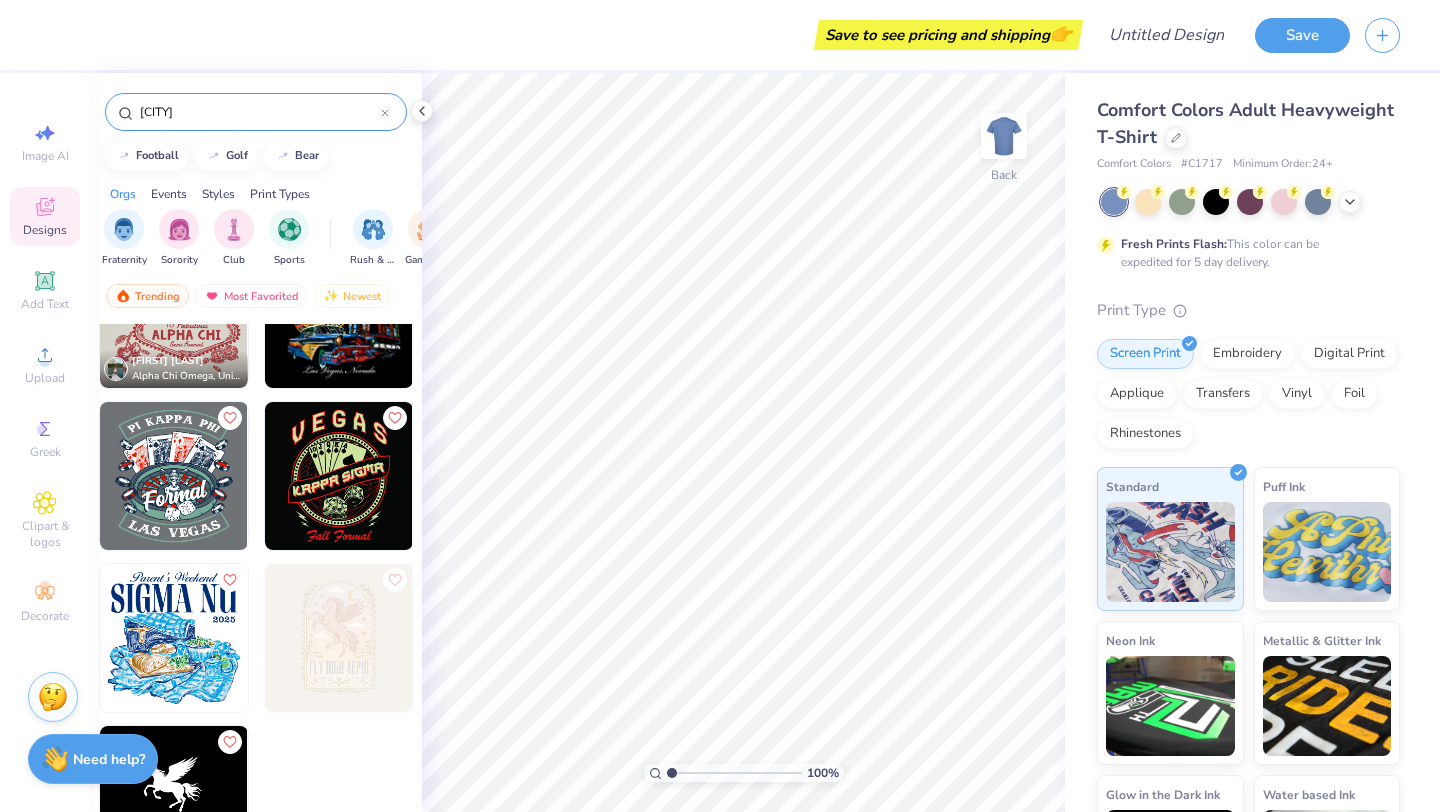 click on "[CITY]" at bounding box center [259, 112] 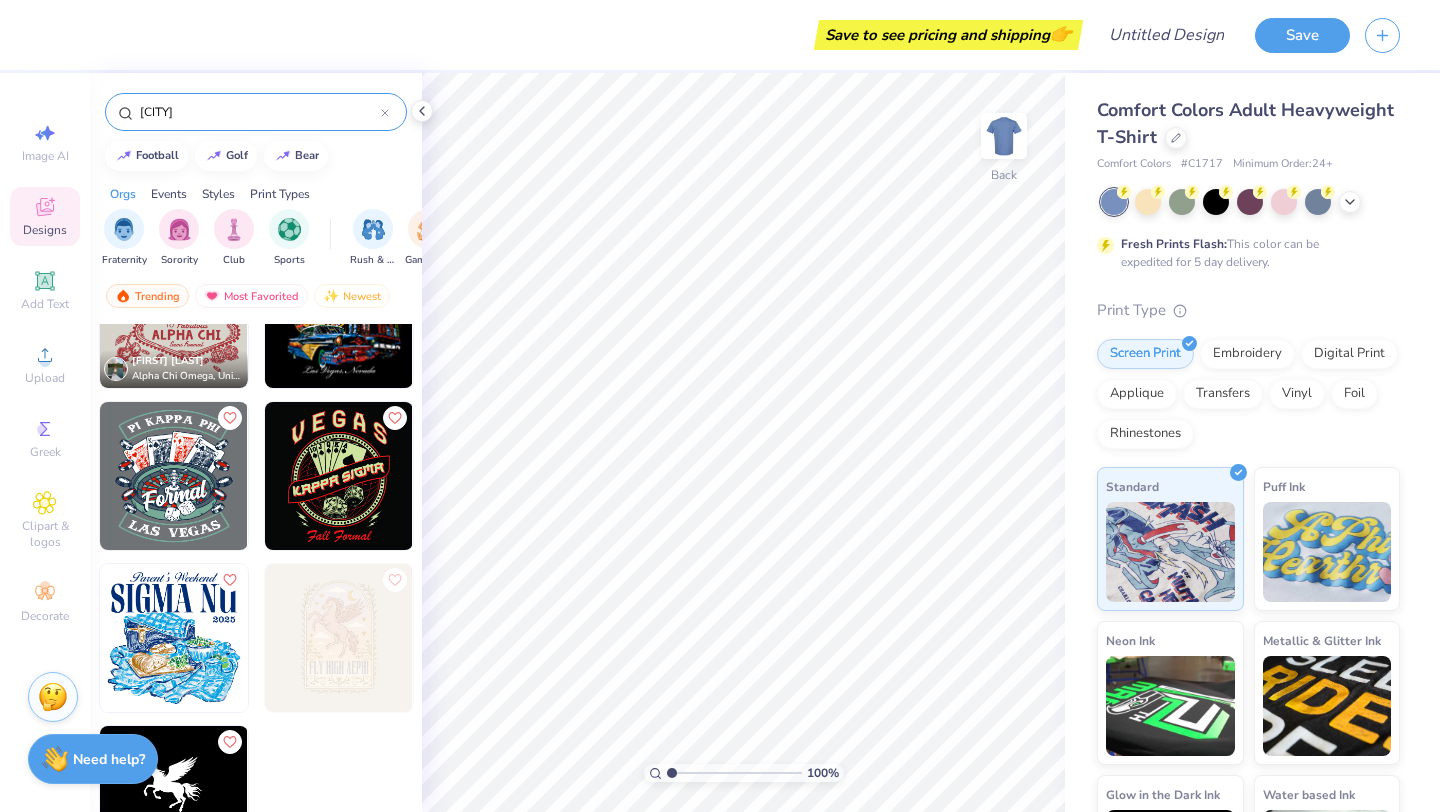 click on "[CITY]" at bounding box center (259, 112) 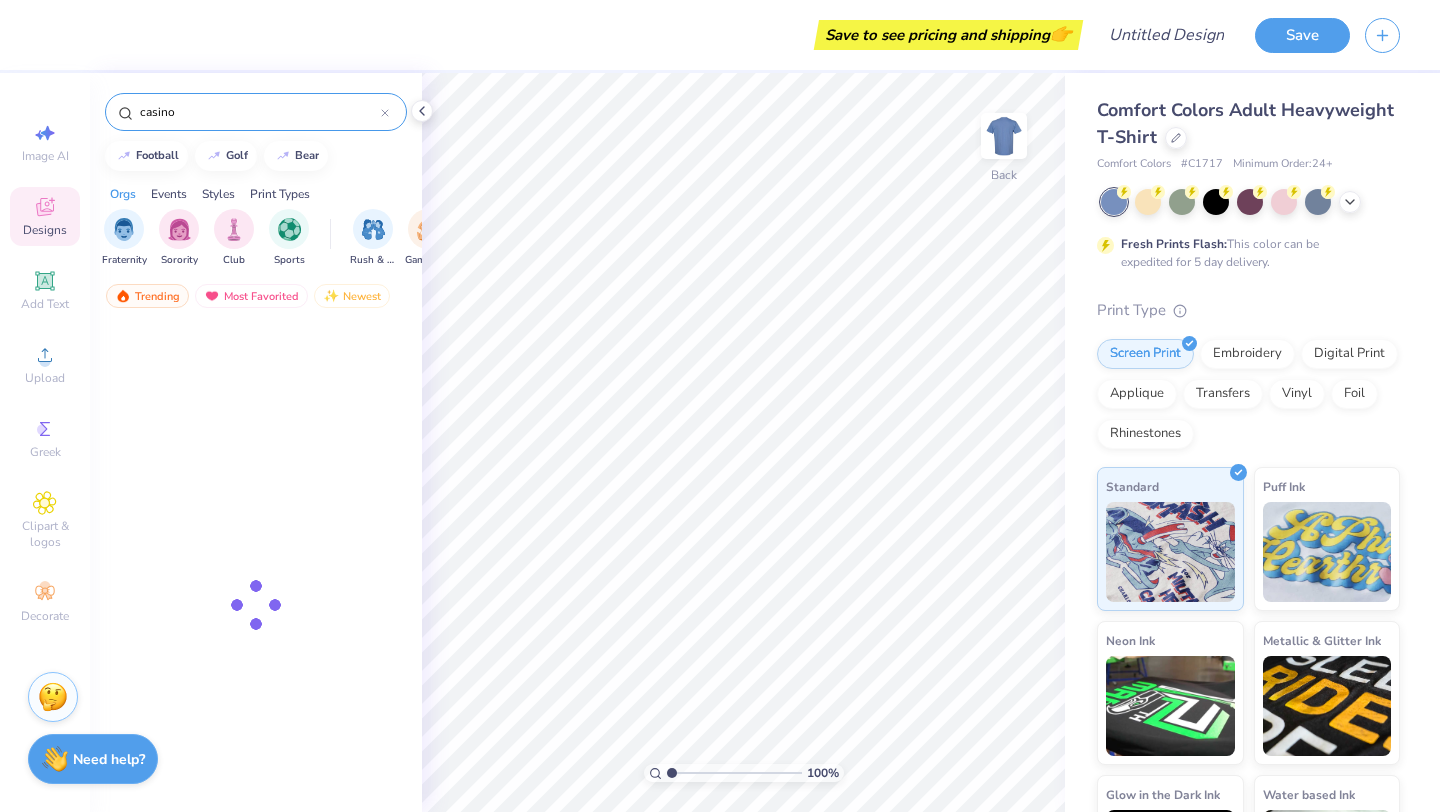 type on "casino" 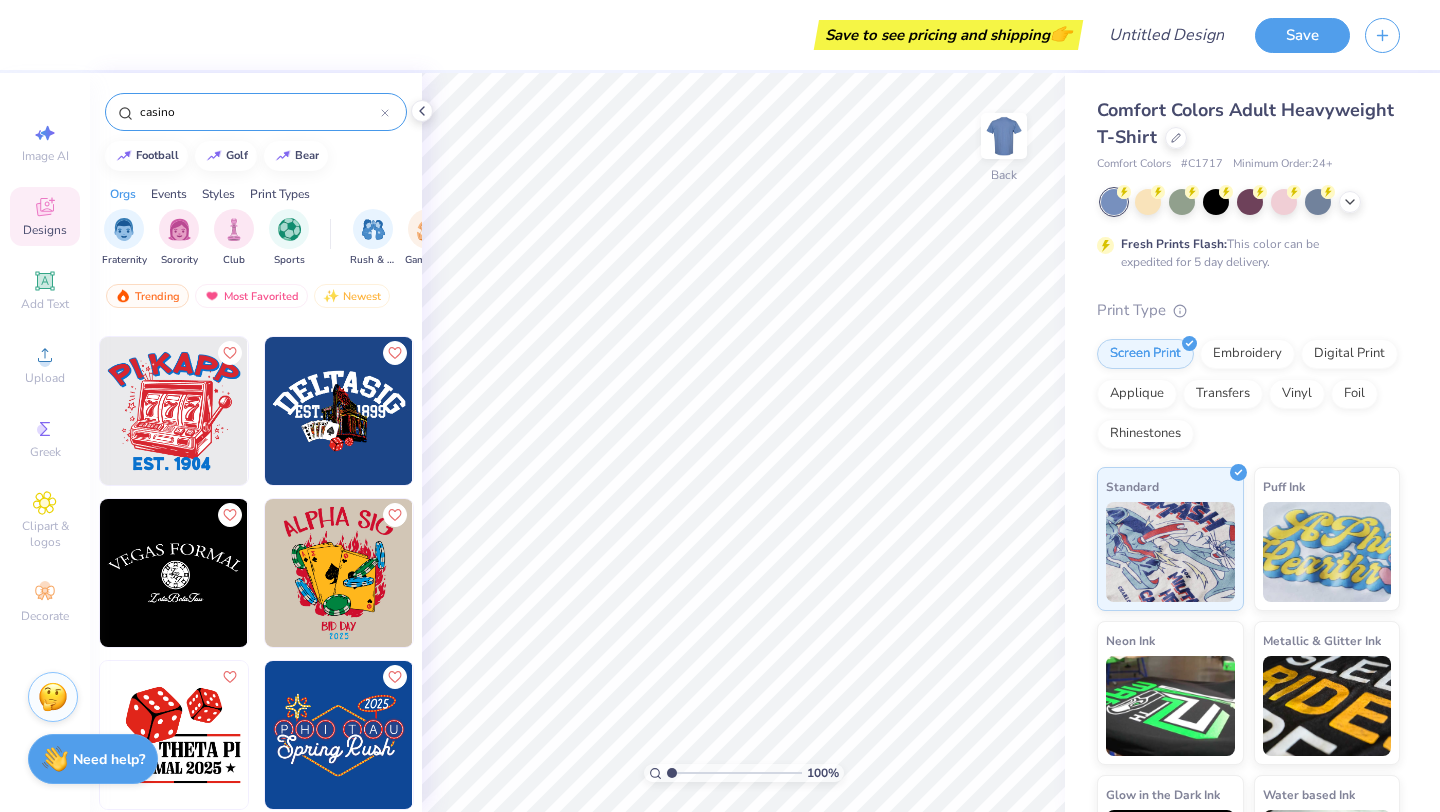 scroll, scrollTop: 622, scrollLeft: 0, axis: vertical 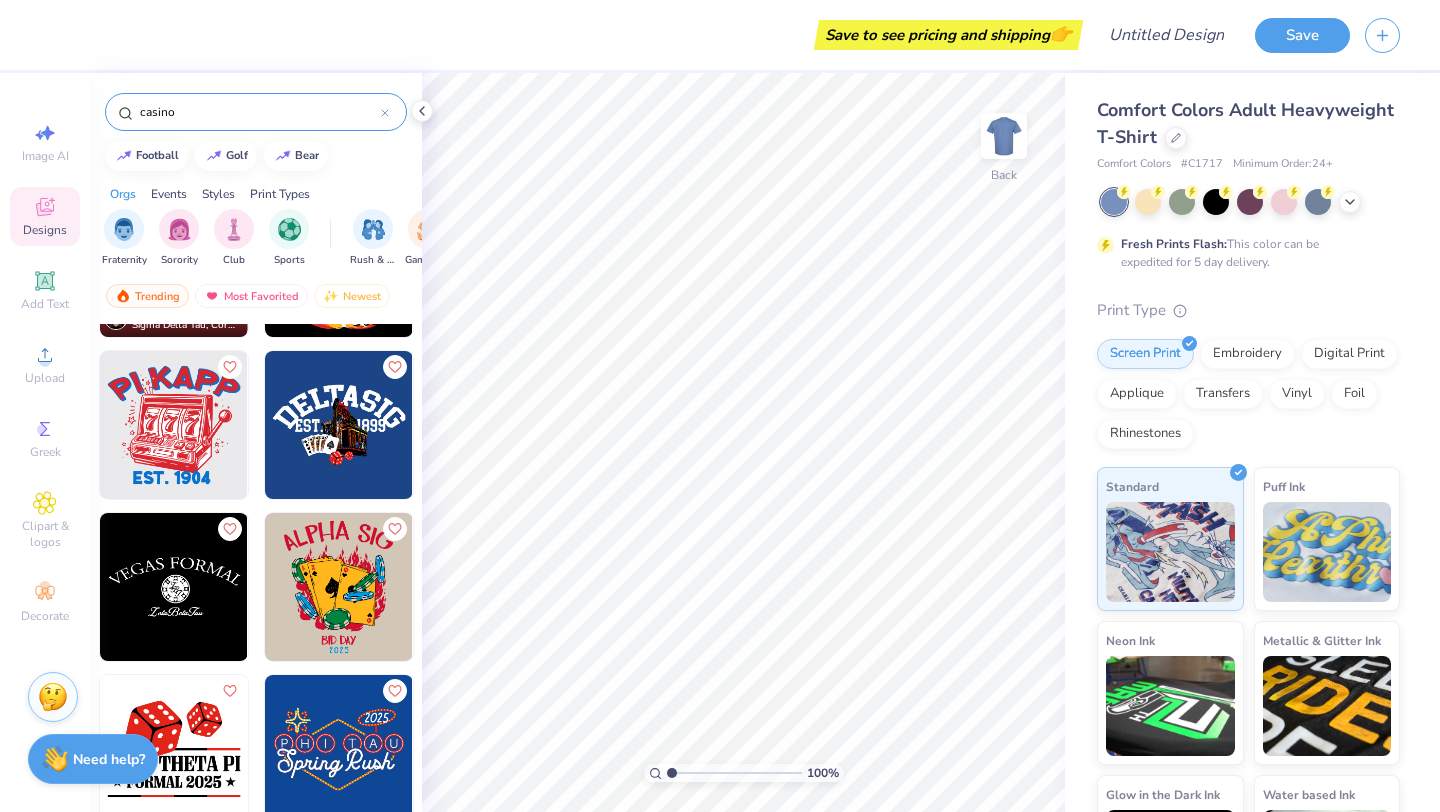 click at bounding box center [174, 425] 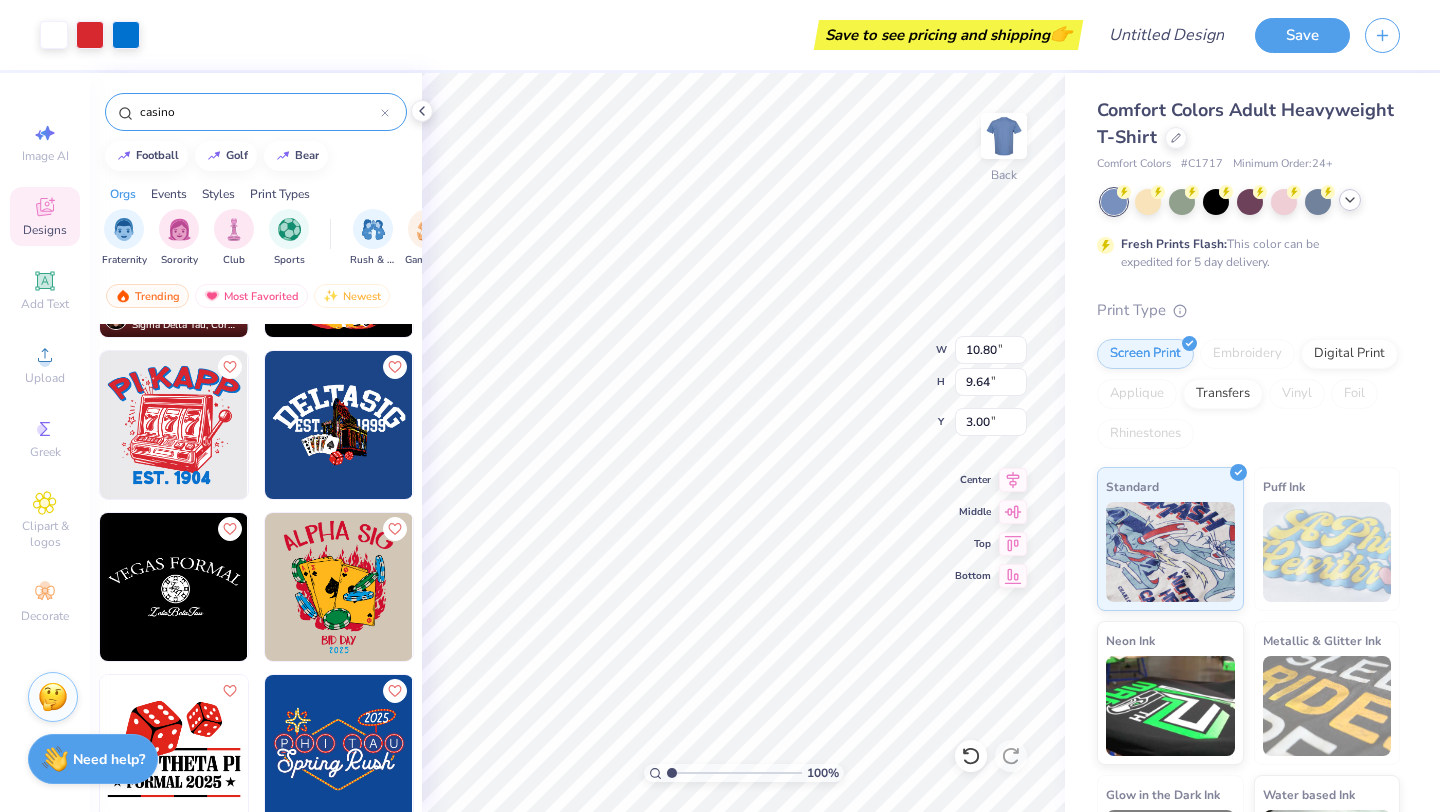 click 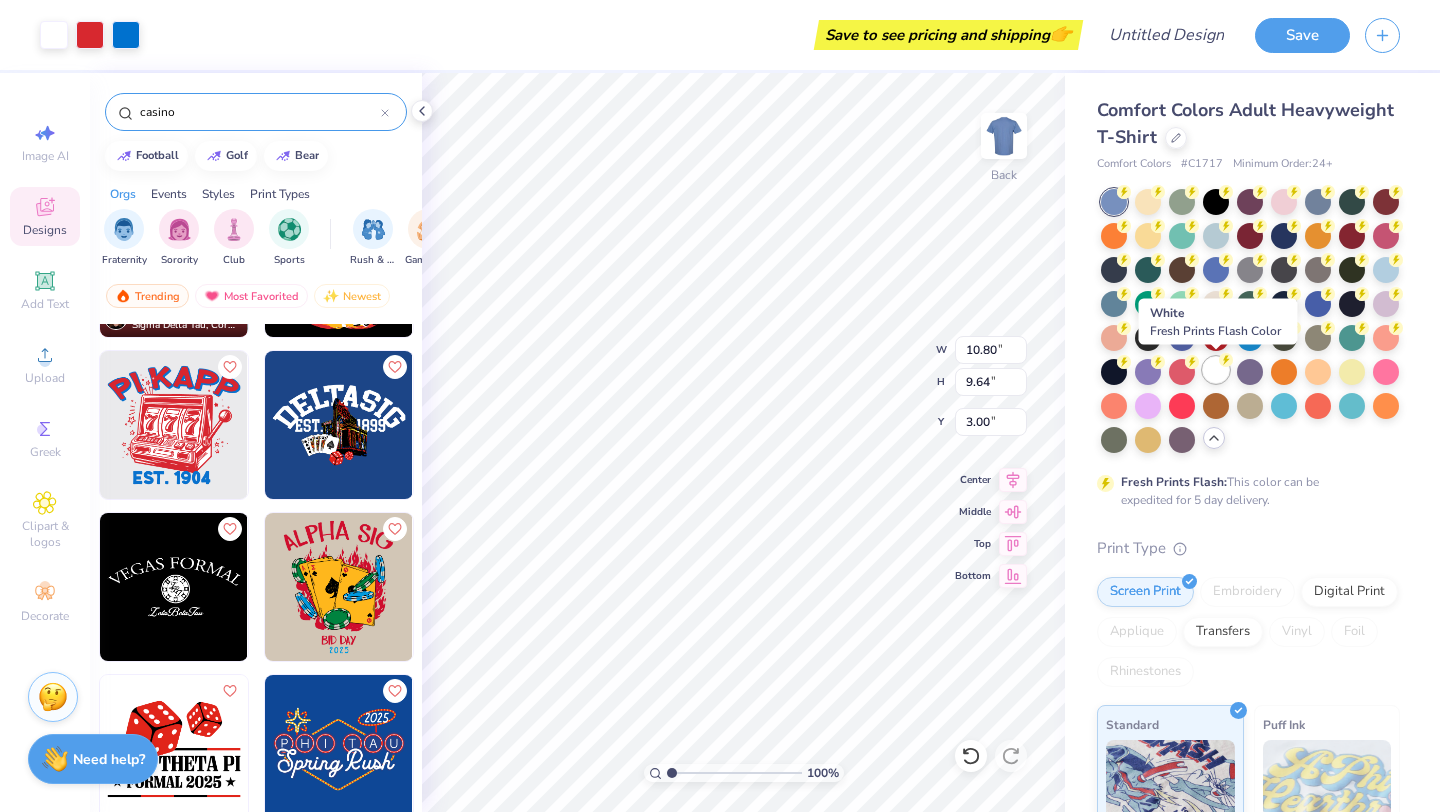 click at bounding box center [1216, 370] 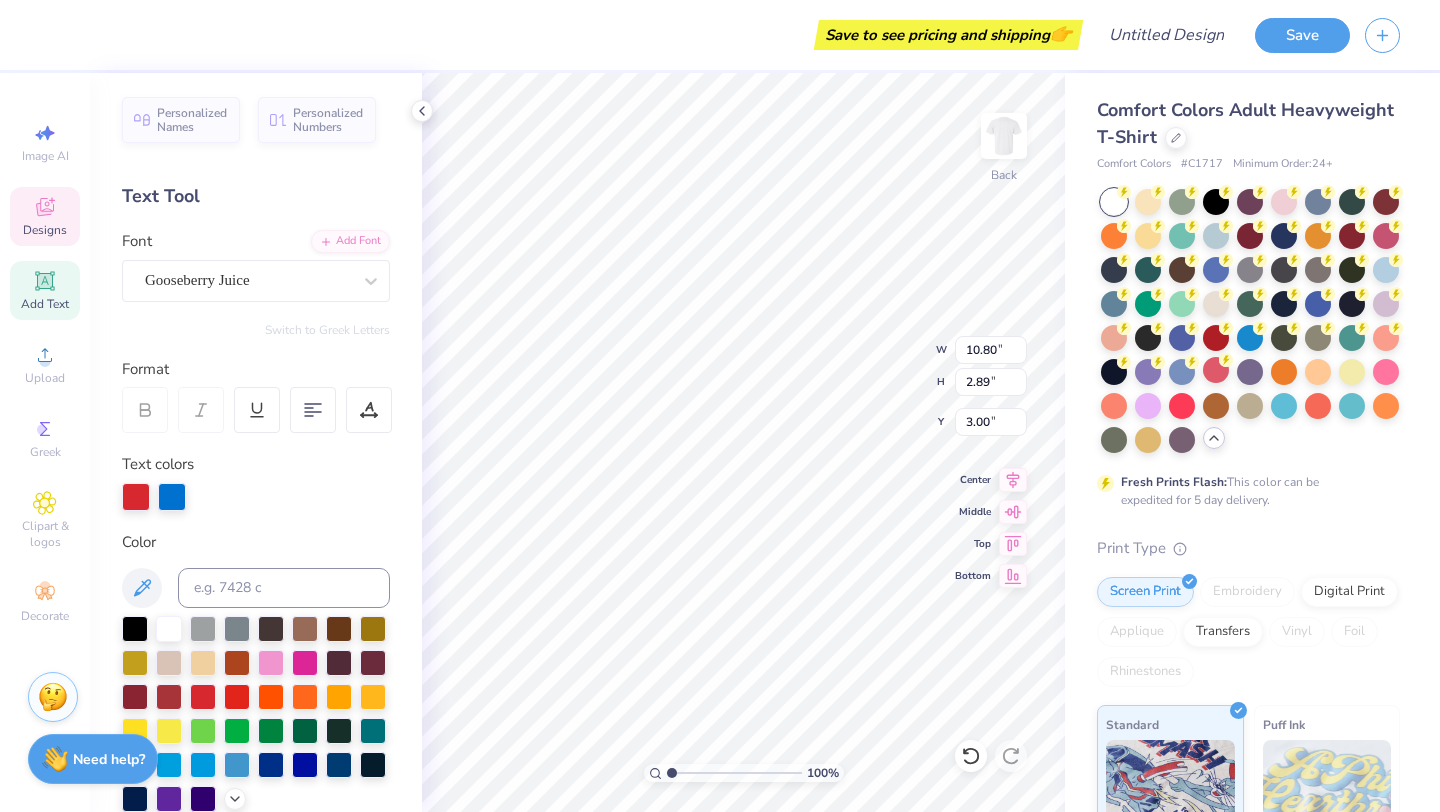 type on "P" 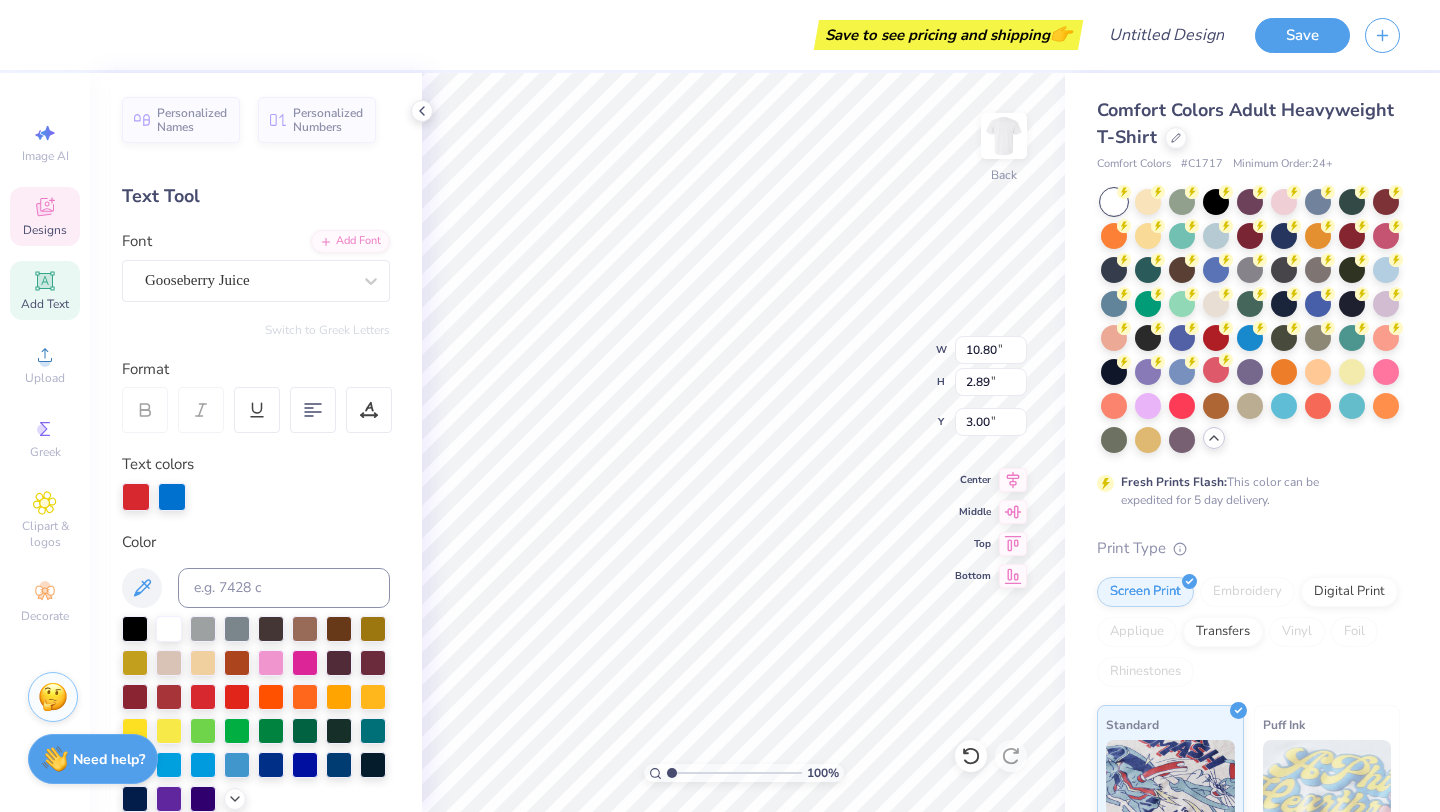 type on "INTERCOL" 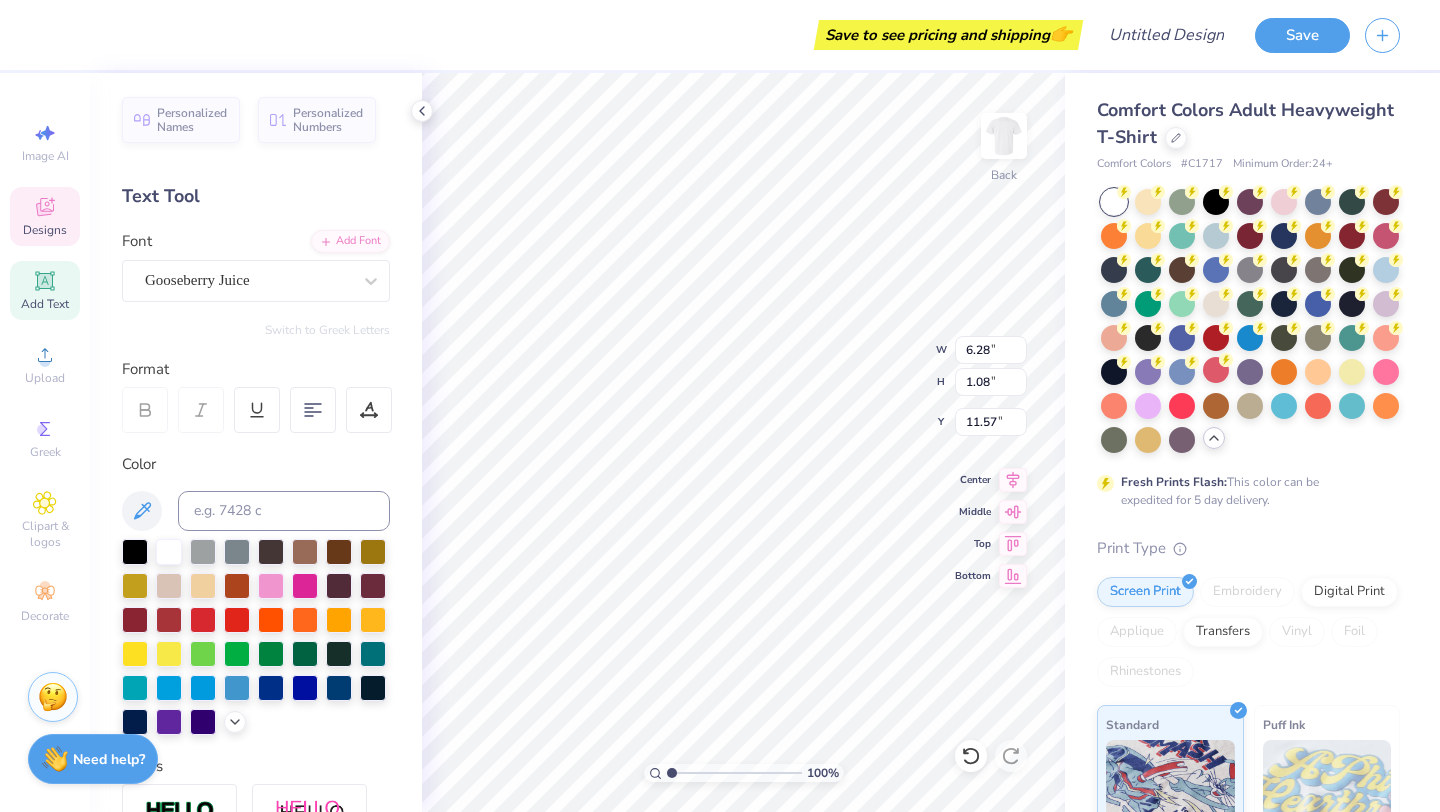 scroll, scrollTop: 0, scrollLeft: 0, axis: both 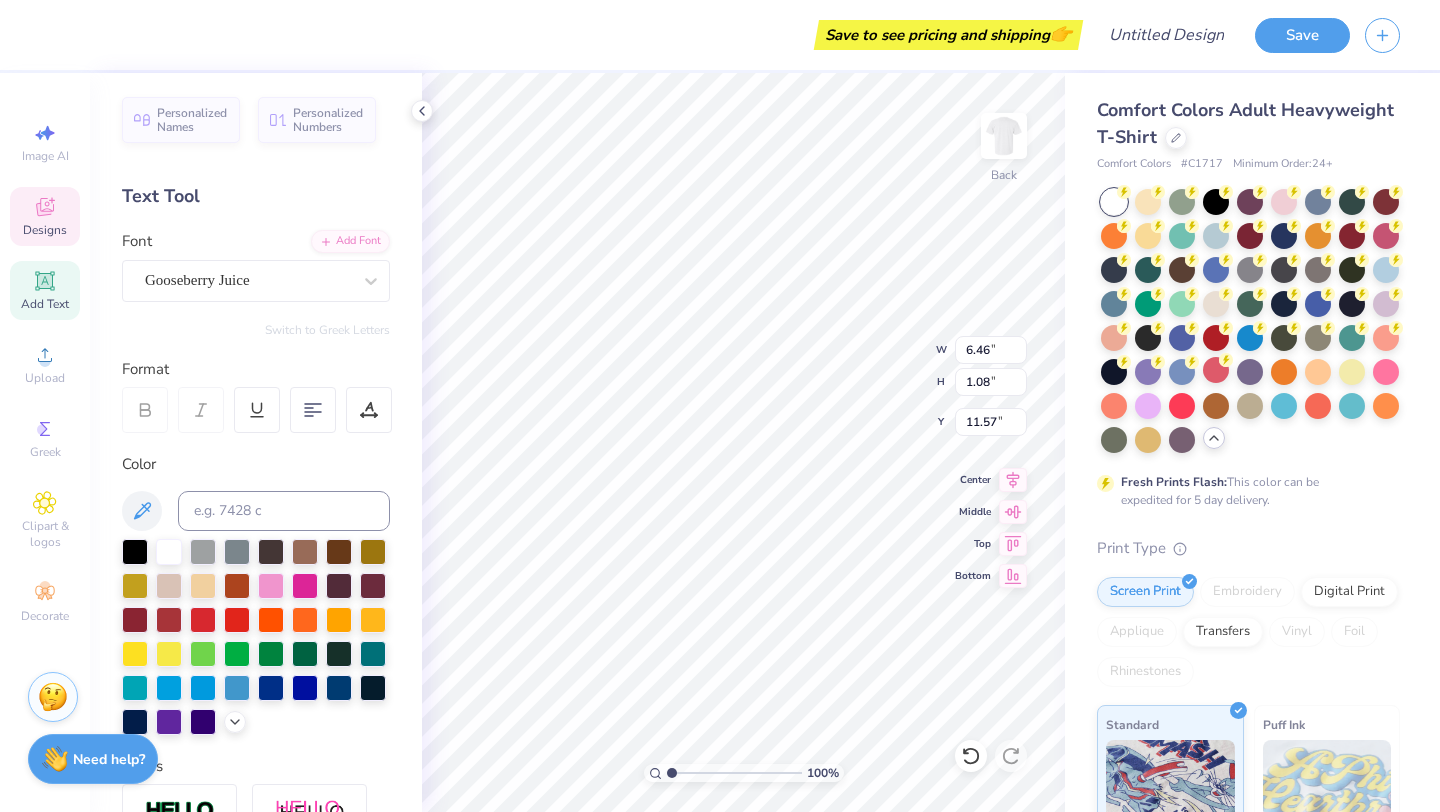 type on "11.73" 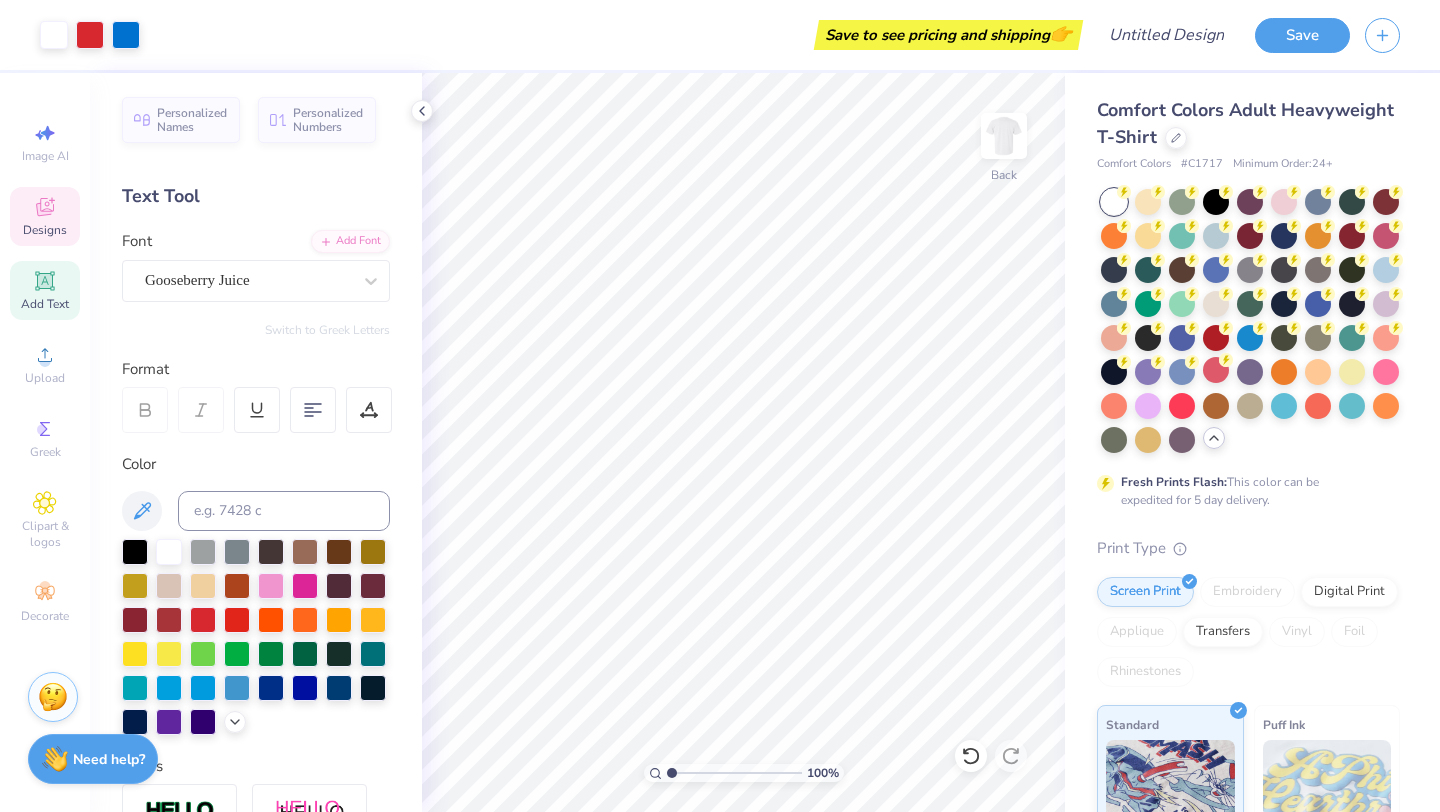 click 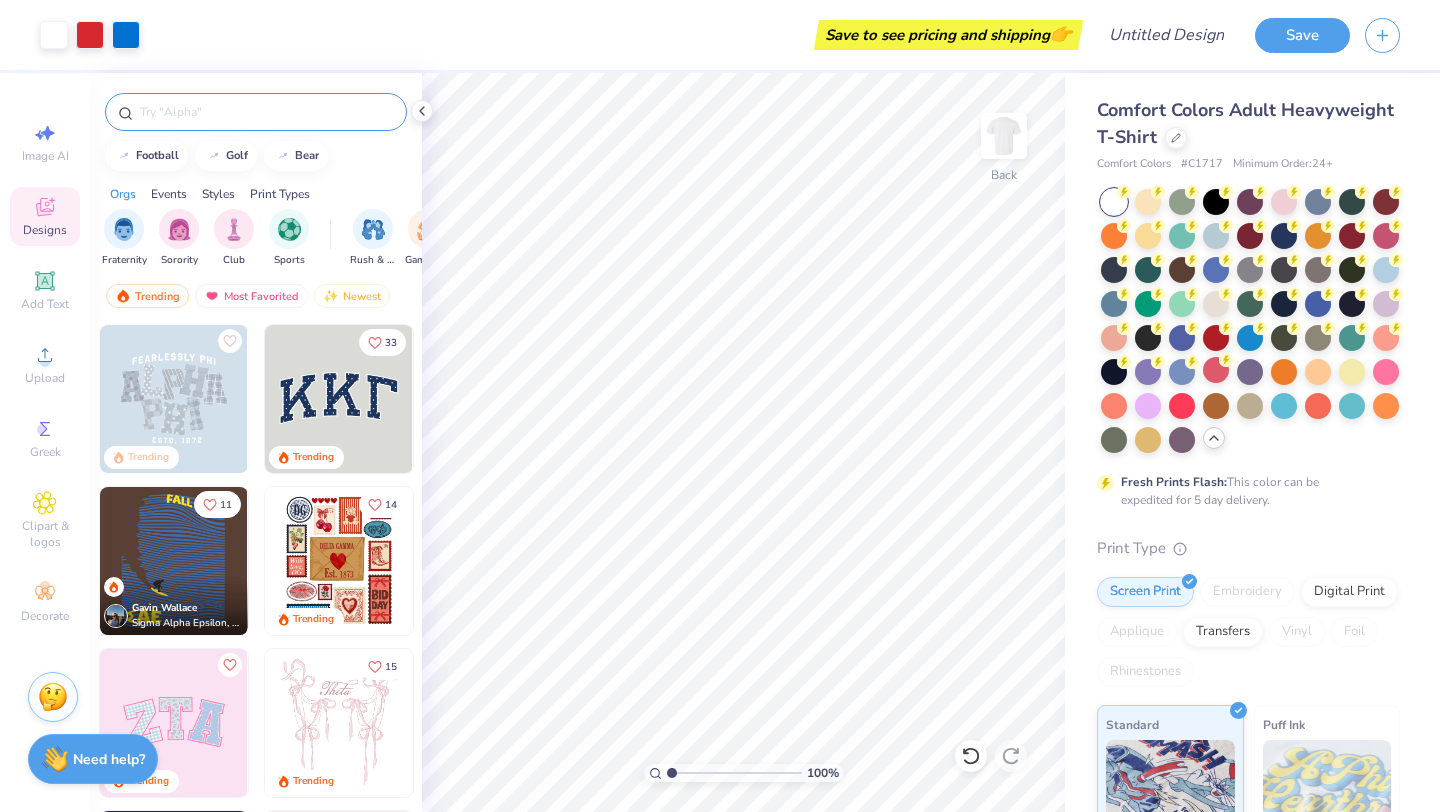 click at bounding box center (256, 112) 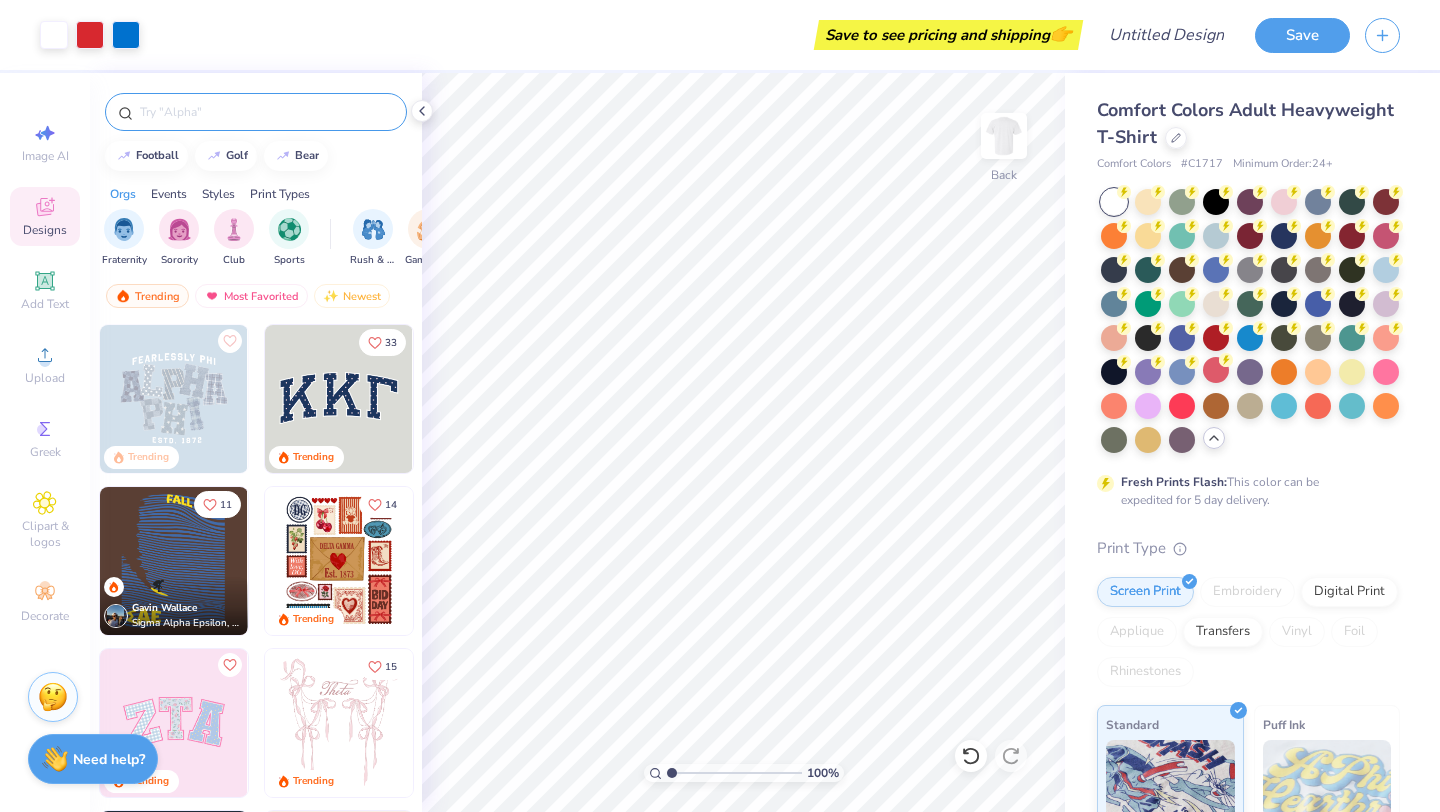 click at bounding box center [256, 112] 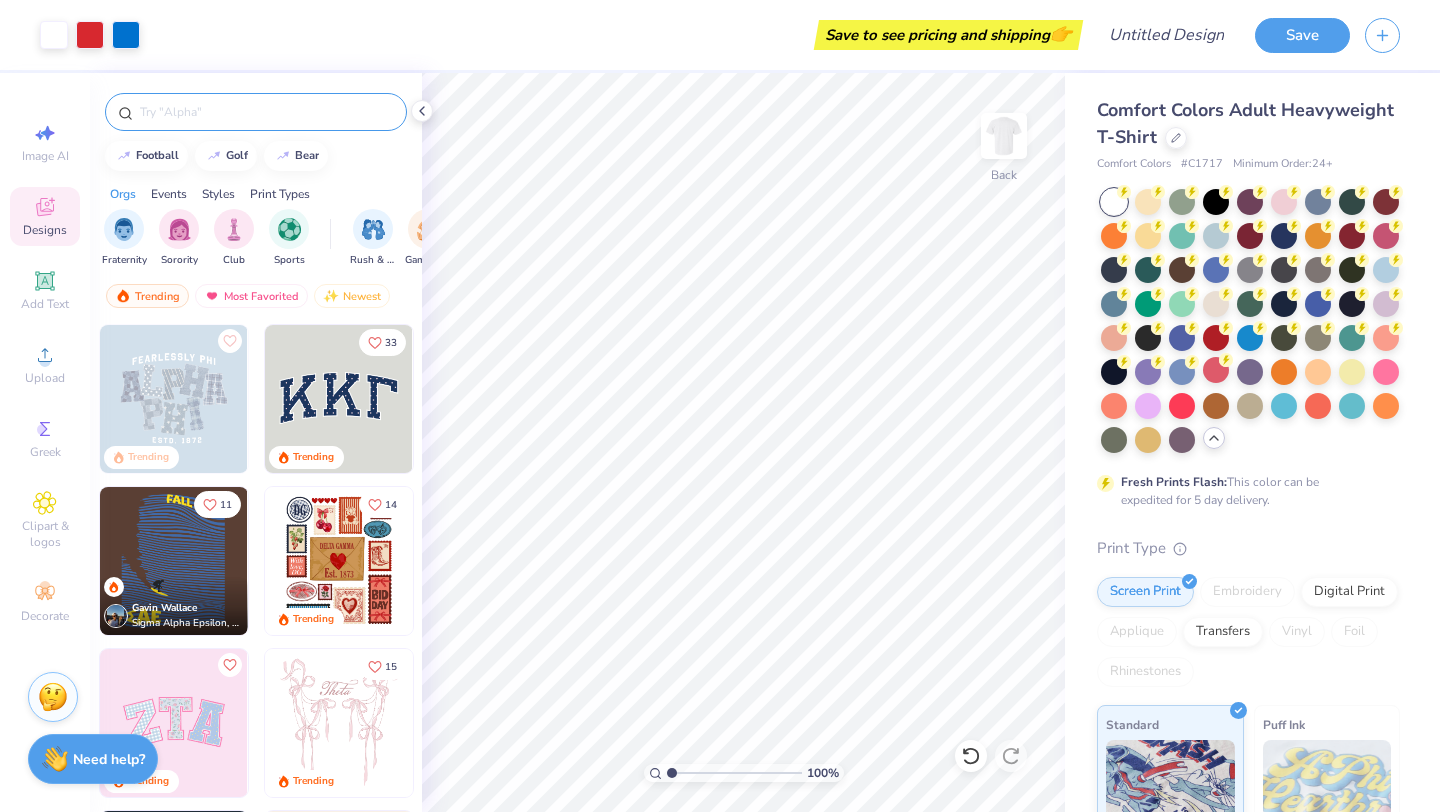 click at bounding box center (266, 112) 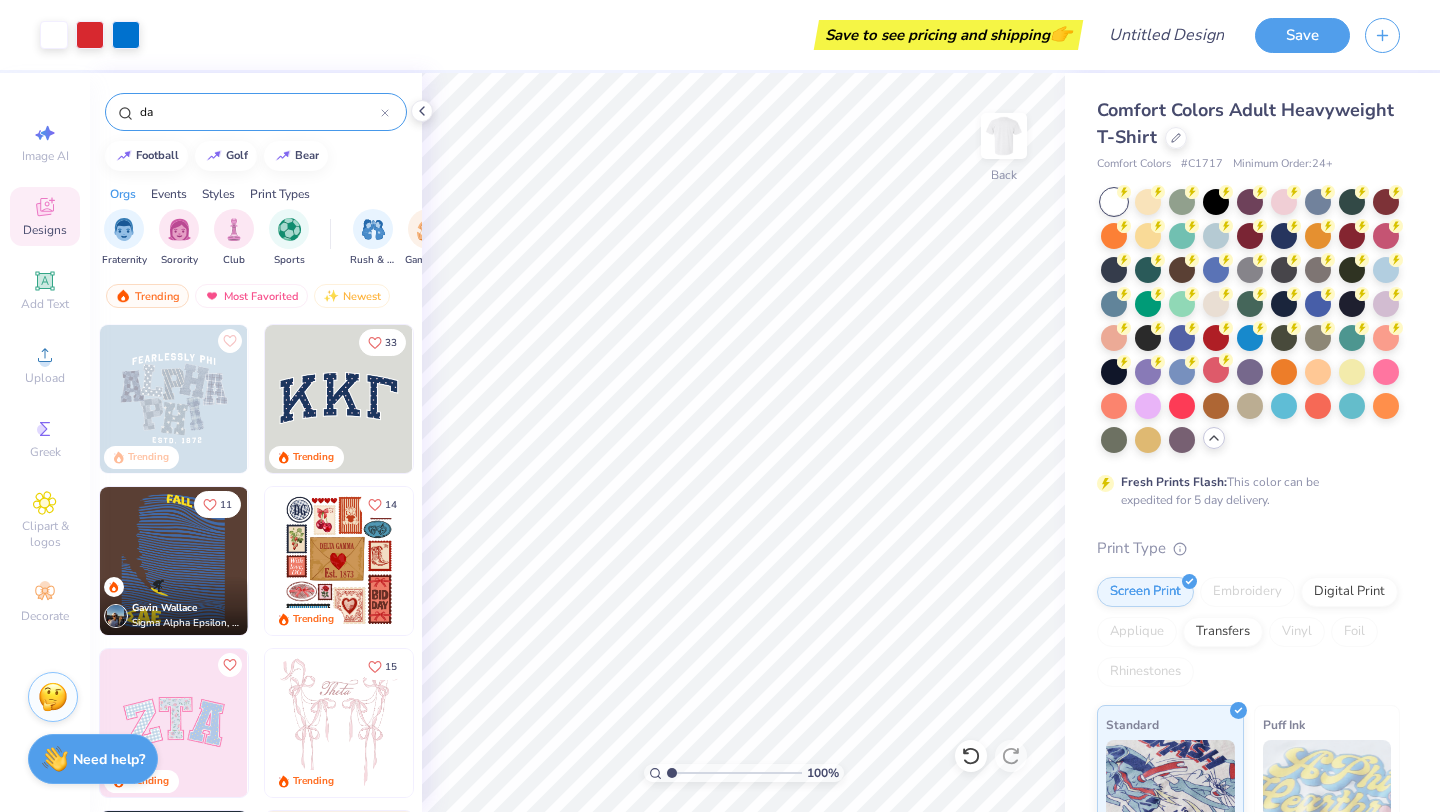 type on "d" 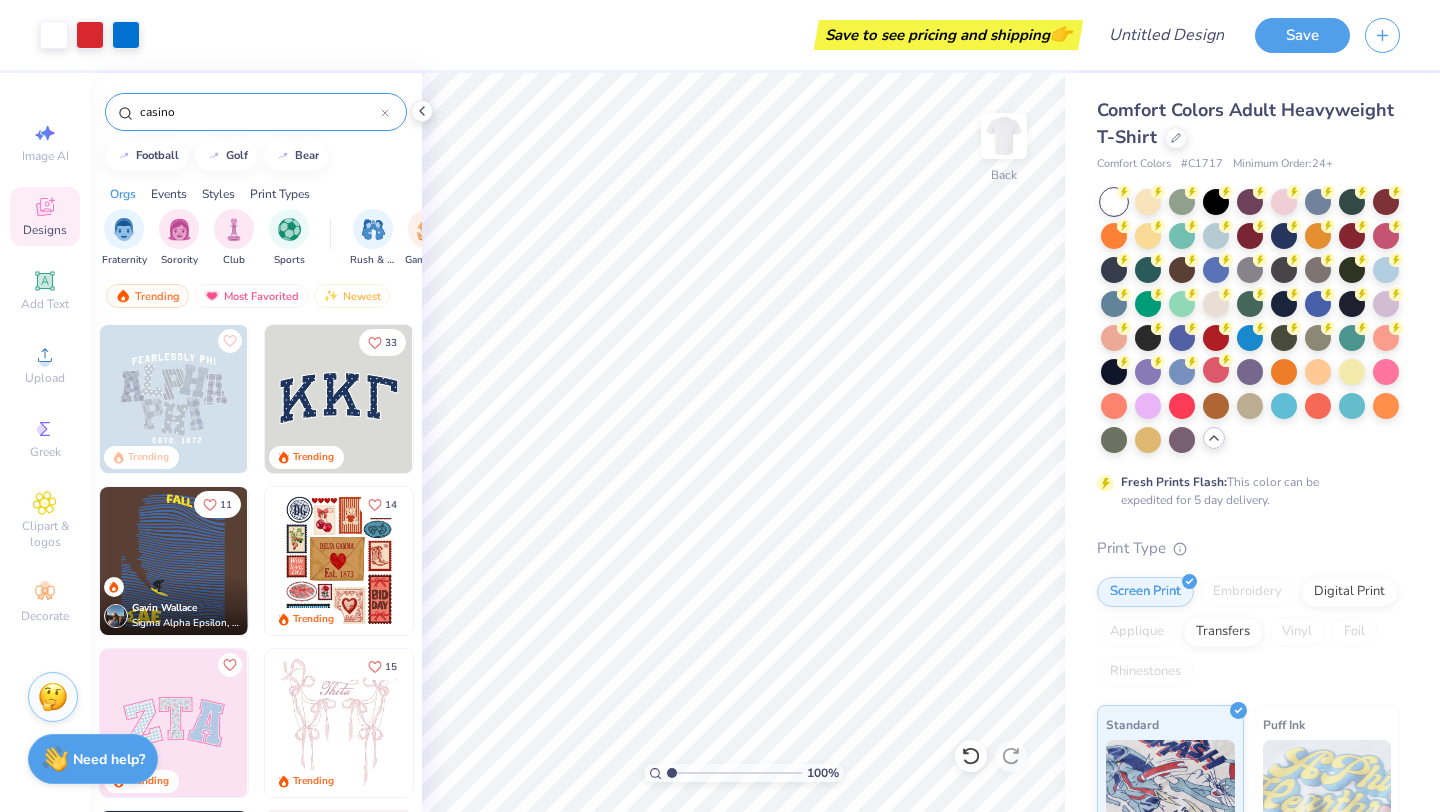 type on "casino" 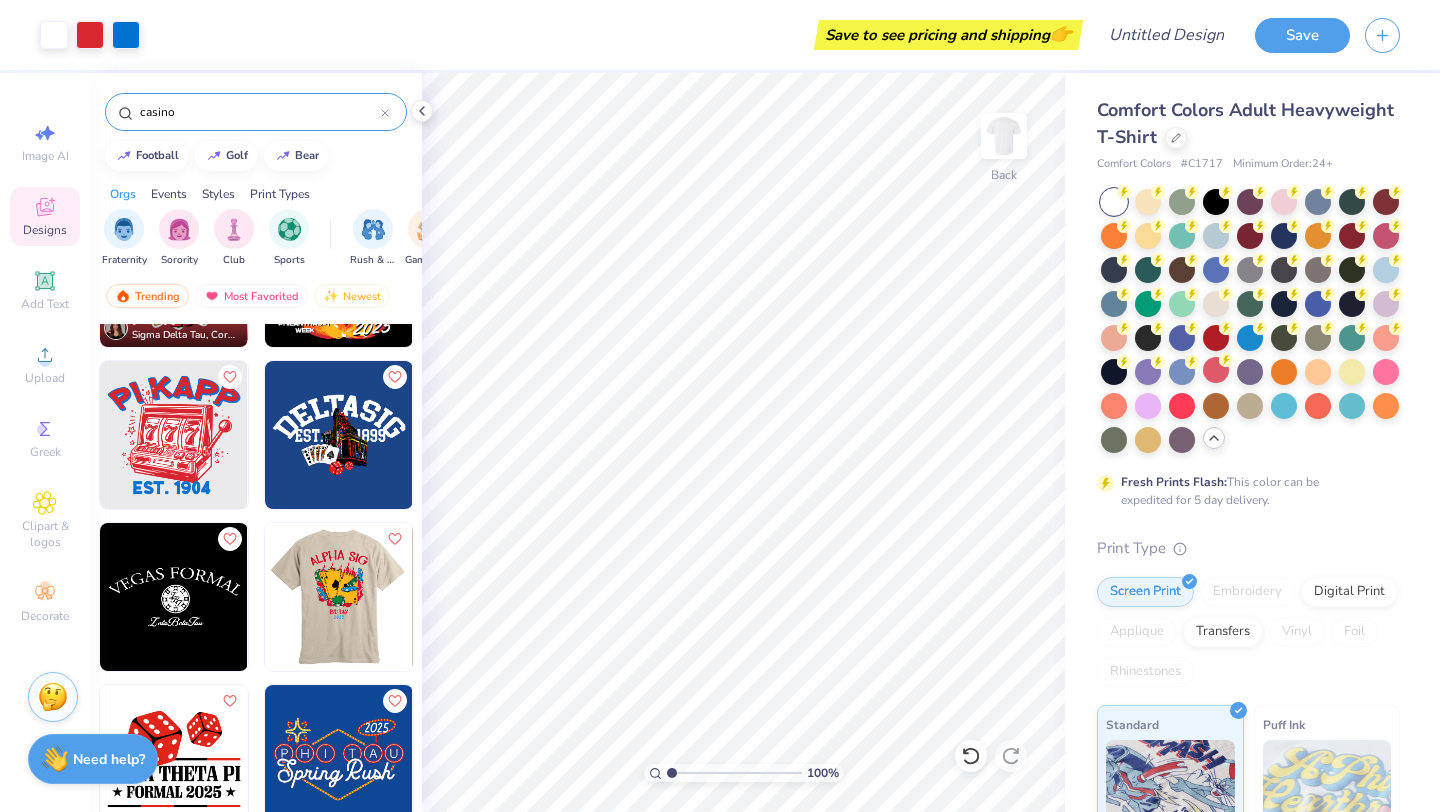 scroll, scrollTop: 576, scrollLeft: 0, axis: vertical 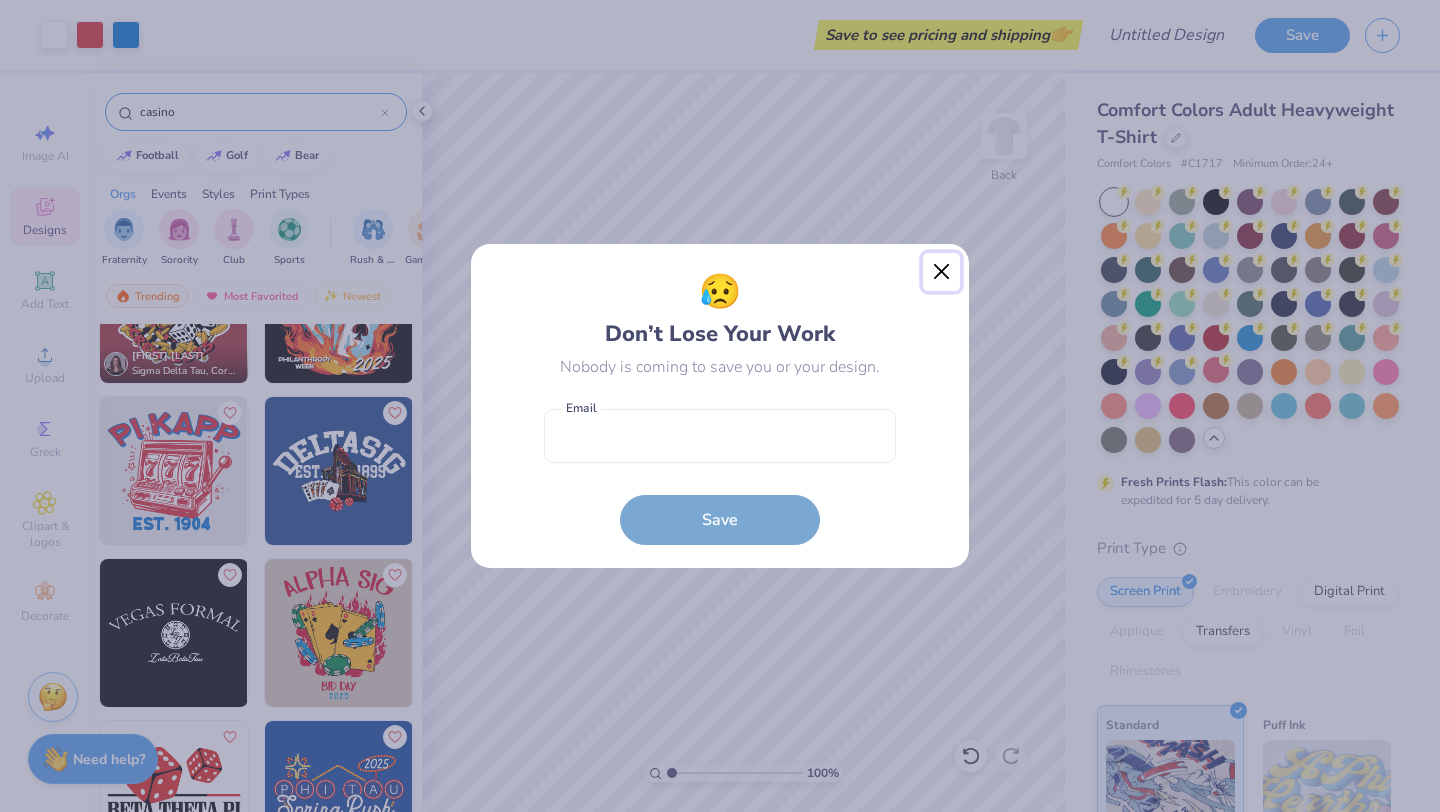 click at bounding box center (942, 272) 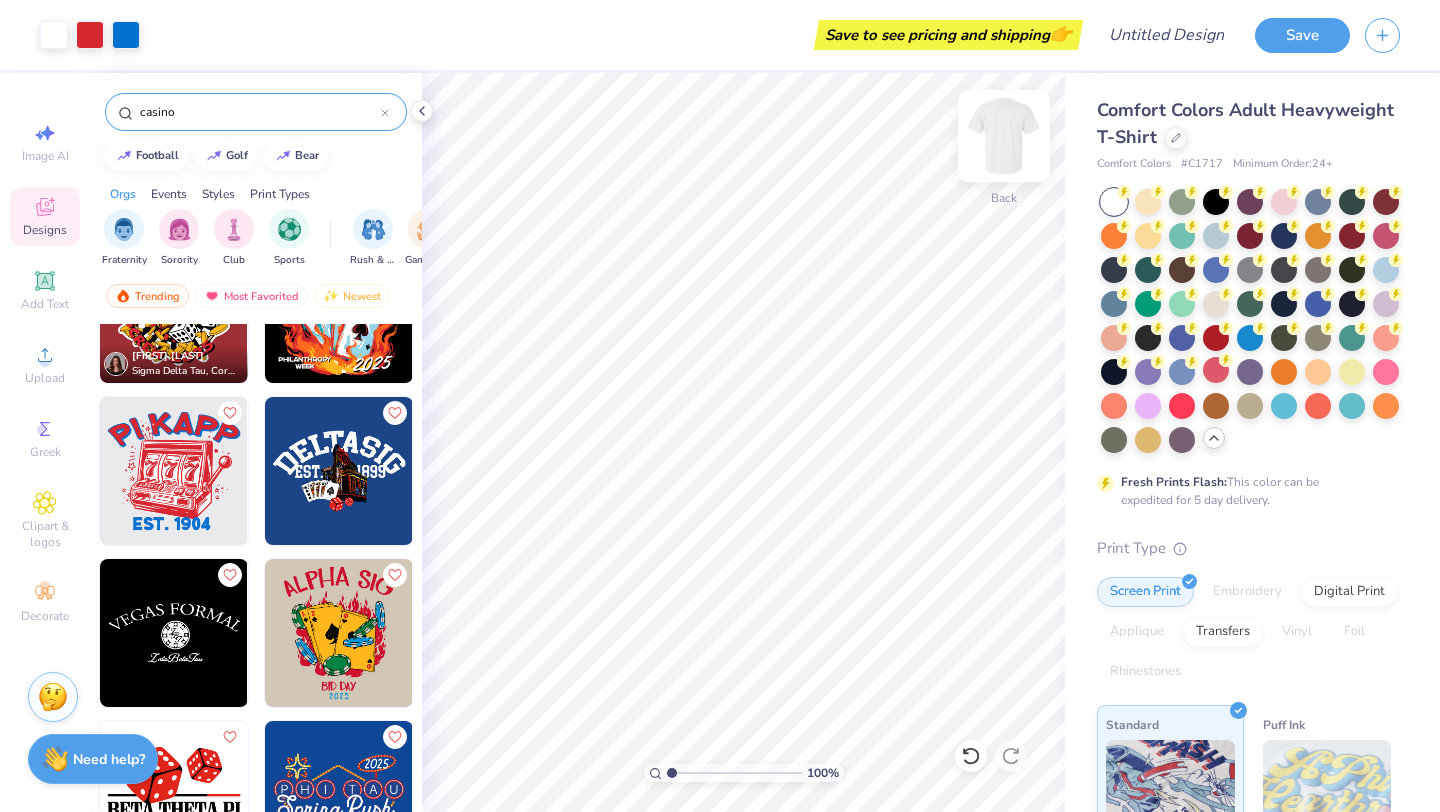 click at bounding box center (1004, 136) 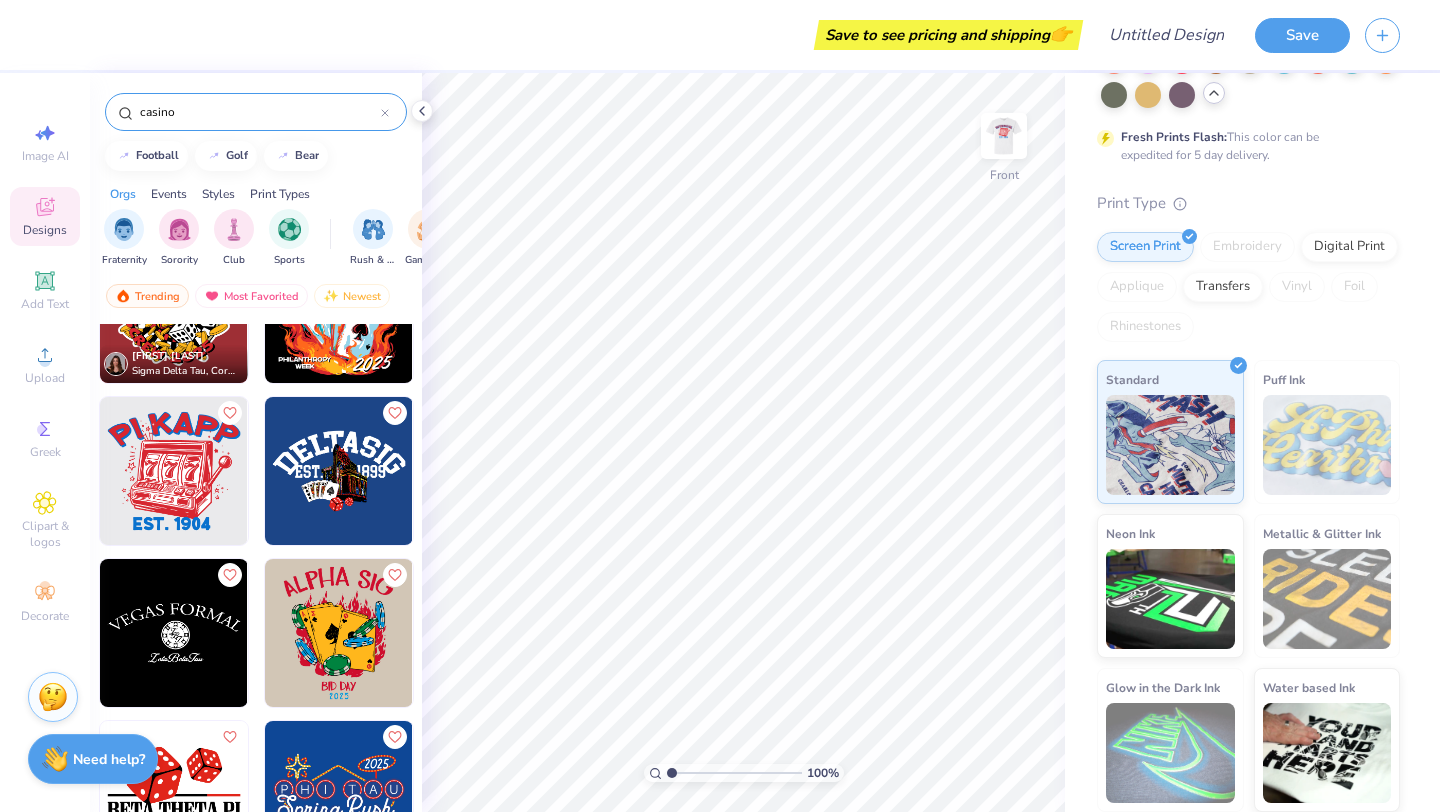 scroll, scrollTop: 0, scrollLeft: 0, axis: both 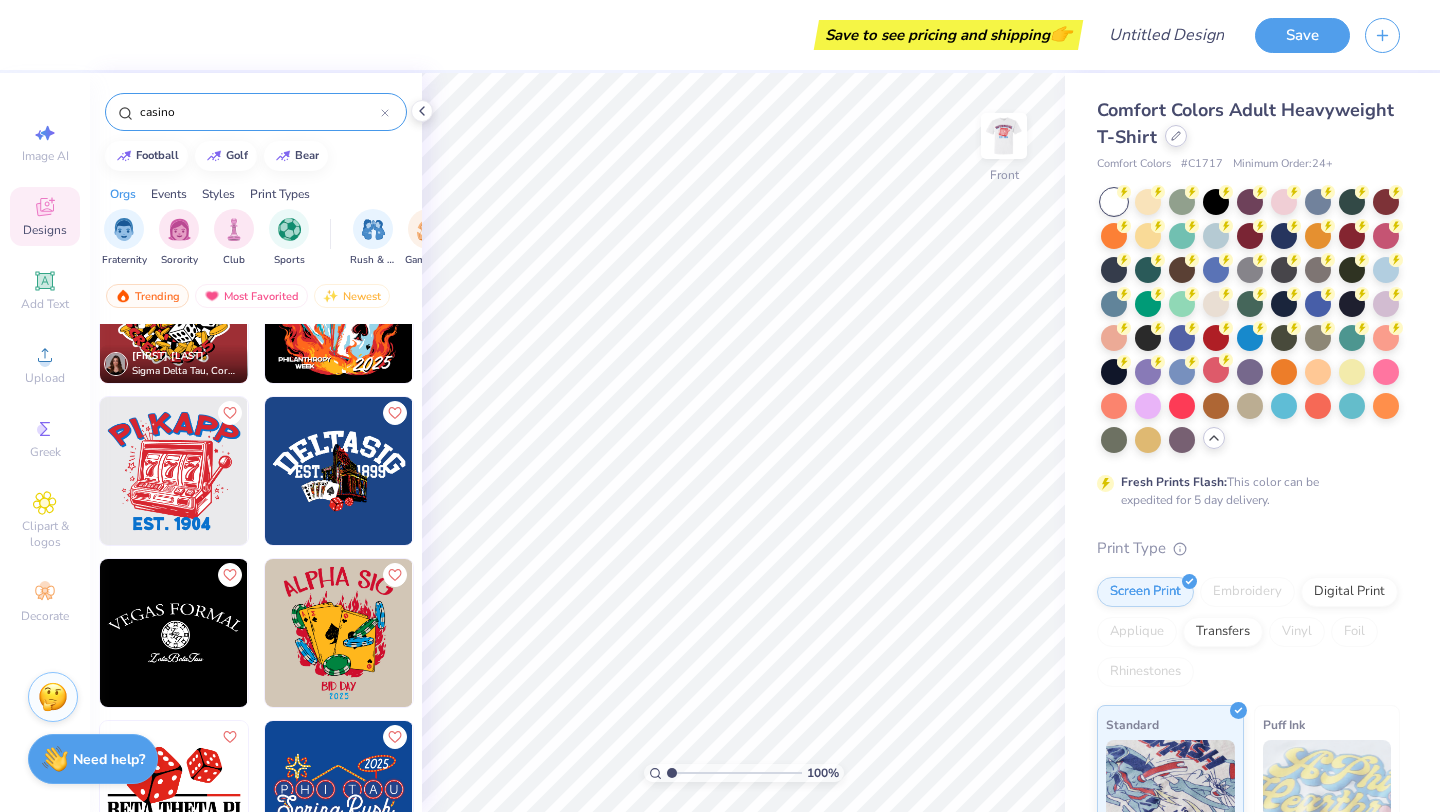 click at bounding box center [1176, 136] 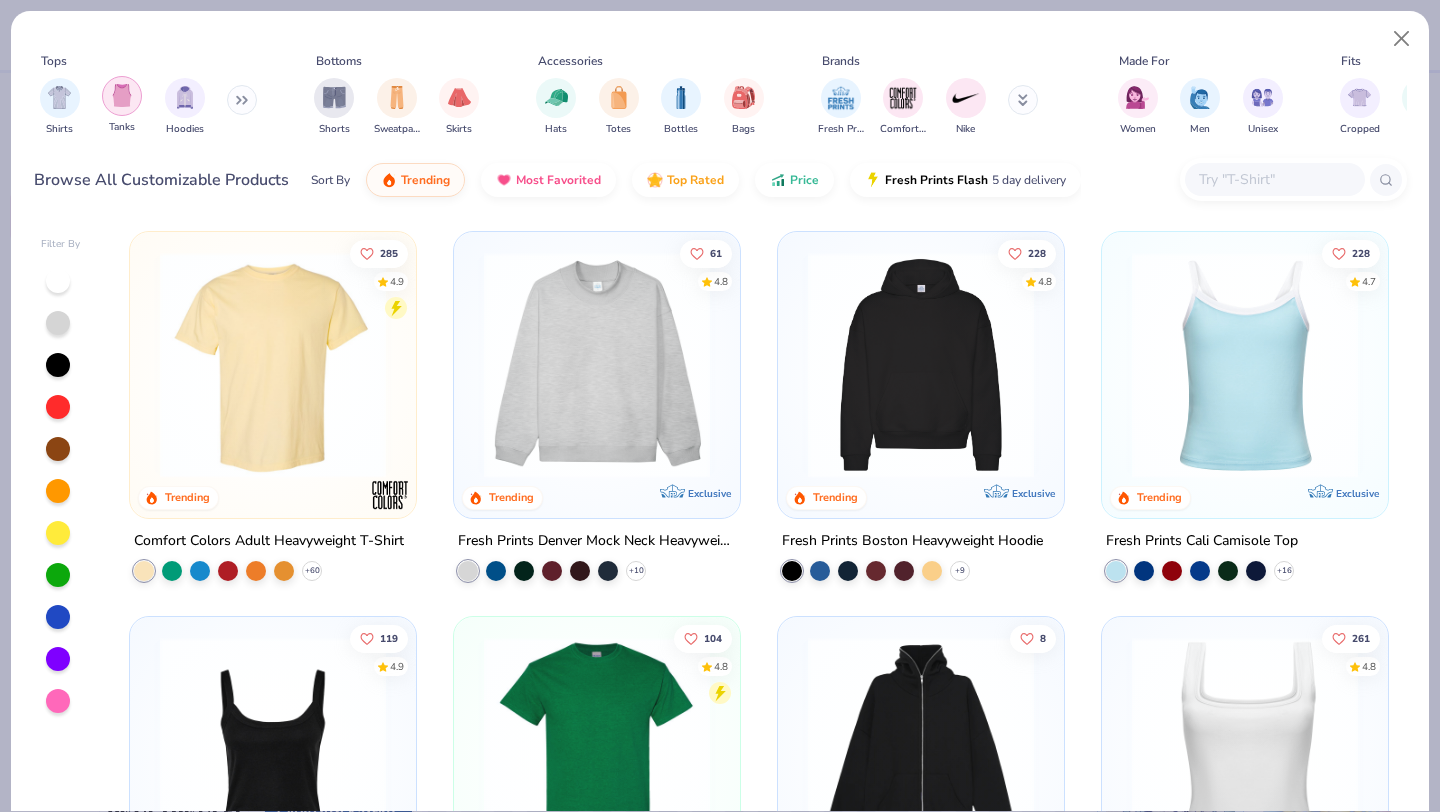 click at bounding box center (122, 95) 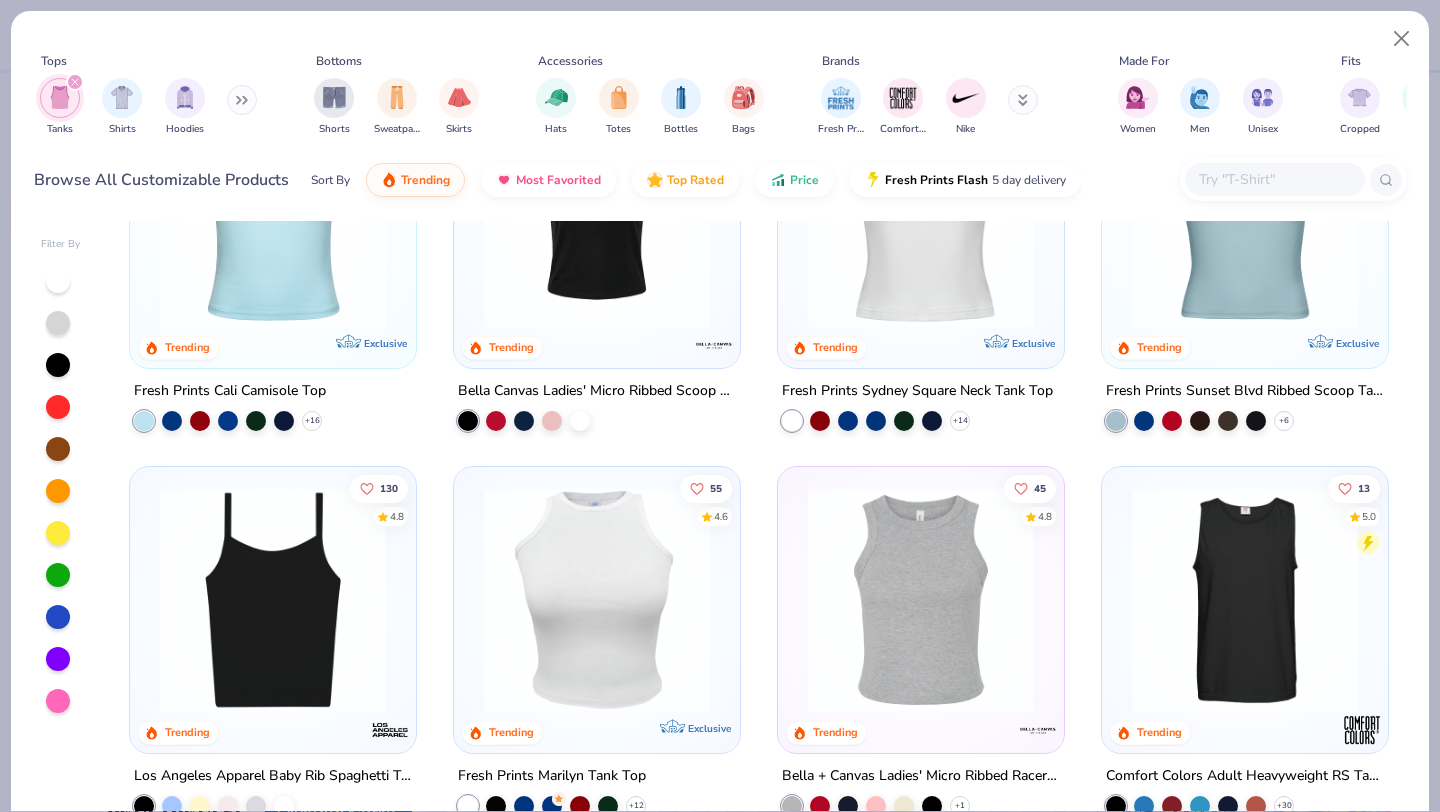 scroll, scrollTop: 0, scrollLeft: 0, axis: both 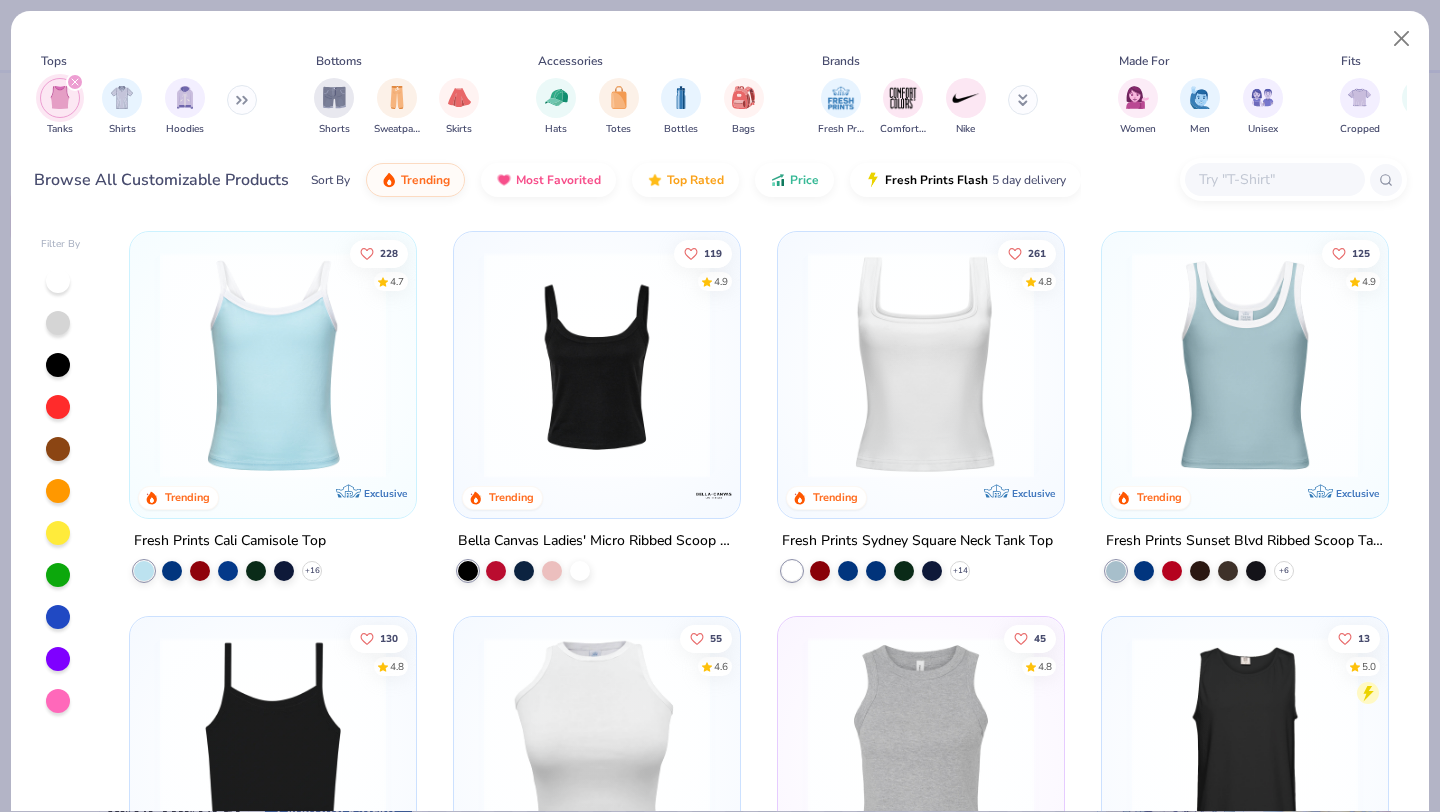 click at bounding box center (921, 365) 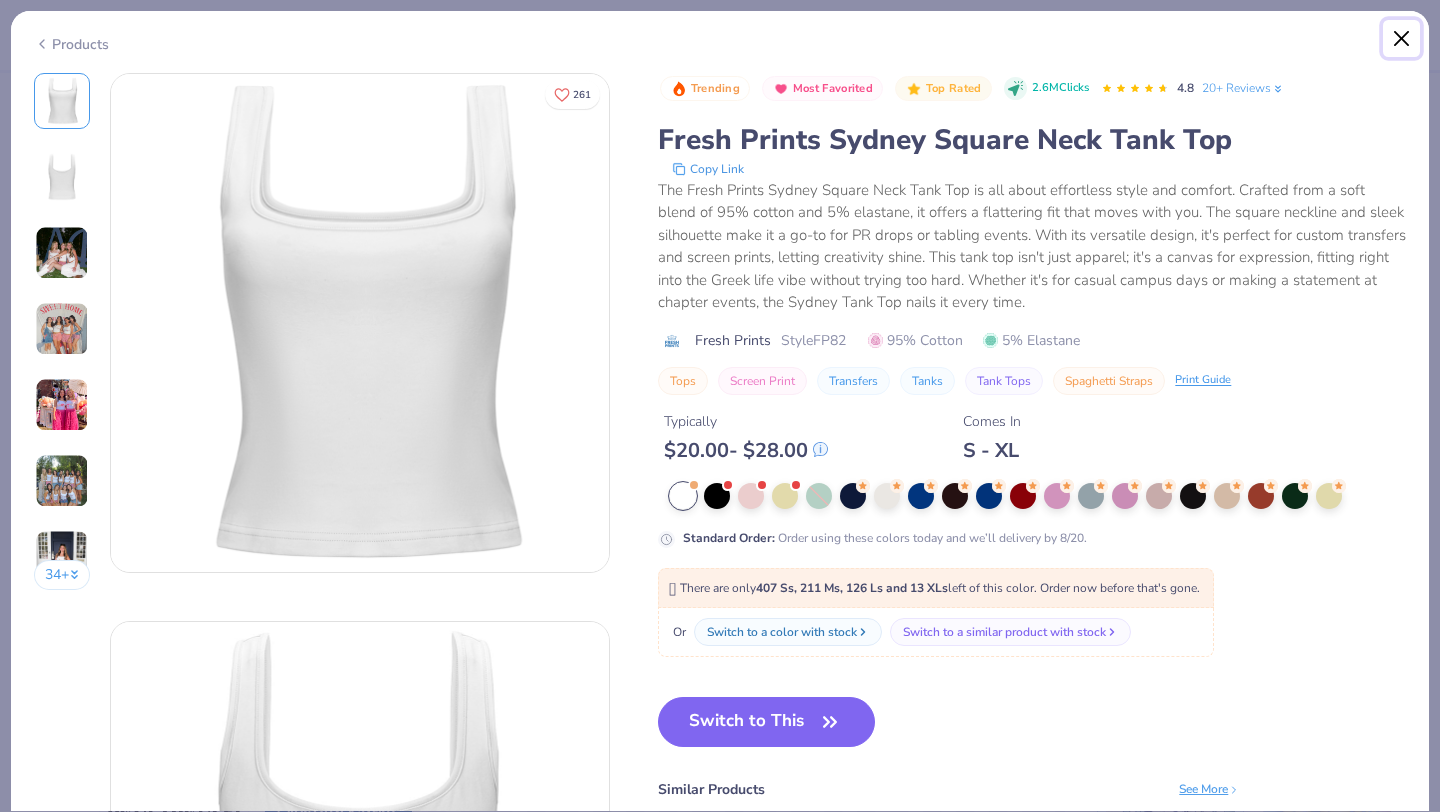 click at bounding box center (1402, 39) 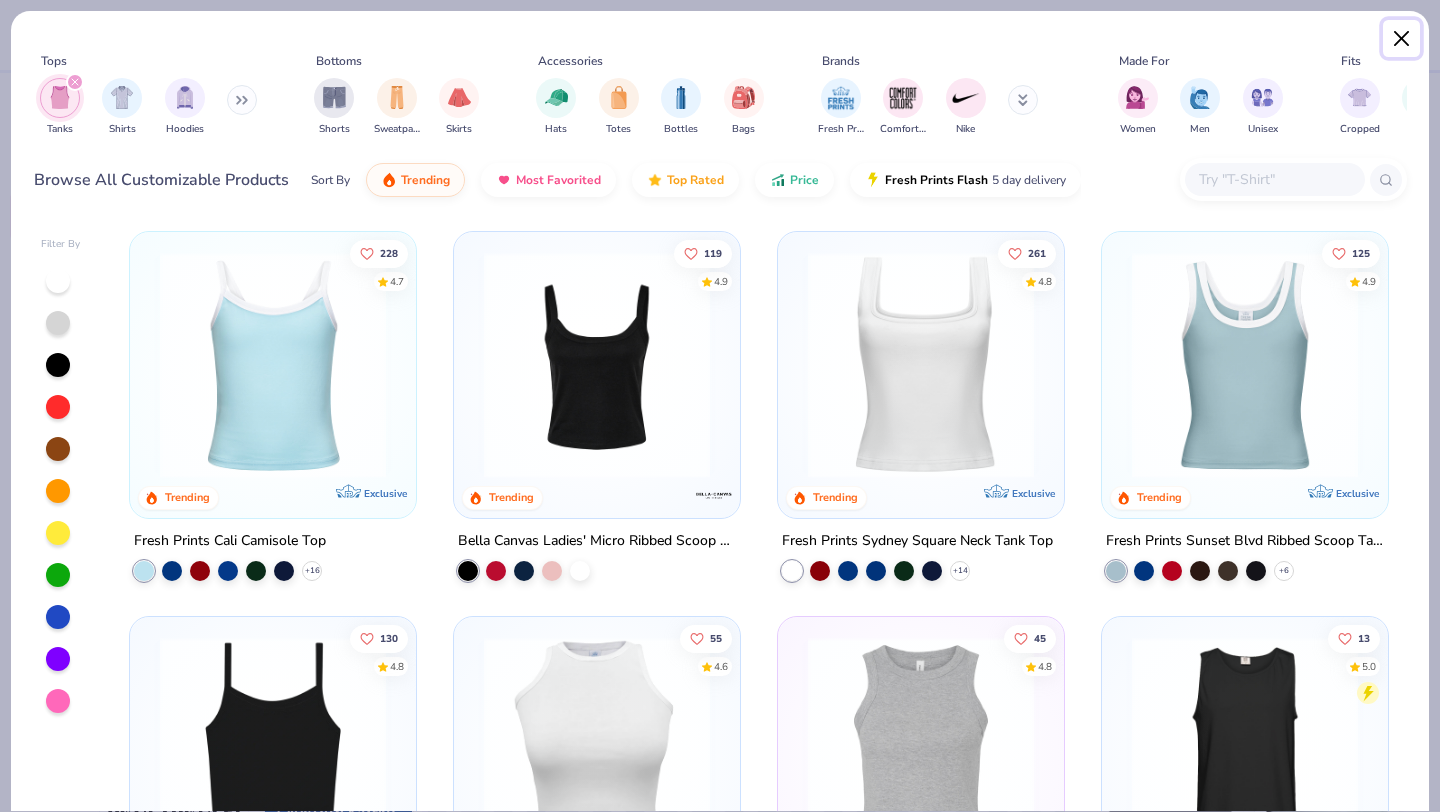click at bounding box center [1402, 39] 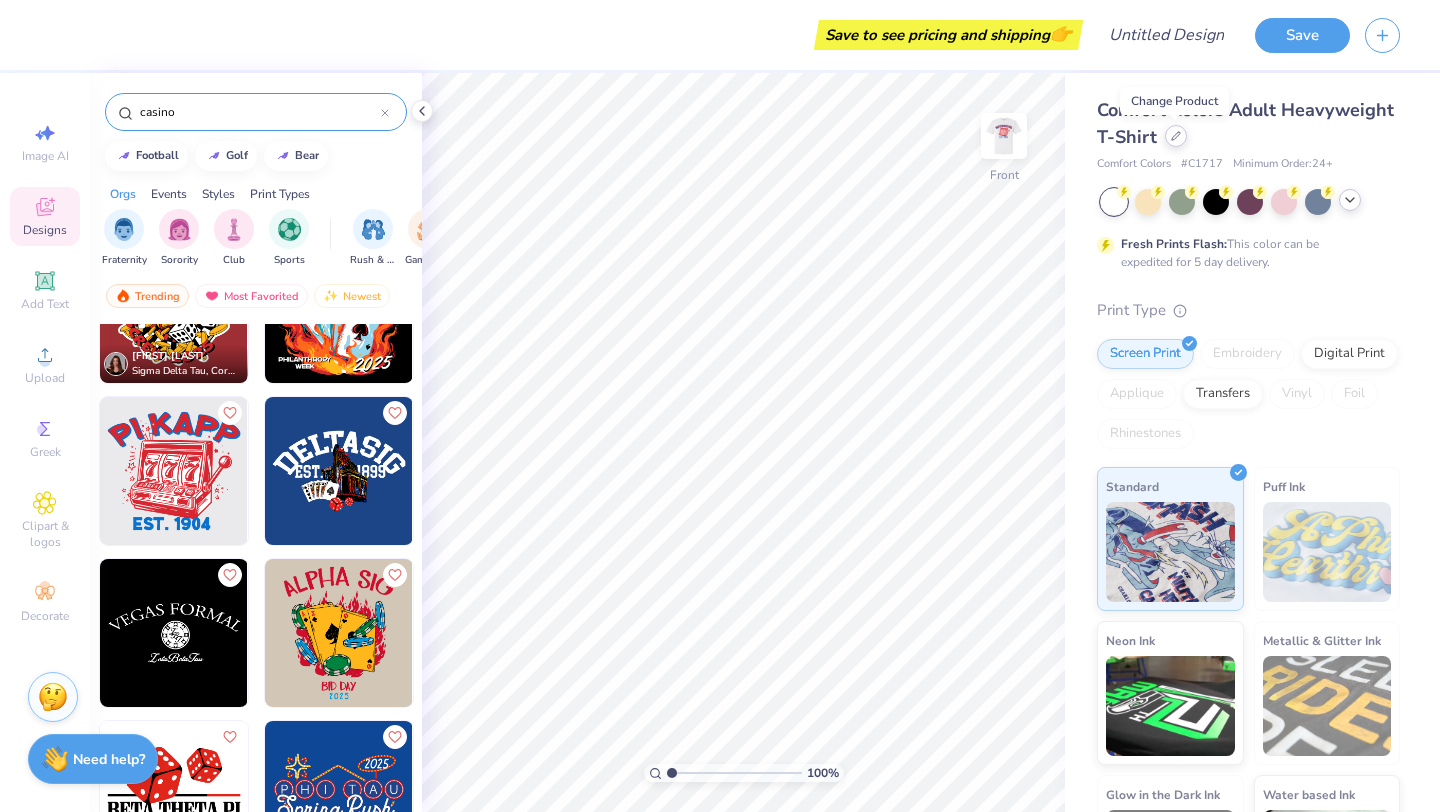 click 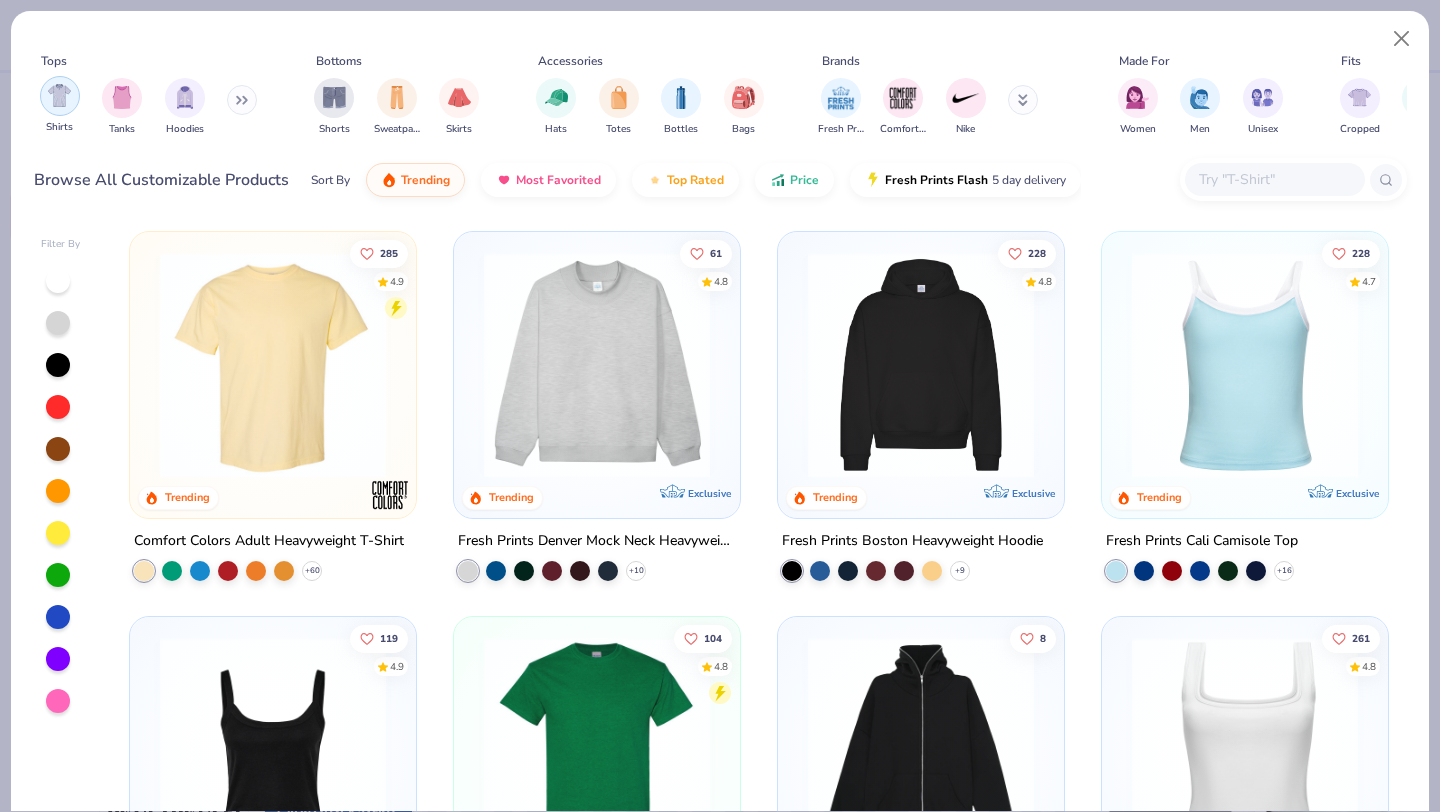 click at bounding box center [122, 98] 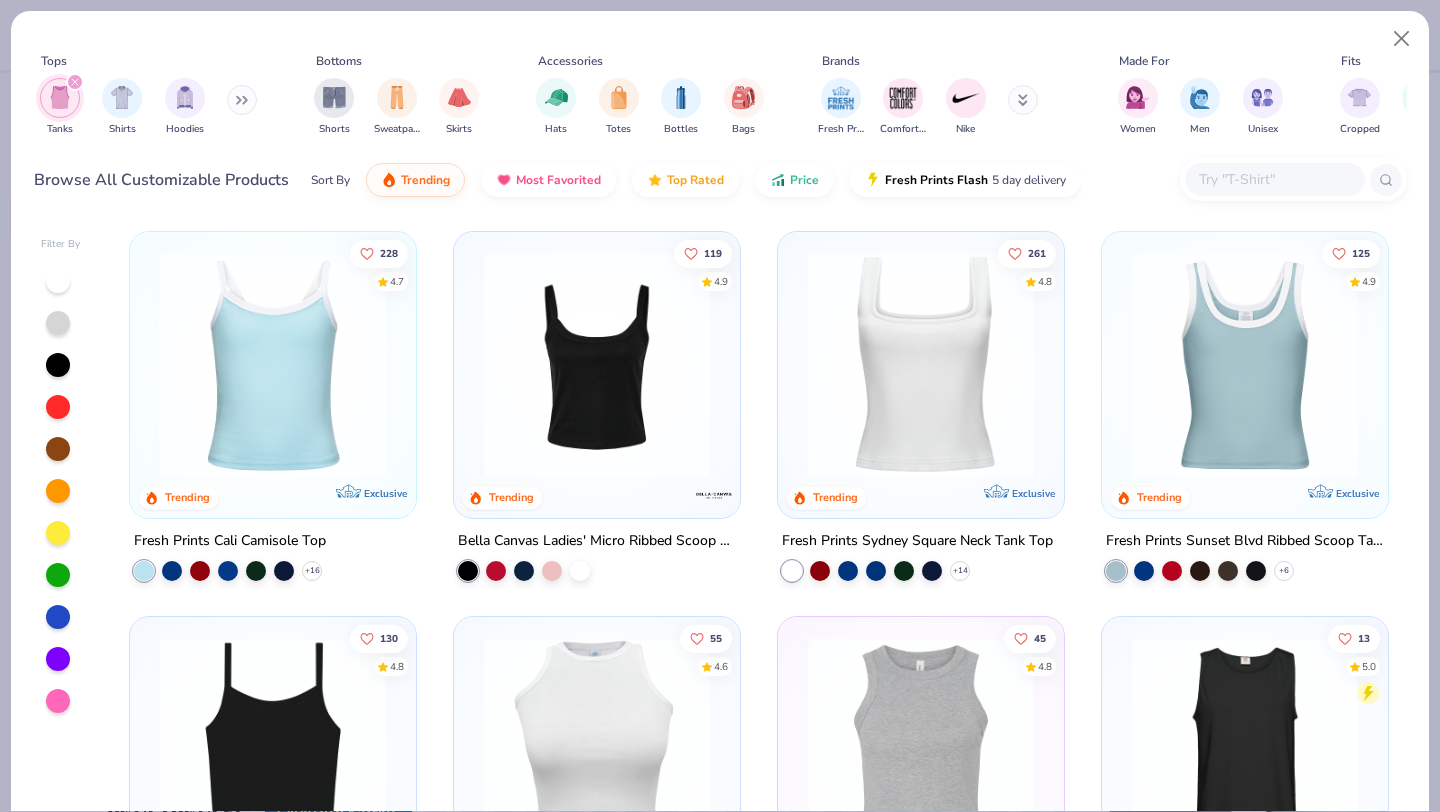 click at bounding box center (597, 365) 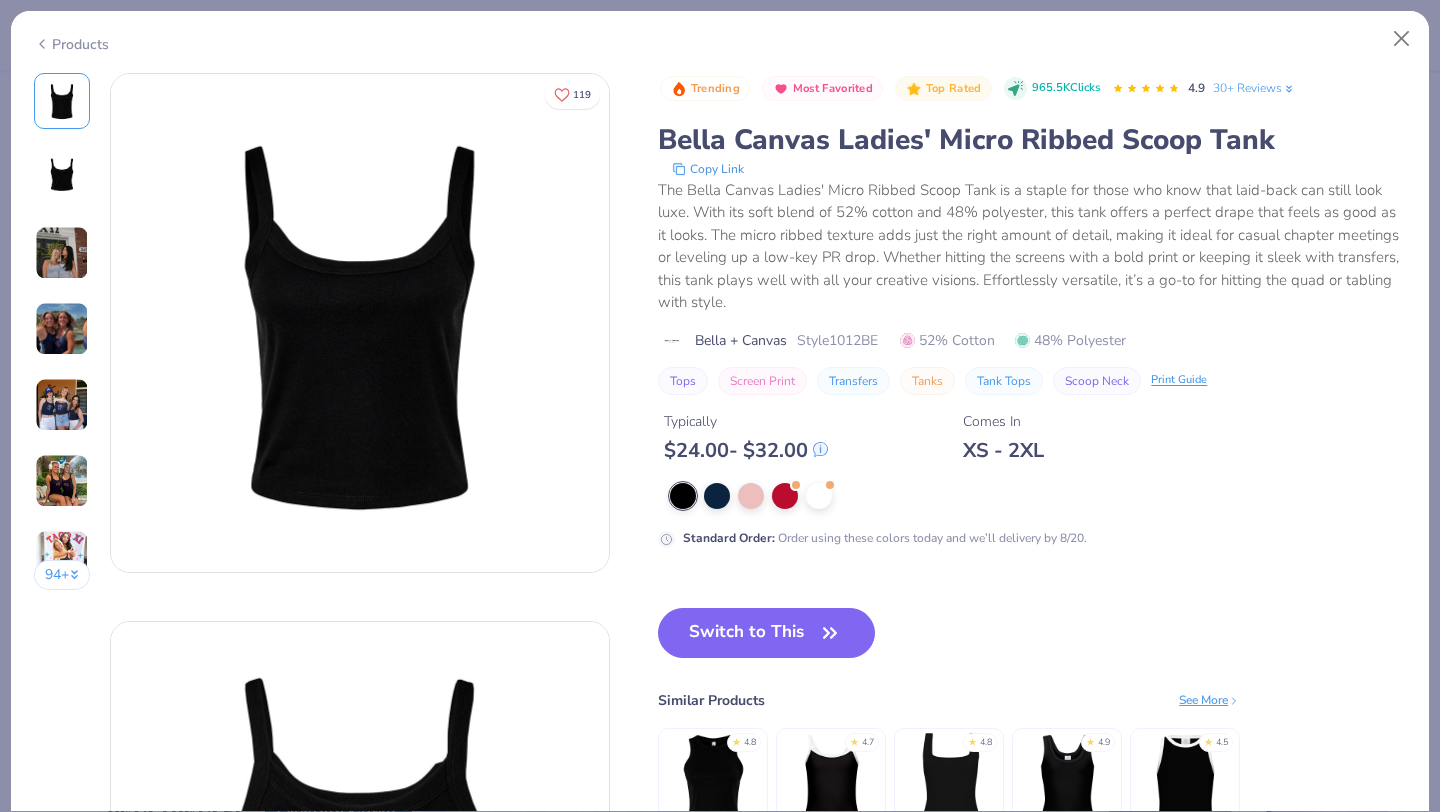 click on "94 +" at bounding box center (62, 339) 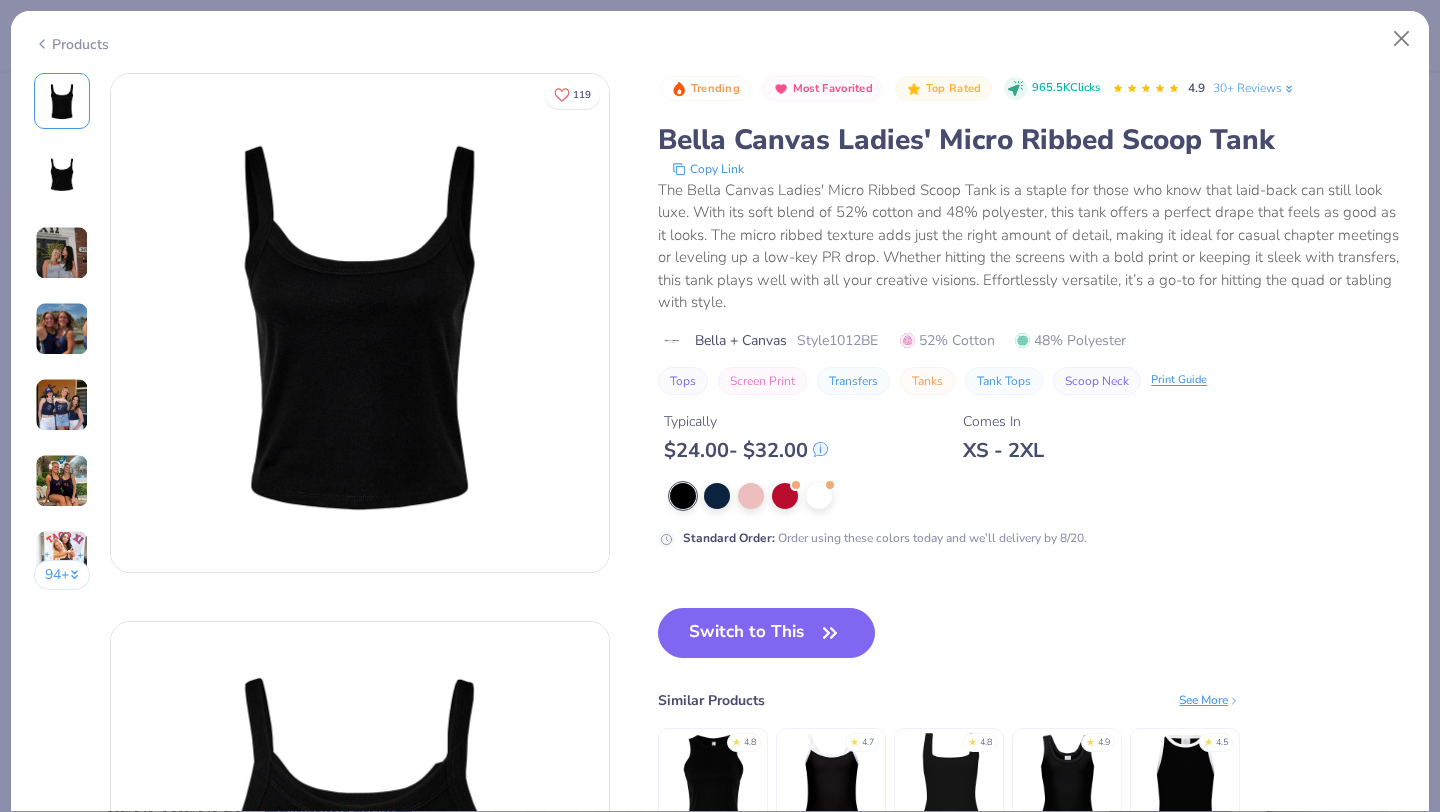 click at bounding box center (62, 253) 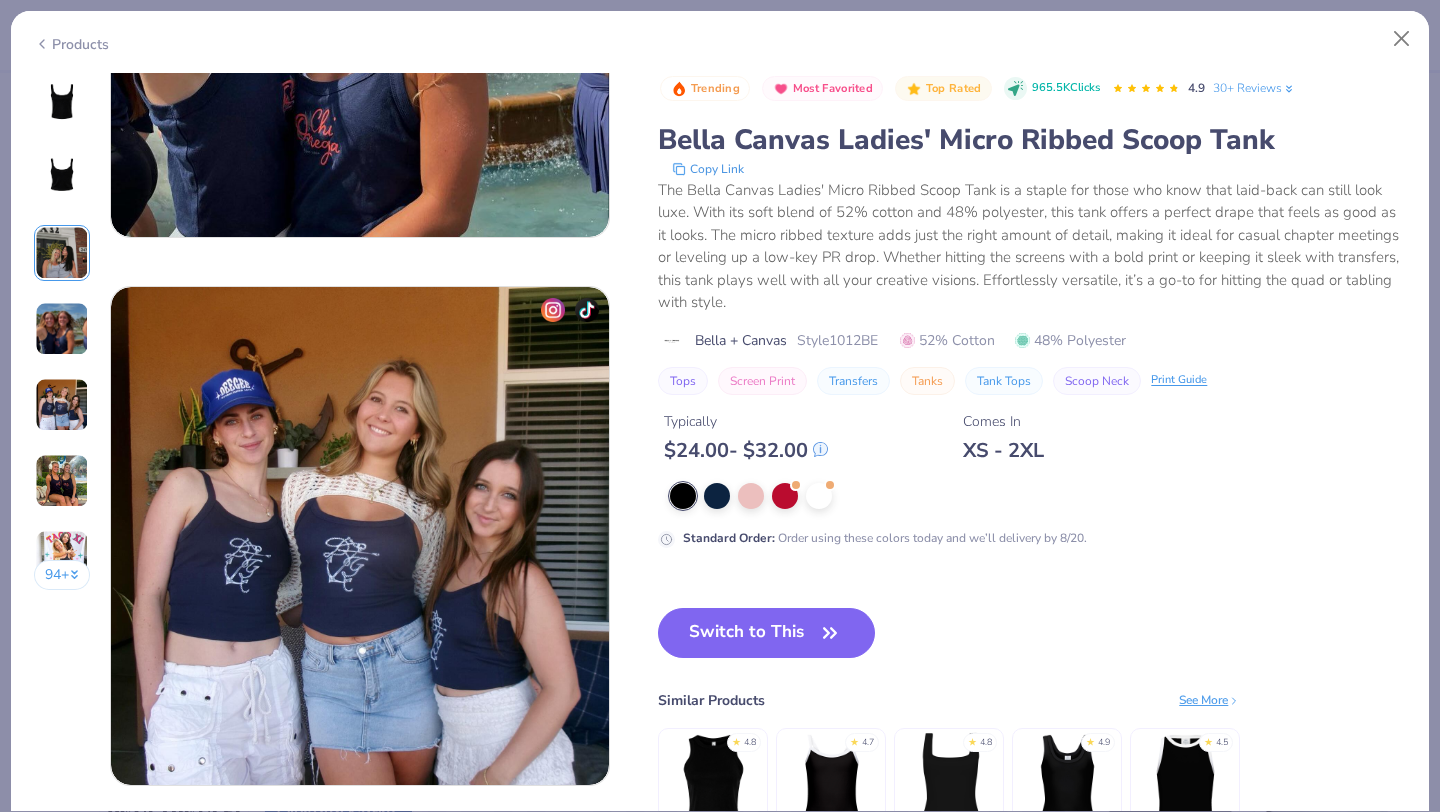 scroll, scrollTop: 1977, scrollLeft: 0, axis: vertical 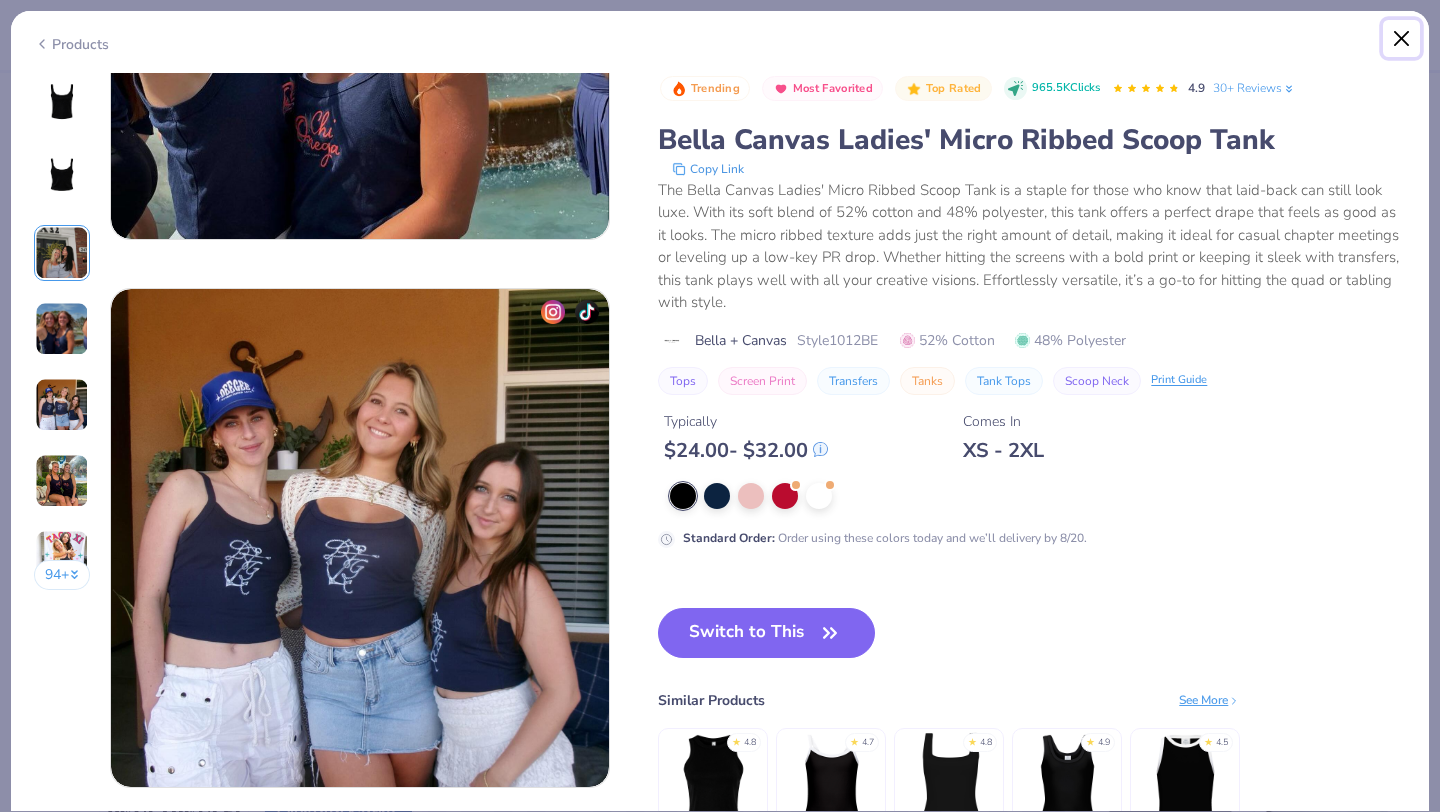 click at bounding box center [1402, 39] 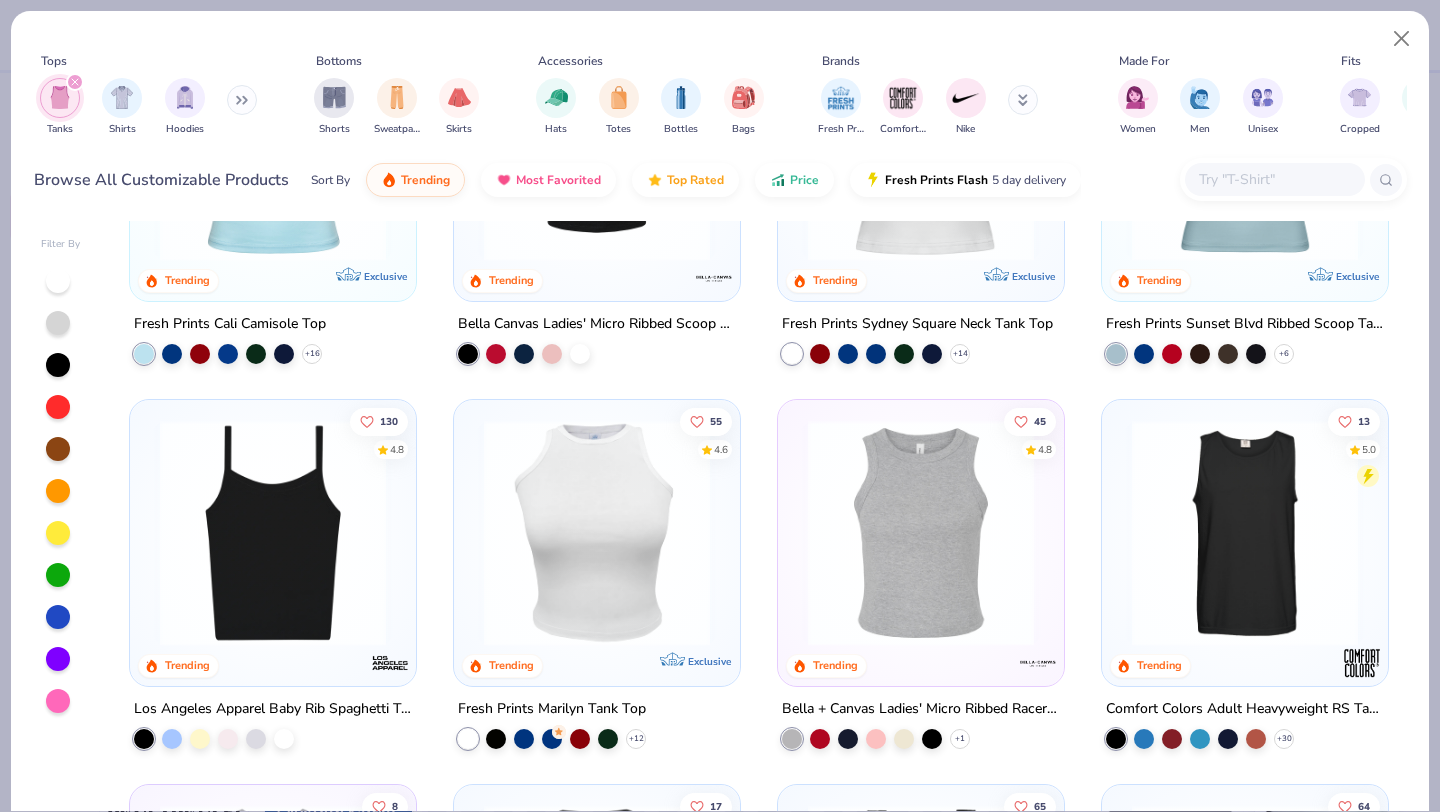 scroll, scrollTop: 0, scrollLeft: 0, axis: both 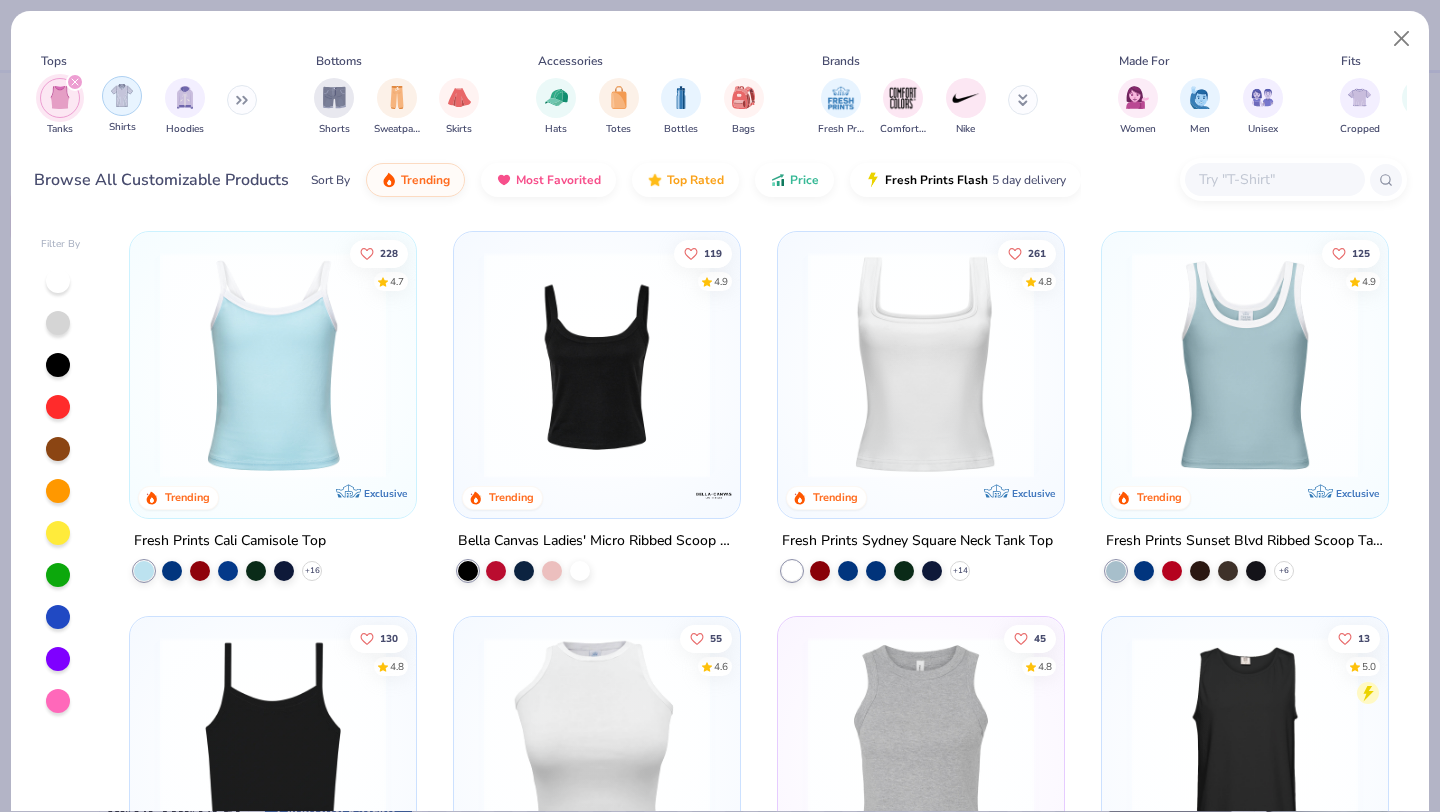 click at bounding box center [122, 95] 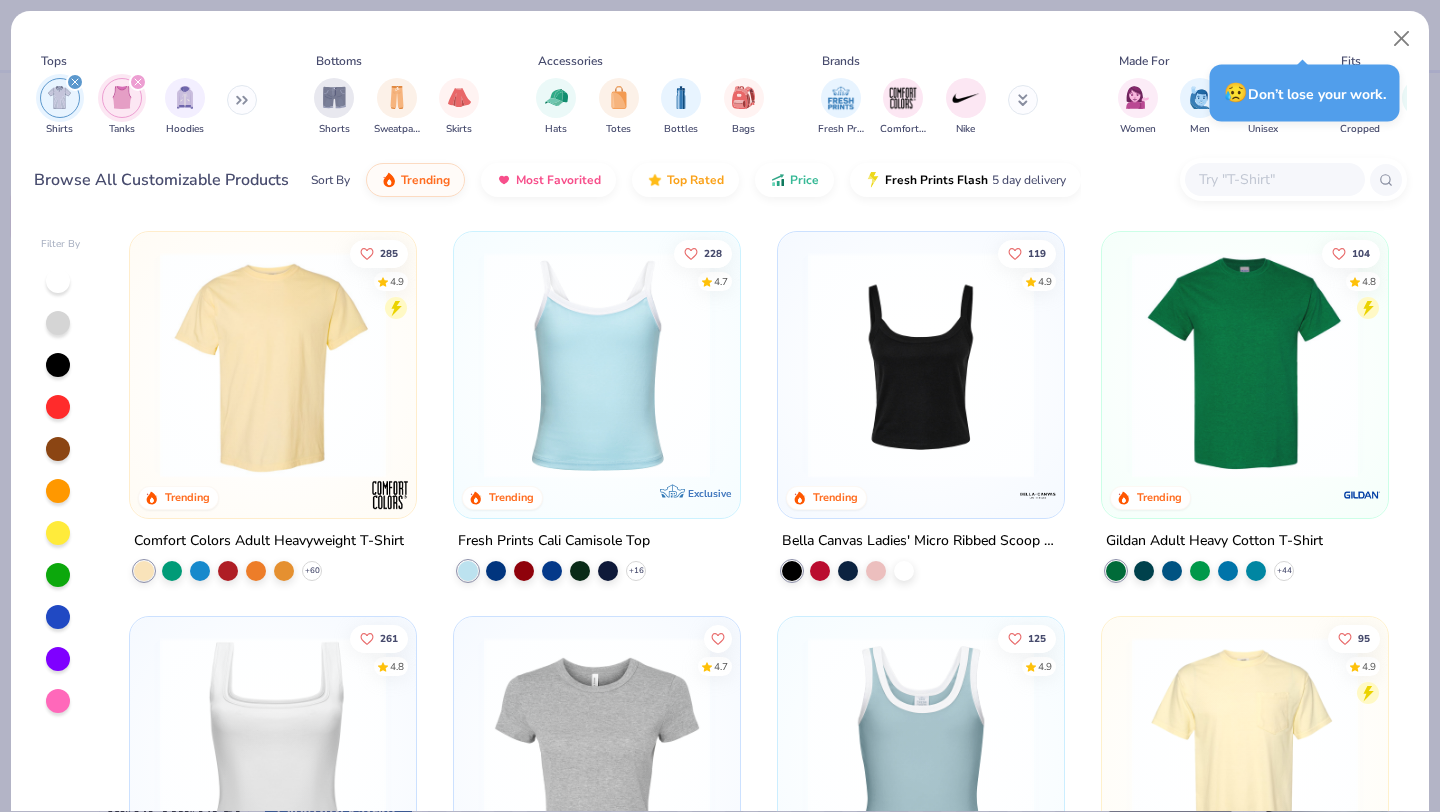 click at bounding box center (1274, 179) 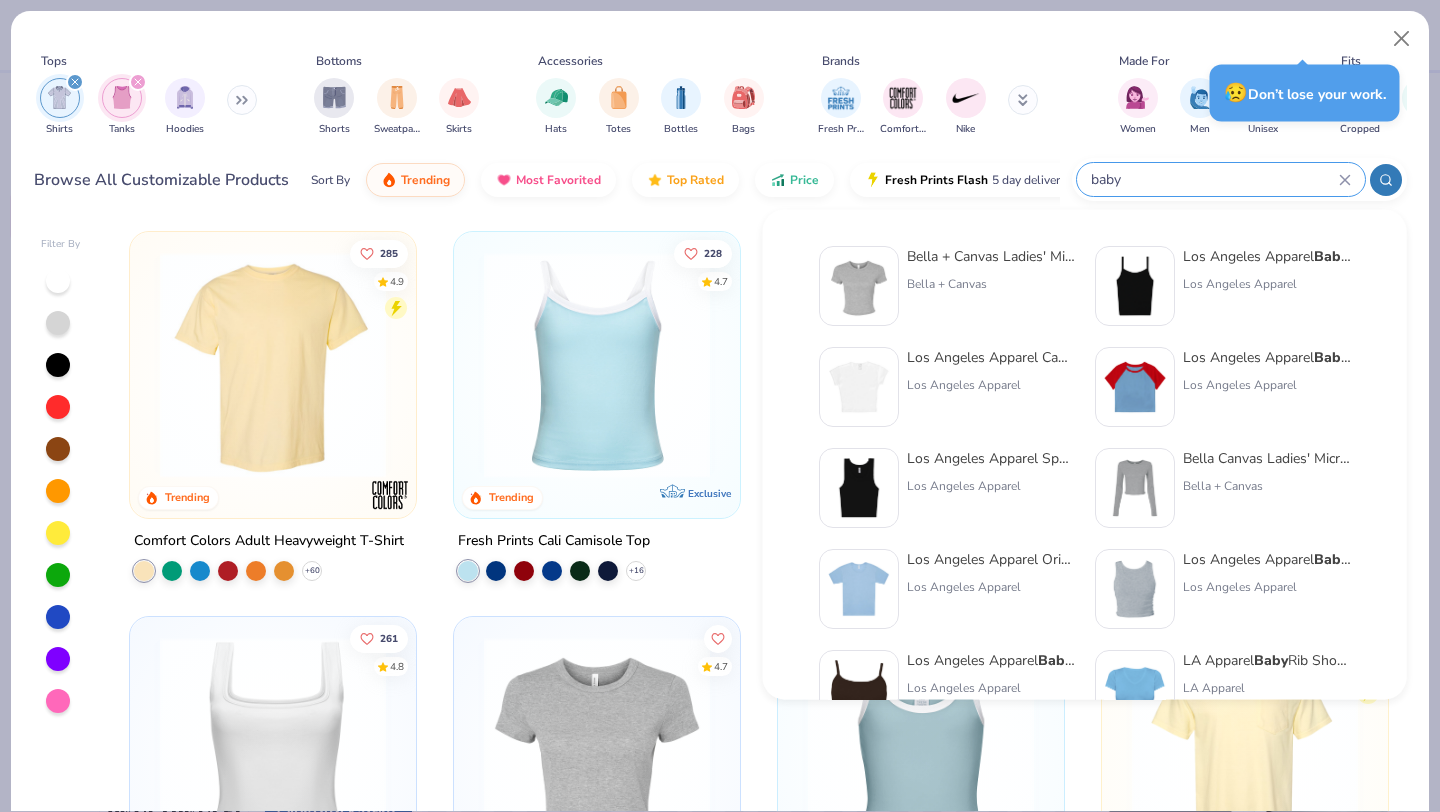 type on "baby" 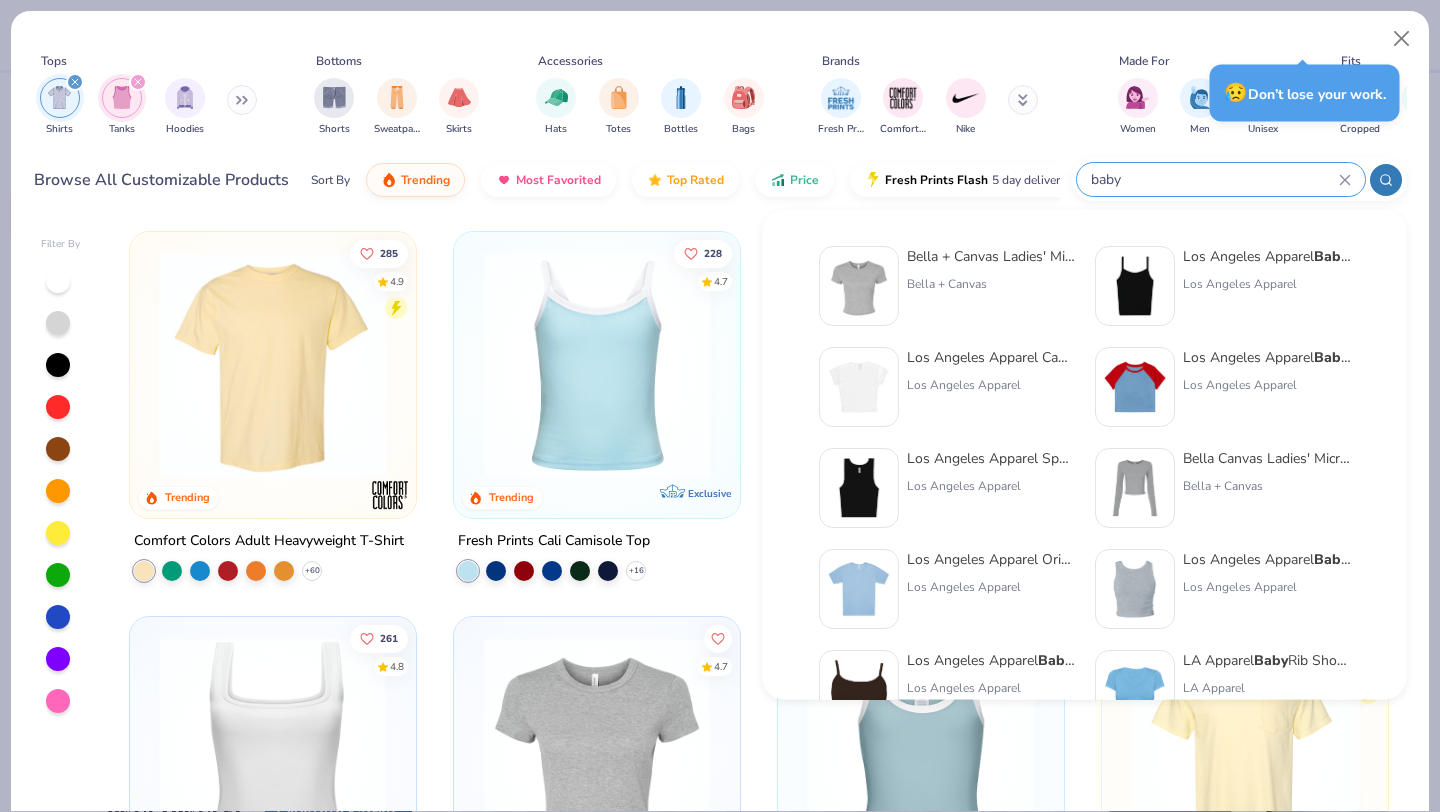 click on "Bella + Canvas Ladies' Micro Ribbed  Baby  Tee" at bounding box center [991, 256] 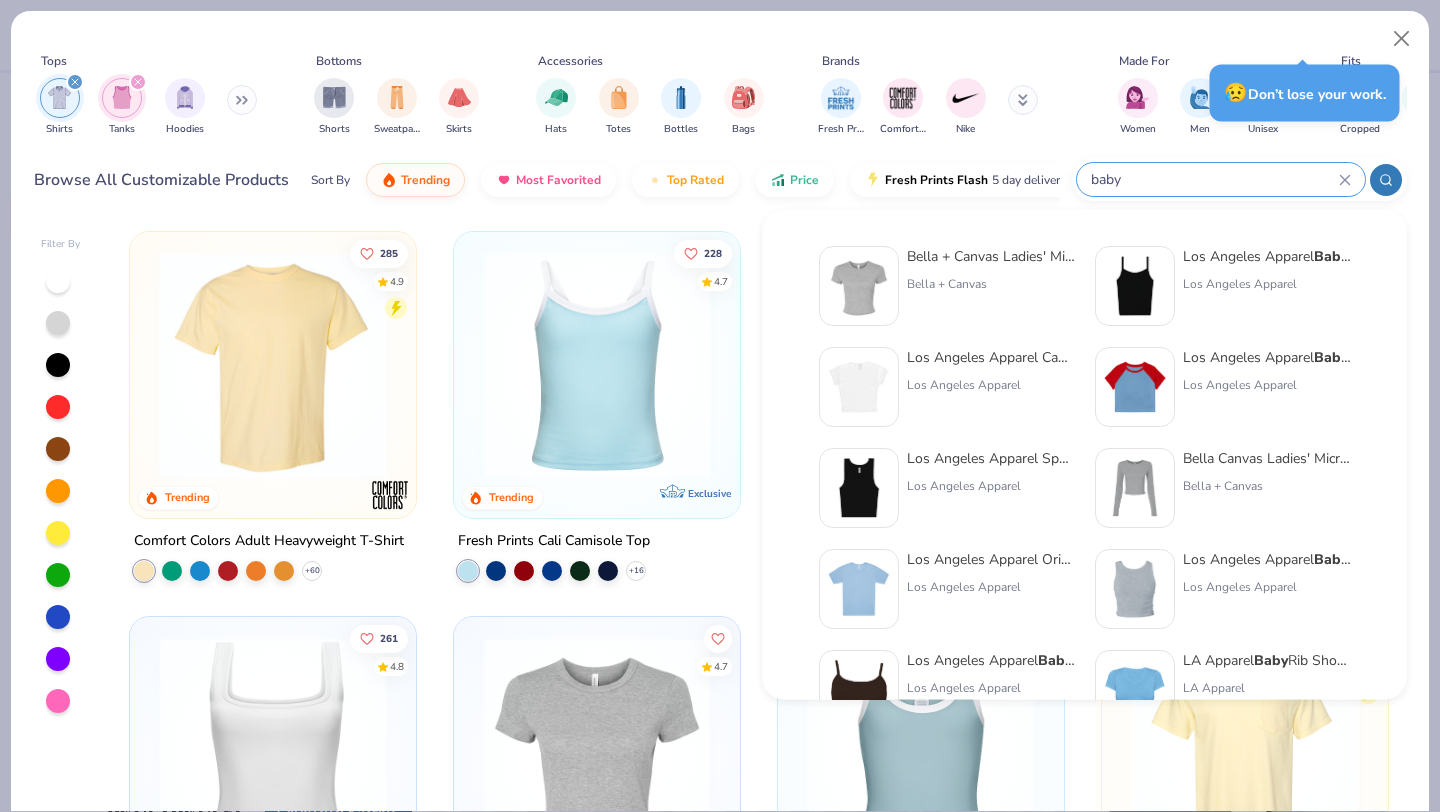 type 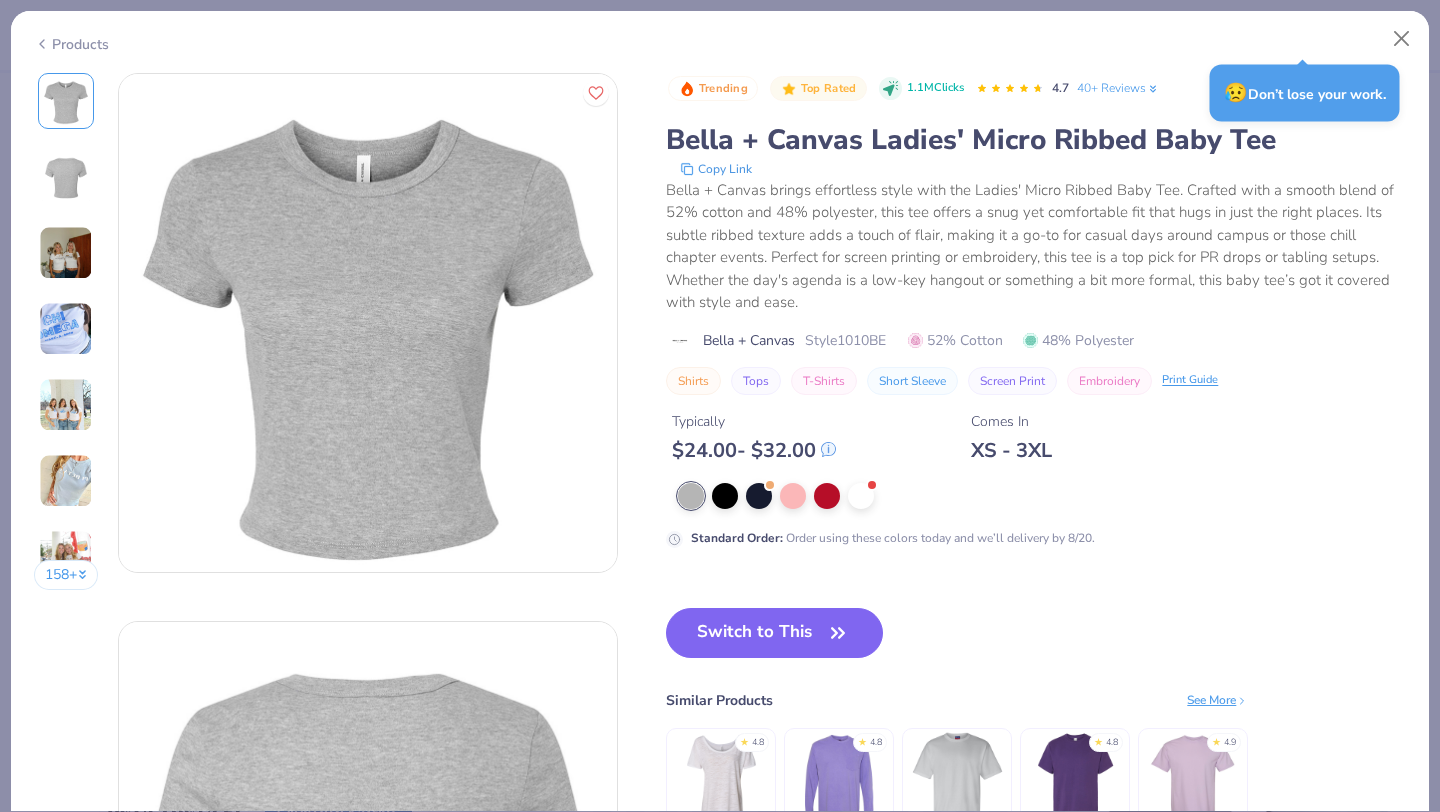 click at bounding box center (66, 253) 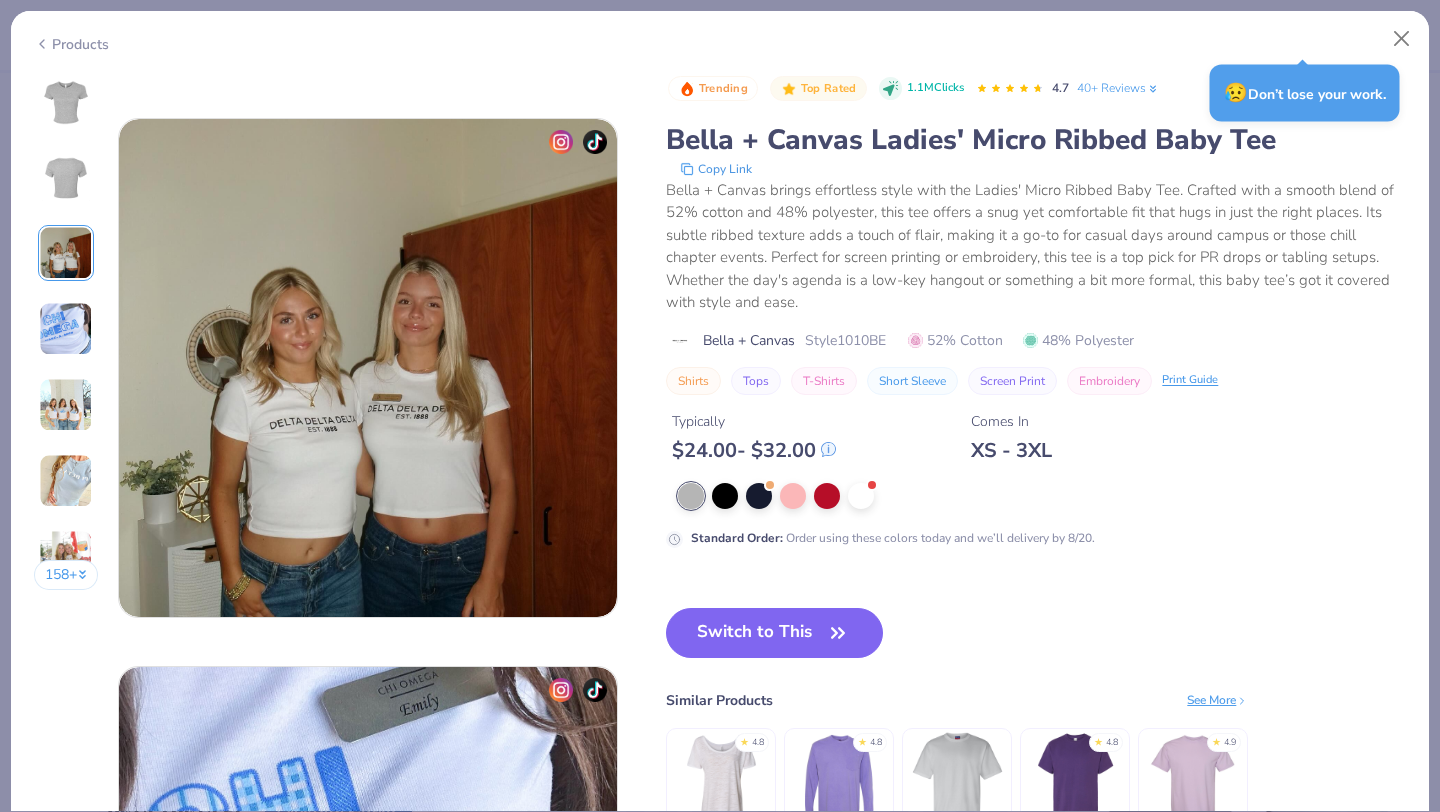 scroll, scrollTop: 1096, scrollLeft: 0, axis: vertical 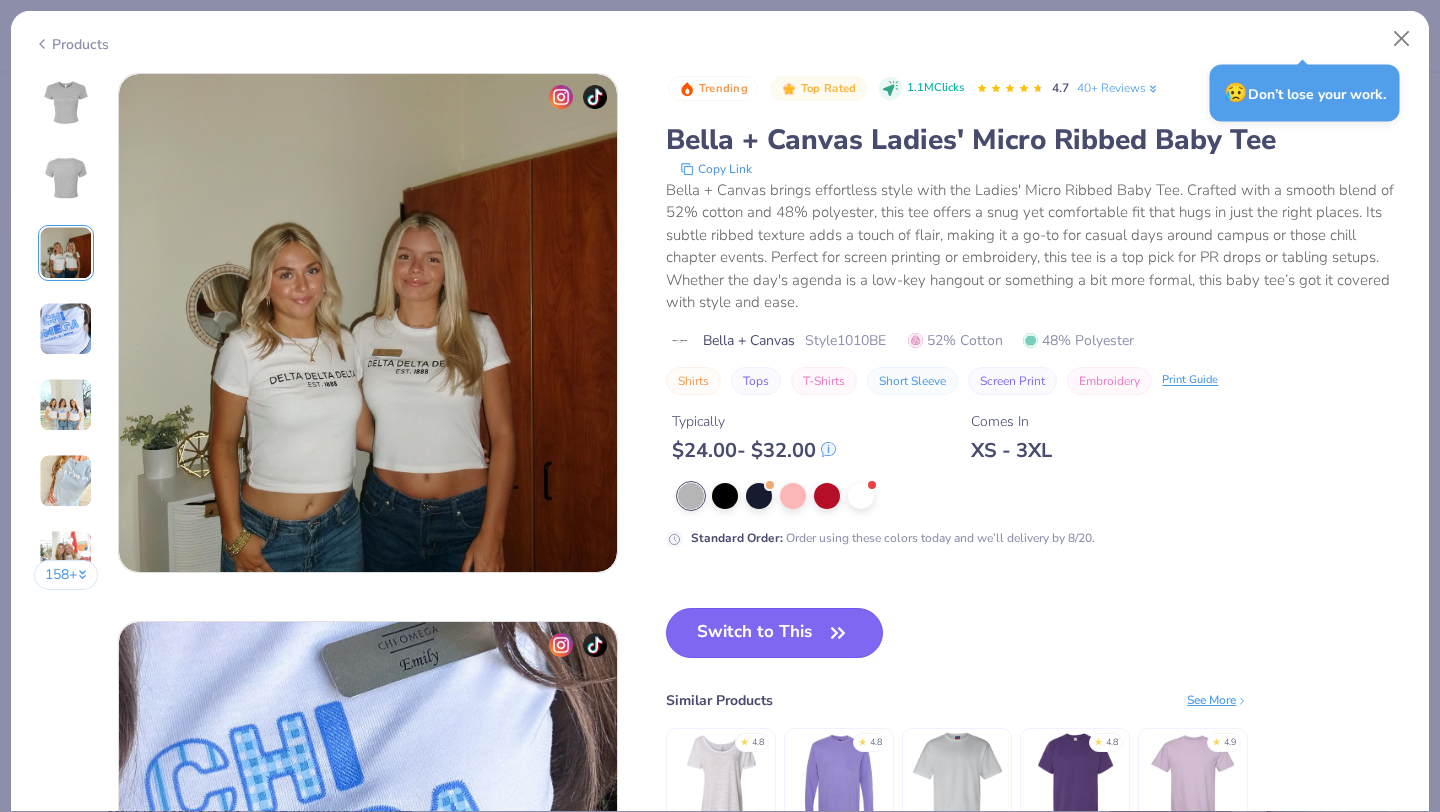 click on "Switch to This" at bounding box center [774, 633] 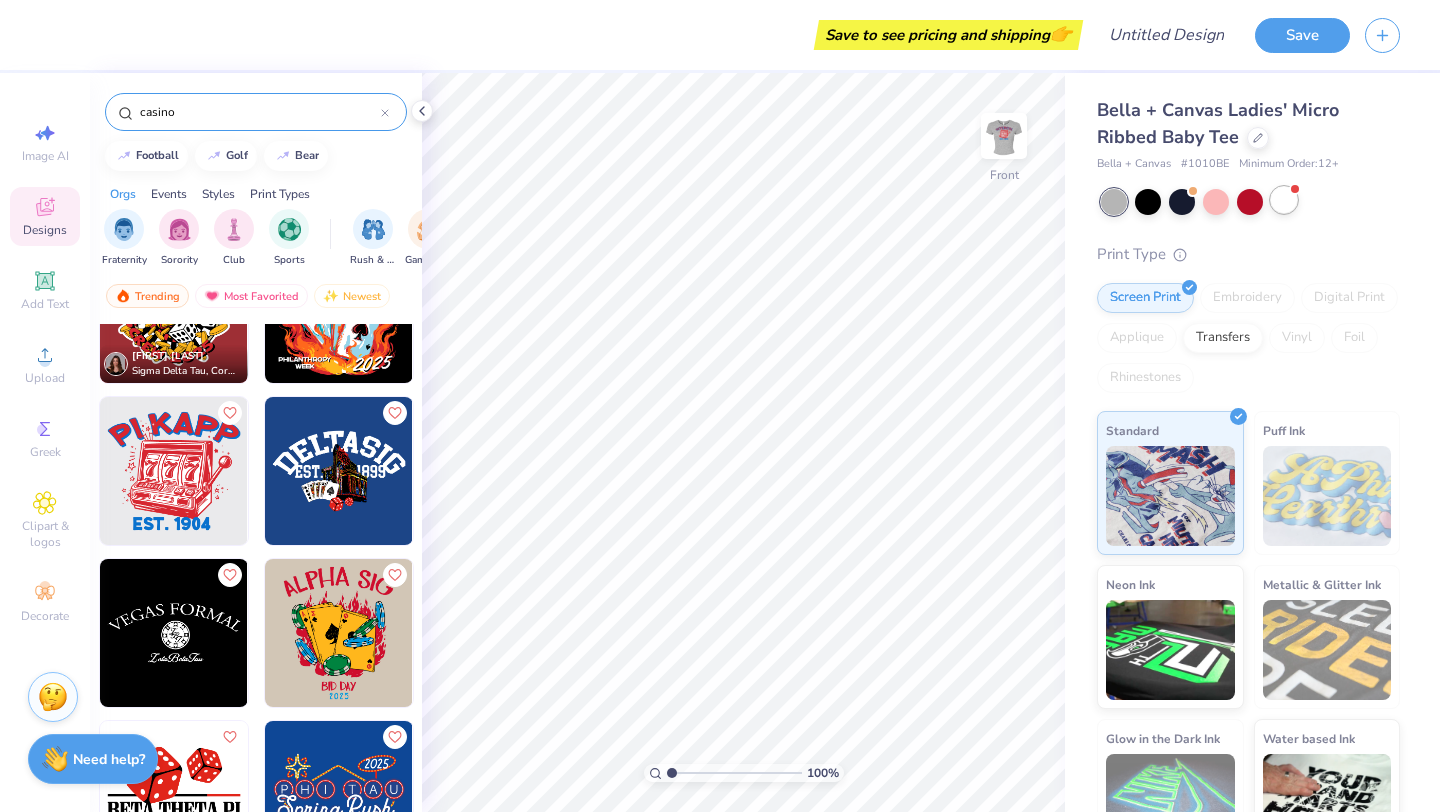 click at bounding box center [1284, 200] 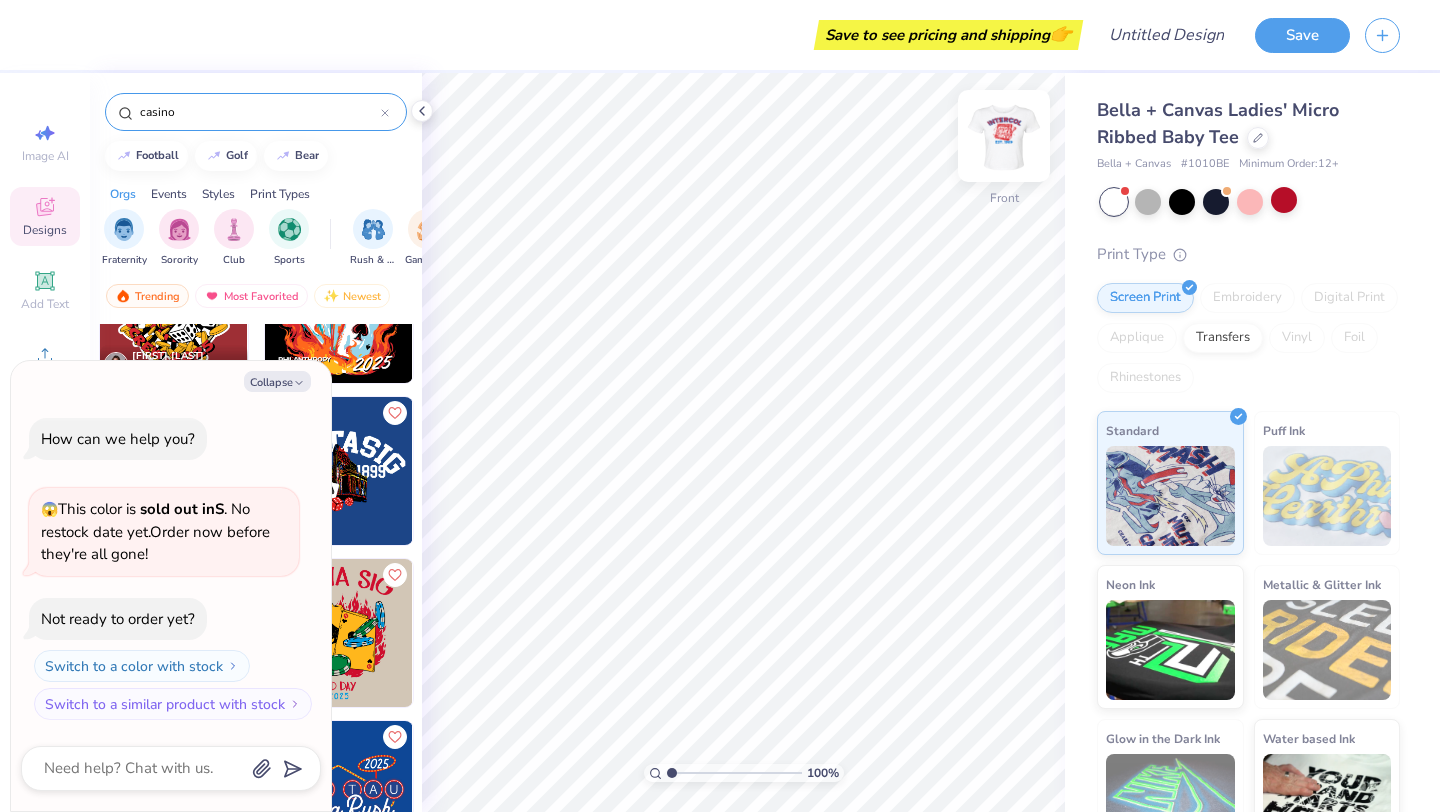 click at bounding box center (1004, 136) 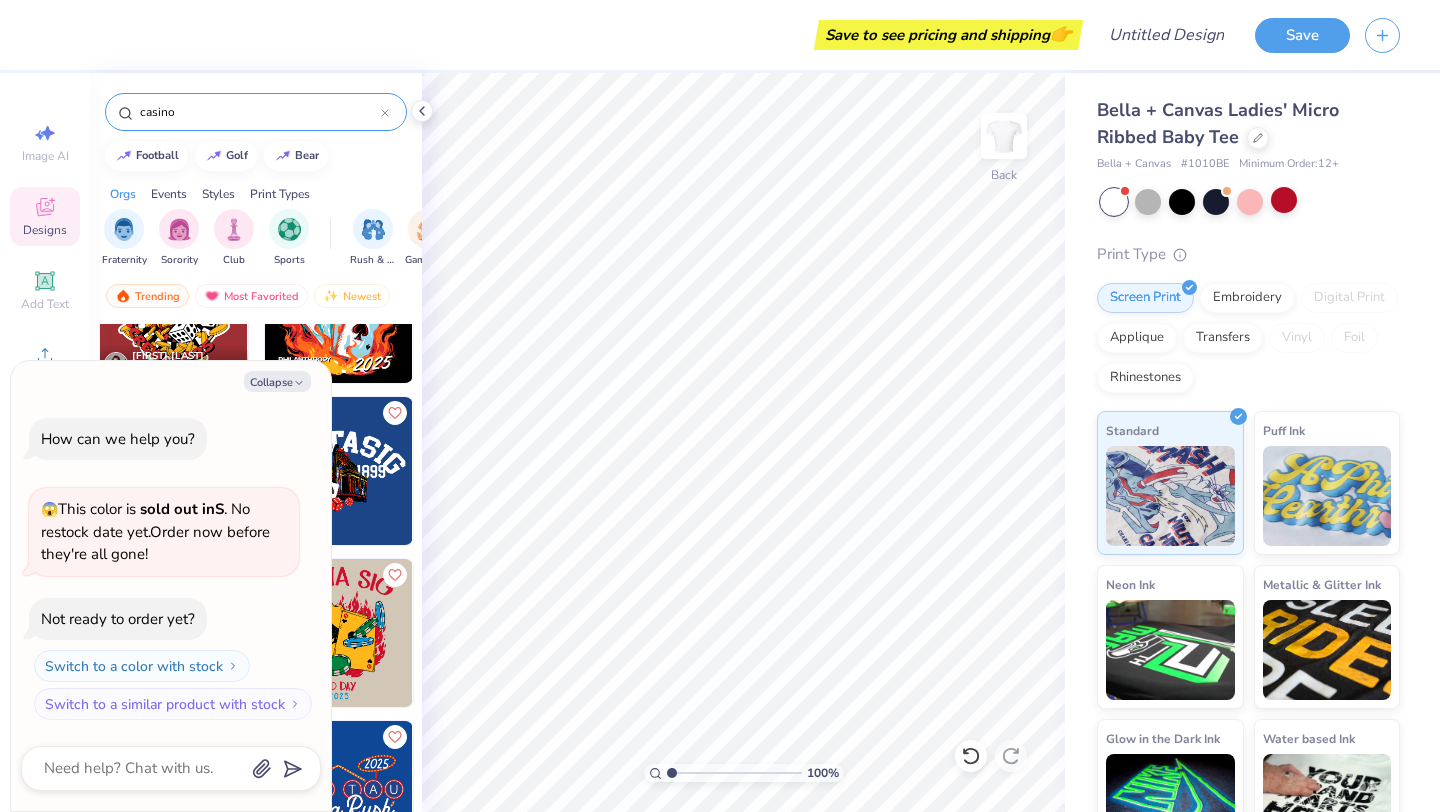 type on "x" 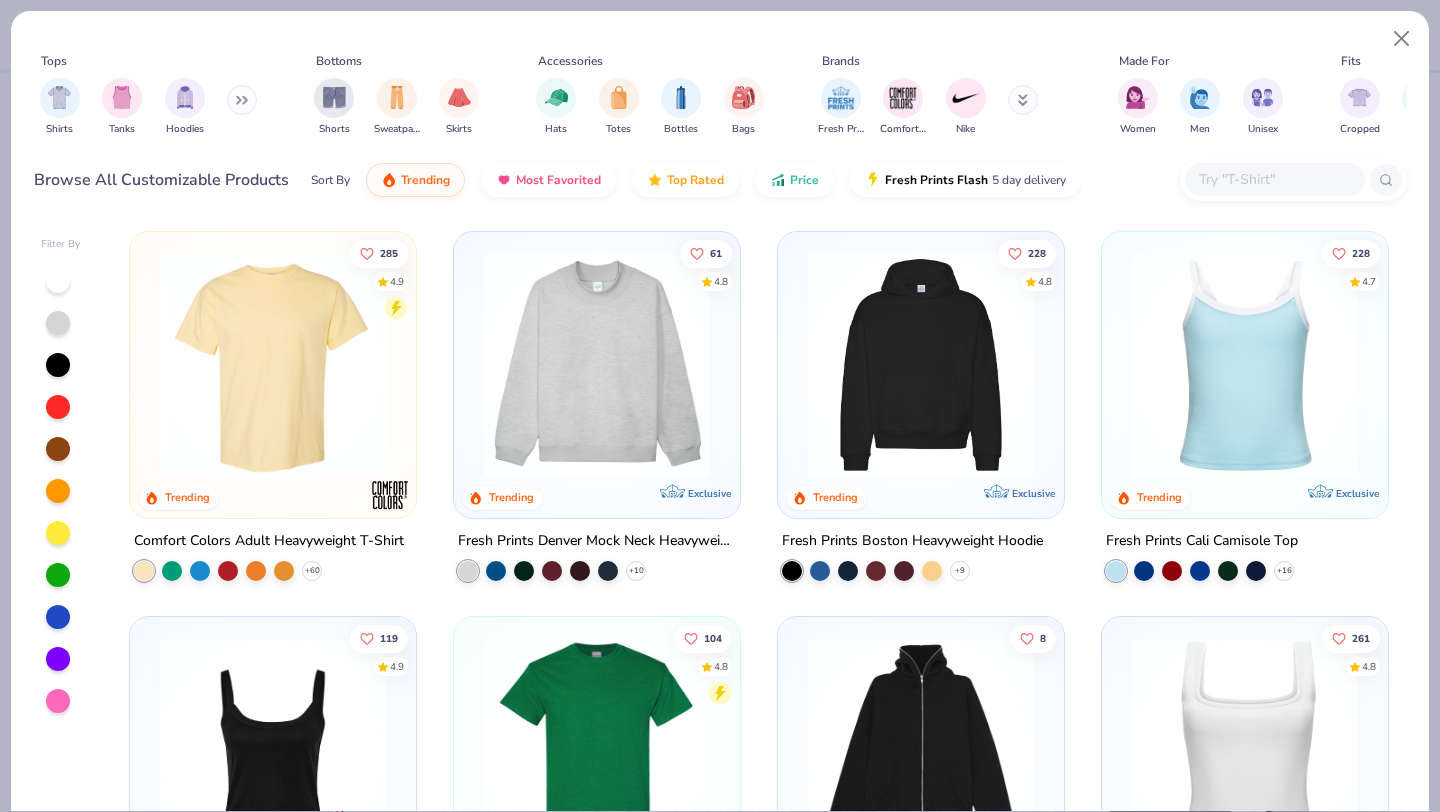scroll, scrollTop: 0, scrollLeft: 0, axis: both 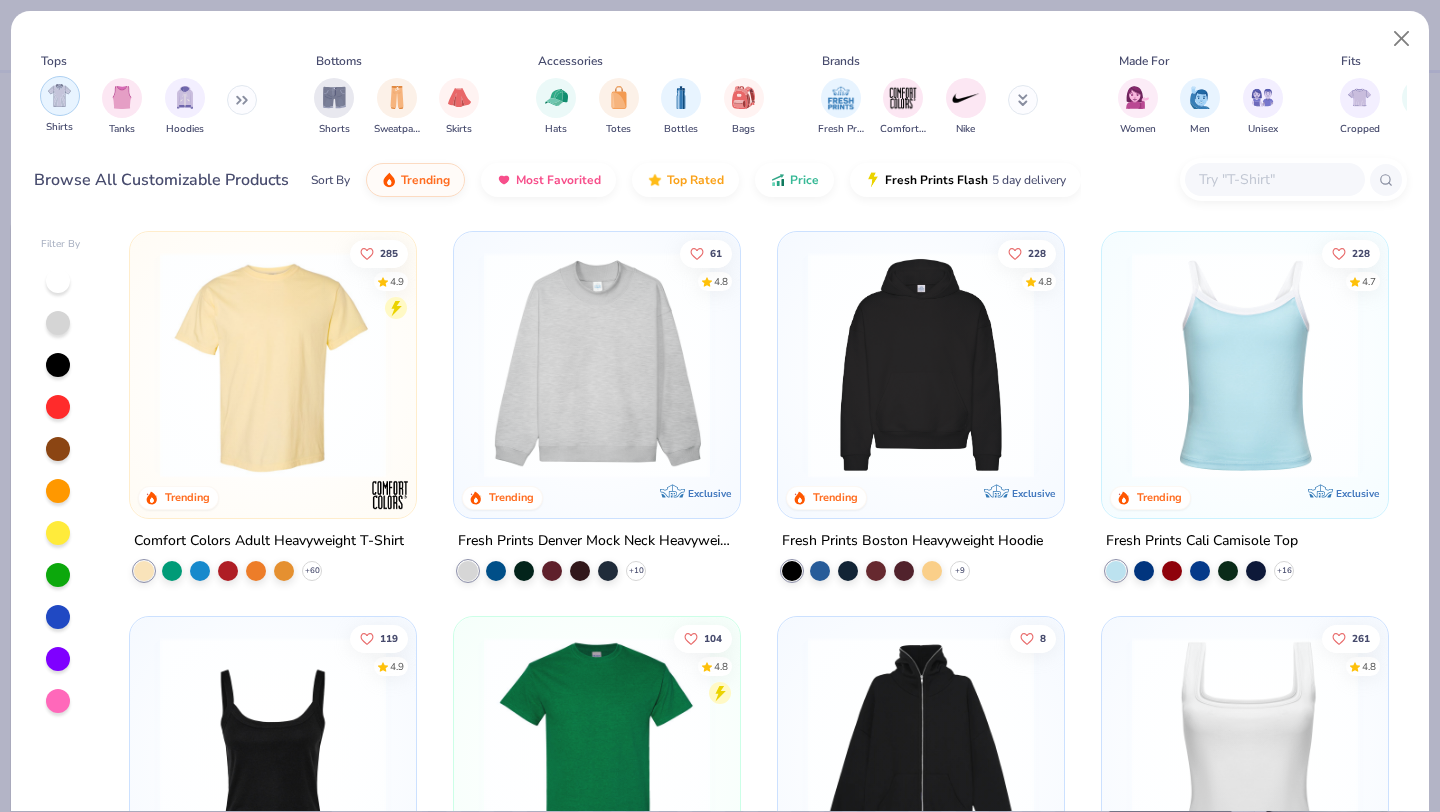click at bounding box center [59, 95] 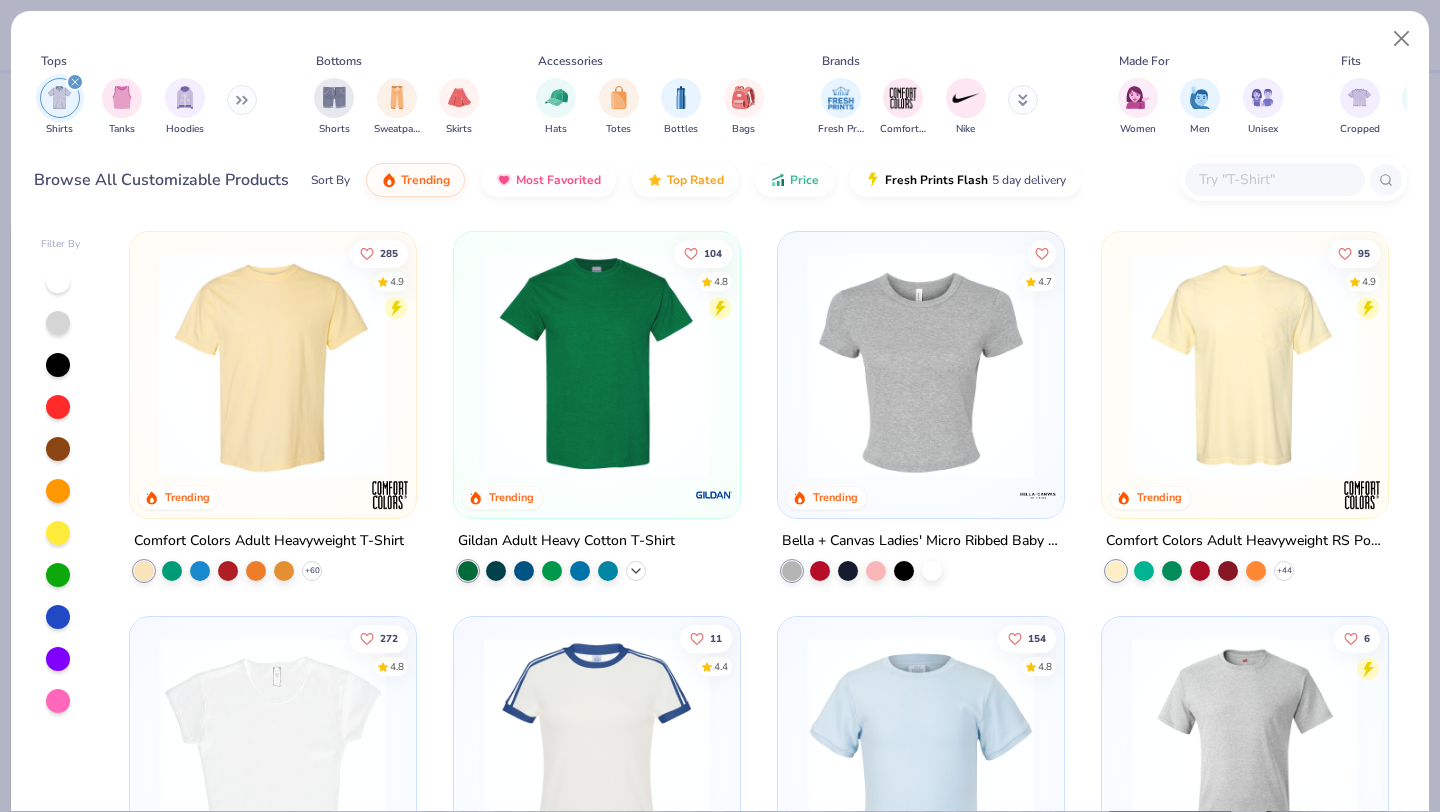 click 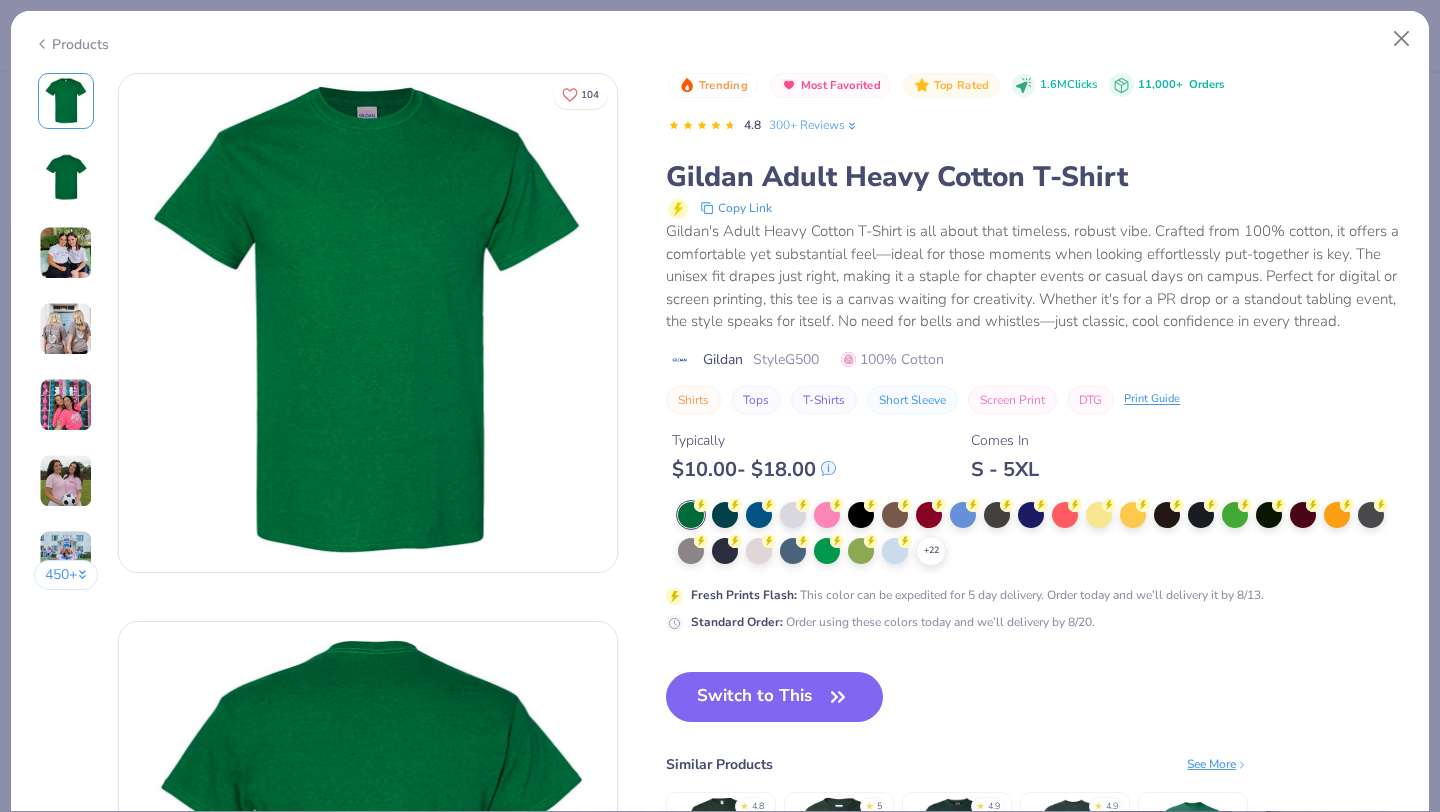 scroll, scrollTop: 19, scrollLeft: 0, axis: vertical 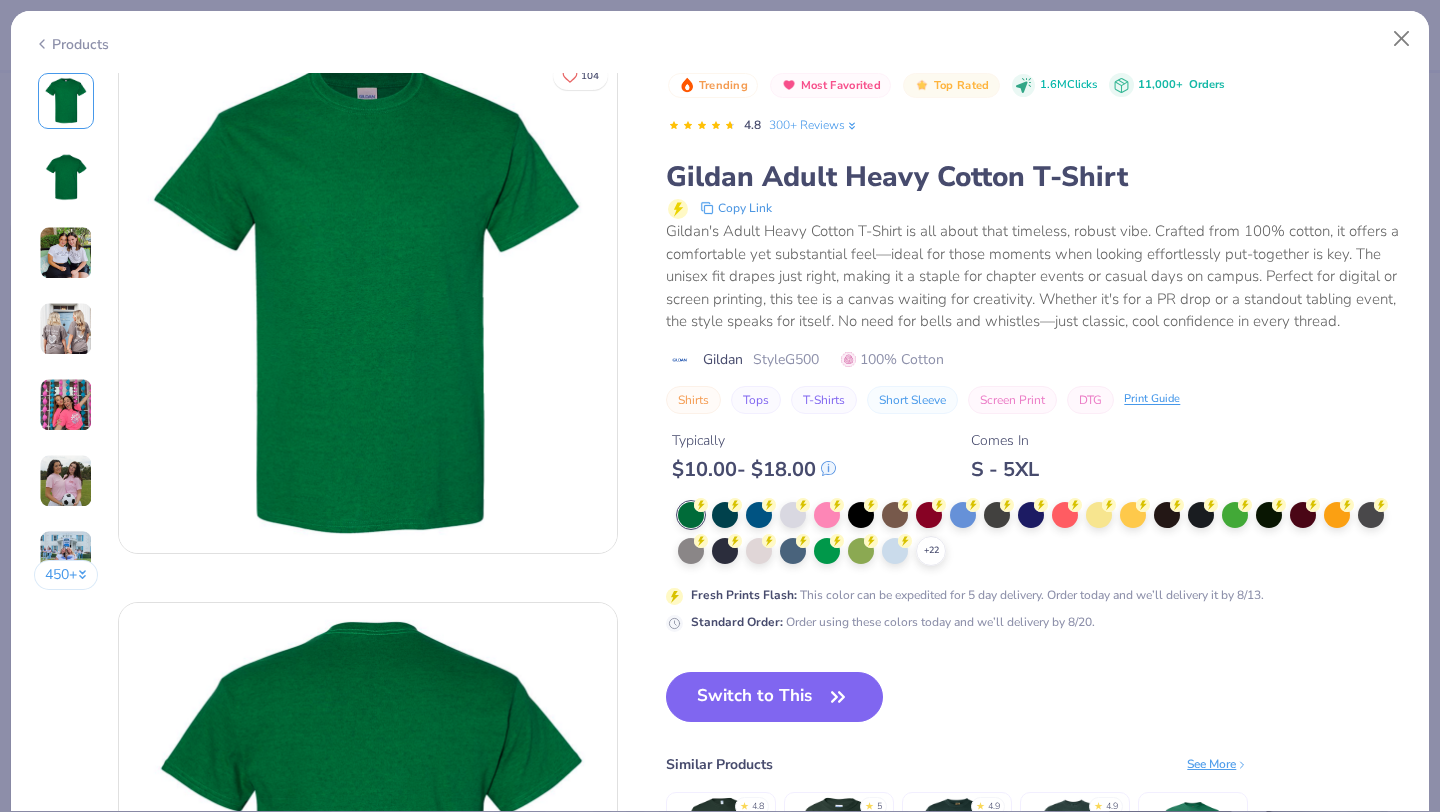 click at bounding box center (66, 329) 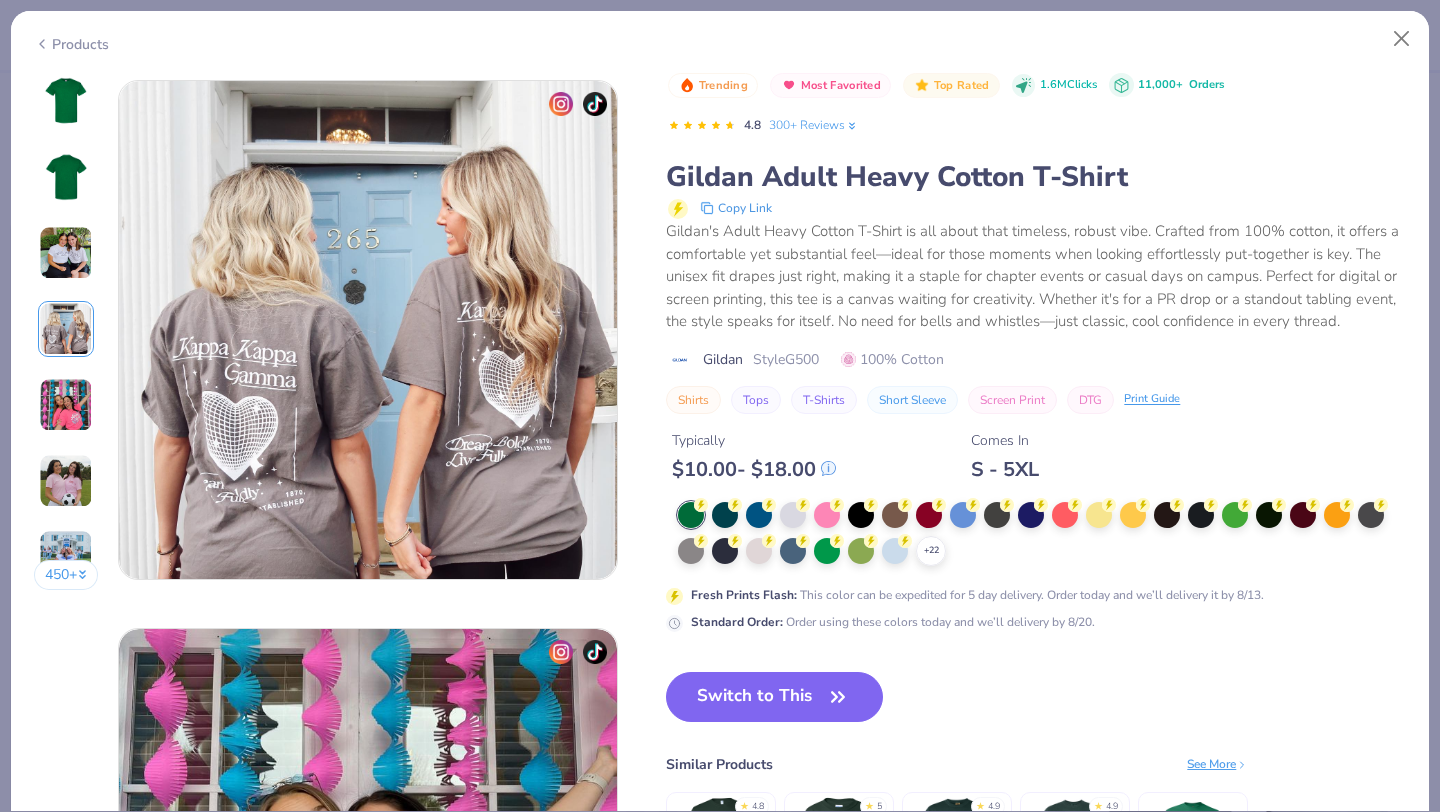 scroll, scrollTop: 1644, scrollLeft: 0, axis: vertical 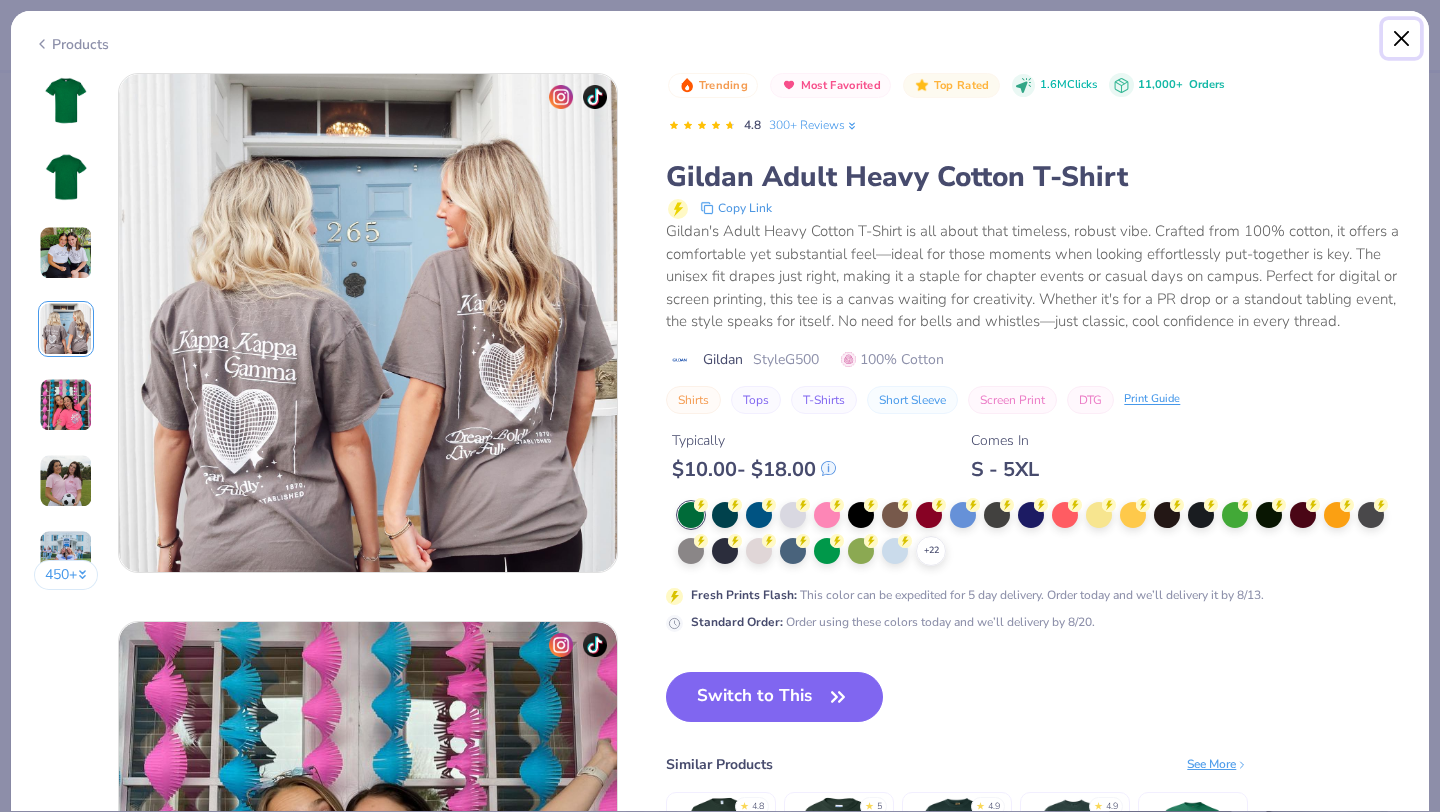 click at bounding box center (1402, 39) 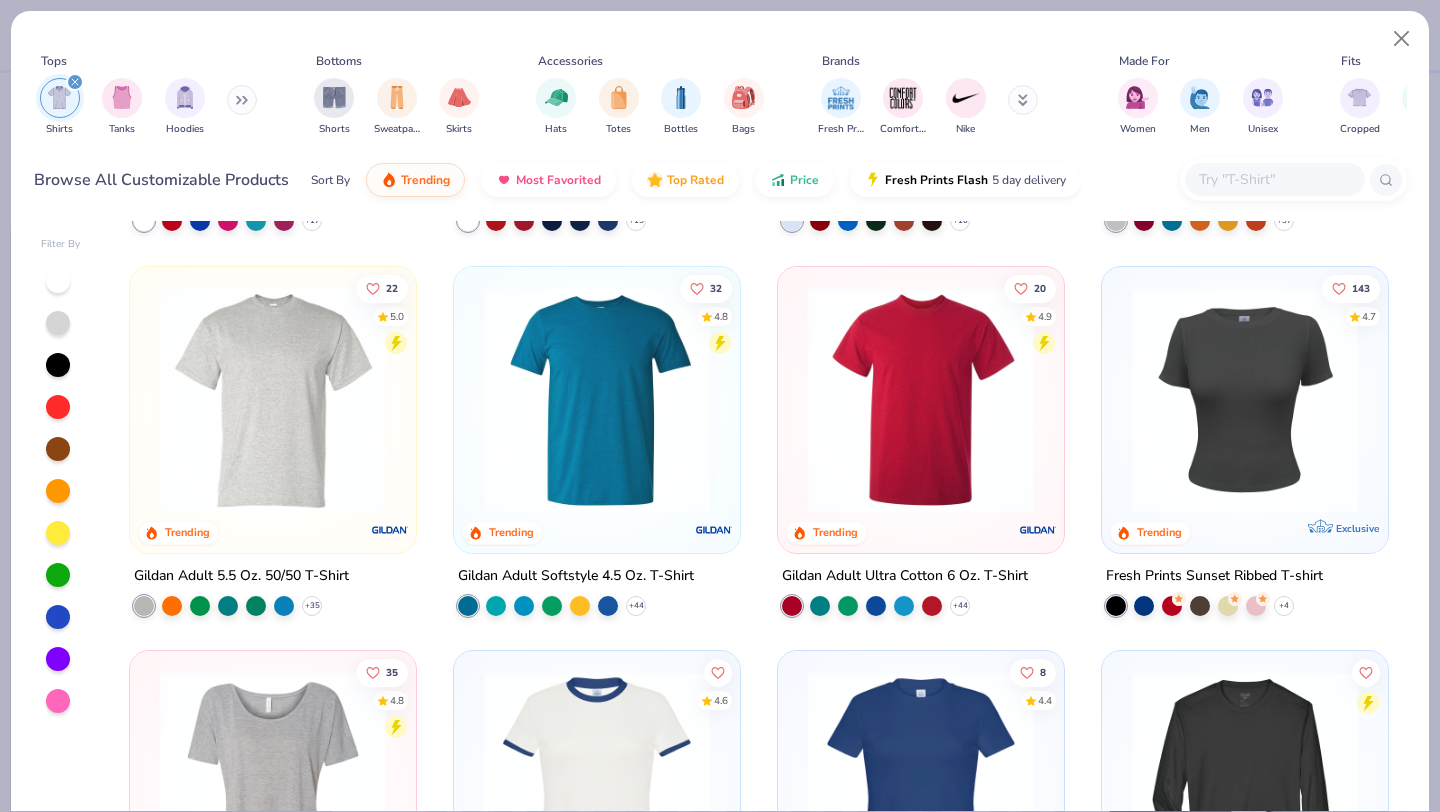 scroll, scrollTop: 736, scrollLeft: 0, axis: vertical 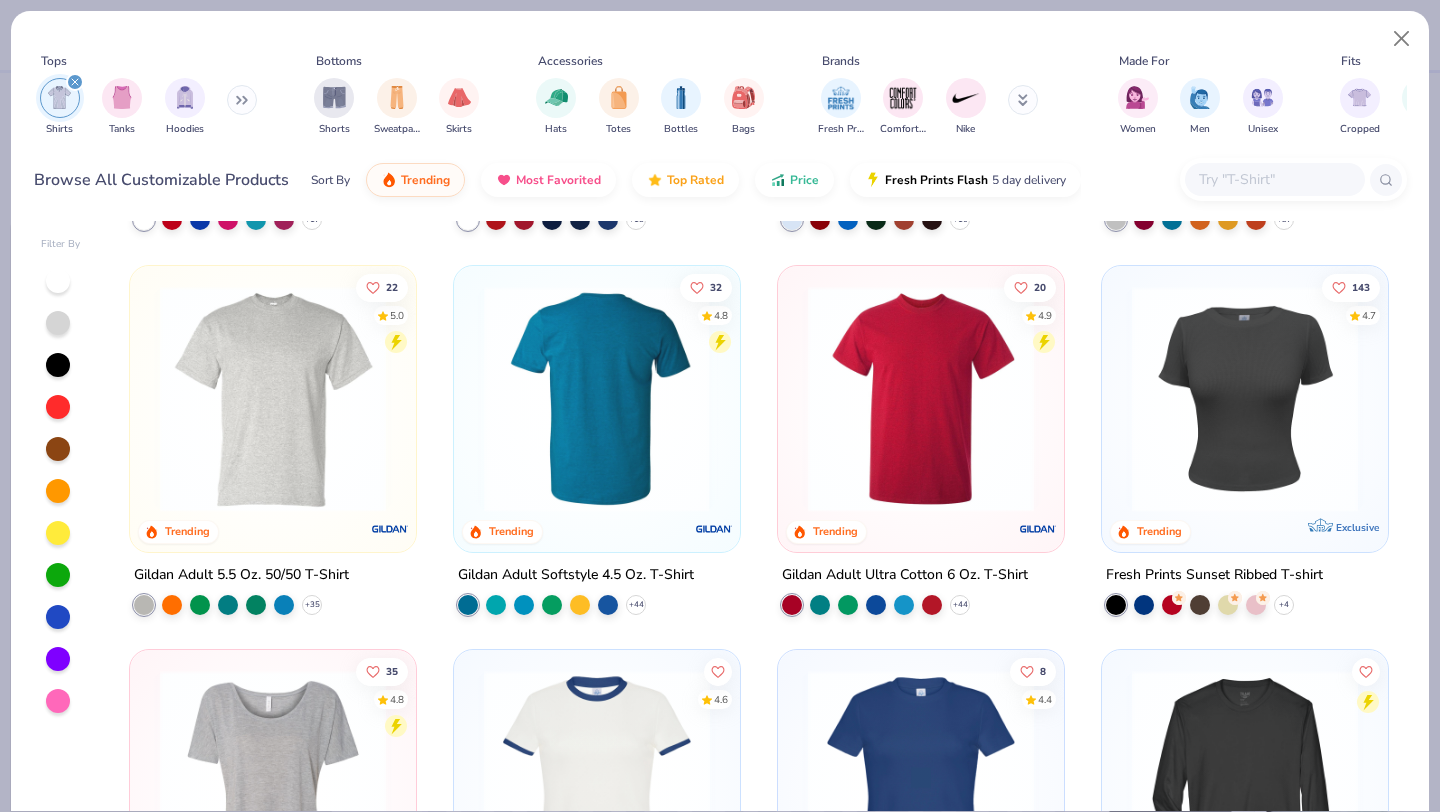 click at bounding box center (597, 398) 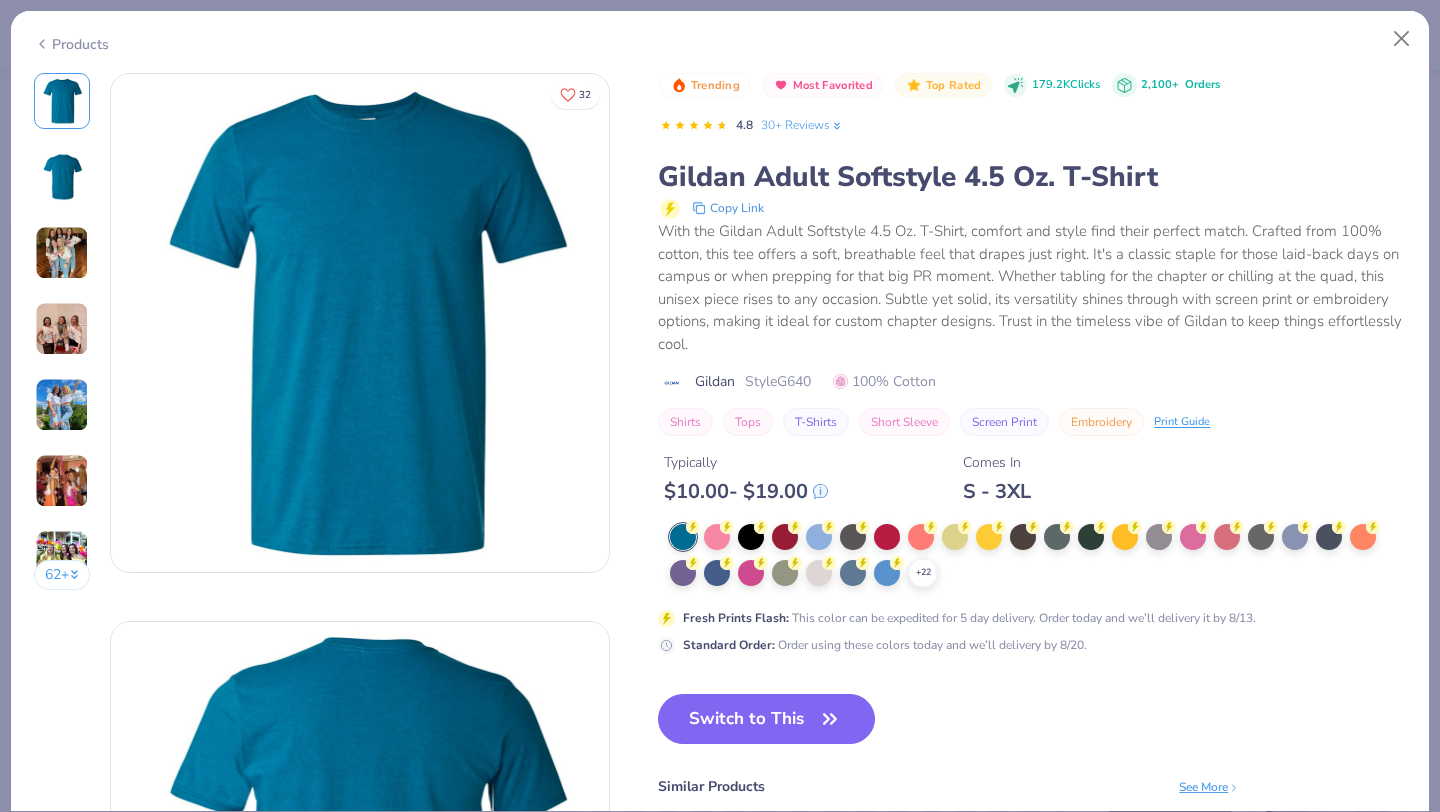 click on "62 +" at bounding box center [62, 339] 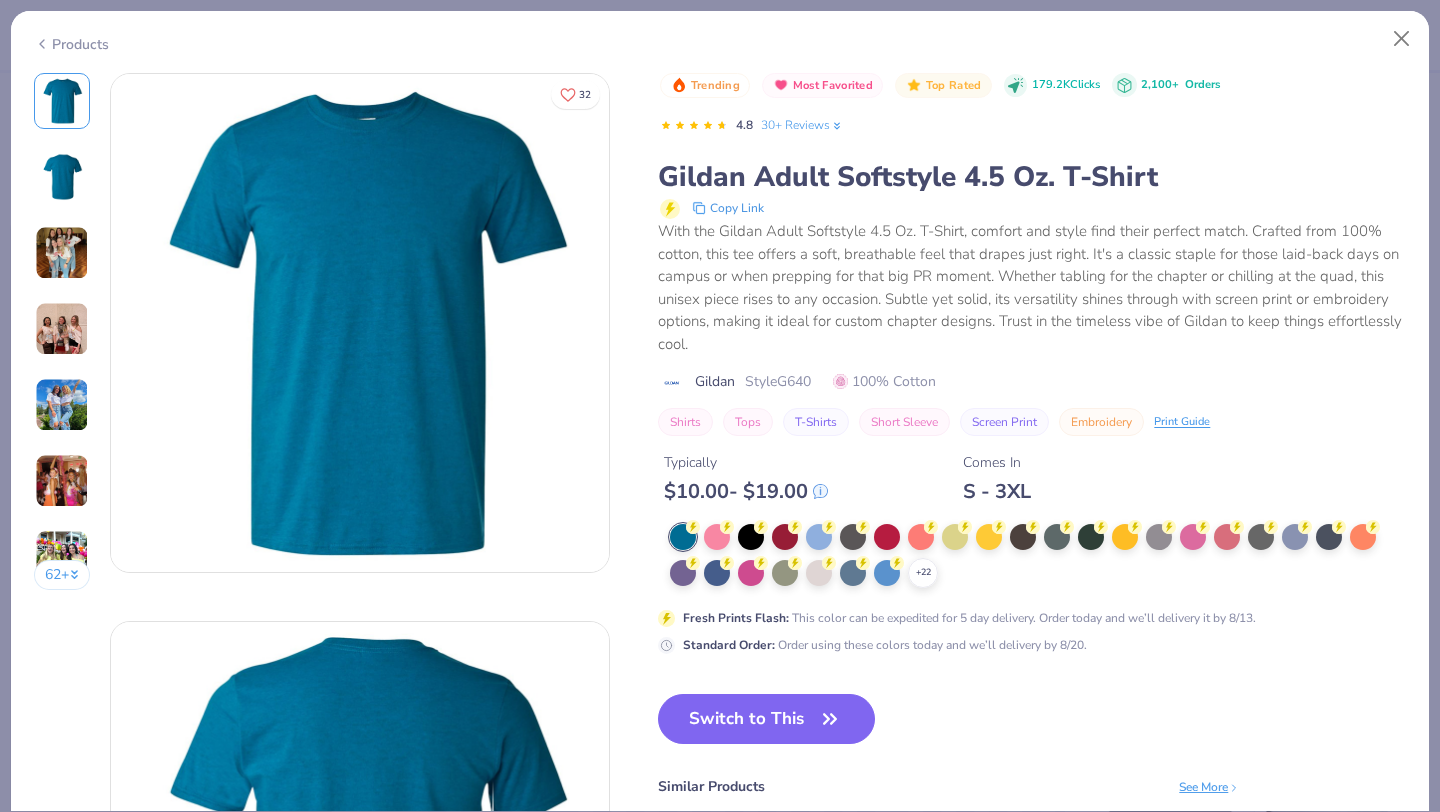 click at bounding box center (62, 253) 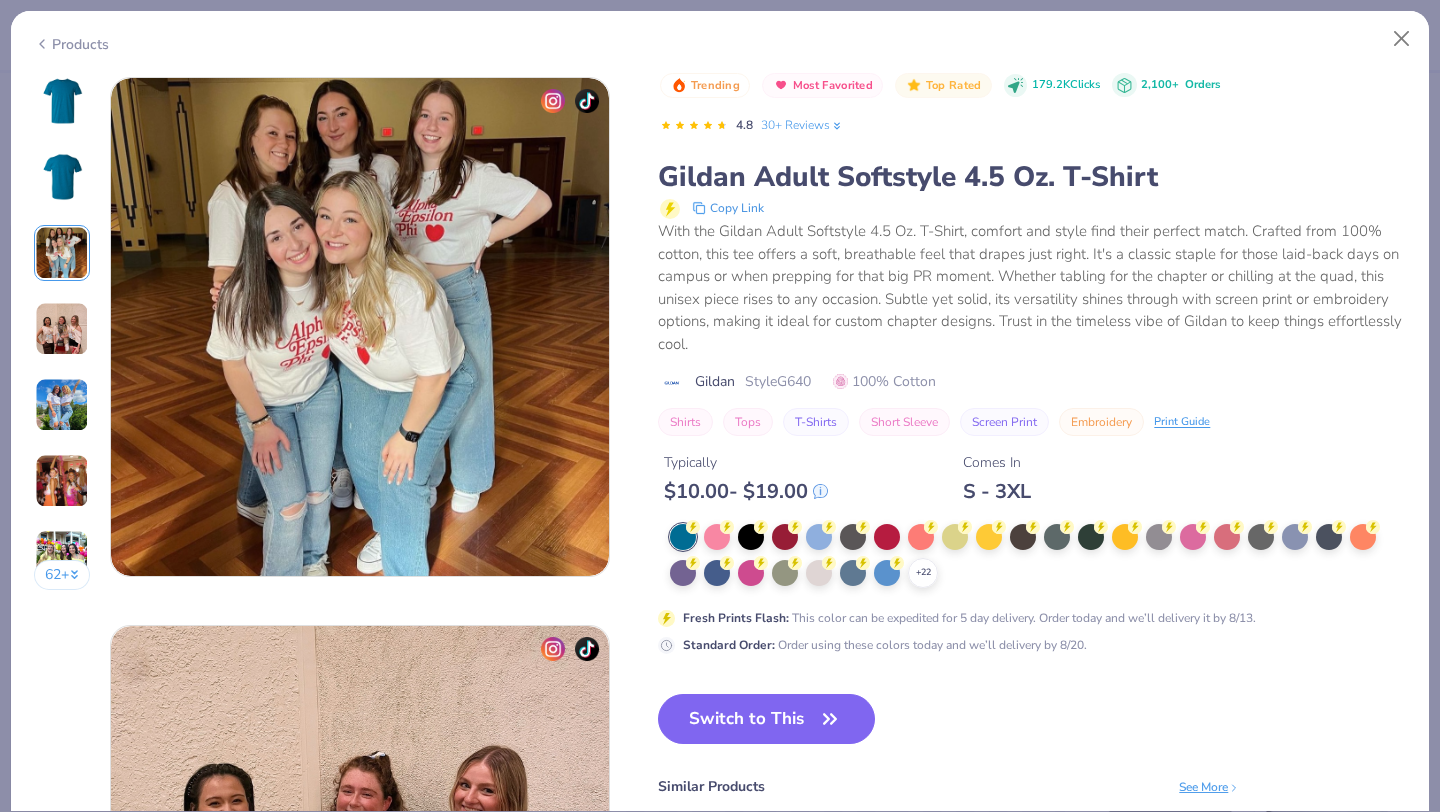 scroll, scrollTop: 1096, scrollLeft: 0, axis: vertical 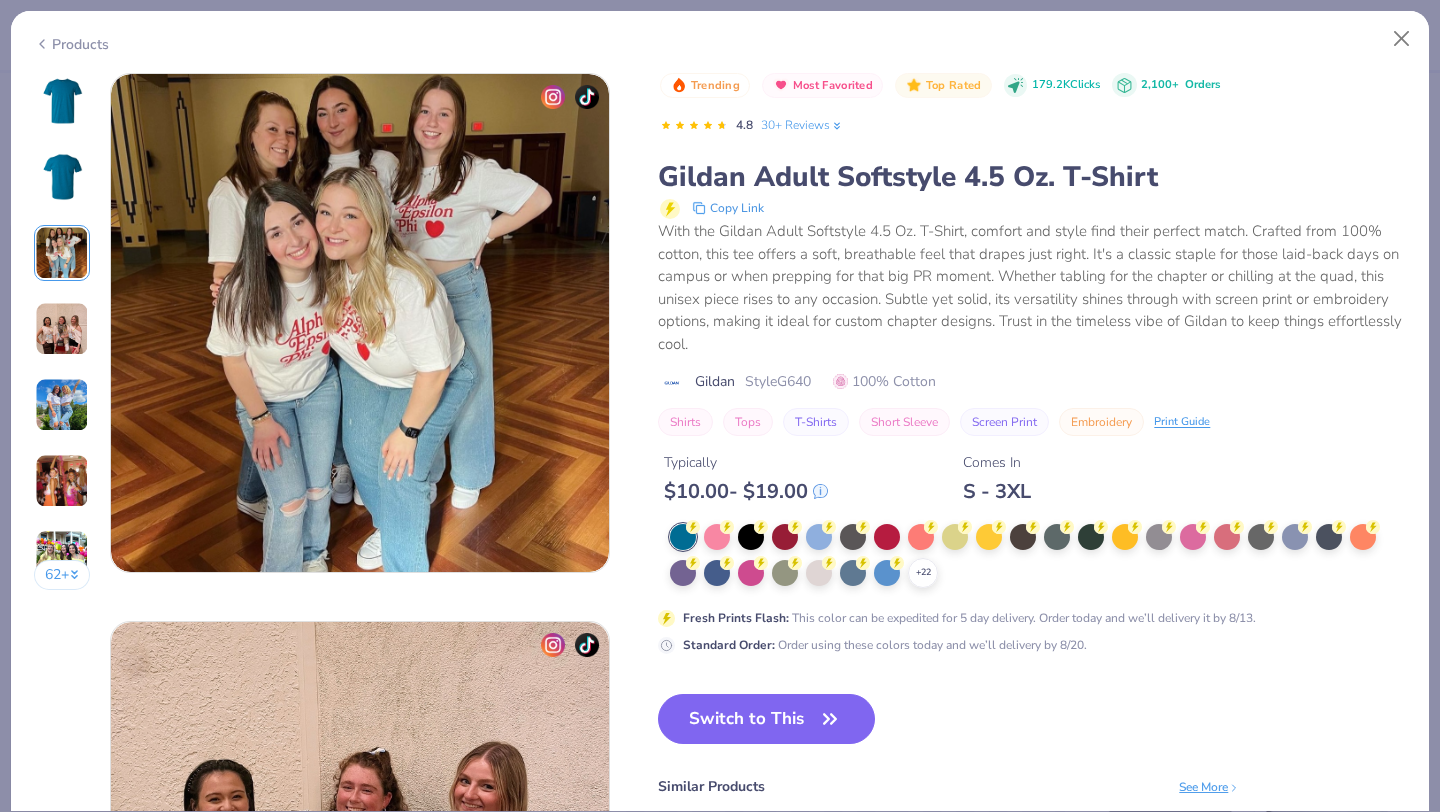 click on "62 +" at bounding box center (62, 339) 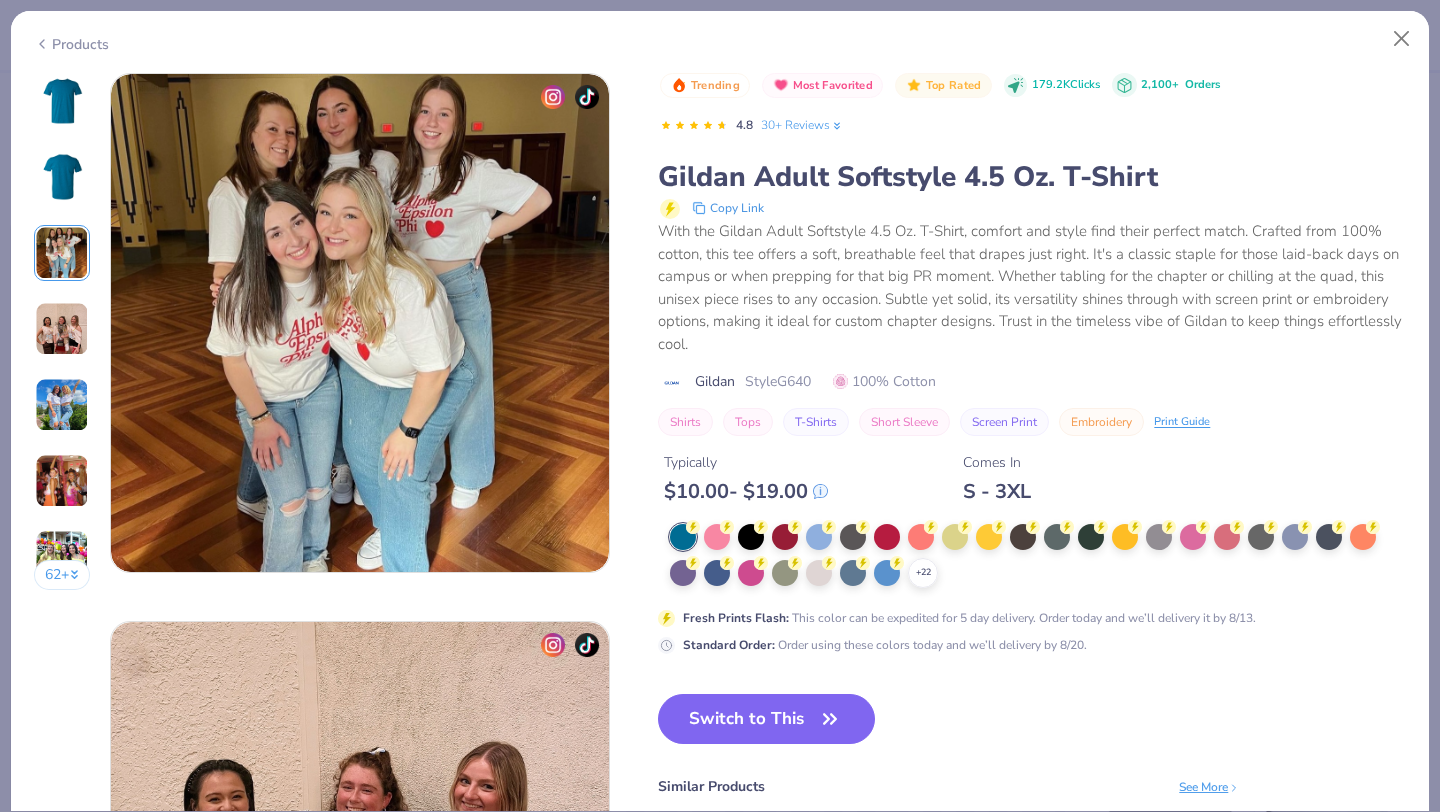 click at bounding box center [62, 329] 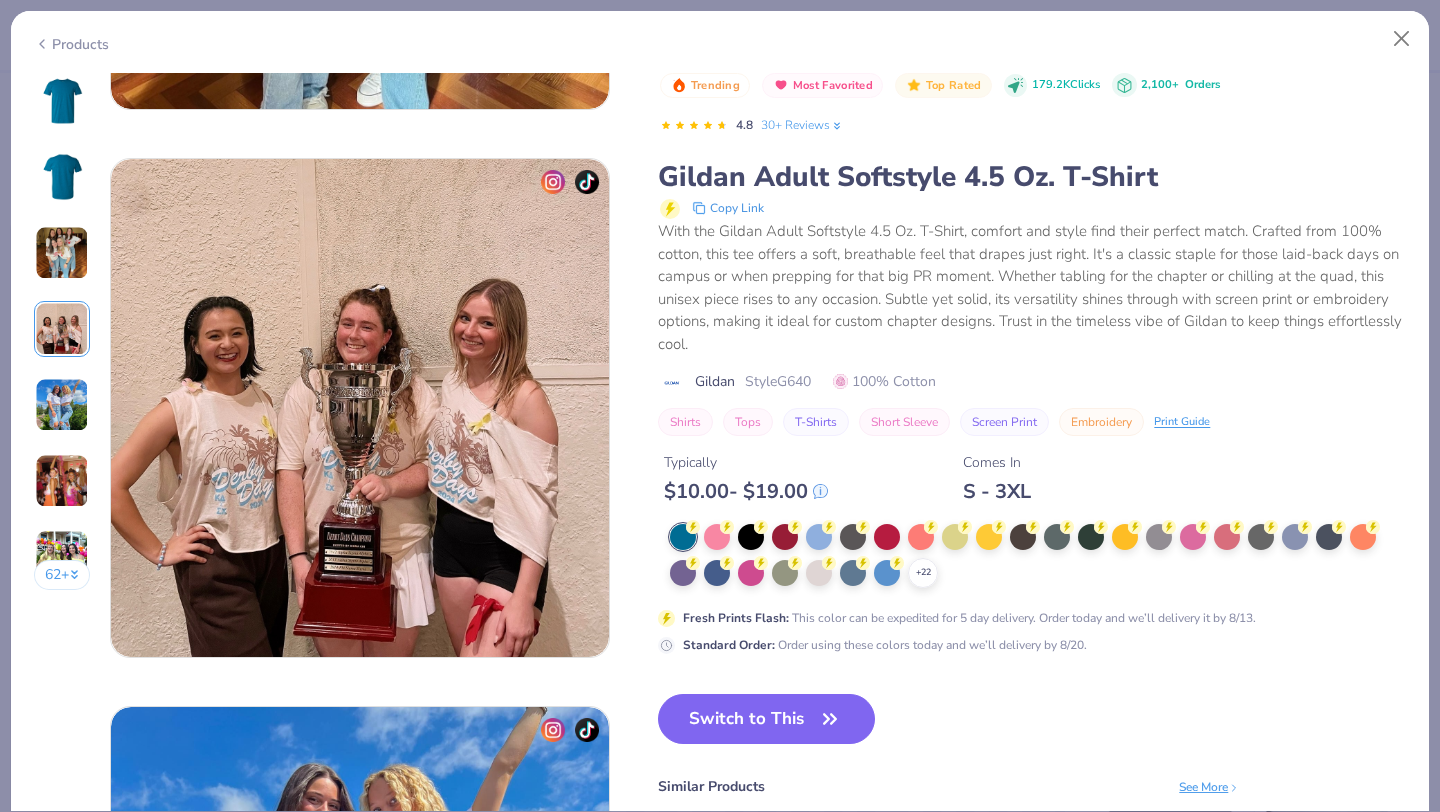 scroll, scrollTop: 1644, scrollLeft: 0, axis: vertical 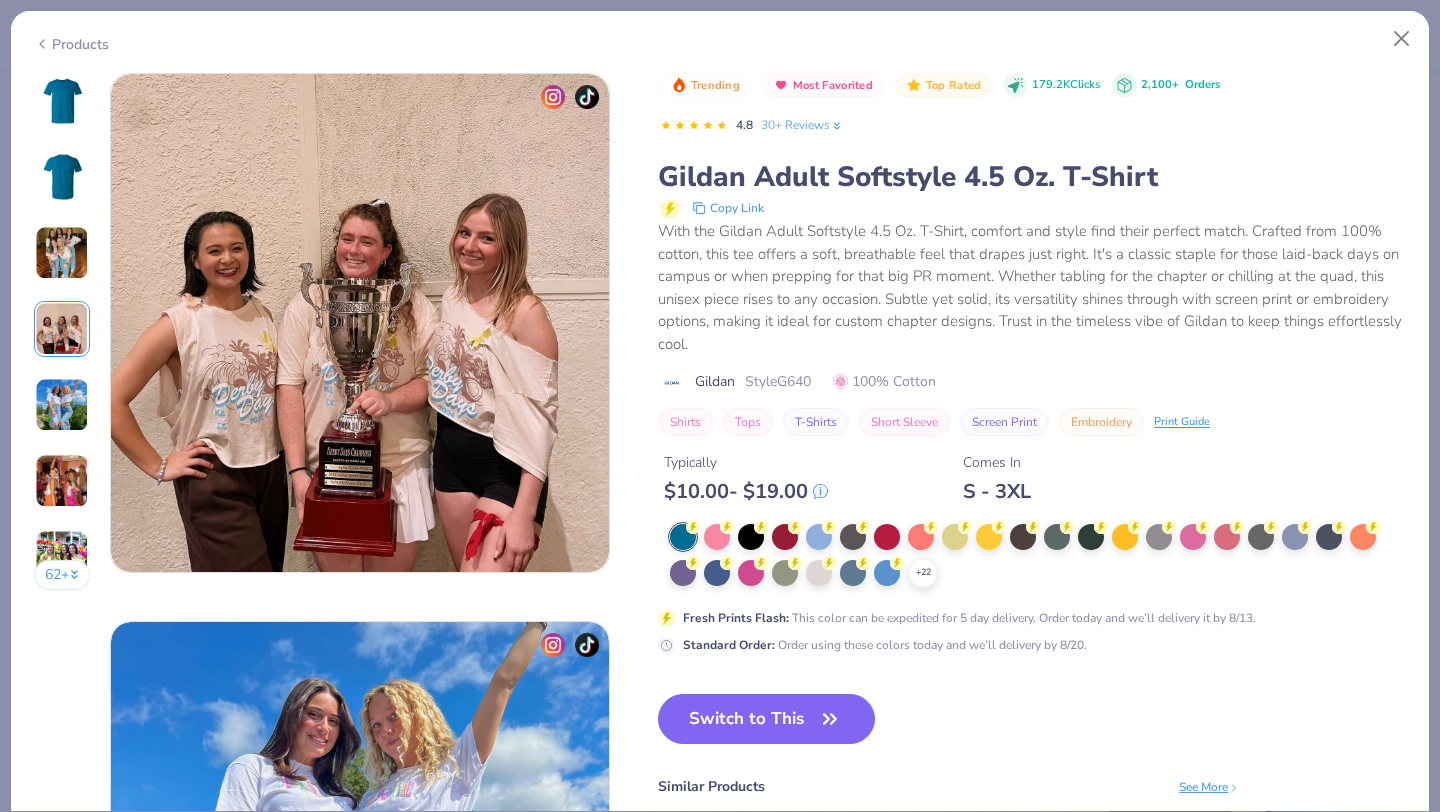 click at bounding box center [62, 405] 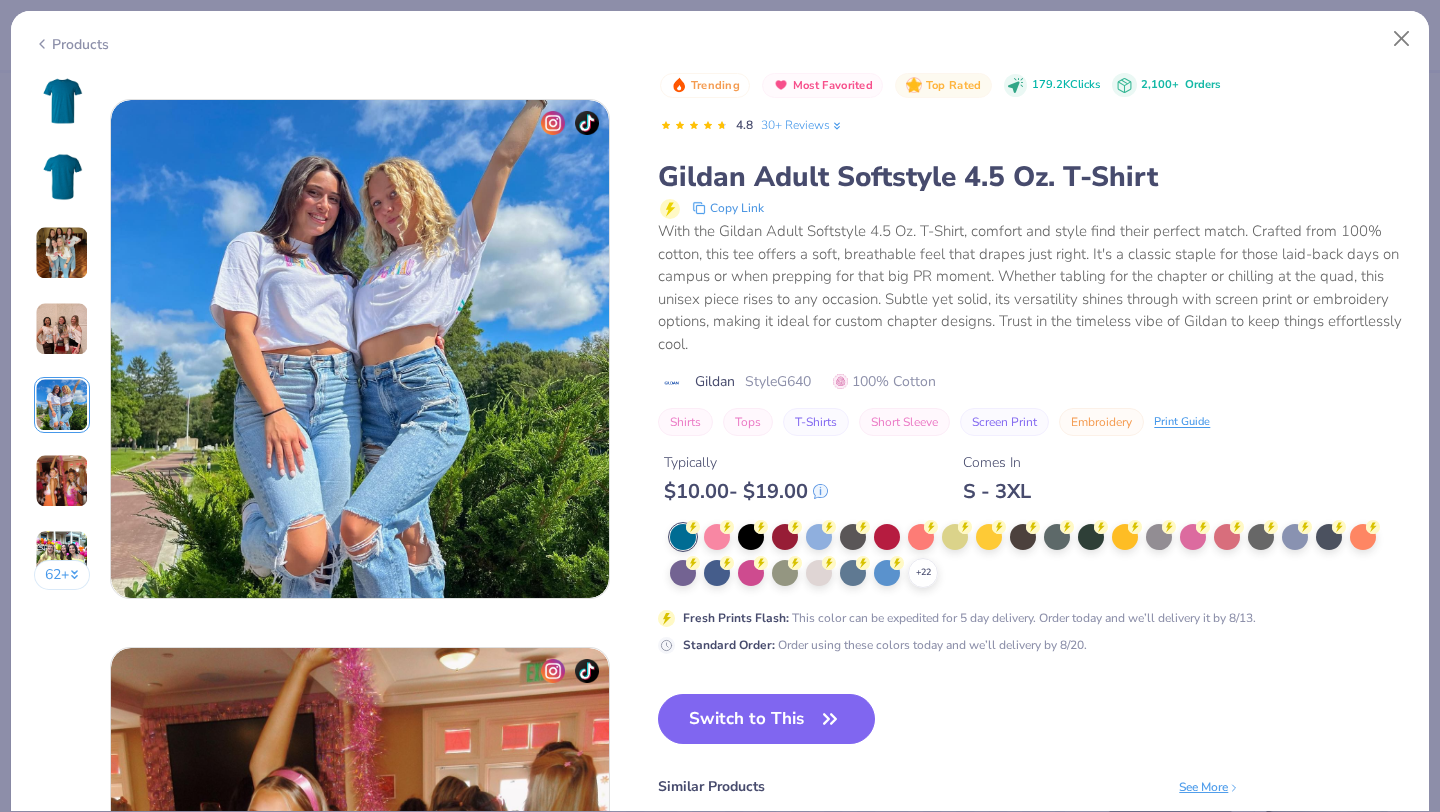 scroll, scrollTop: 2192, scrollLeft: 0, axis: vertical 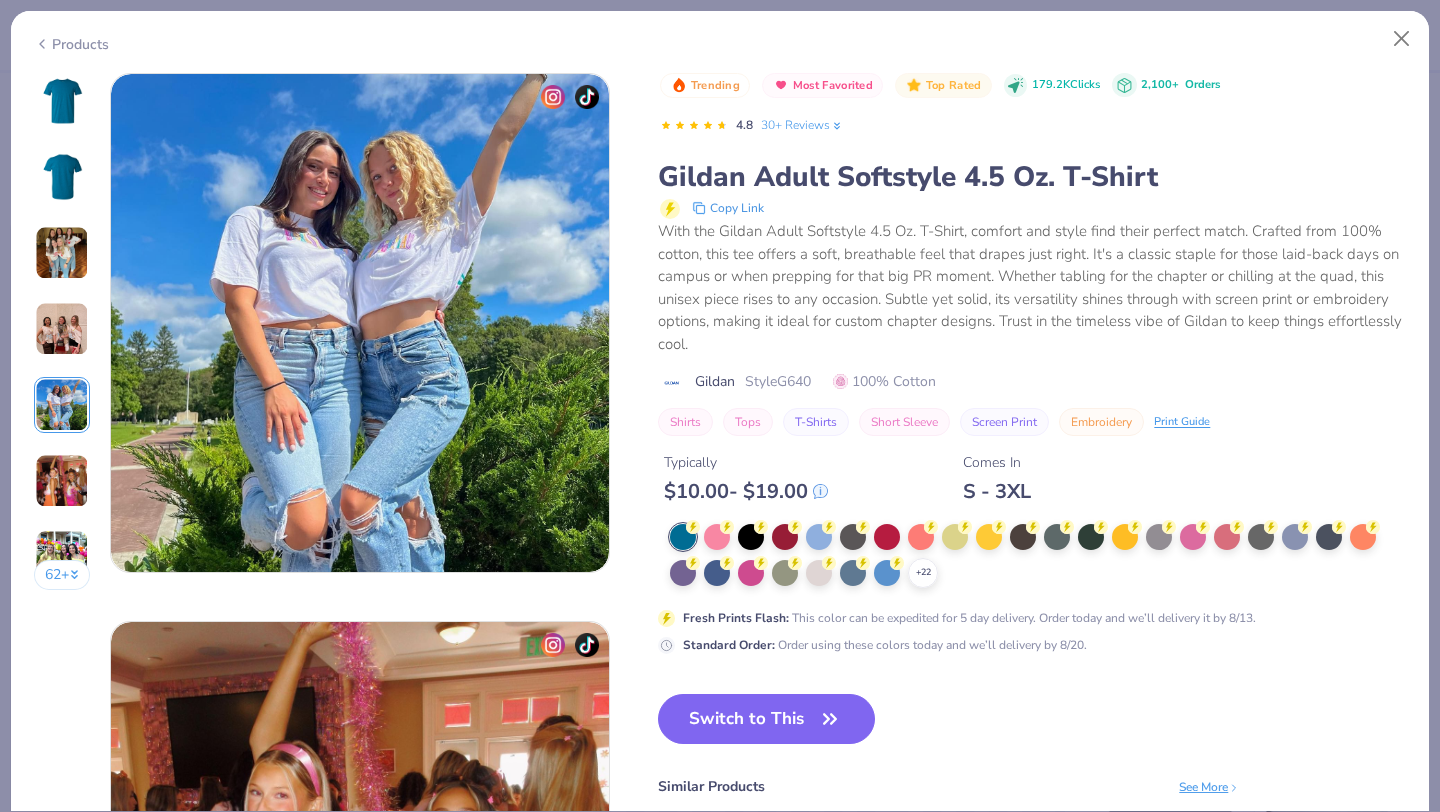 click at bounding box center [62, 481] 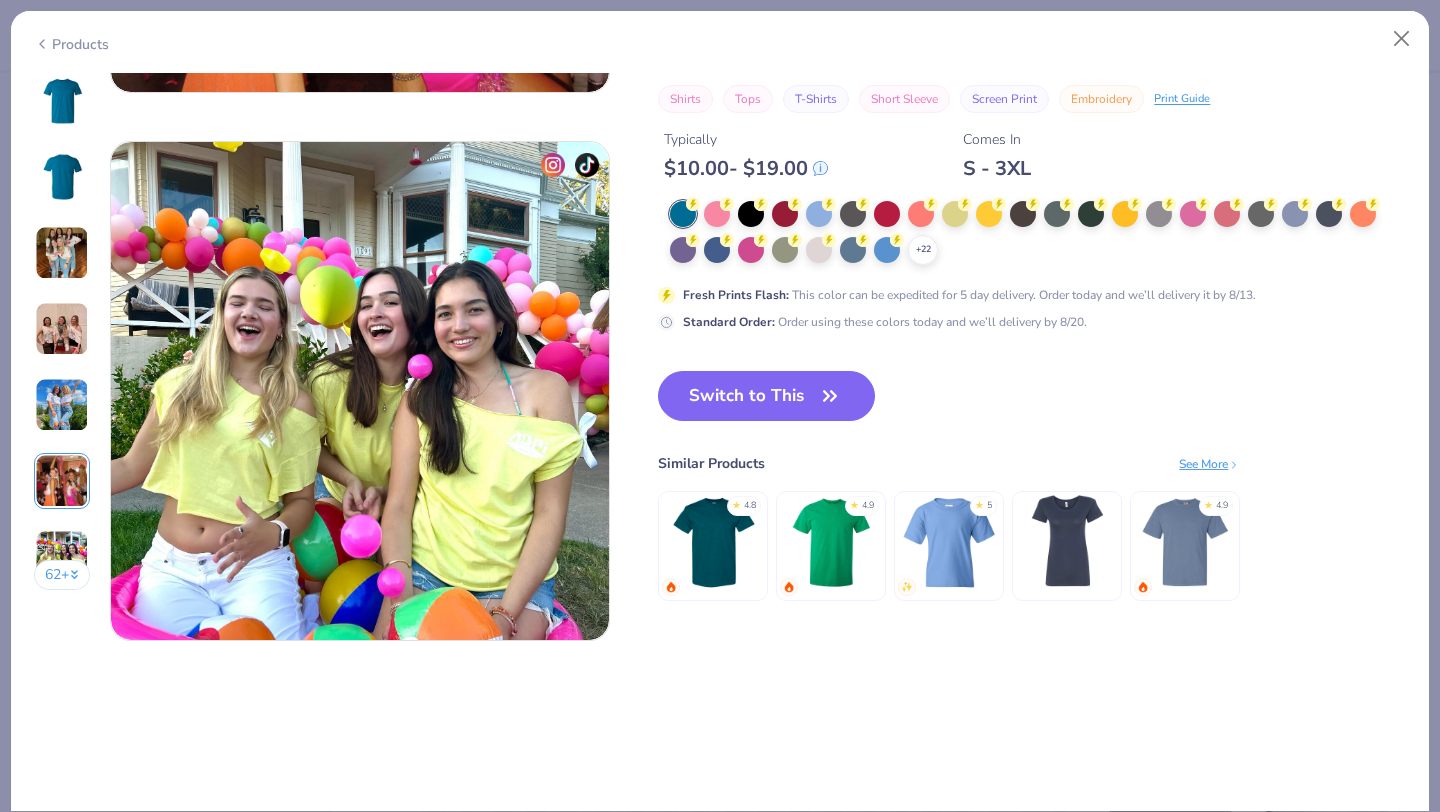 scroll, scrollTop: 3122, scrollLeft: 0, axis: vertical 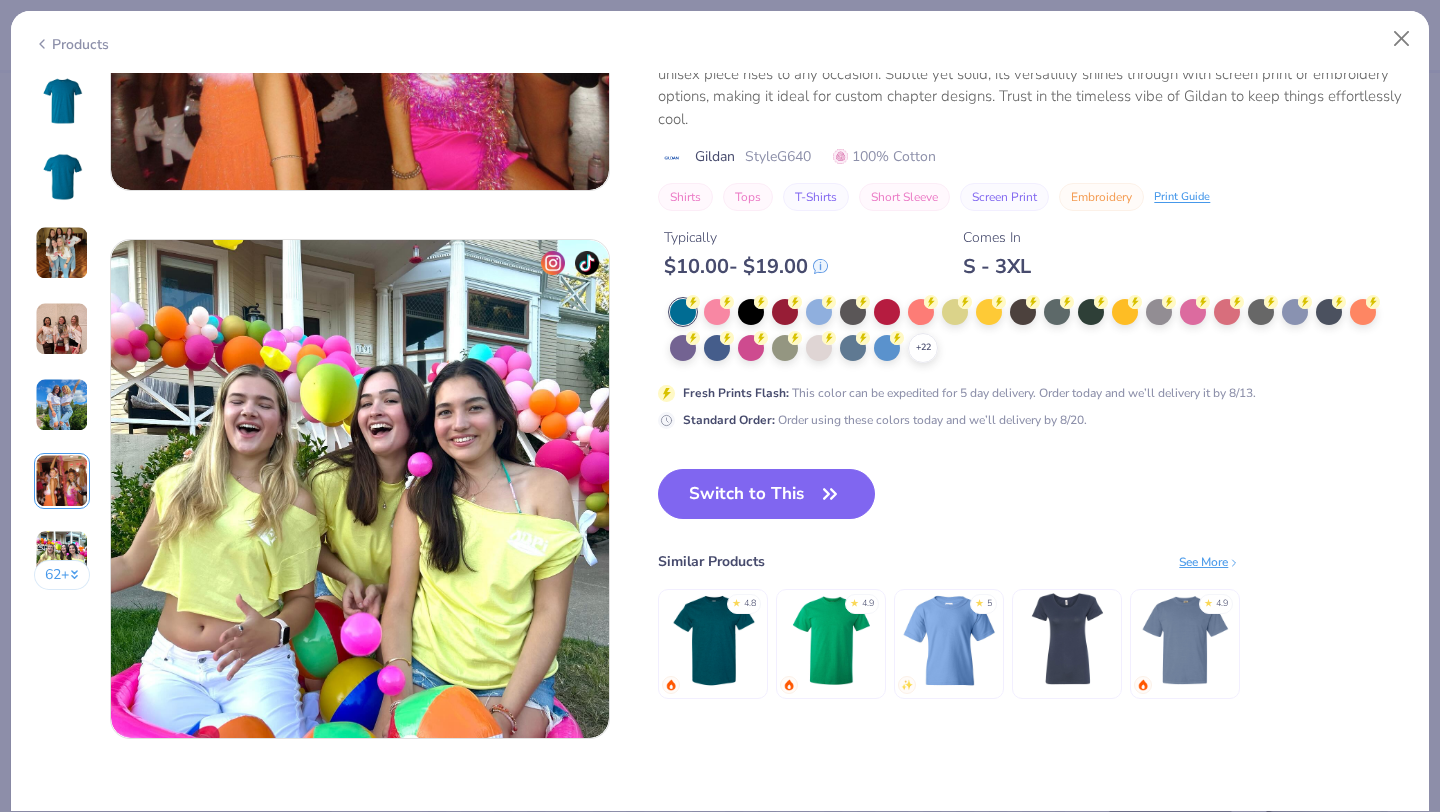 click on "62 +" at bounding box center [62, 339] 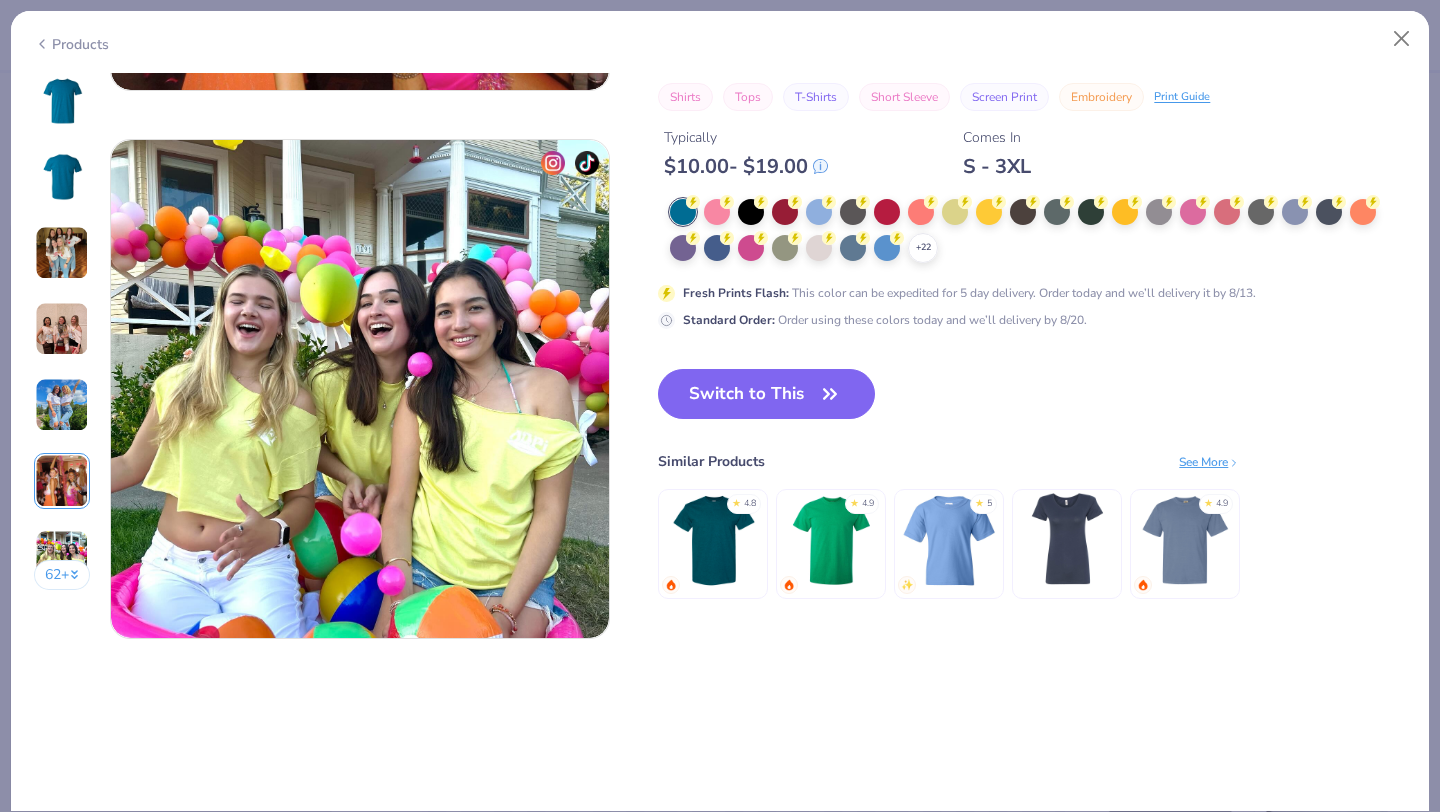 click on "62 +" at bounding box center [62, 575] 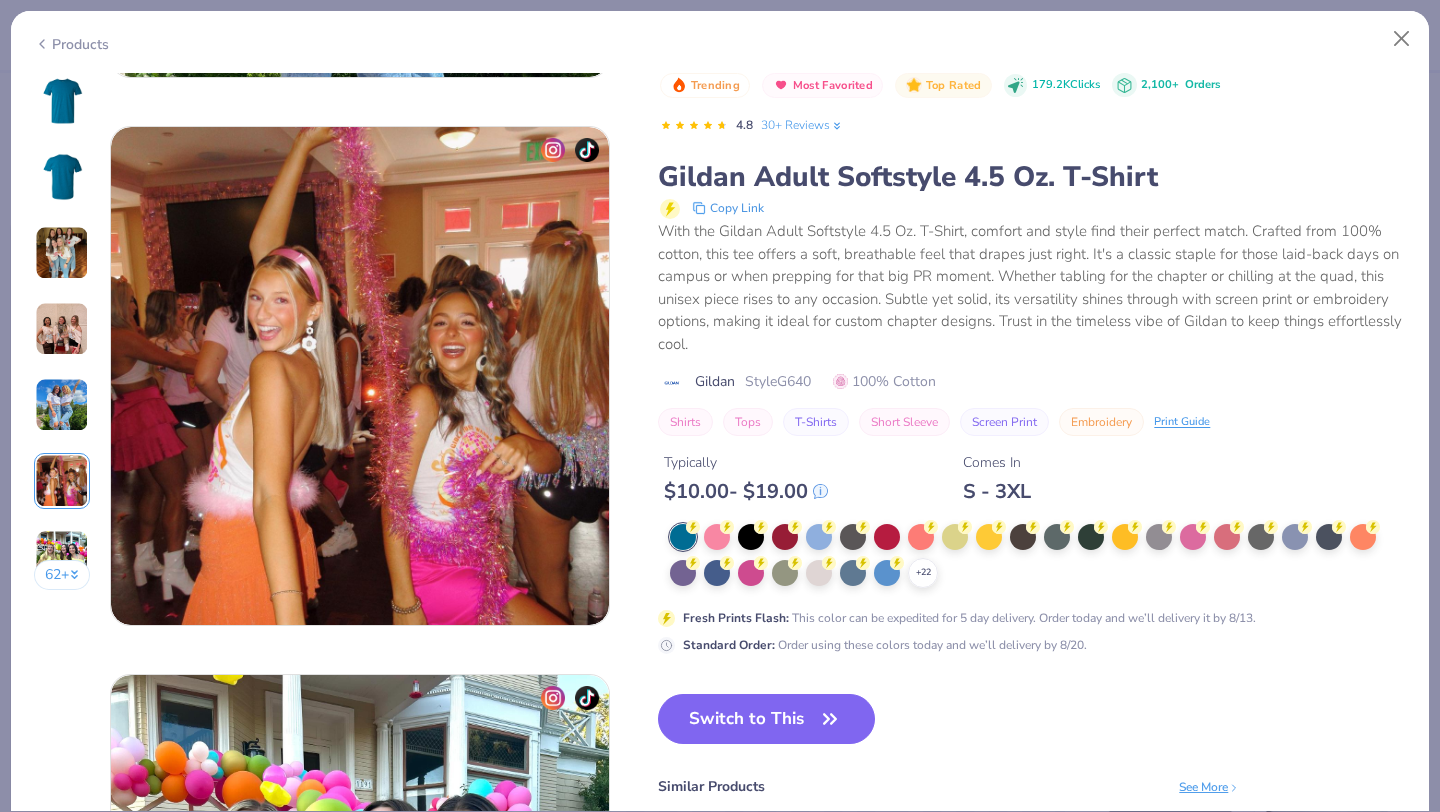 scroll, scrollTop: 2276, scrollLeft: 0, axis: vertical 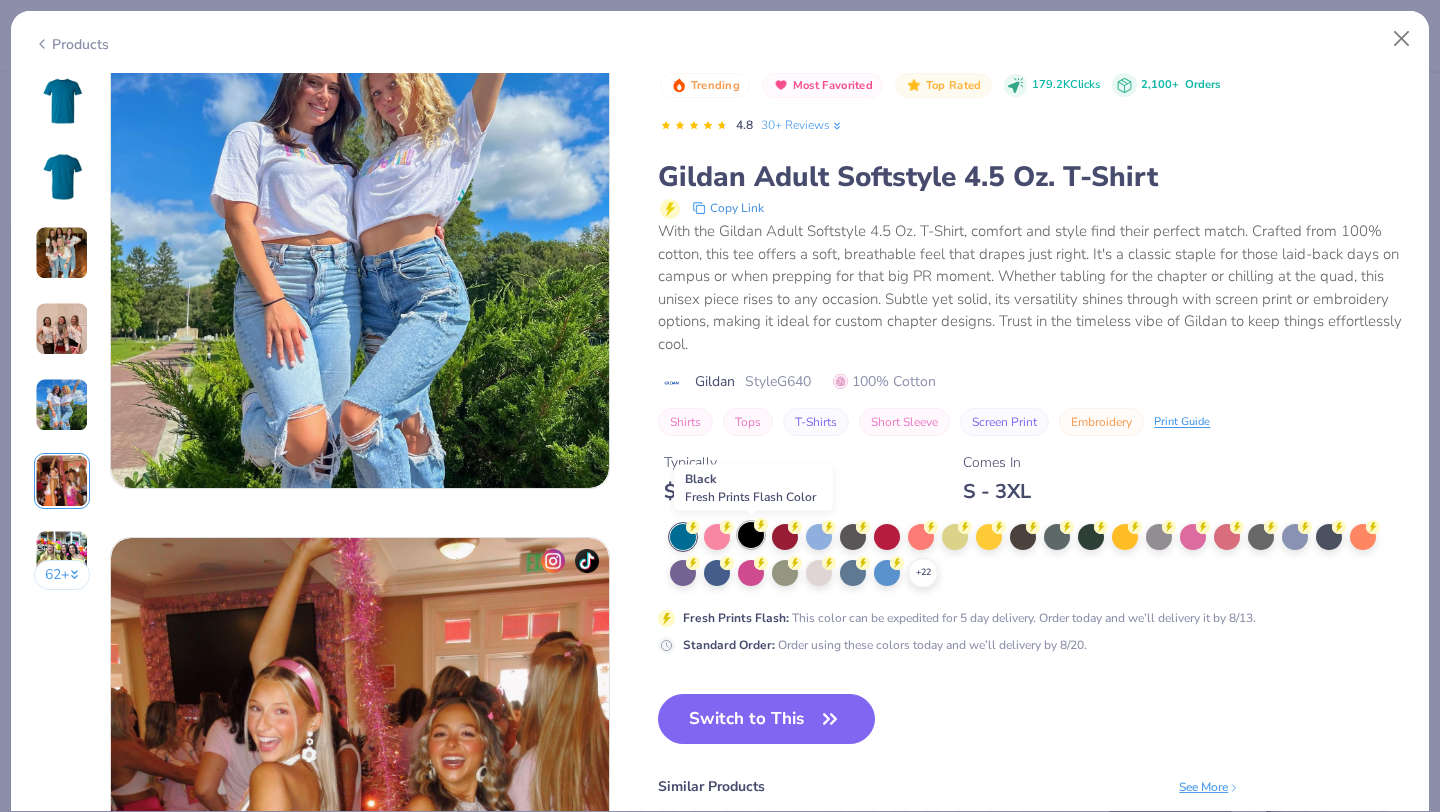 click at bounding box center [751, 535] 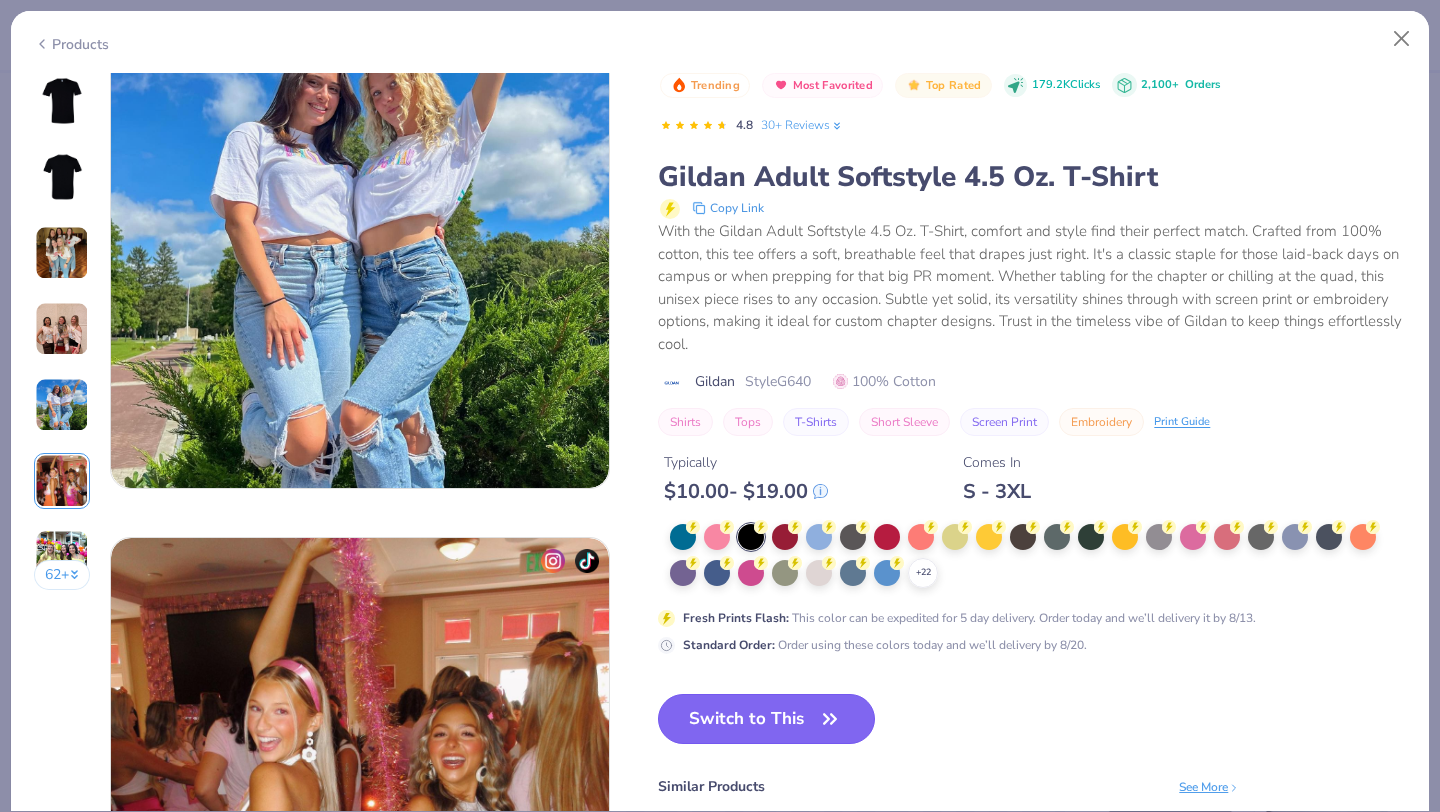 click on "Switch to This" at bounding box center (766, 719) 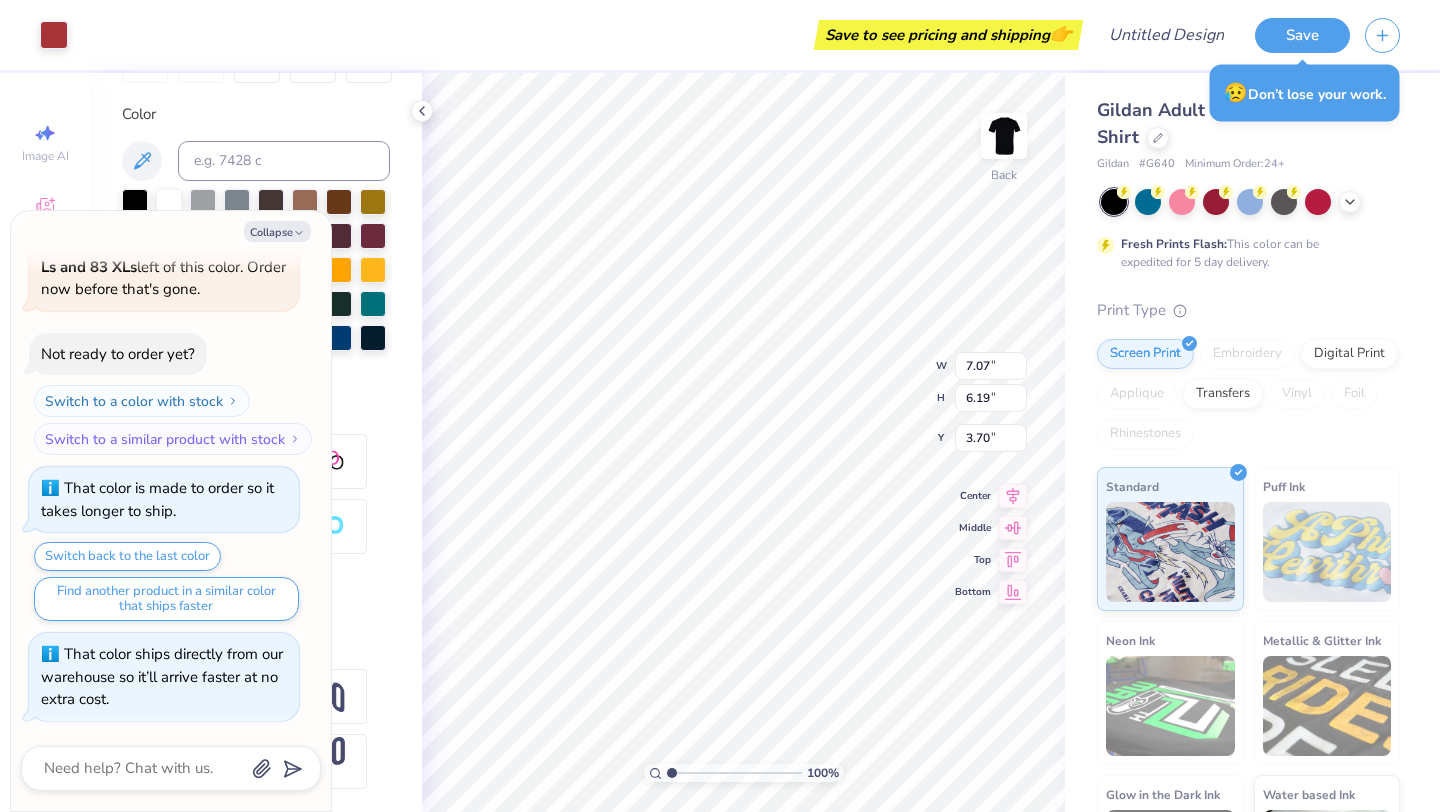 type on "x" 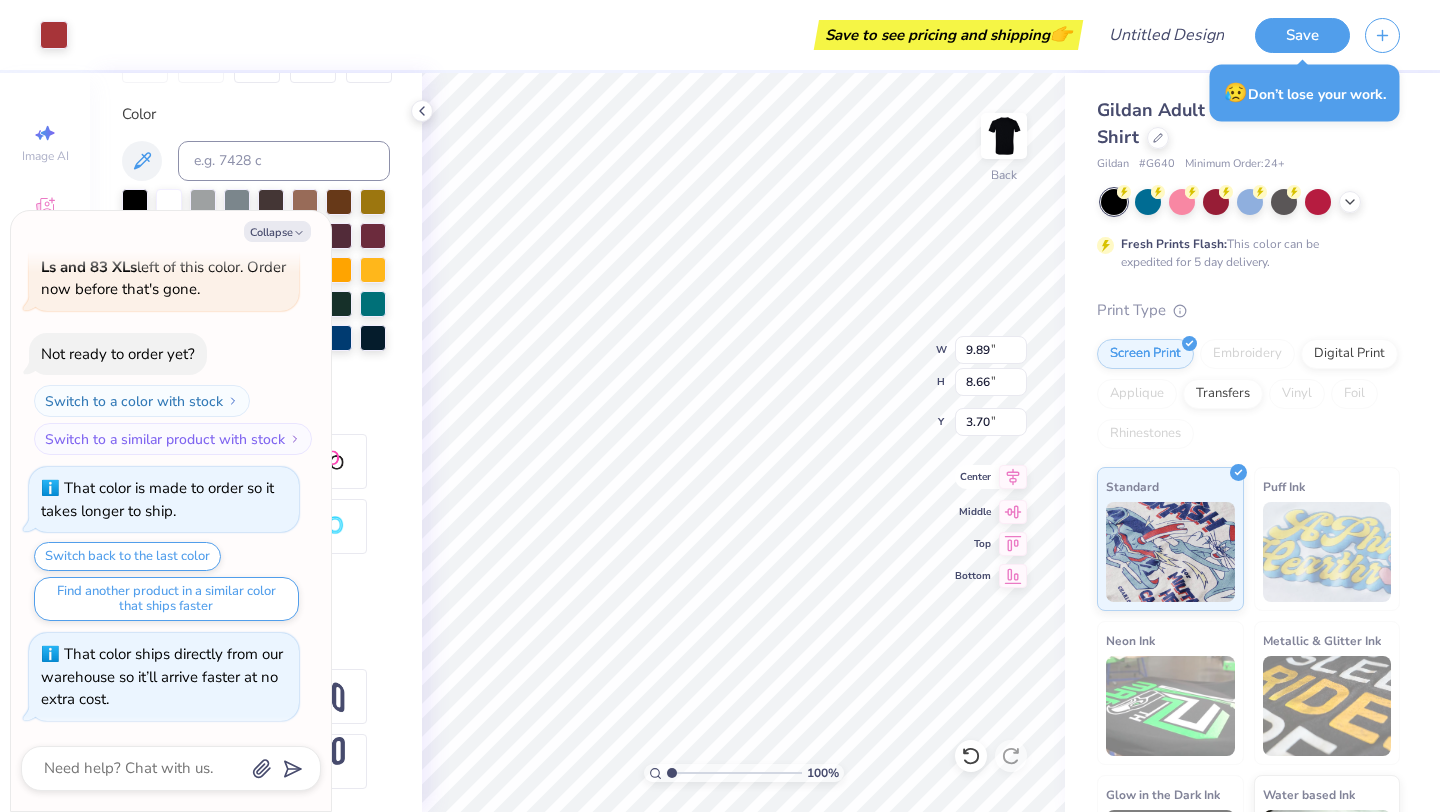 type on "x" 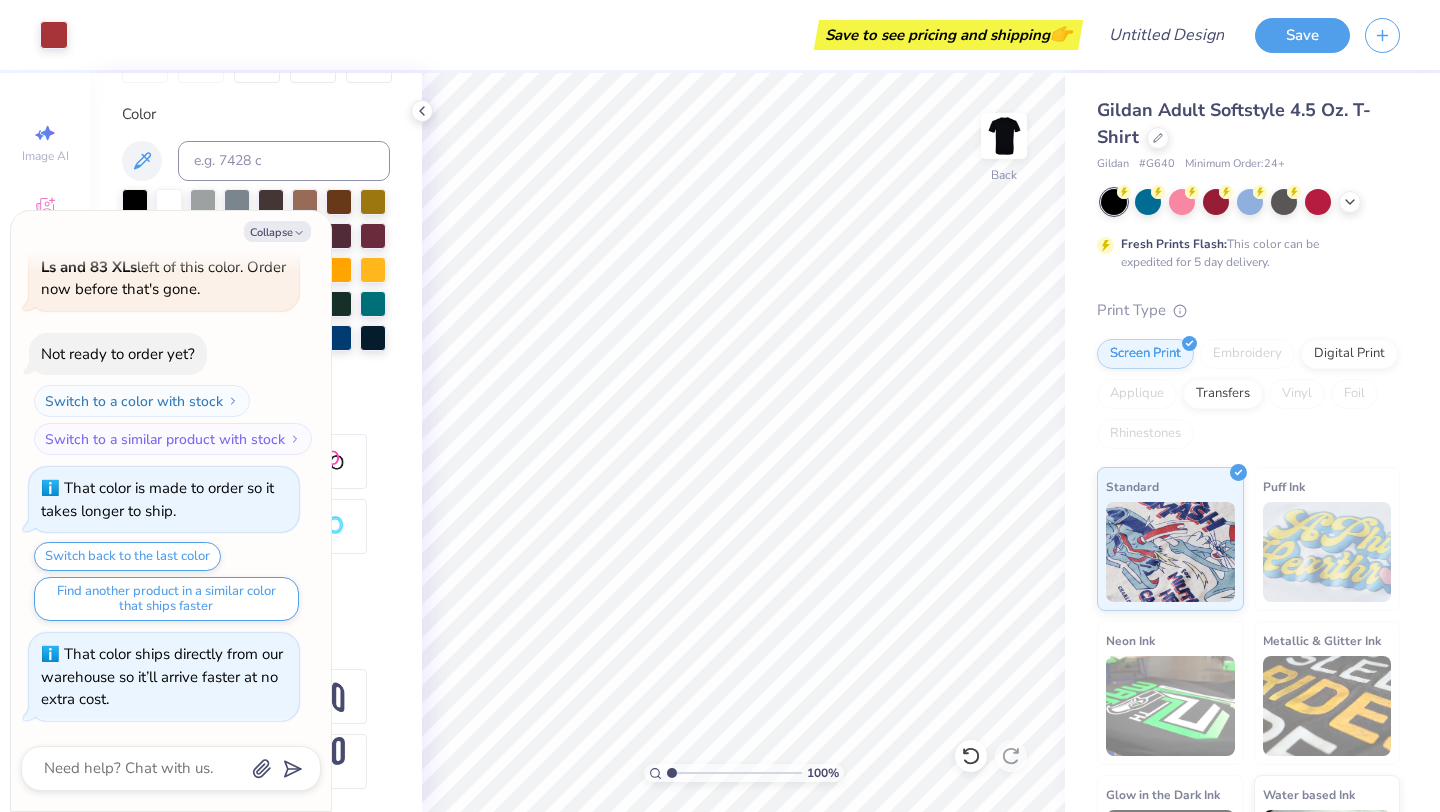 click on "Art colors Save to see pricing and shipping  👉 Design Title Save Image AI Designs Add Text Upload Greek Clipart & logos Decorate Personalized Names Personalized Numbers Text Tool  Add Font Font GRK1 Plushy Switch to Greek Letters Format Color Styles Text Shape 100  % Back Gildan Adult Softstyle 4.5 Oz. T-Shirt Gildan # G640 Minimum Order:  24 +   Fresh Prints Flash:  This color can be expedited for 5 day delivery. Print Type Screen Print Embroidery Digital Print Applique Transfers Vinyl Foil Rhinestones Standard Puff Ink Neon Ink Metallic & Glitter Ink Glow in the Dark Ink Water based Ink Stuck?  Our Art team will finish your design for free. Need help?  Chat with us." at bounding box center [720, 406] 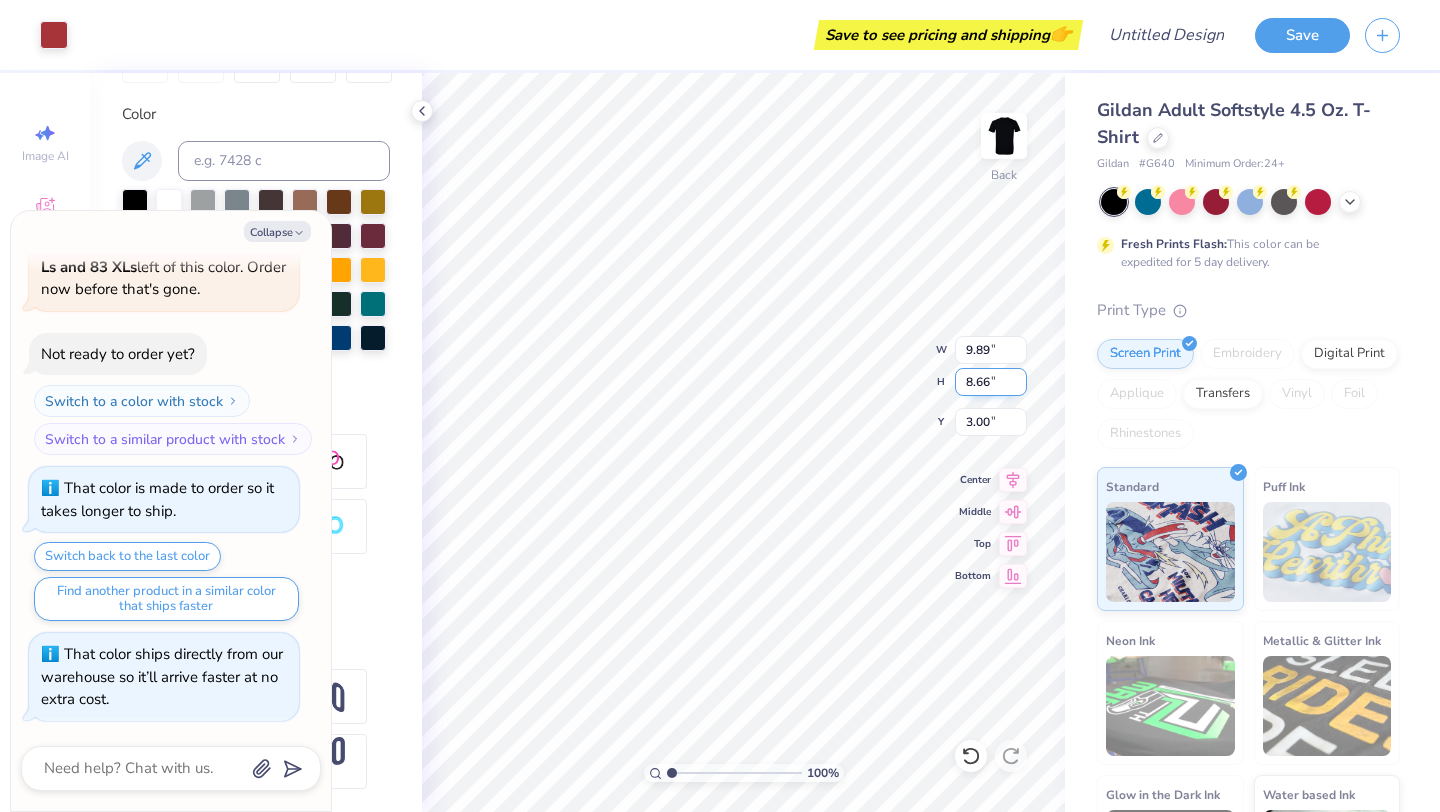 type on "x" 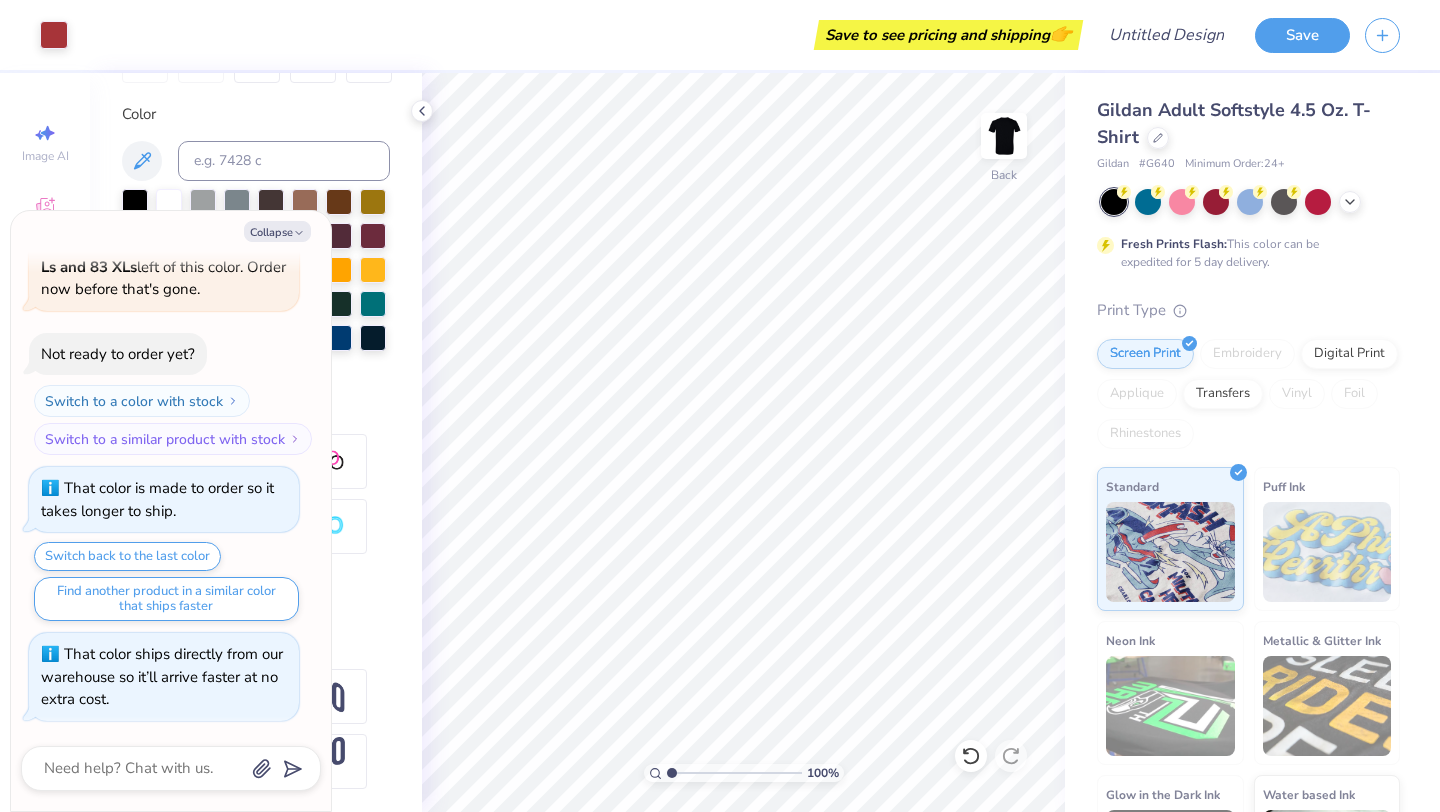 click on "Art colors Save to see pricing and shipping  👉 Design Title Save Image AI Designs Add Text Upload Greek Clipart & logos Decorate Personalized Names Personalized Numbers Text Tool  Add Font Font GRK1 Plushy Switch to Greek Letters Format Color Styles Text Shape 100  % Back Gildan Adult Softstyle 4.5 Oz. T-Shirt Gildan # G640 Minimum Order:  24 +   Fresh Prints Flash:  This color can be expedited for 5 day delivery. Print Type Screen Print Embroidery Digital Print Applique Transfers Vinyl Foil Rhinestones Standard Puff Ink Neon Ink Metallic & Glitter Ink Glow in the Dark Ink Water based Ink Stuck?  Our Art team will finish your design for free. Need help?  Chat with us." at bounding box center [720, 406] 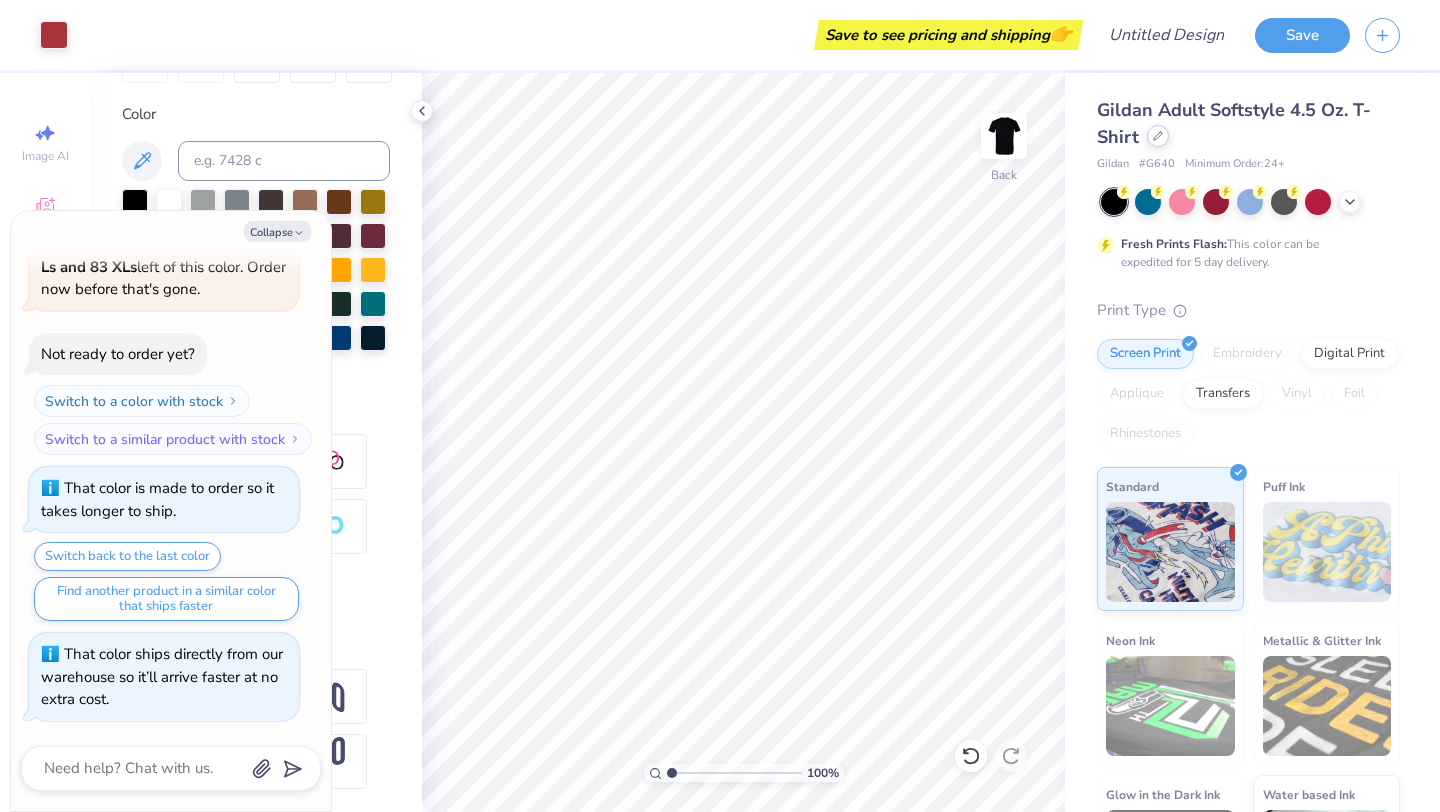 click at bounding box center [1158, 136] 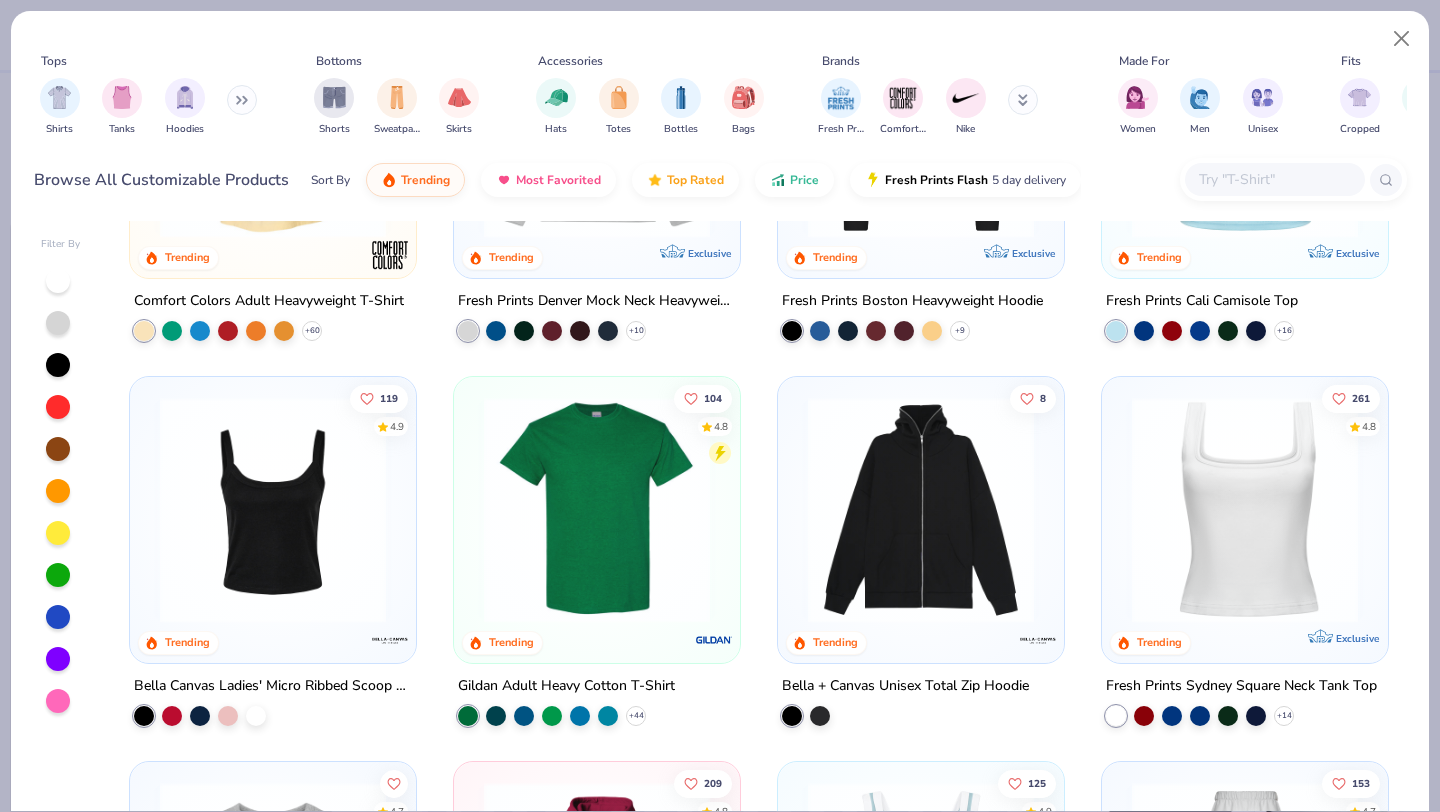 scroll, scrollTop: 291, scrollLeft: 0, axis: vertical 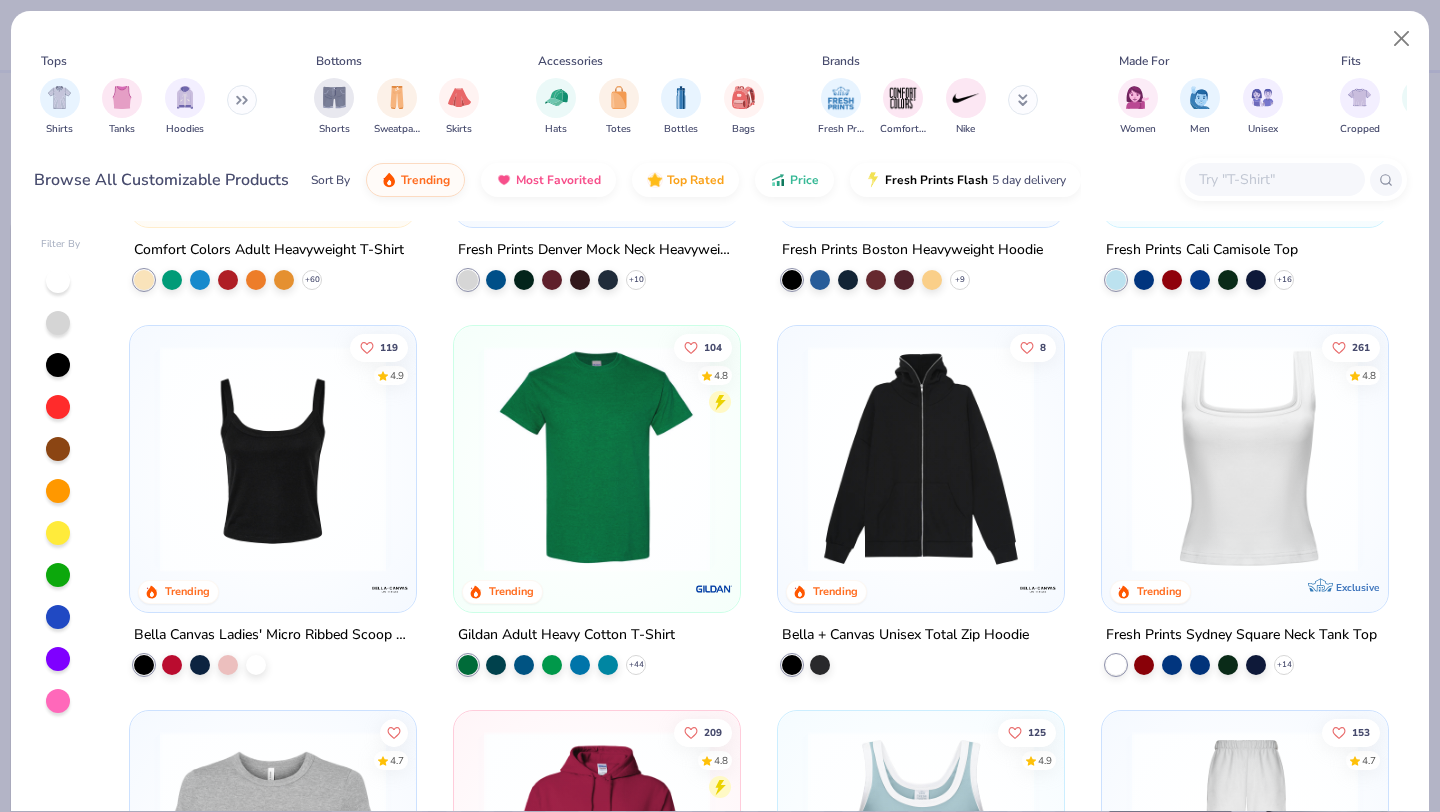 click at bounding box center [1245, 459] 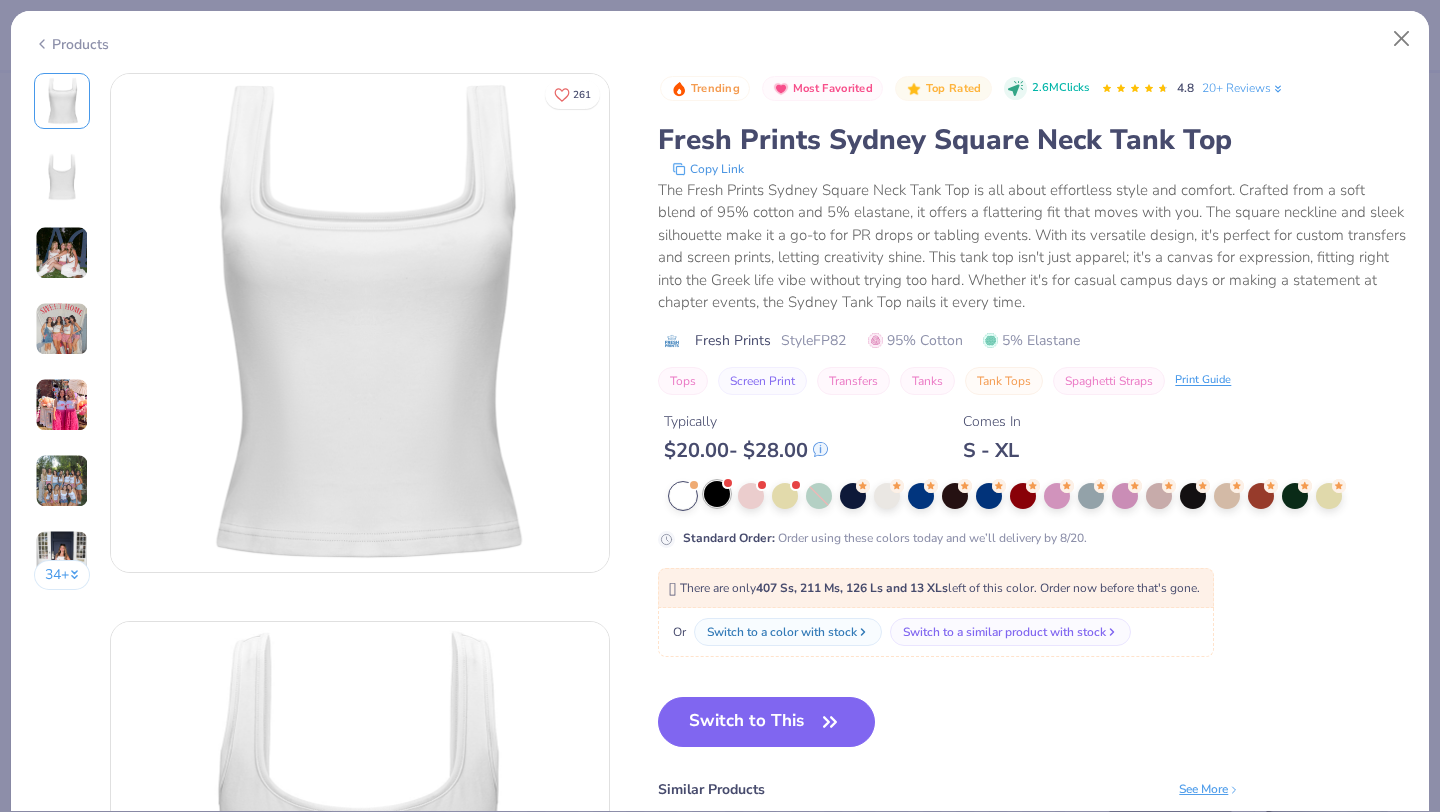 click at bounding box center (717, 494) 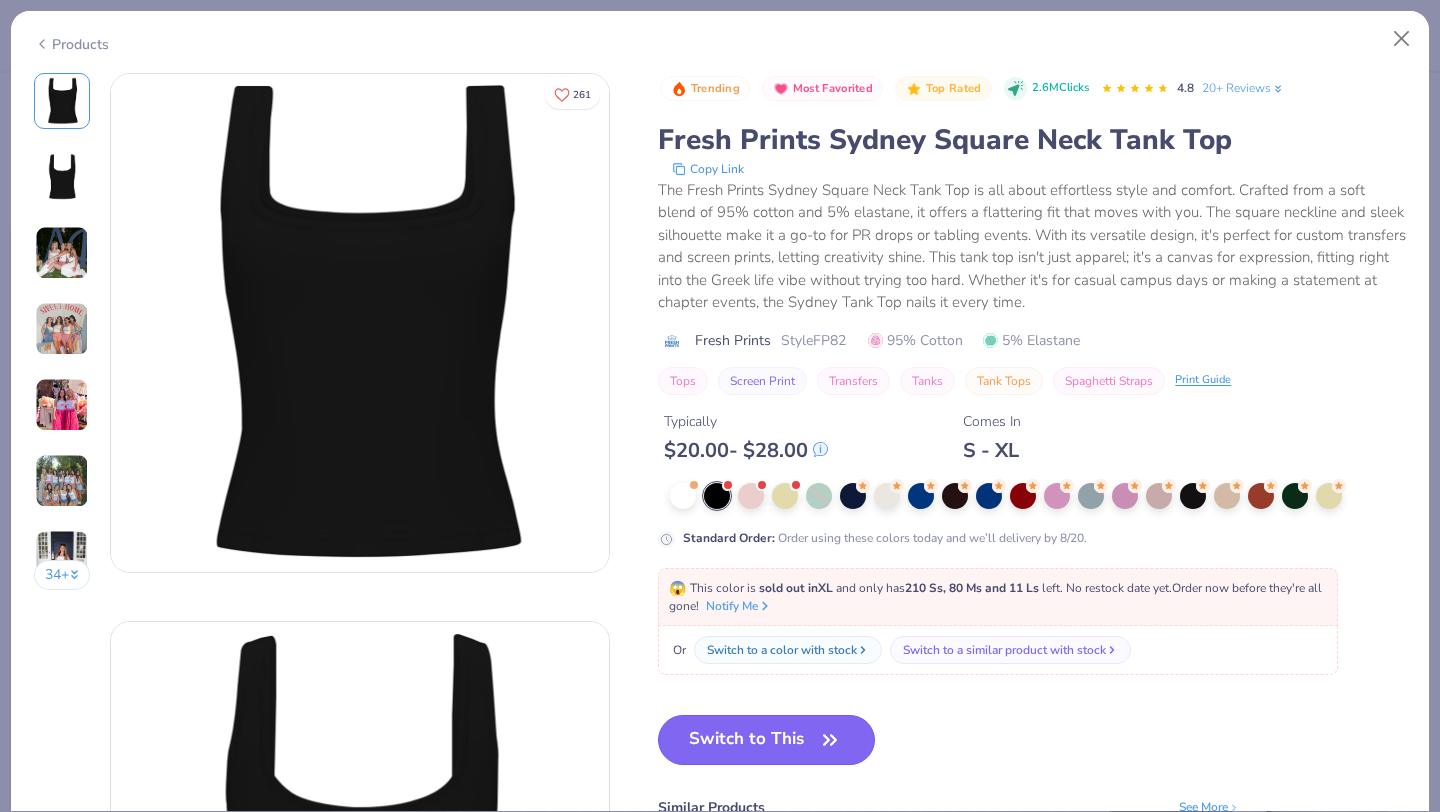 click on "Switch to This" at bounding box center [766, 740] 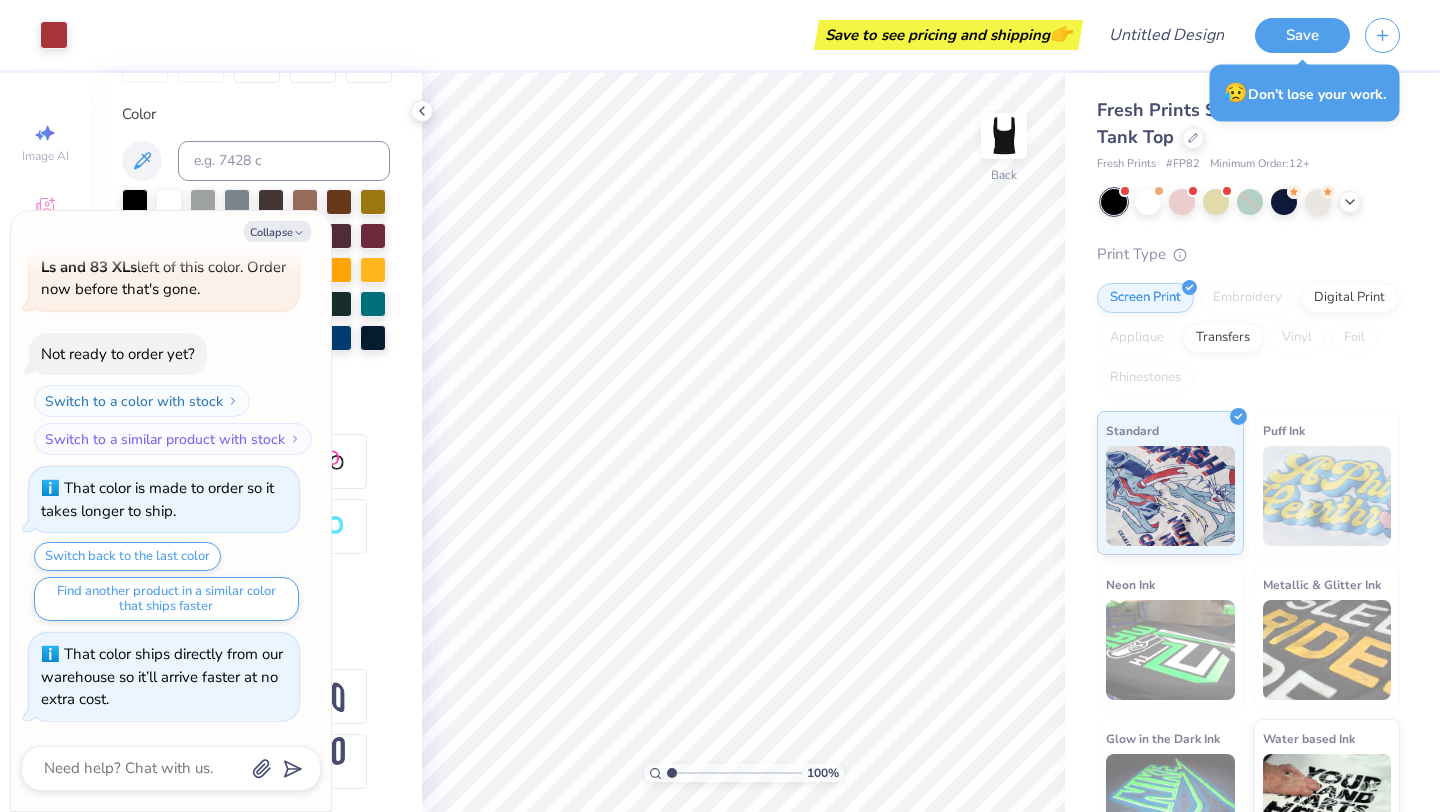 type on "x" 